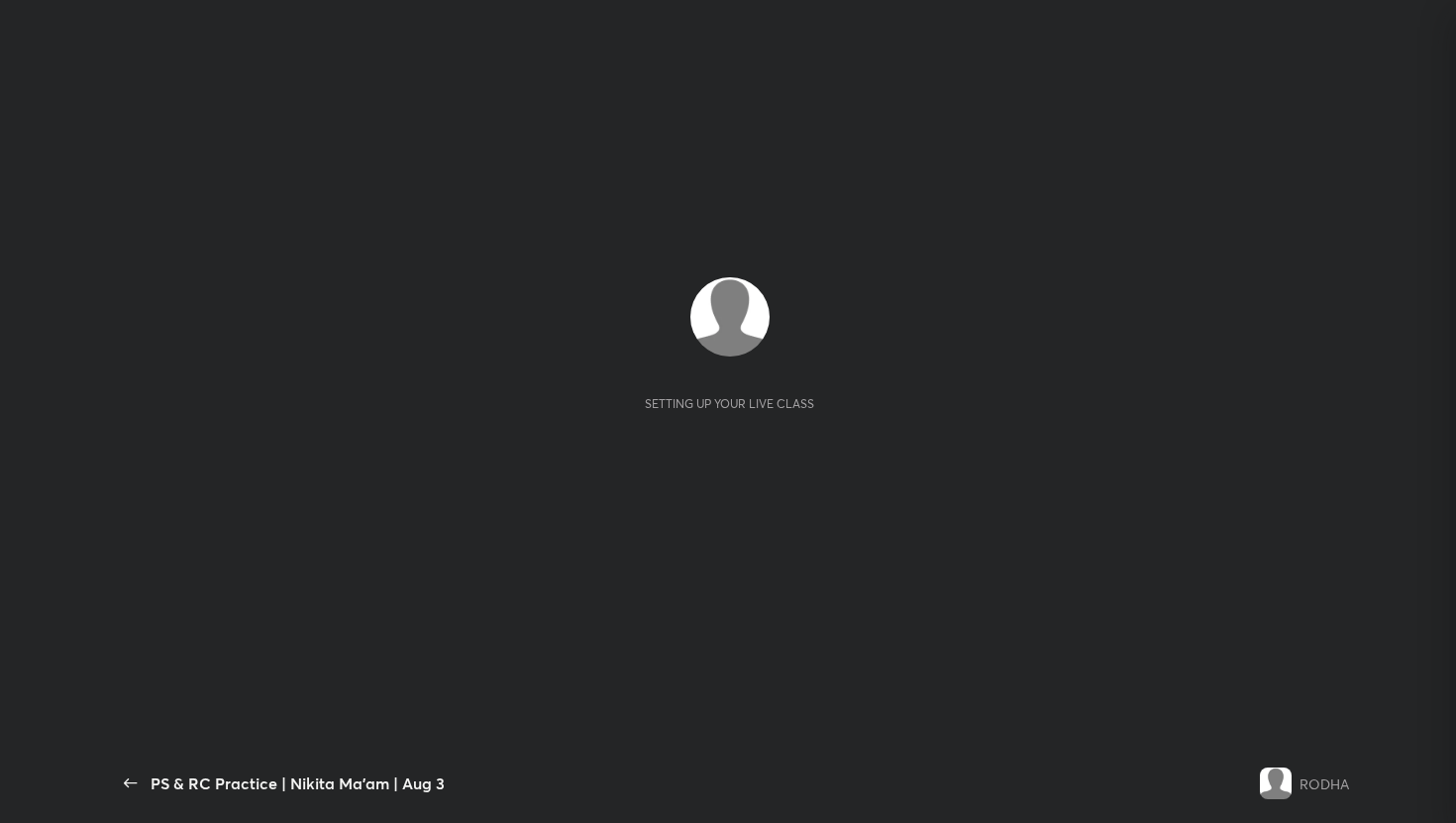 scroll, scrollTop: 0, scrollLeft: 0, axis: both 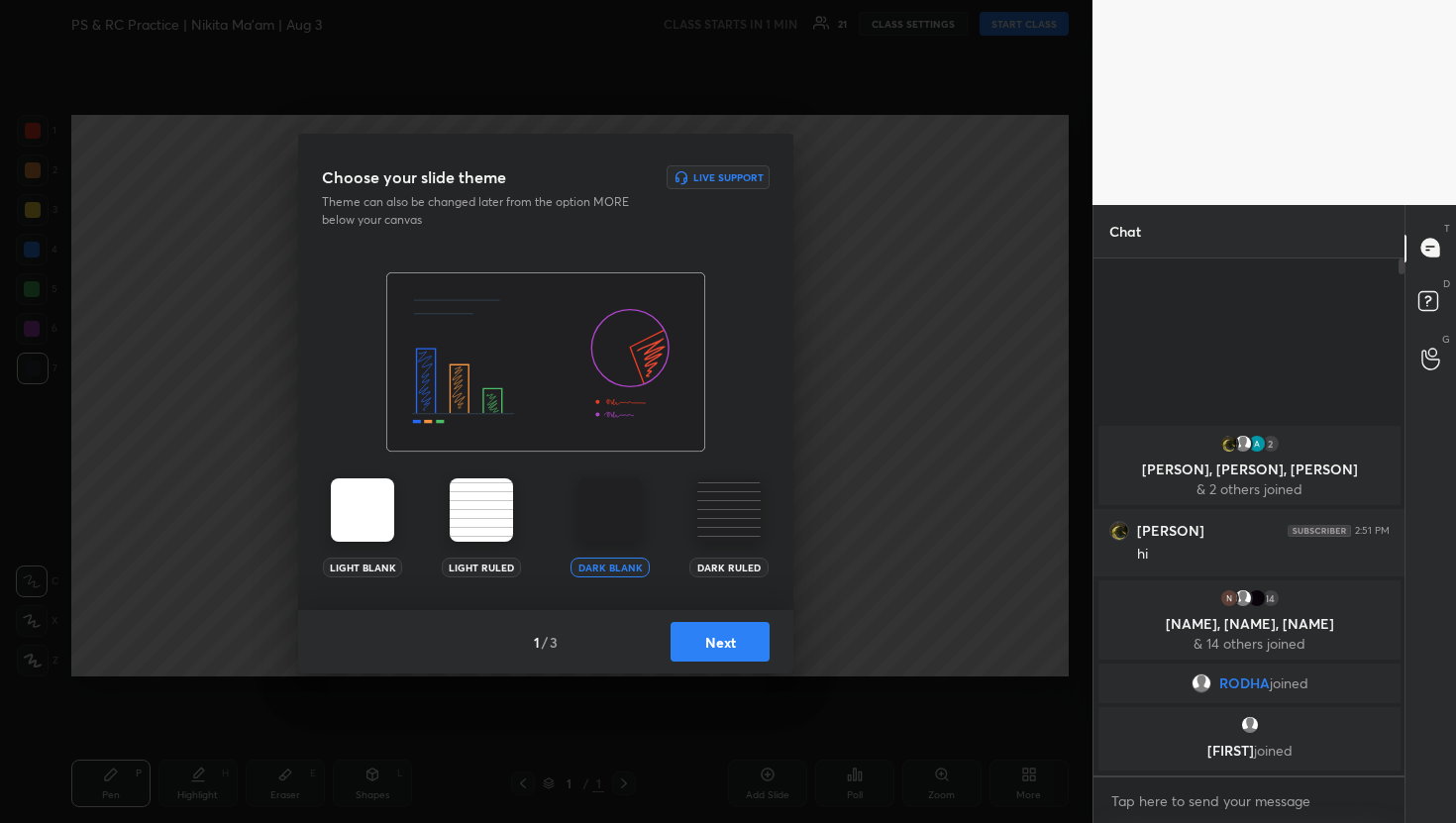 click on "Next" at bounding box center (720, 642) 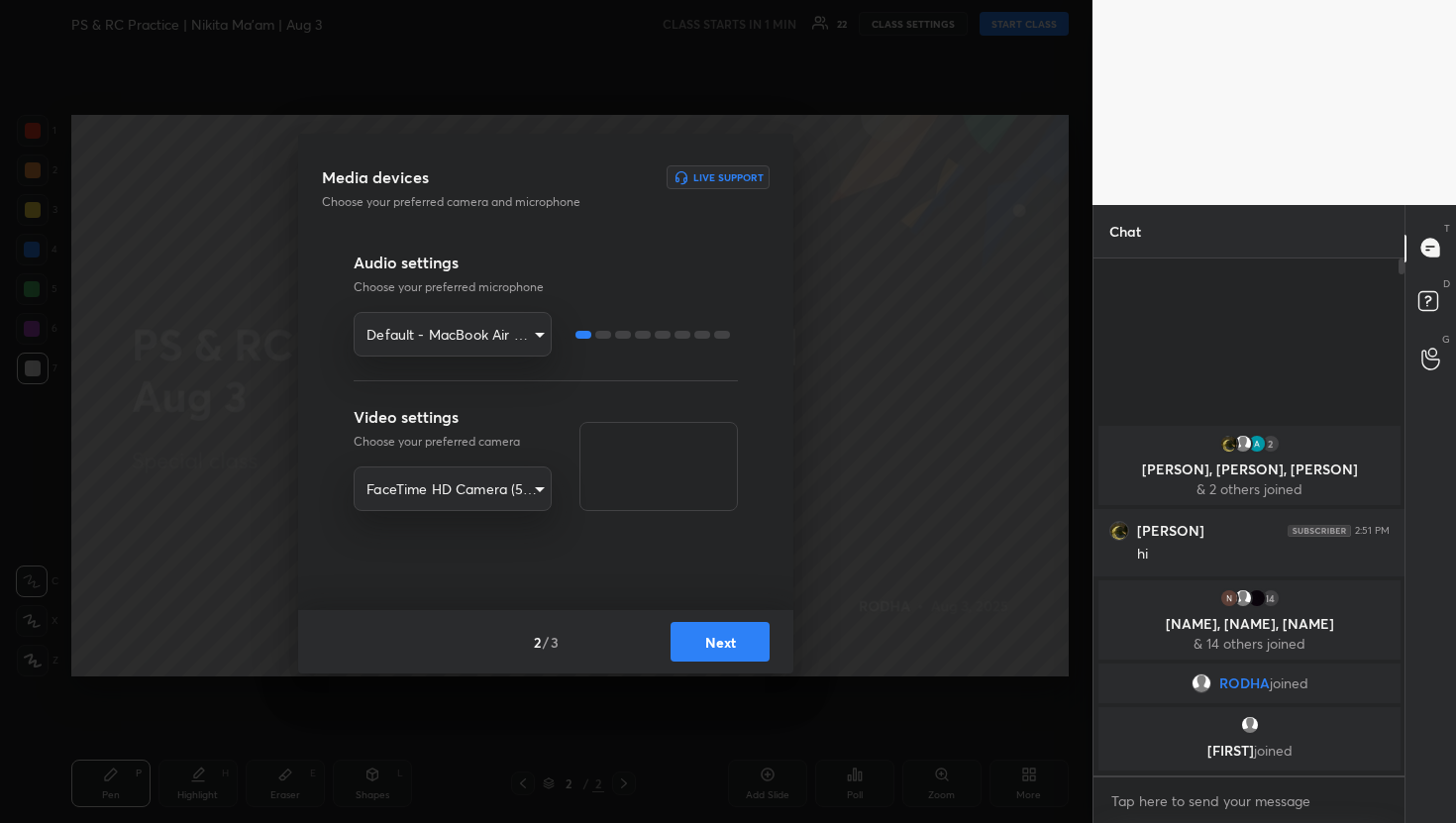 click on "Next" at bounding box center [720, 642] 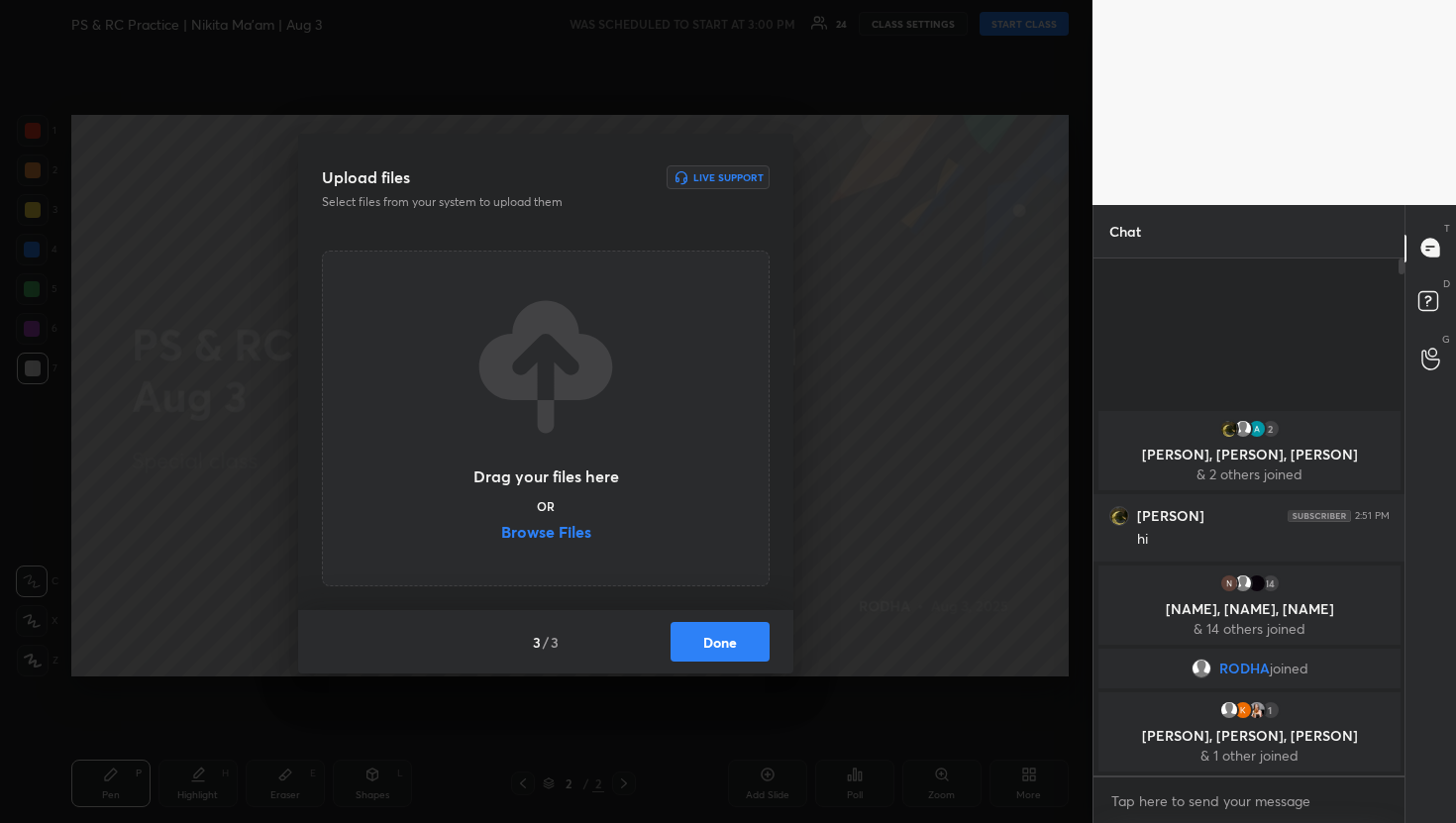 click on "Browse Files" at bounding box center [546, 534] 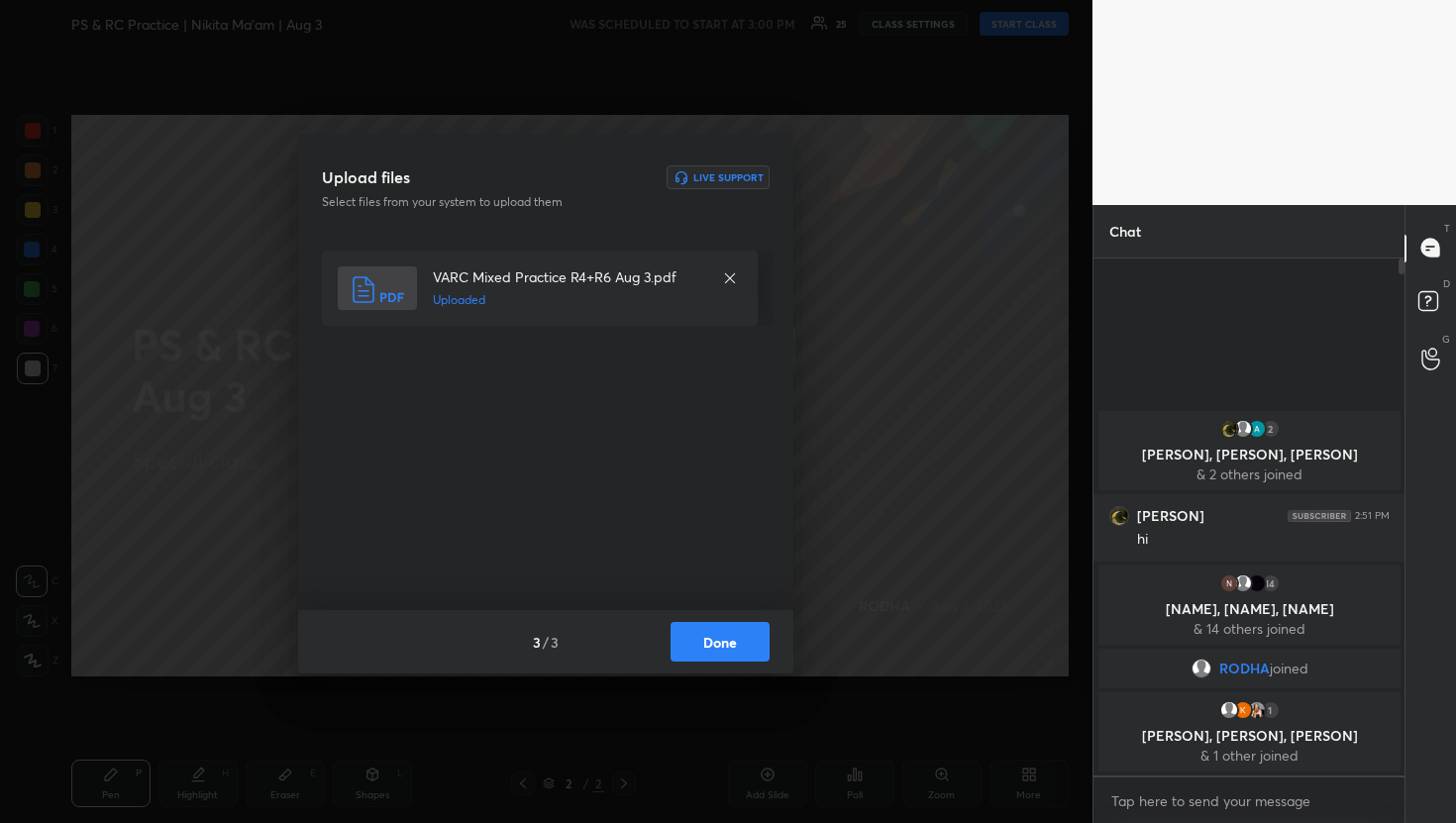 click on "Done" at bounding box center [720, 642] 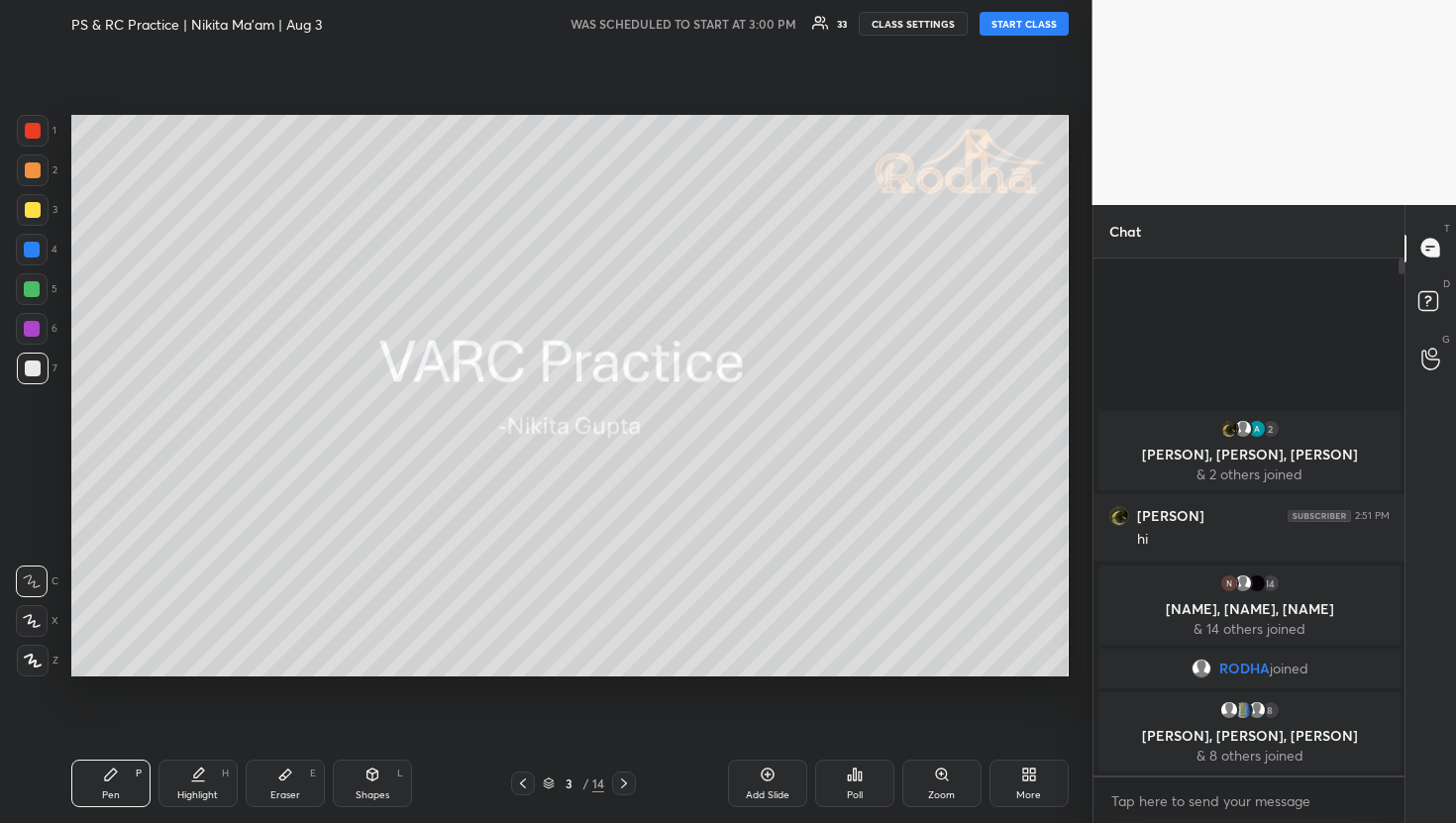 click on "START CLASS" at bounding box center [1024, 24] 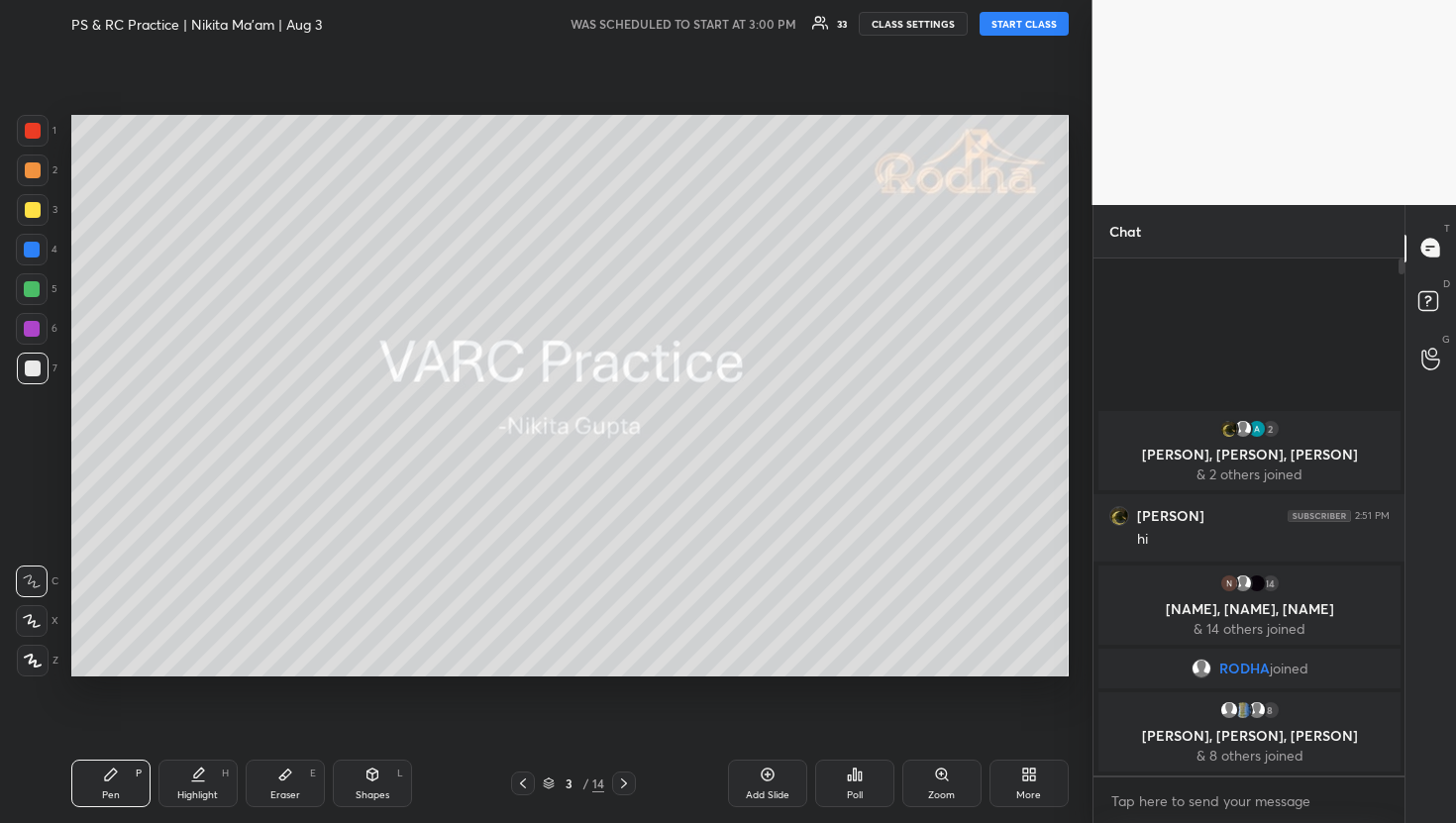 type on "x" 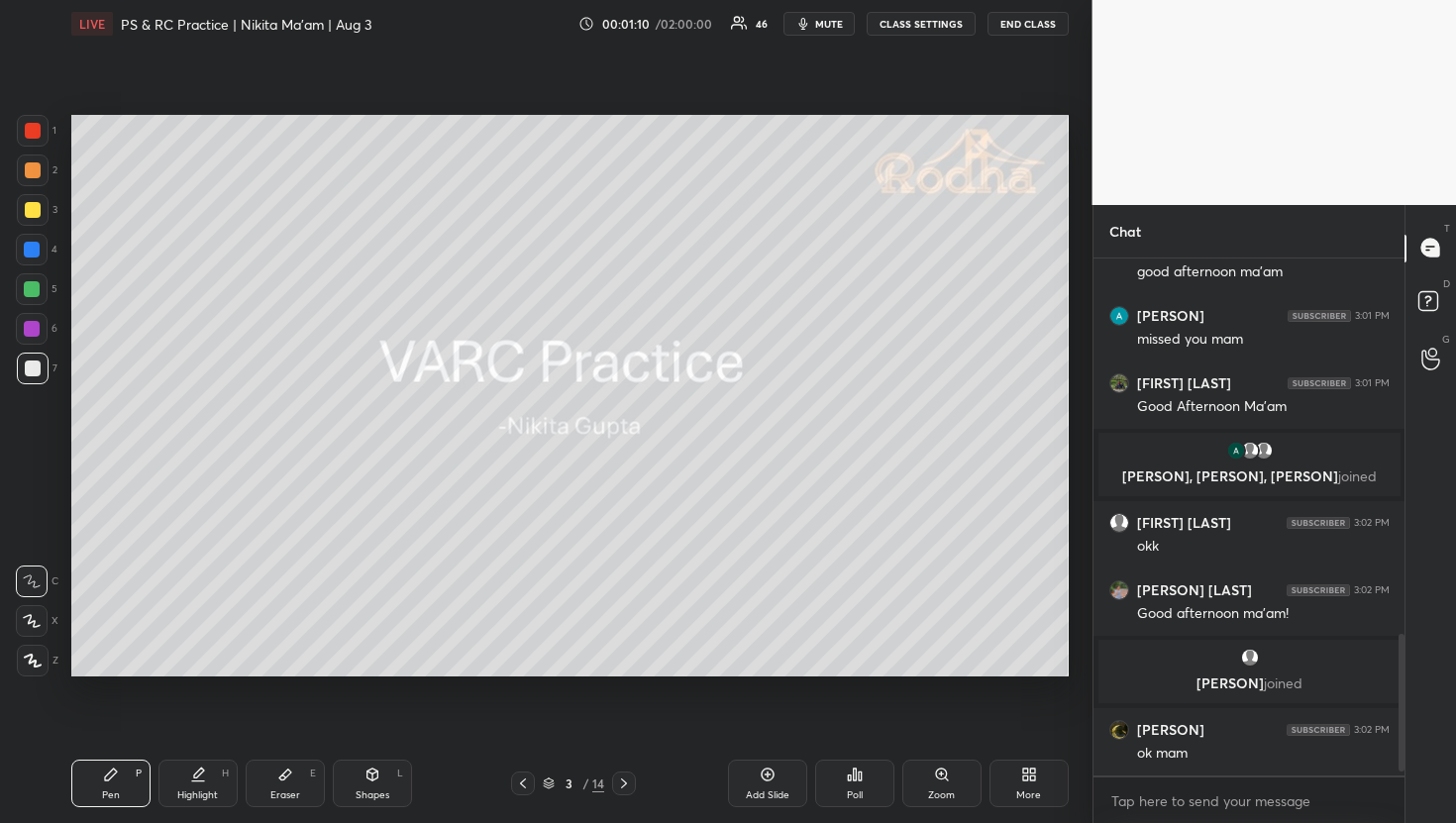 scroll, scrollTop: 1435, scrollLeft: 0, axis: vertical 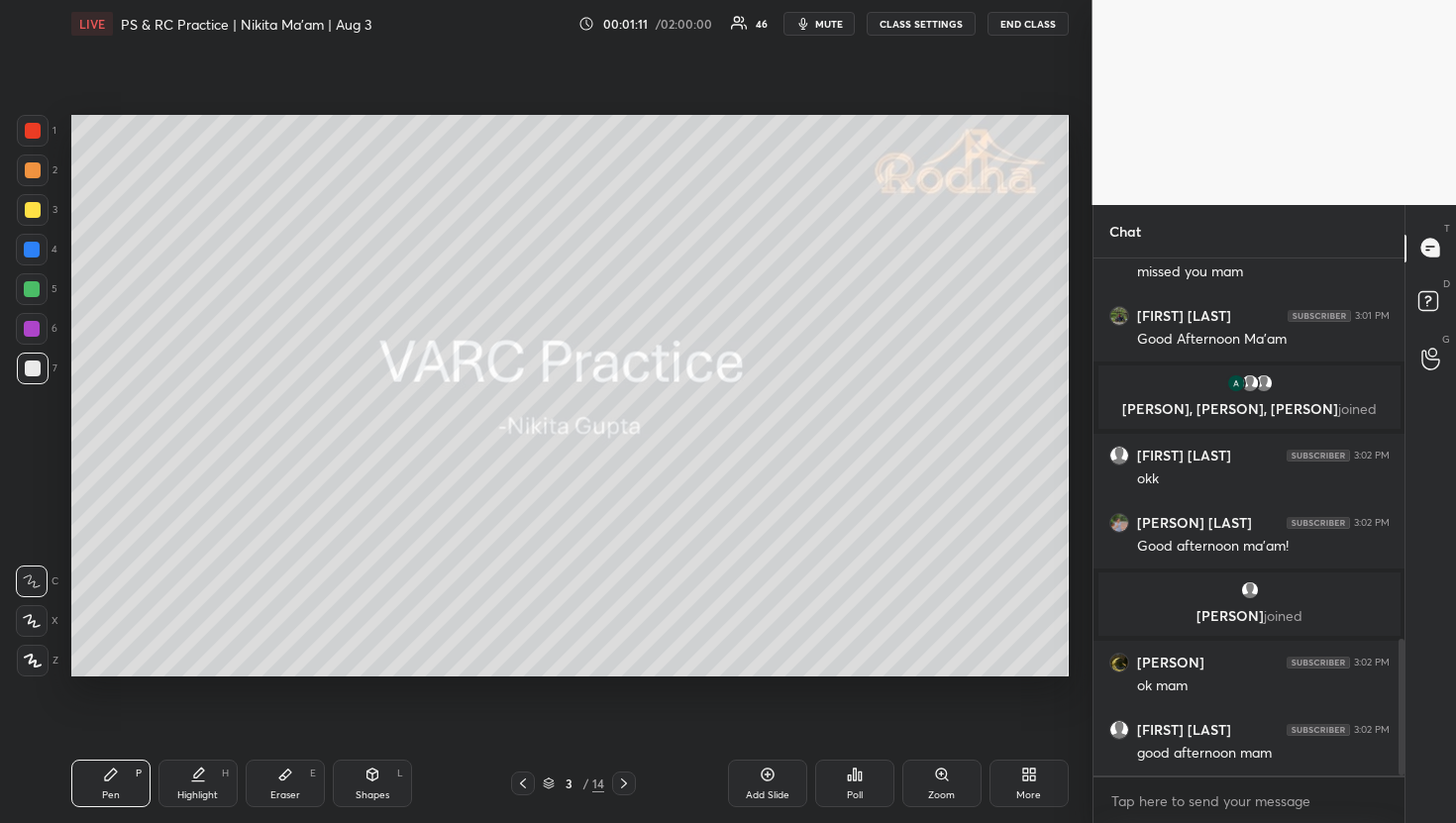 type 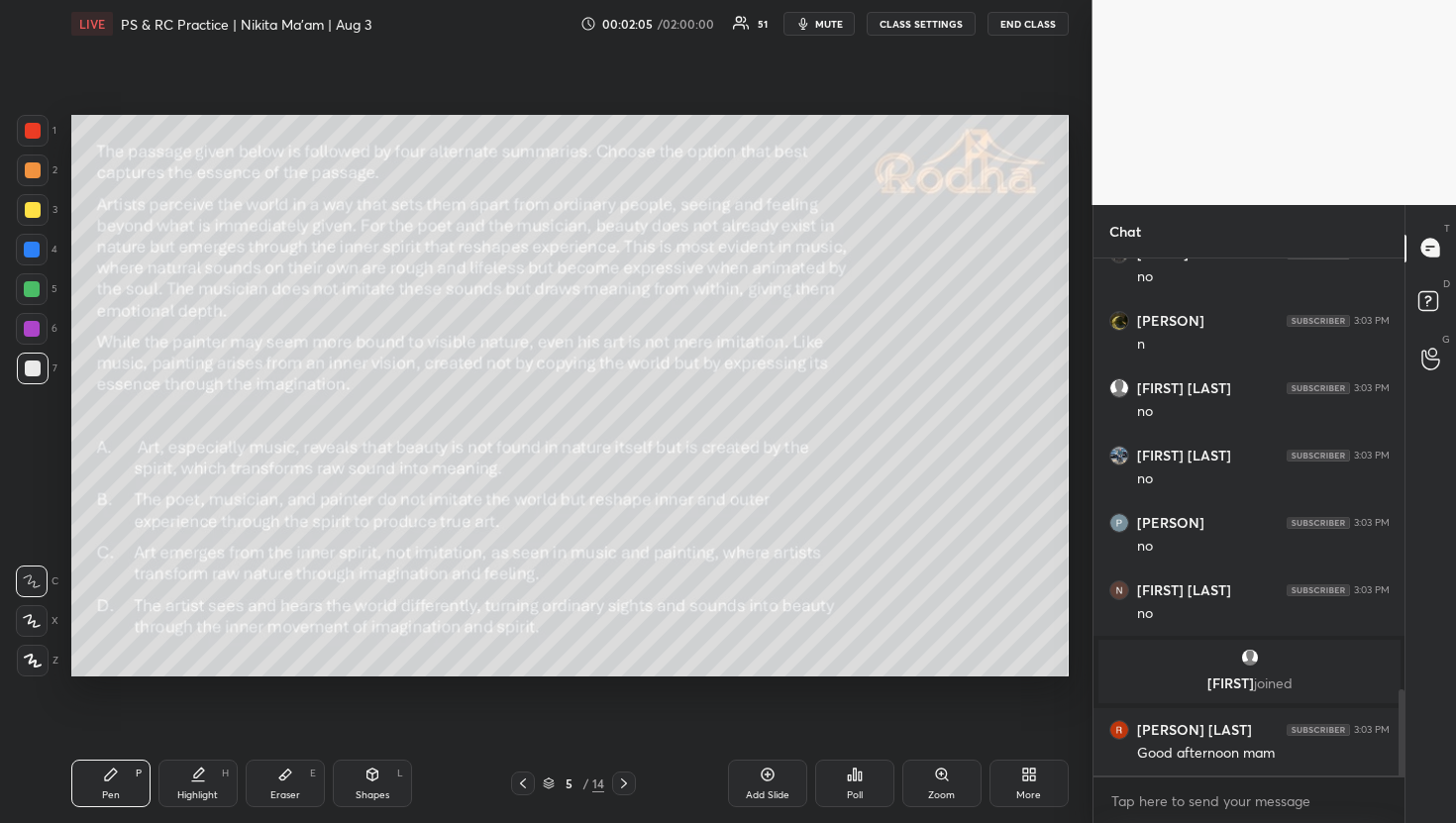 scroll, scrollTop: 2591, scrollLeft: 0, axis: vertical 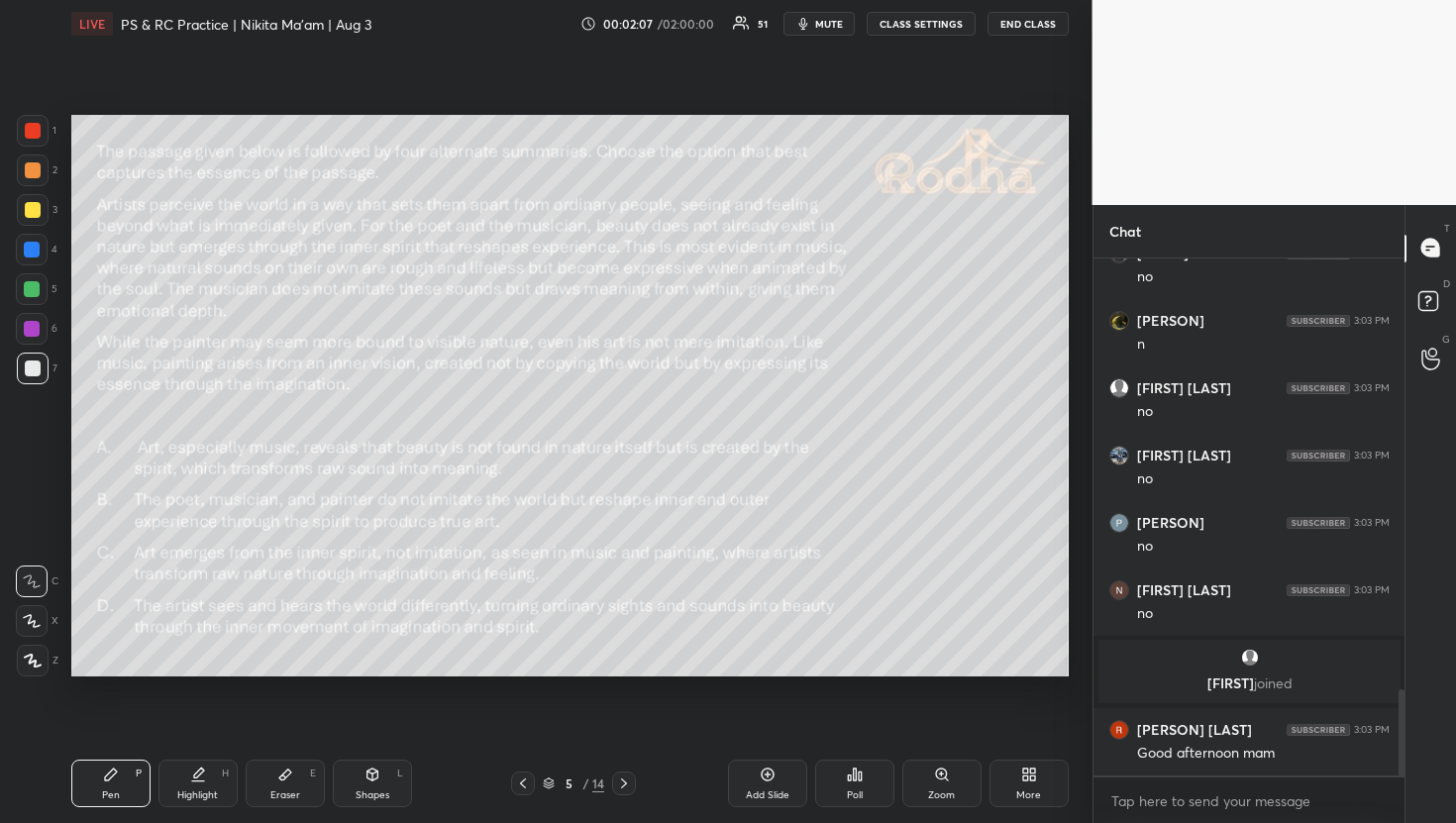click on "Poll" at bounding box center [855, 795] 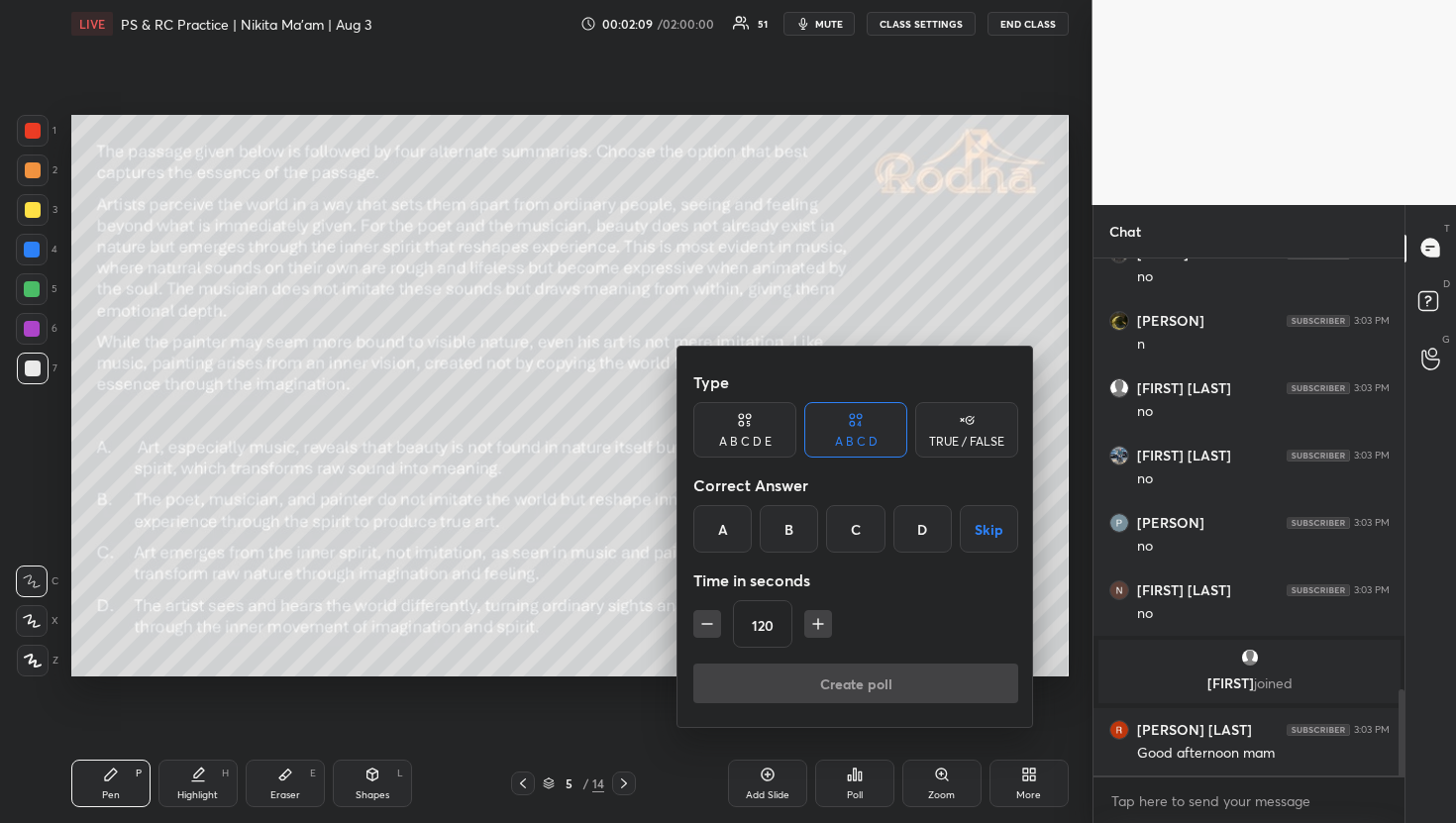click on "C" at bounding box center [855, 529] 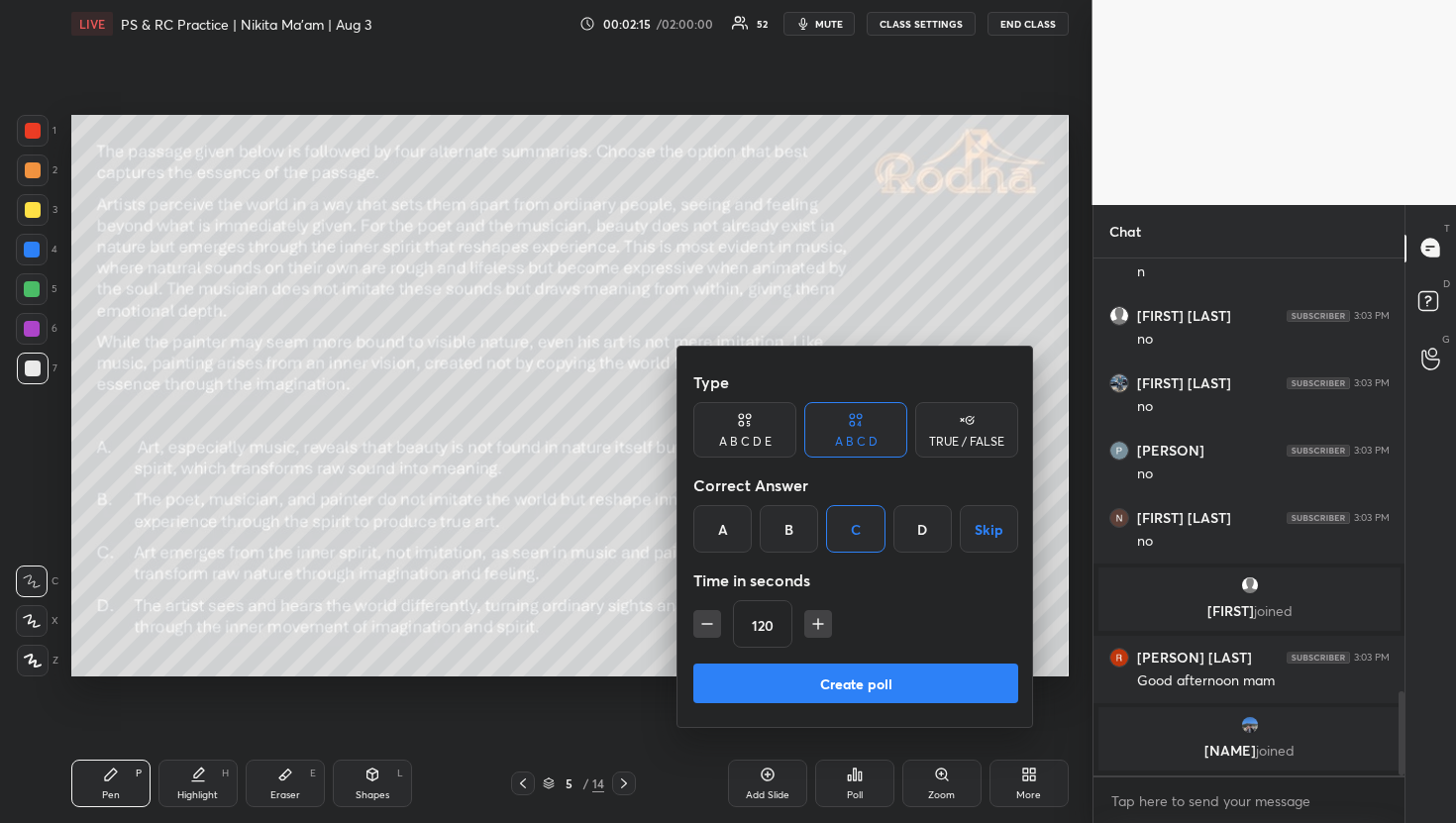 scroll, scrollTop: 2677, scrollLeft: 0, axis: vertical 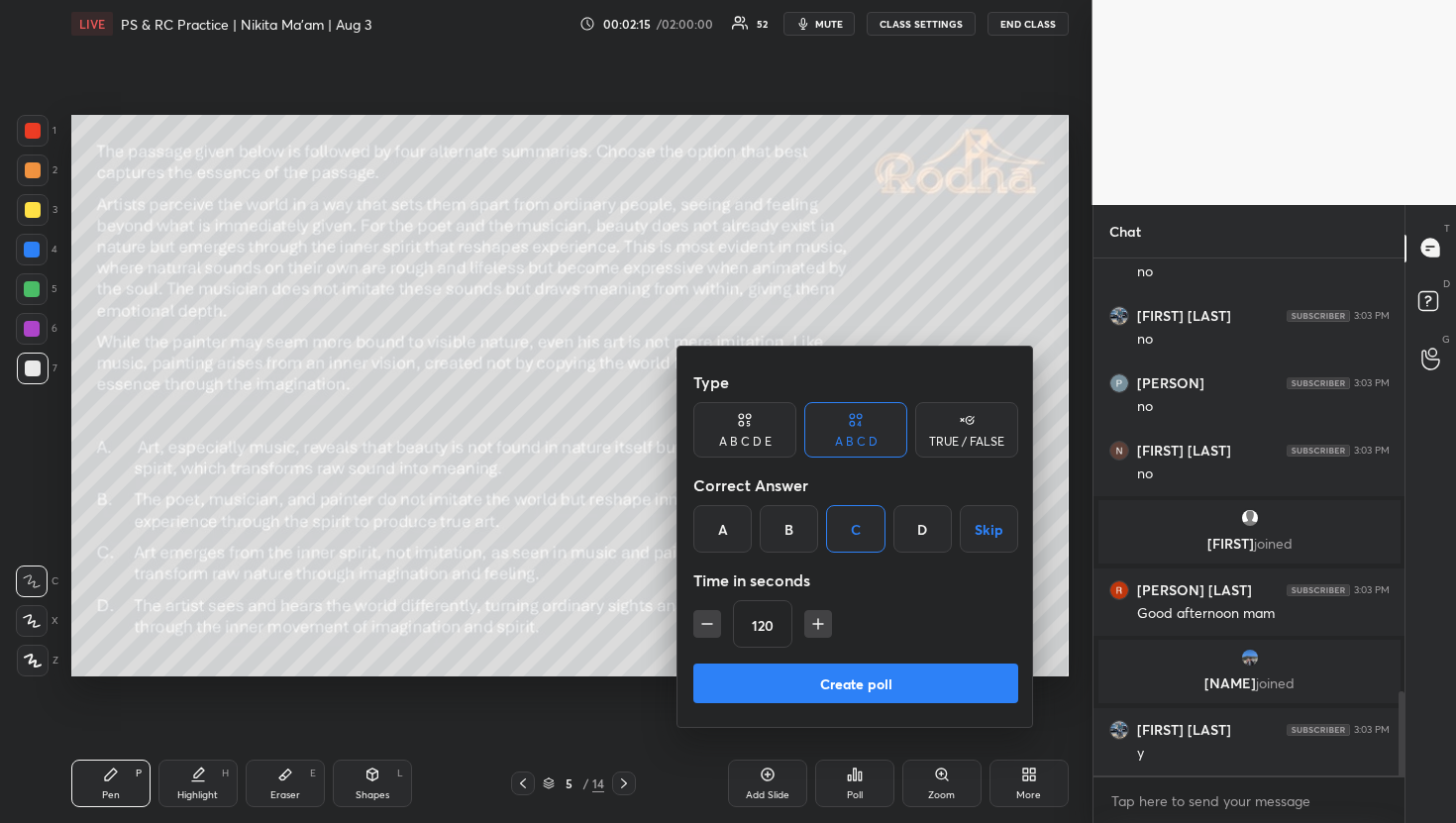 click on "Create poll" at bounding box center [856, 683] 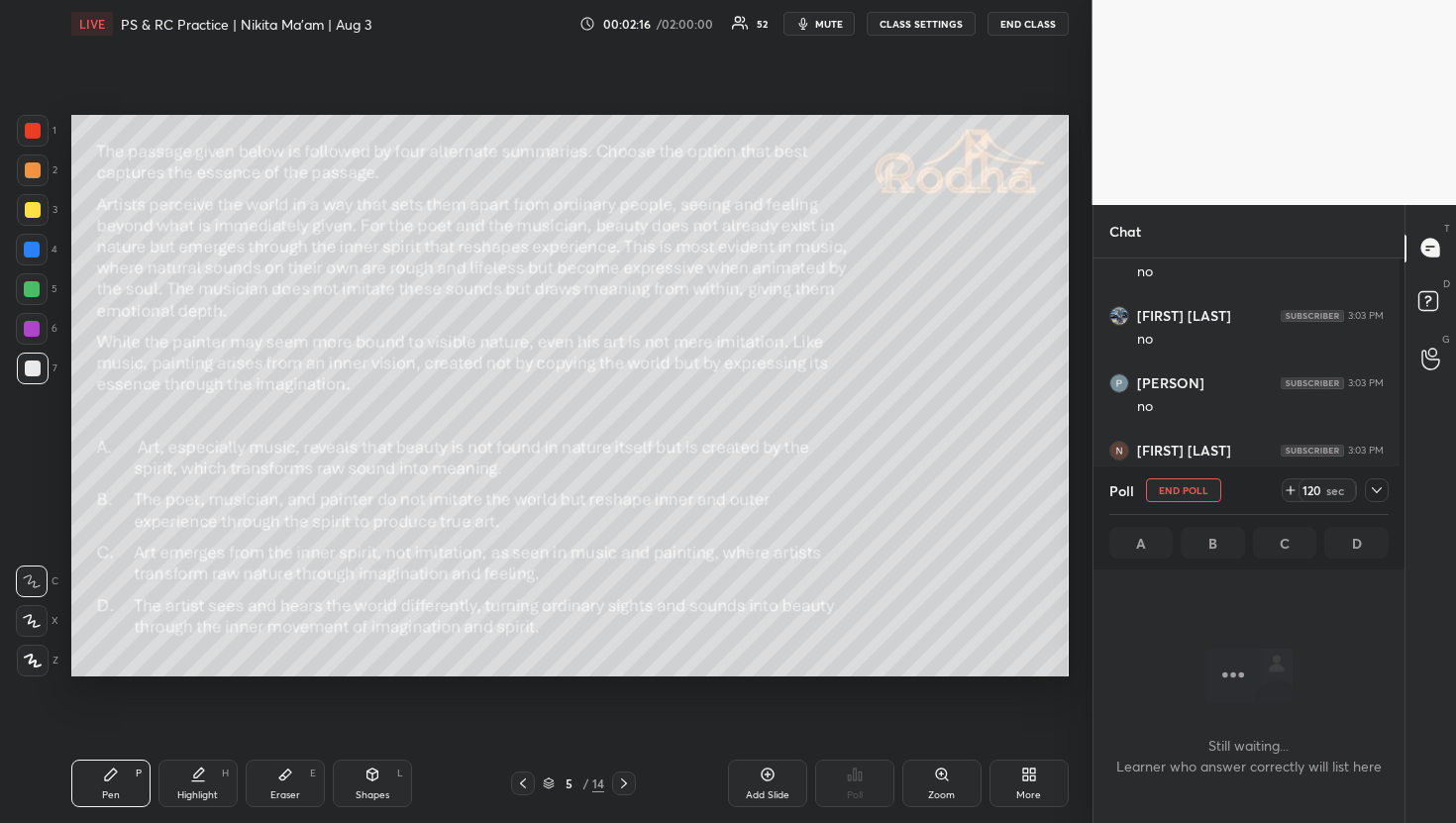 scroll, scrollTop: 425, scrollLeft: 299, axis: both 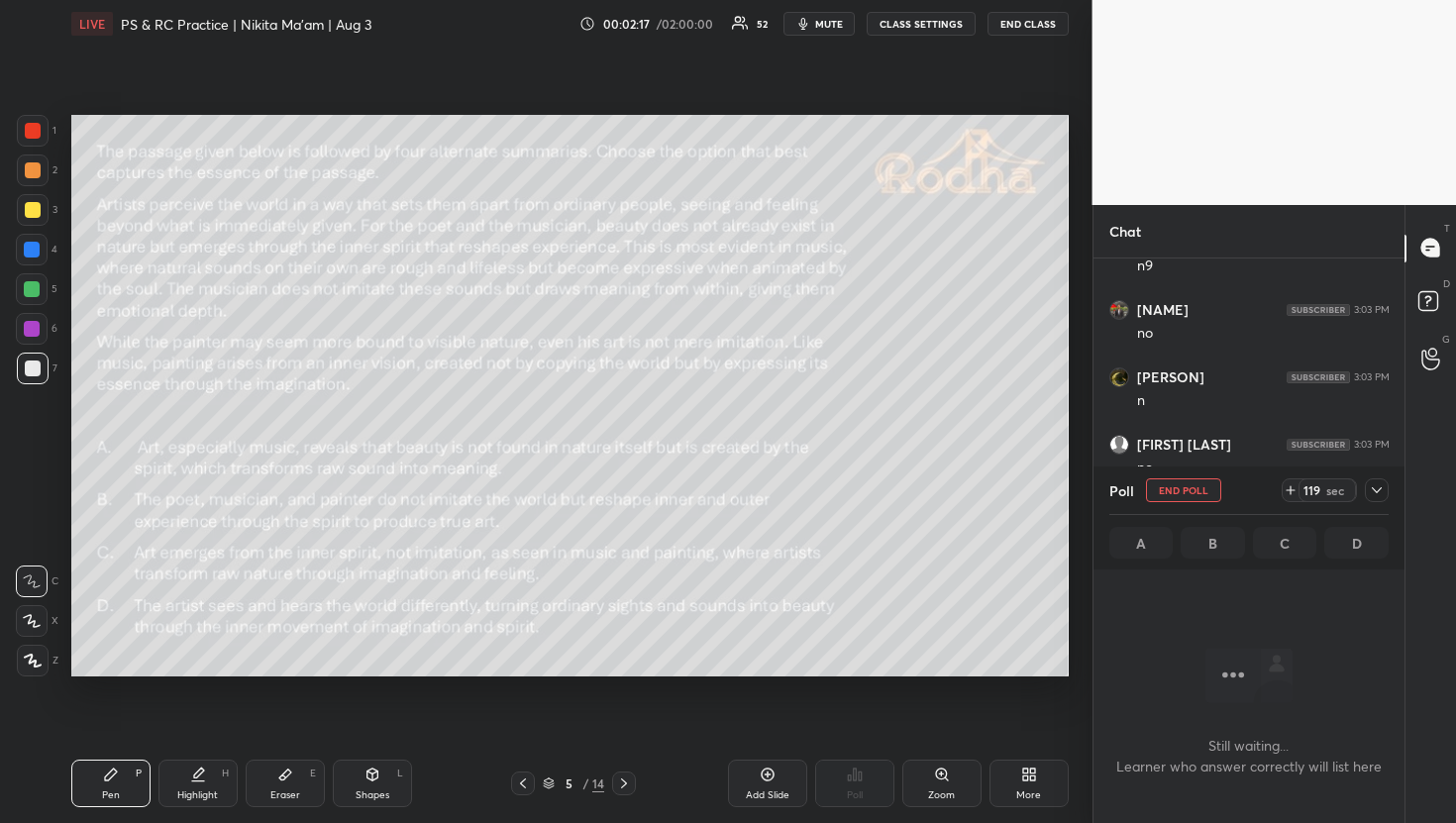 click 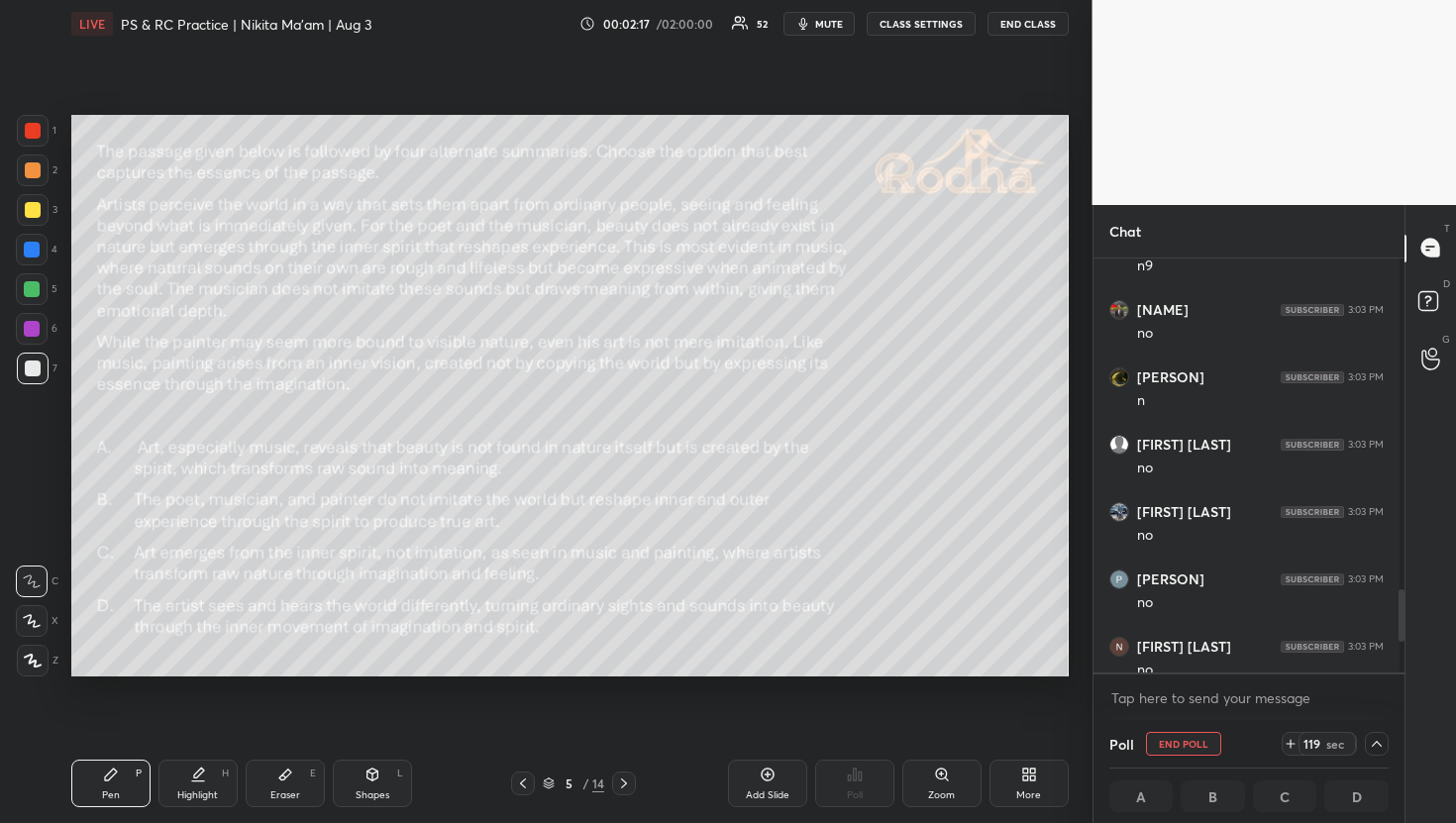 scroll, scrollTop: 408, scrollLeft: 299, axis: both 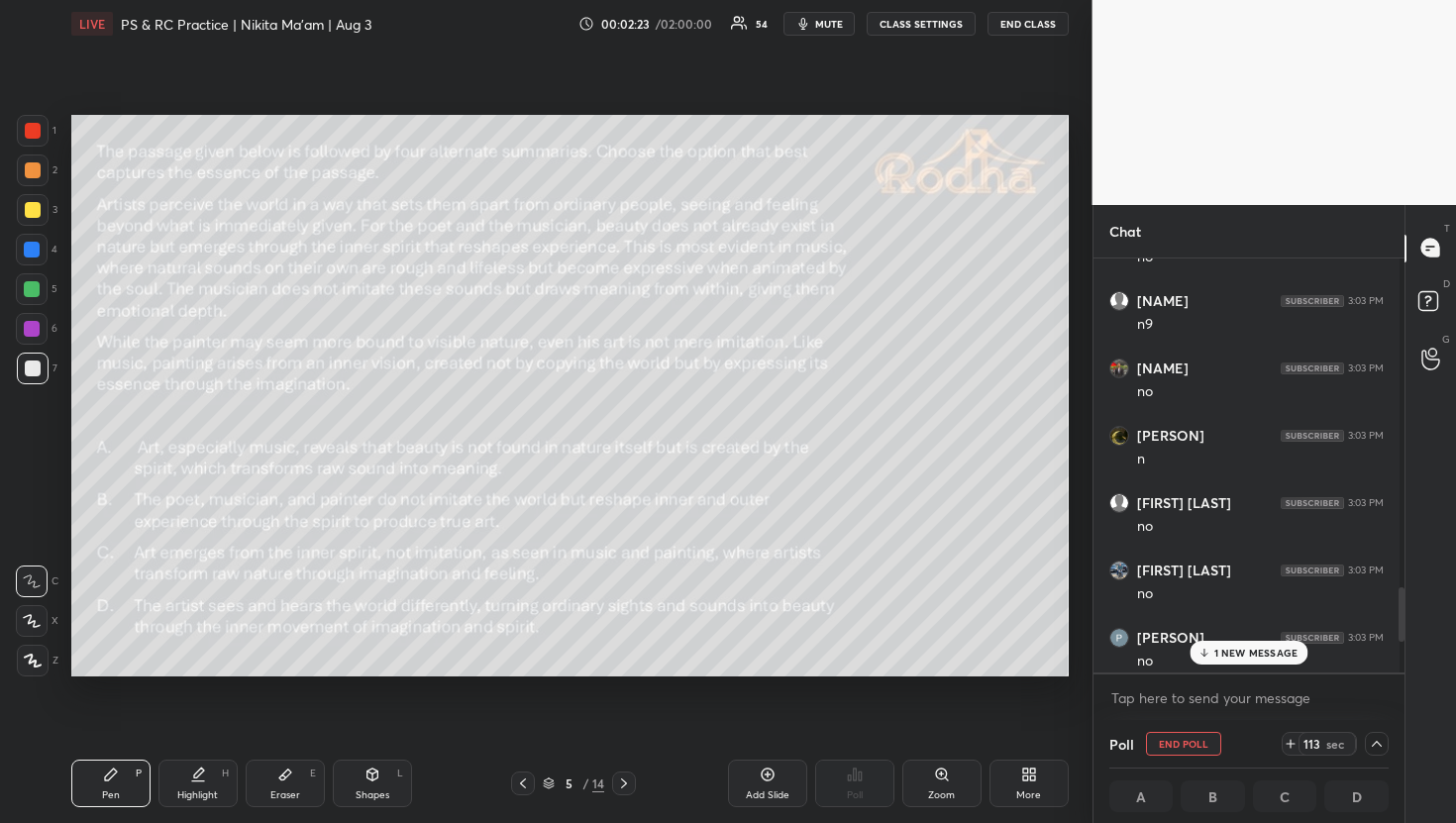 click on "1 NEW MESSAGE" at bounding box center [1248, 653] 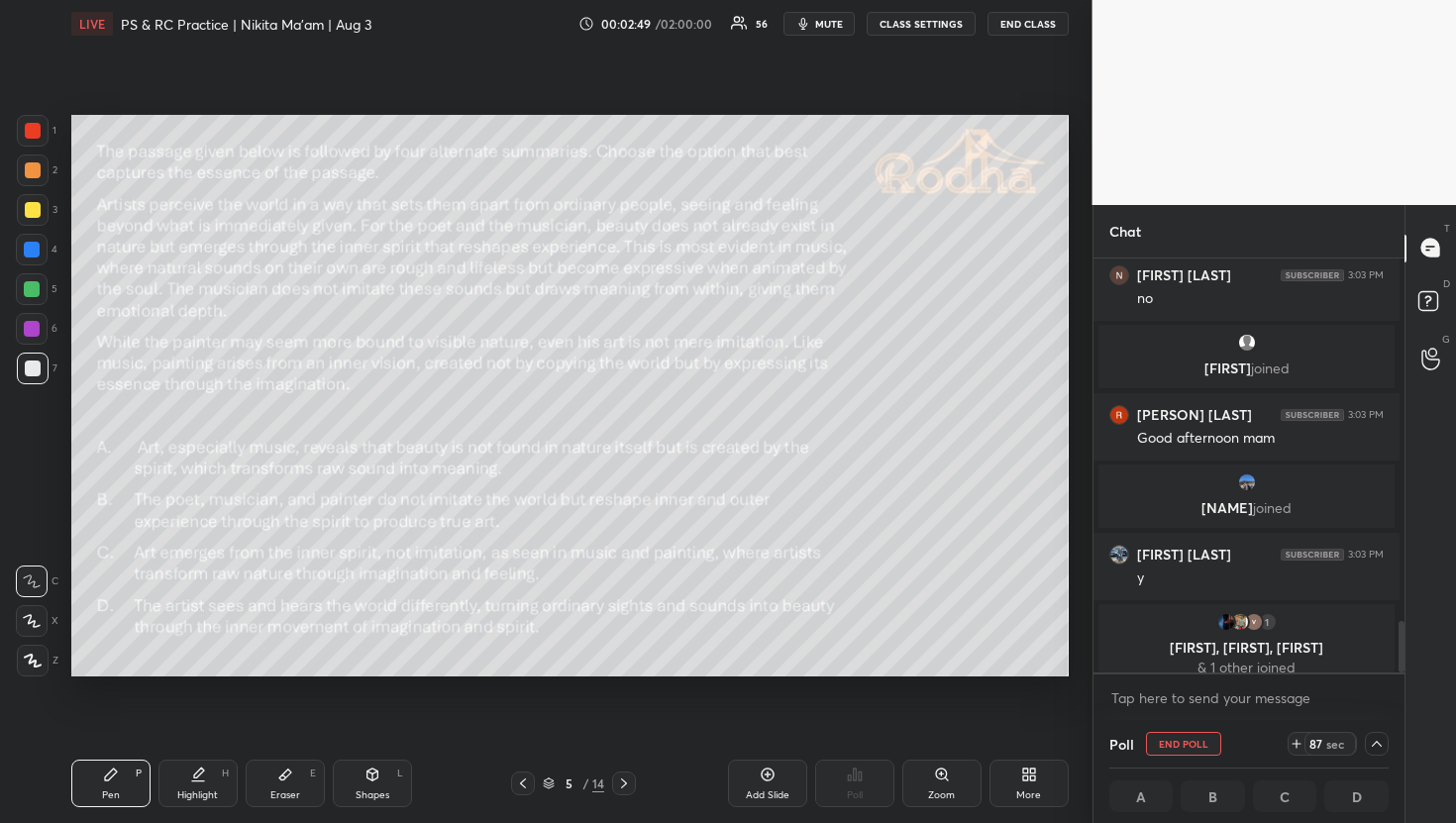 scroll, scrollTop: 2903, scrollLeft: 0, axis: vertical 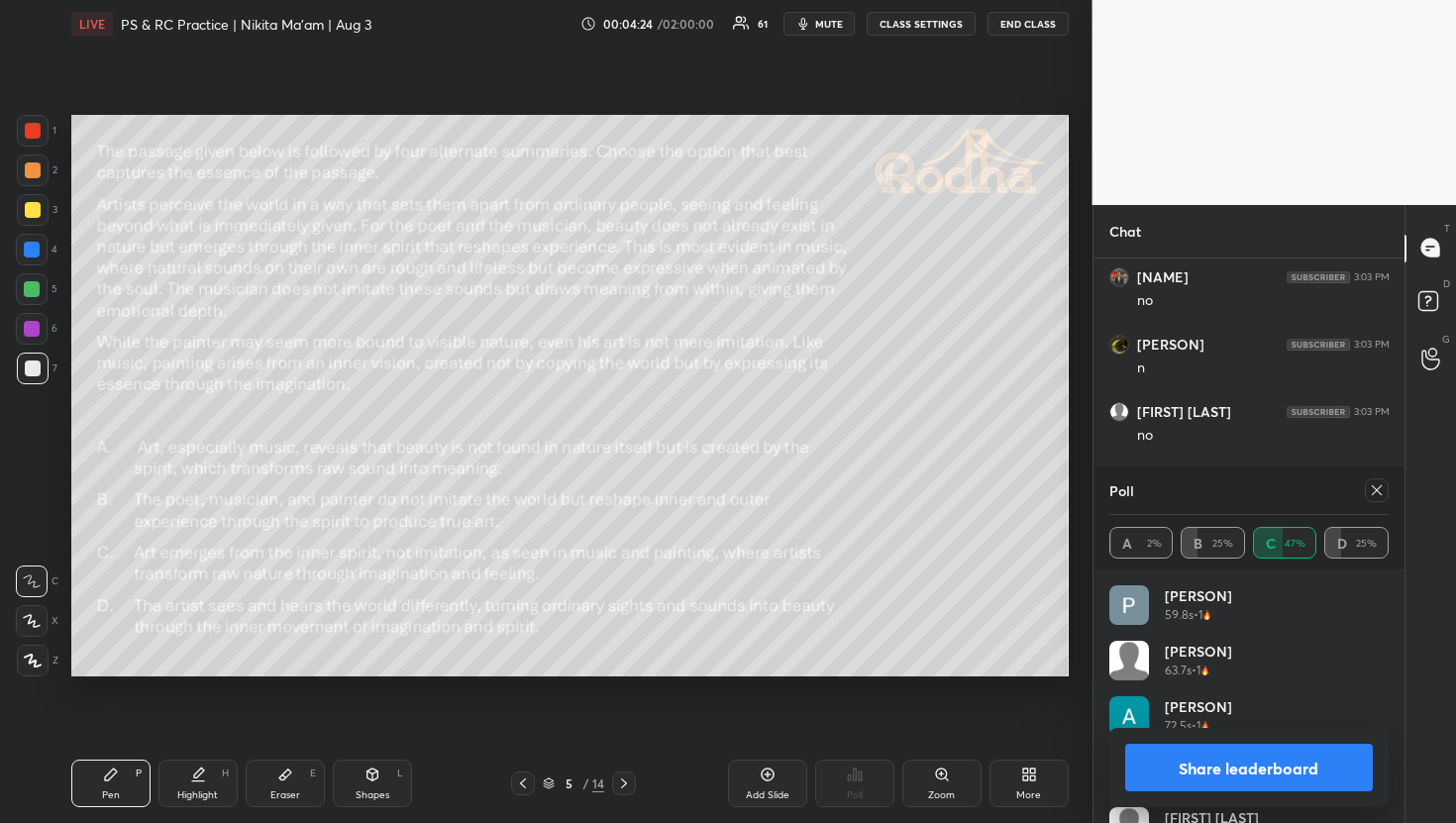 click on "2" at bounding box center (37, 170) 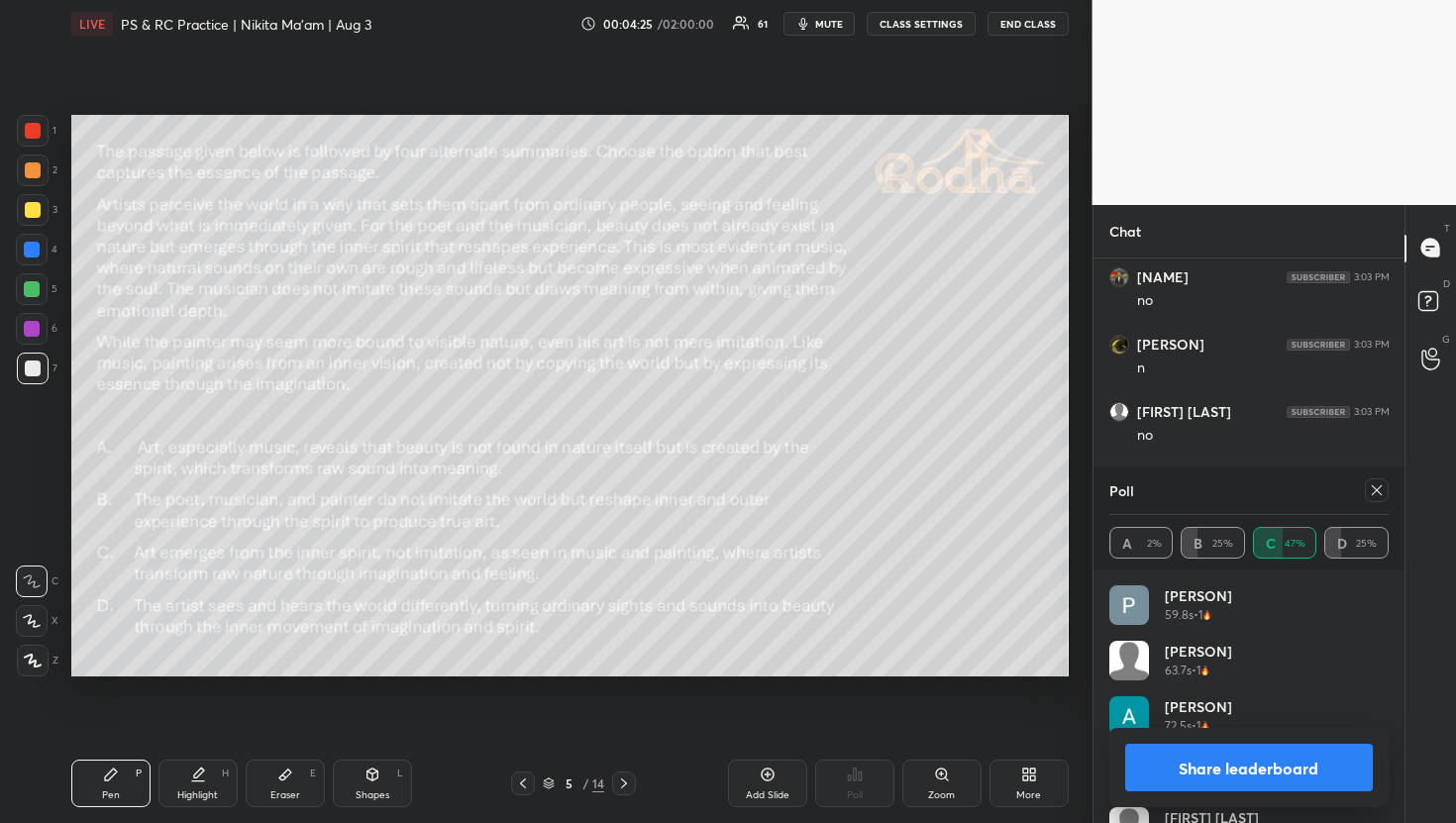 click at bounding box center [33, 170] 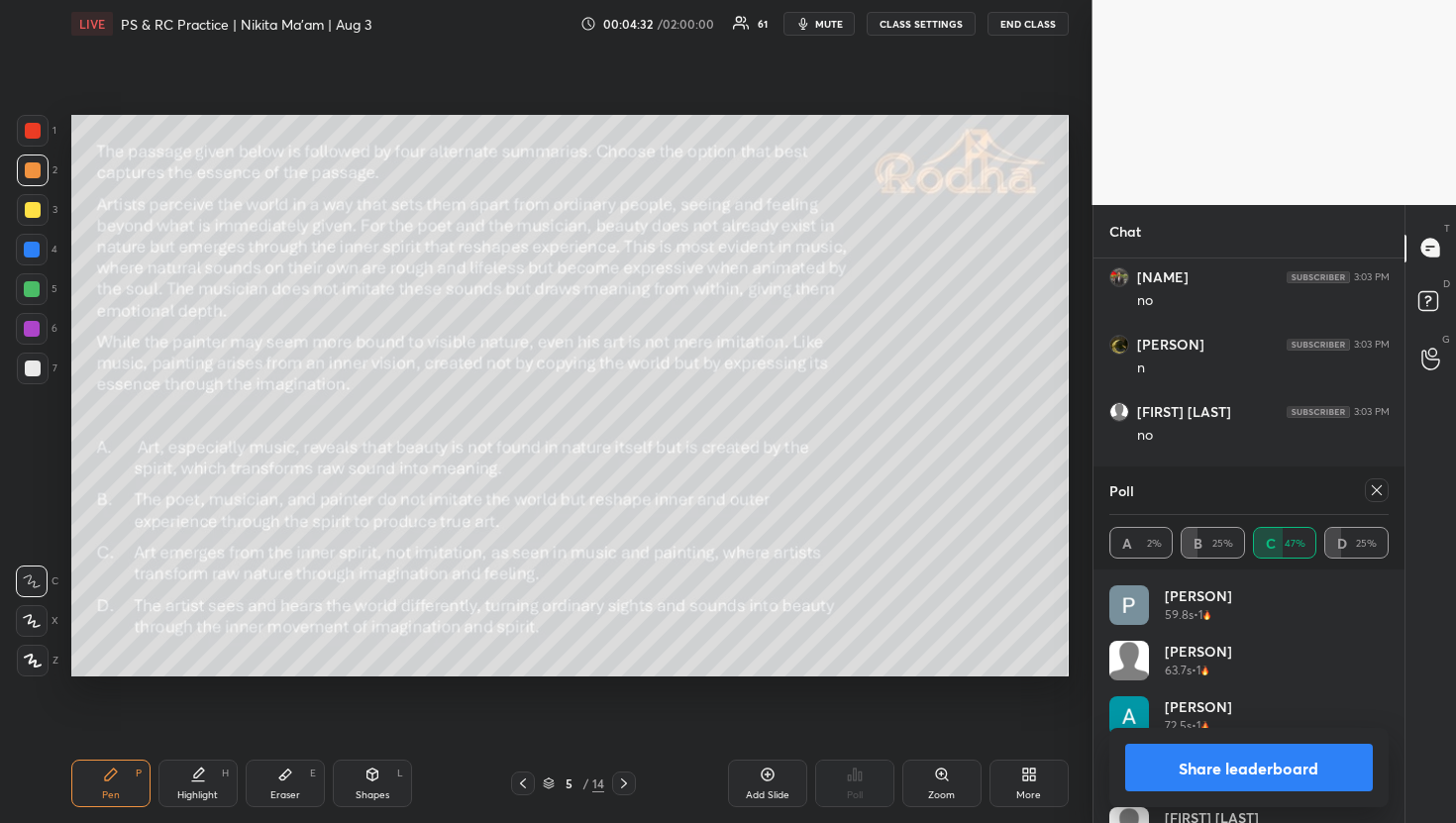 scroll, scrollTop: 2934, scrollLeft: 0, axis: vertical 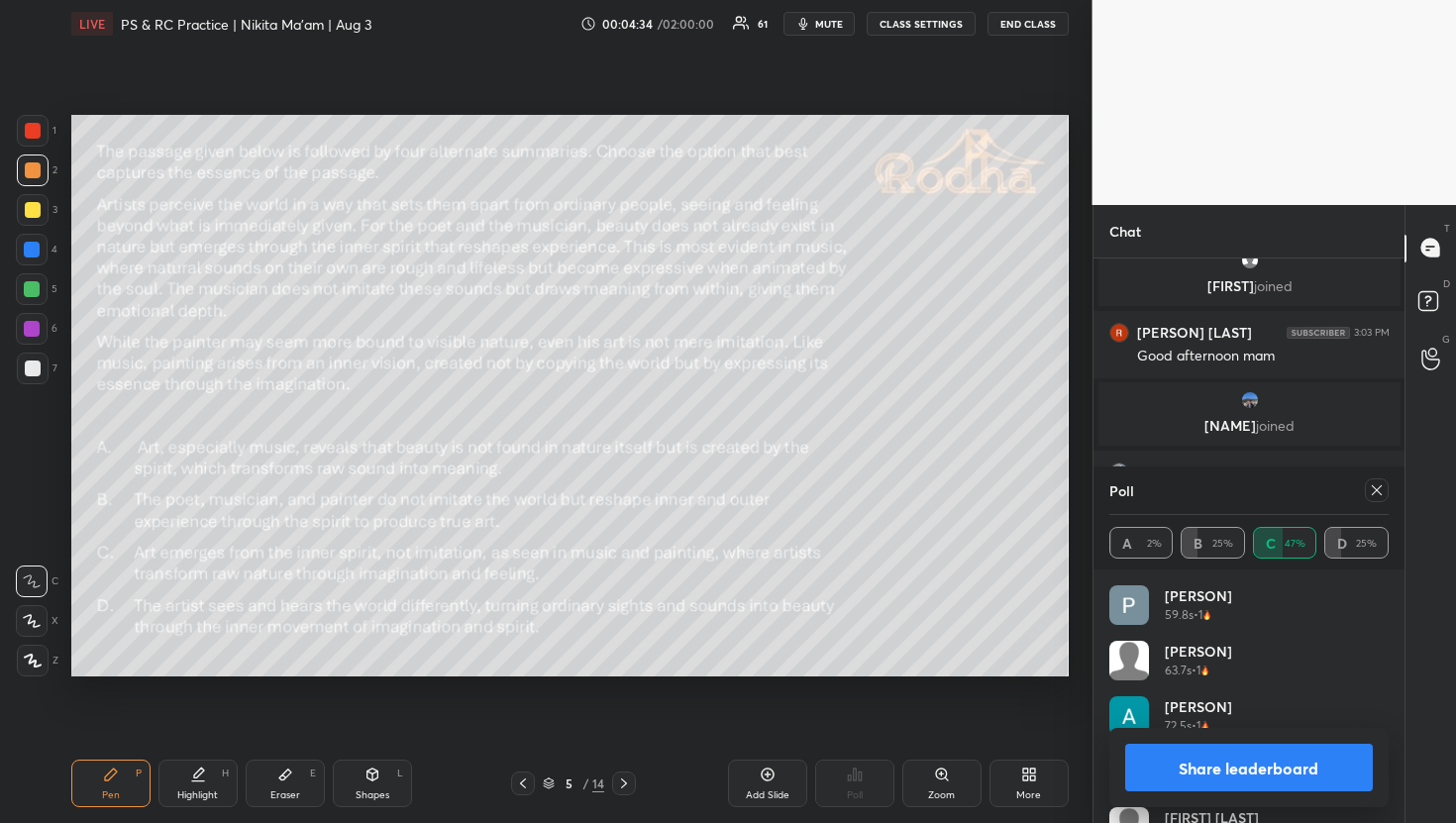 click 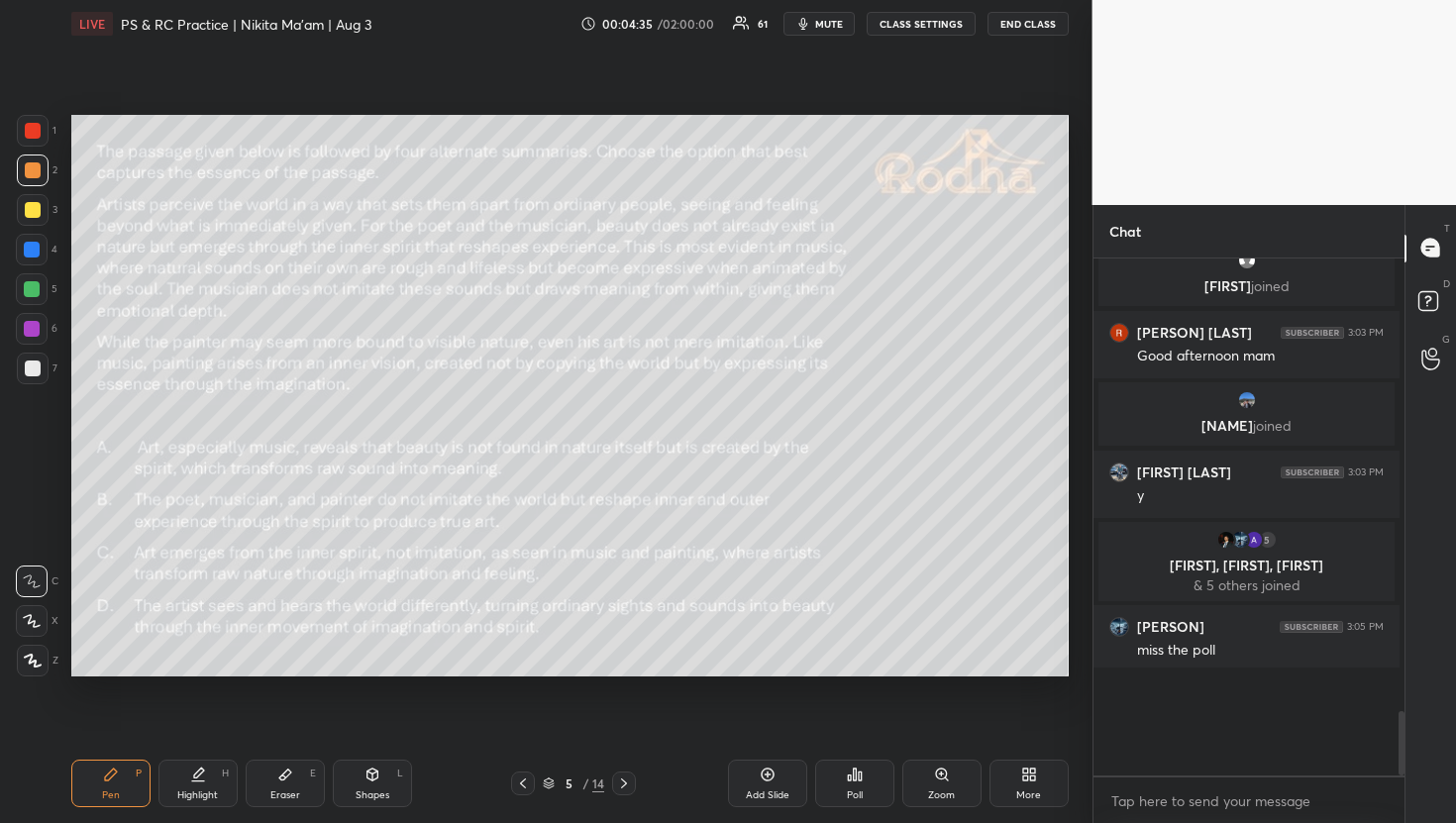 scroll, scrollTop: 487, scrollLeft: 299, axis: both 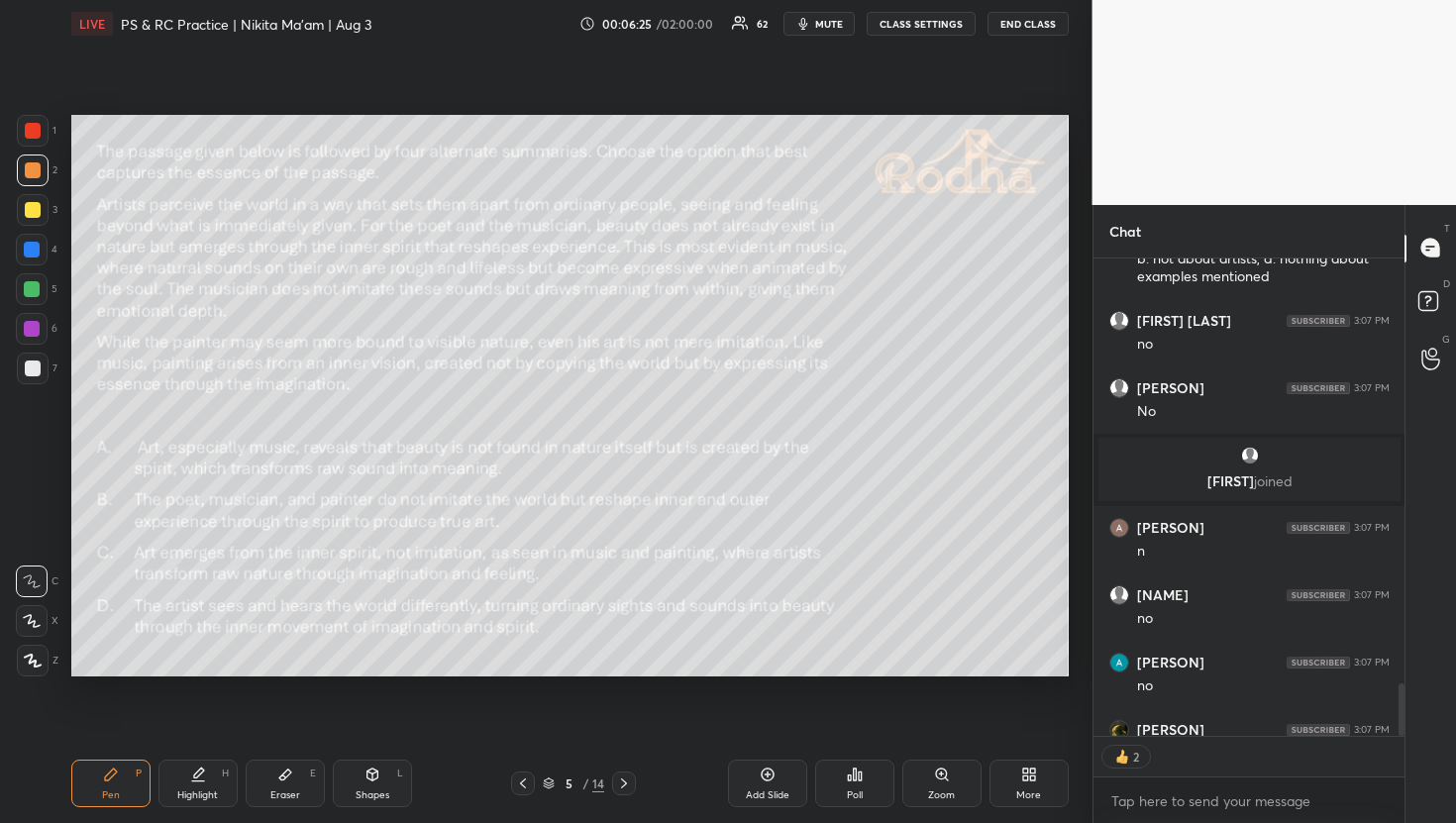 type on "x" 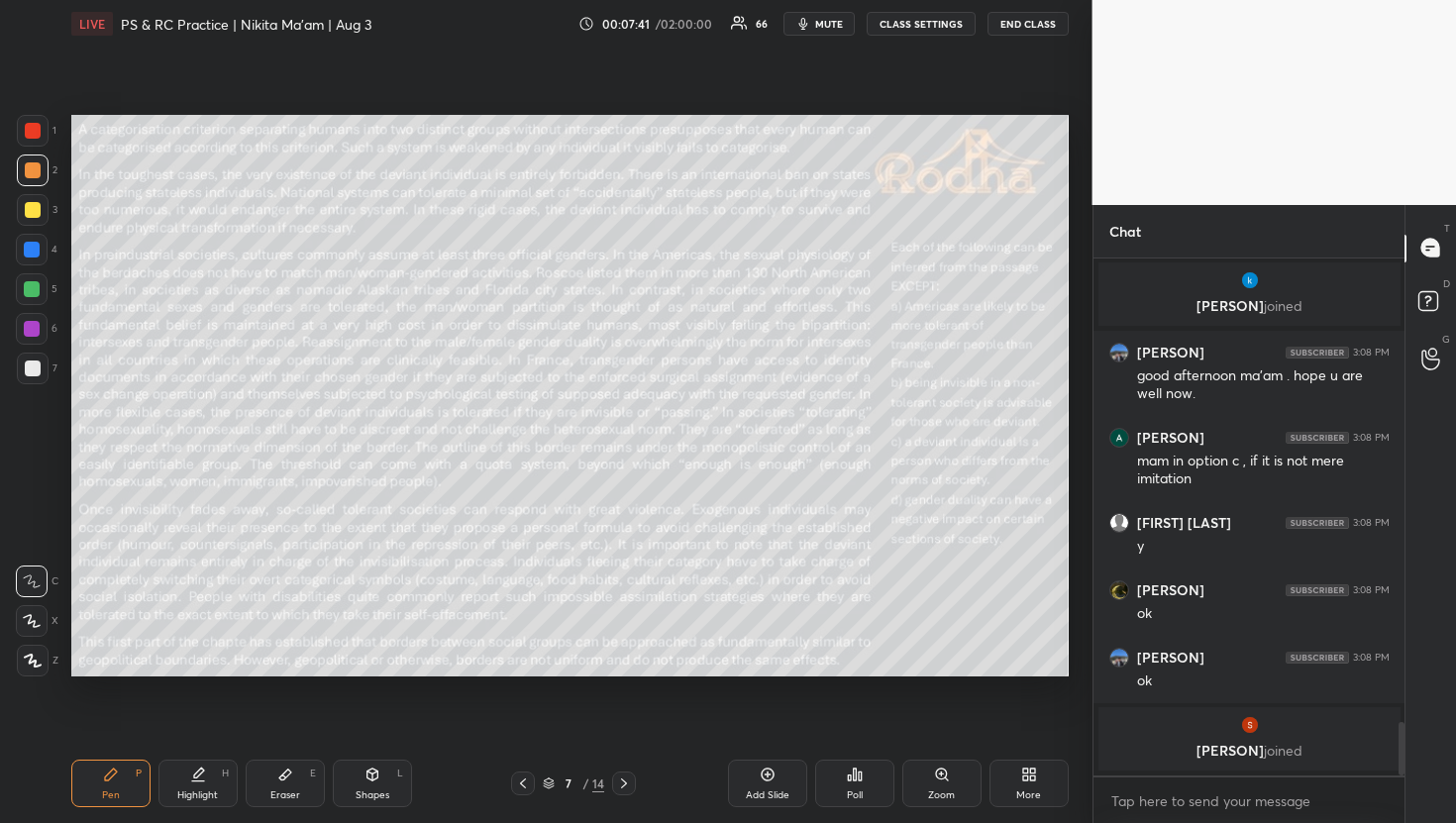 scroll, scrollTop: 4435, scrollLeft: 0, axis: vertical 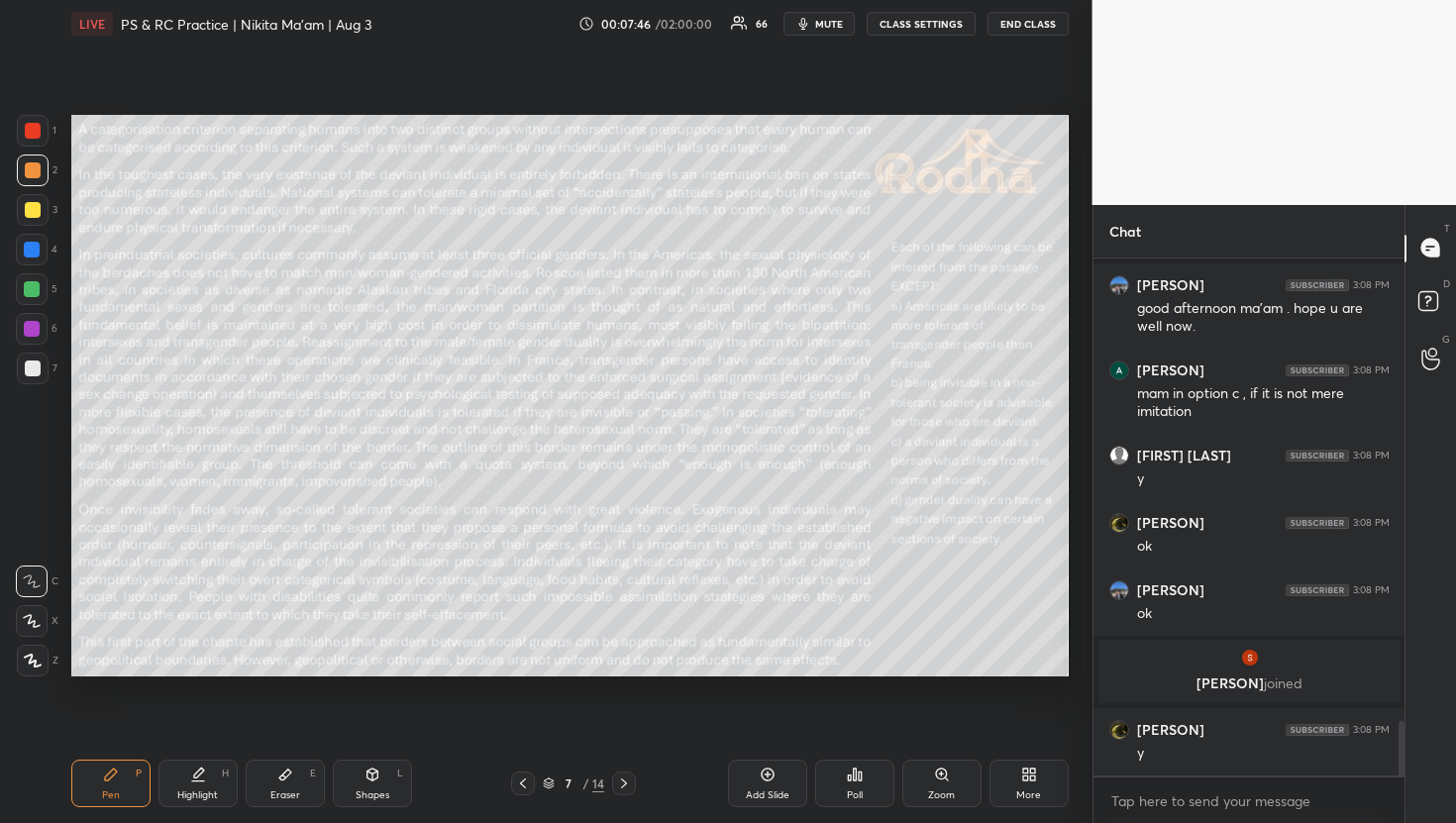 click on "Poll" at bounding box center (855, 783) 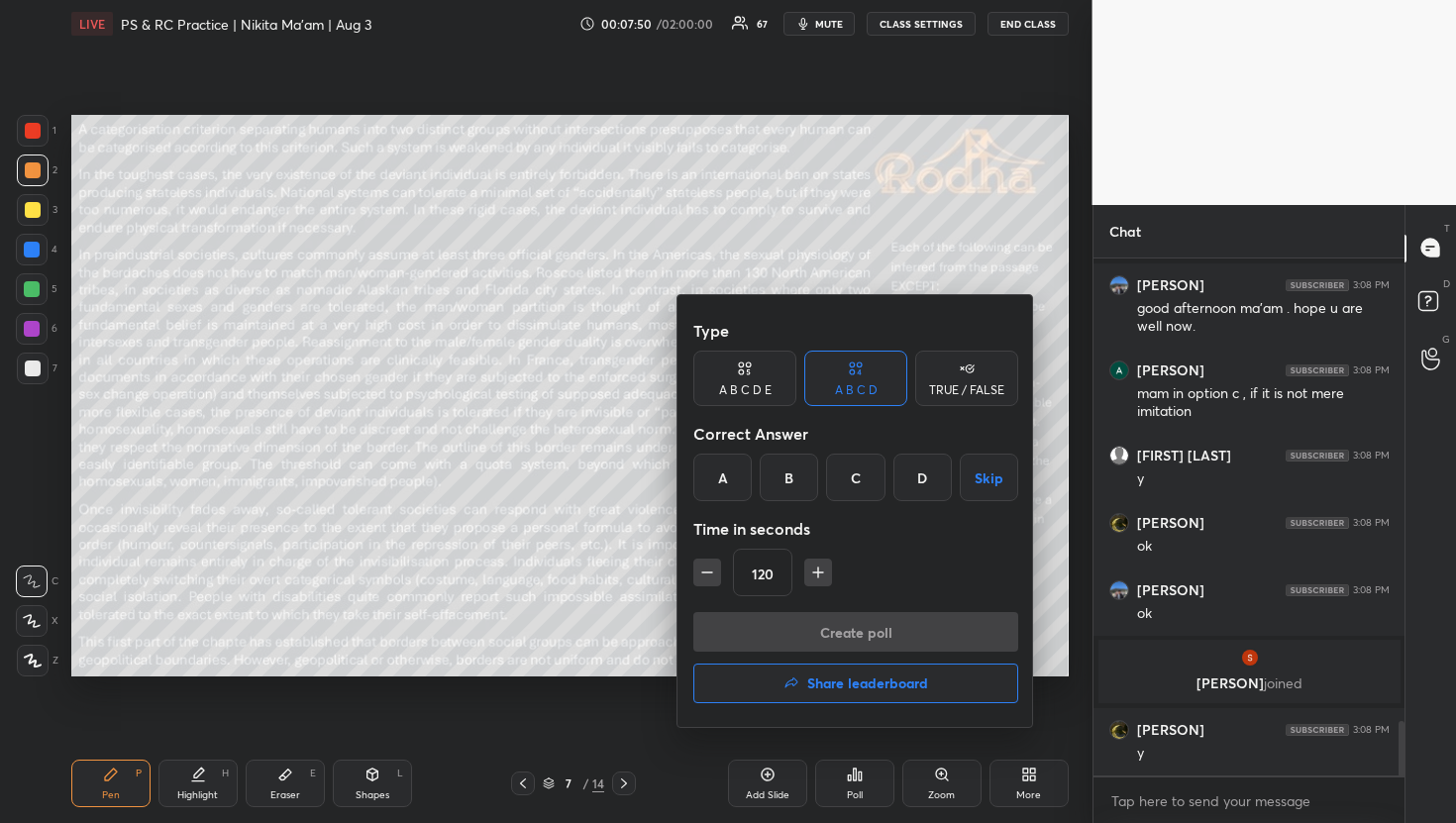 click on "TRUE / FALSE" at bounding box center [967, 390] 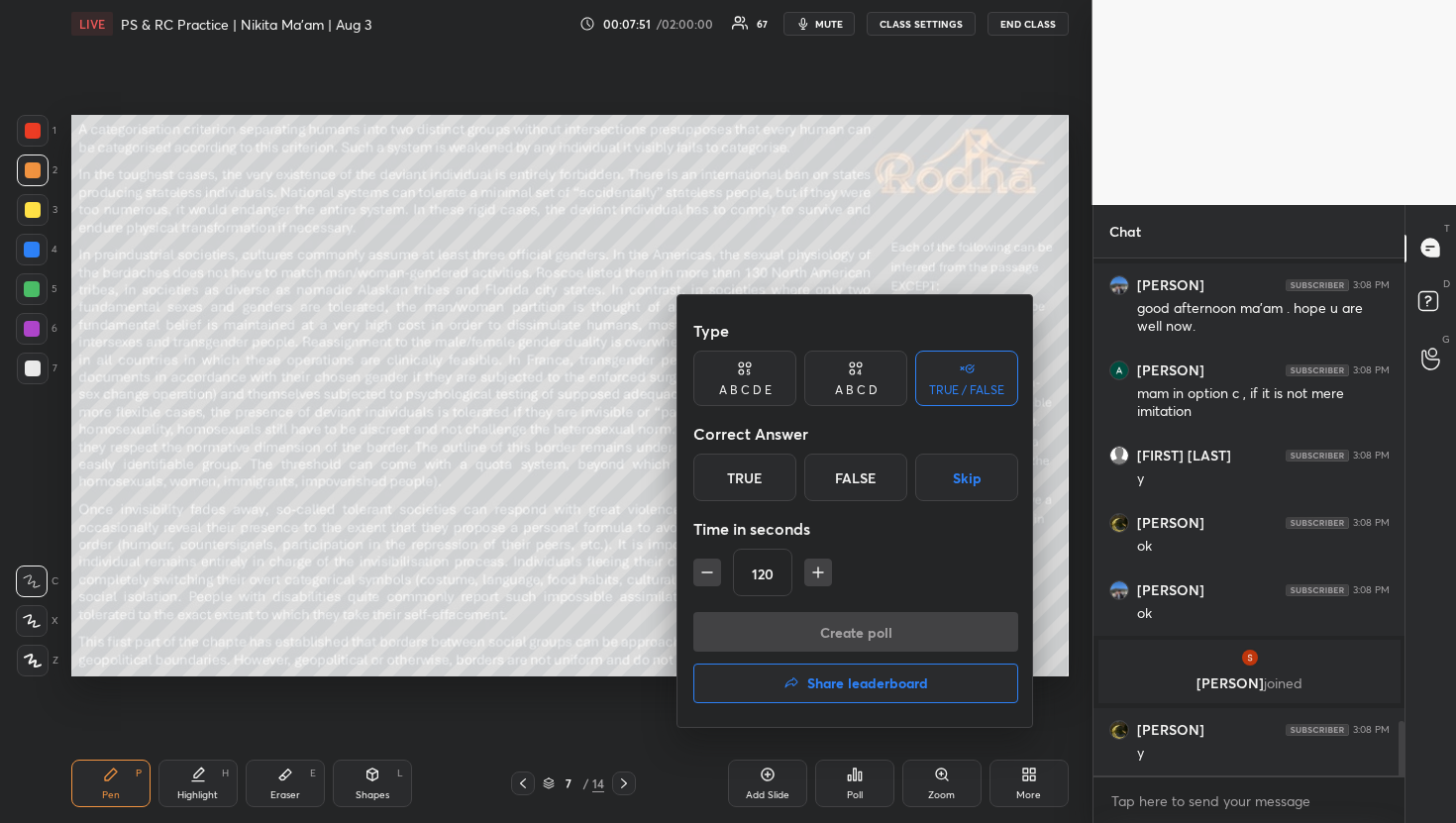click on "True" at bounding box center [745, 477] 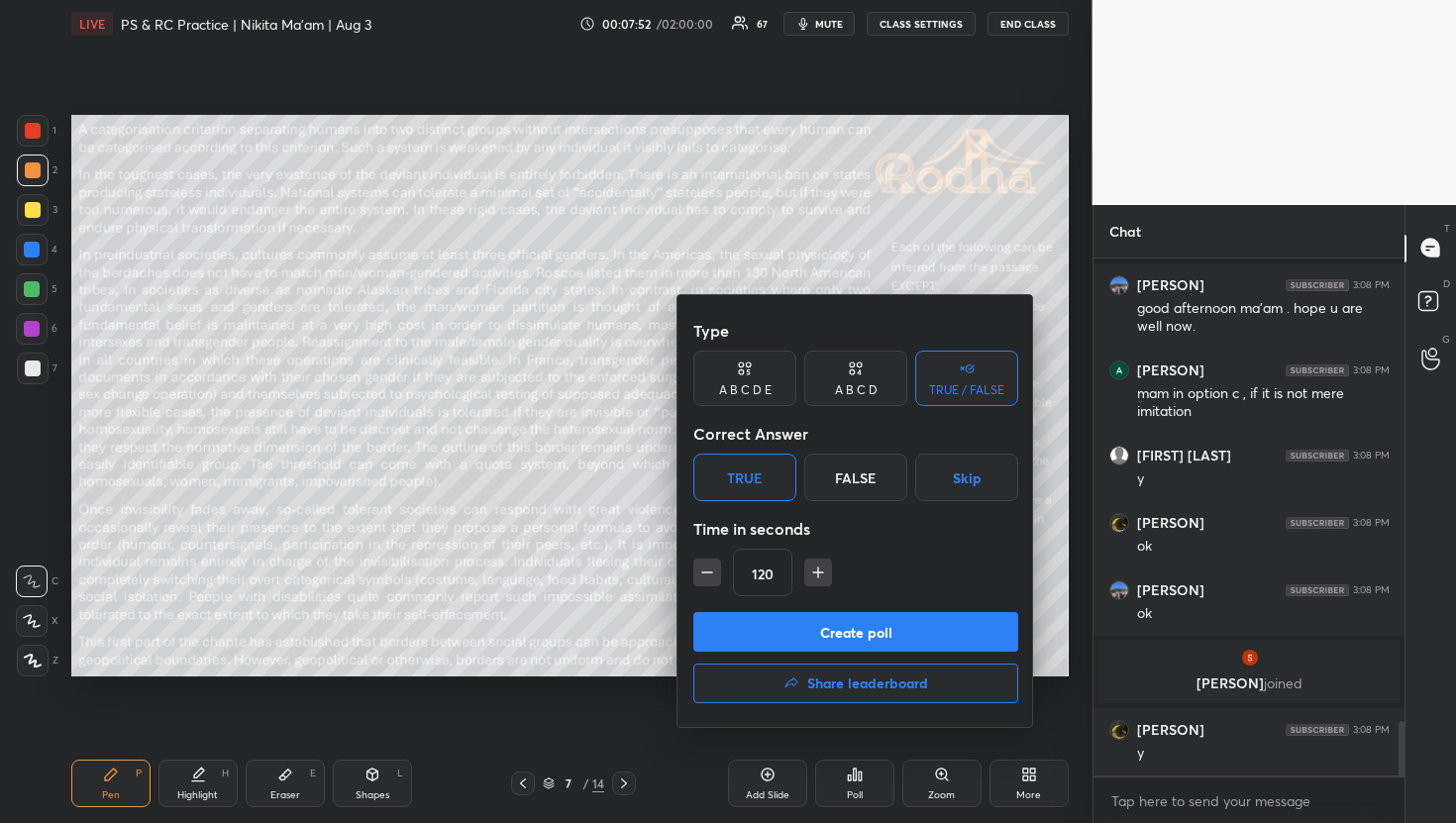click 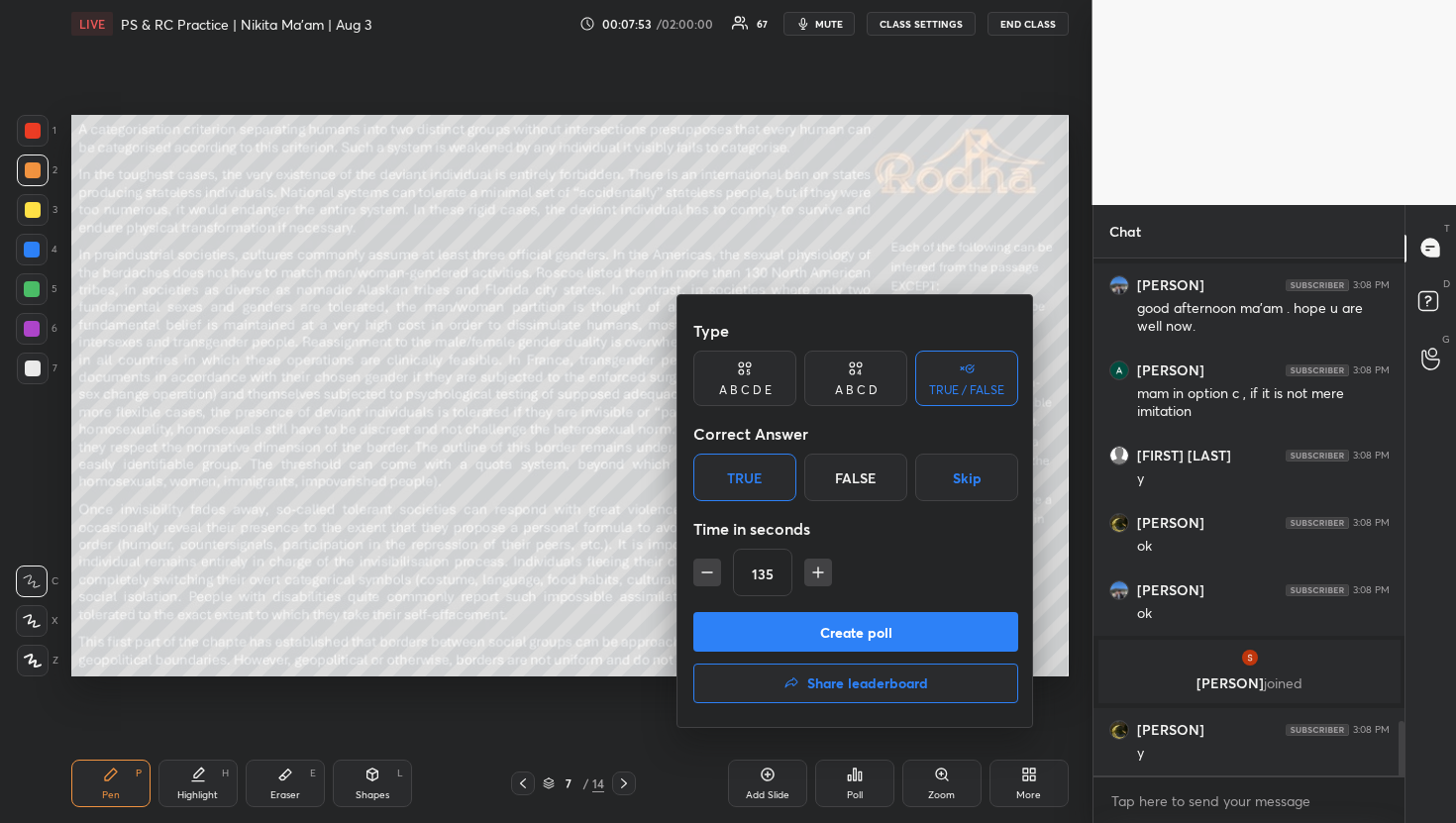 click 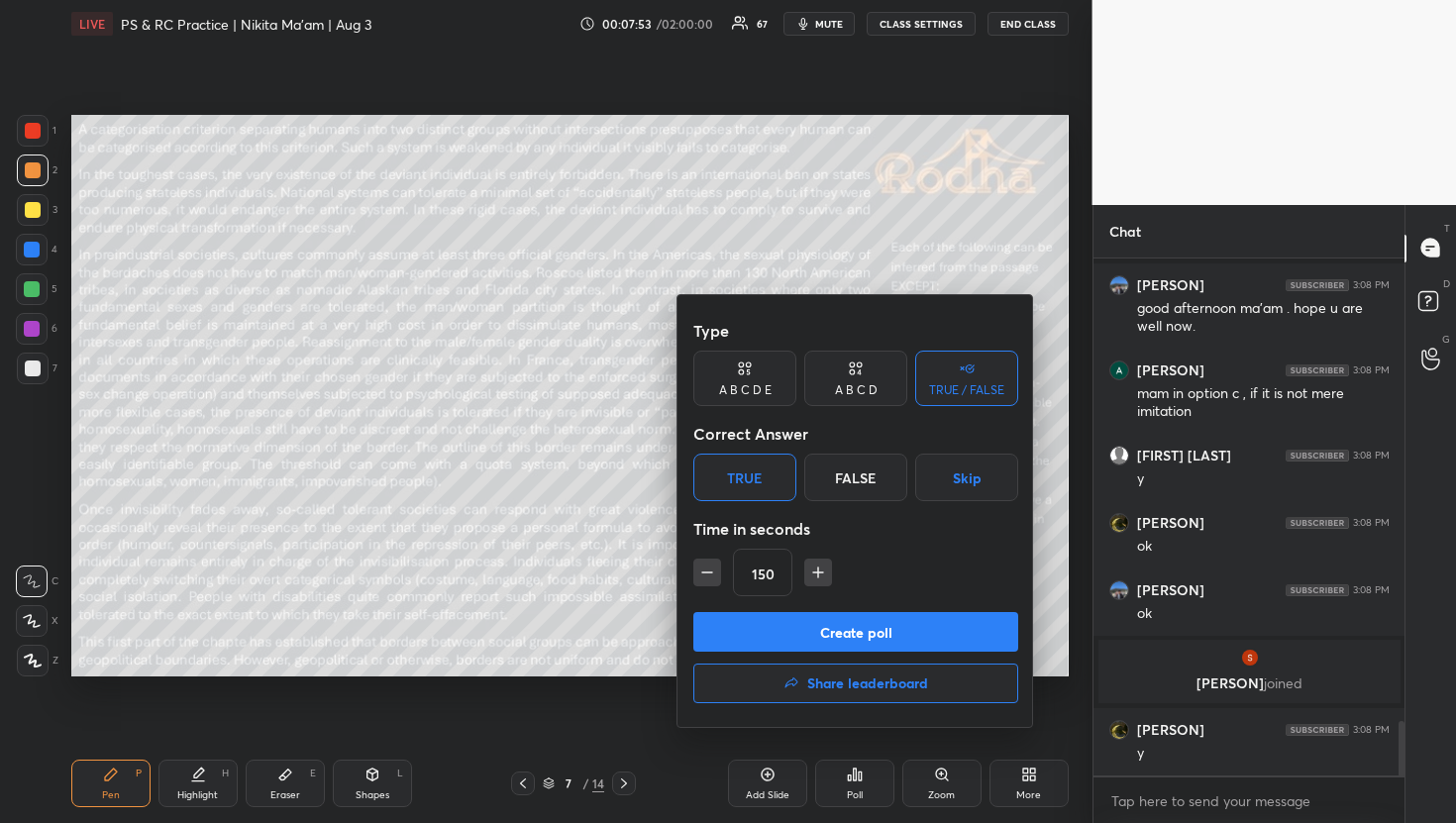 click 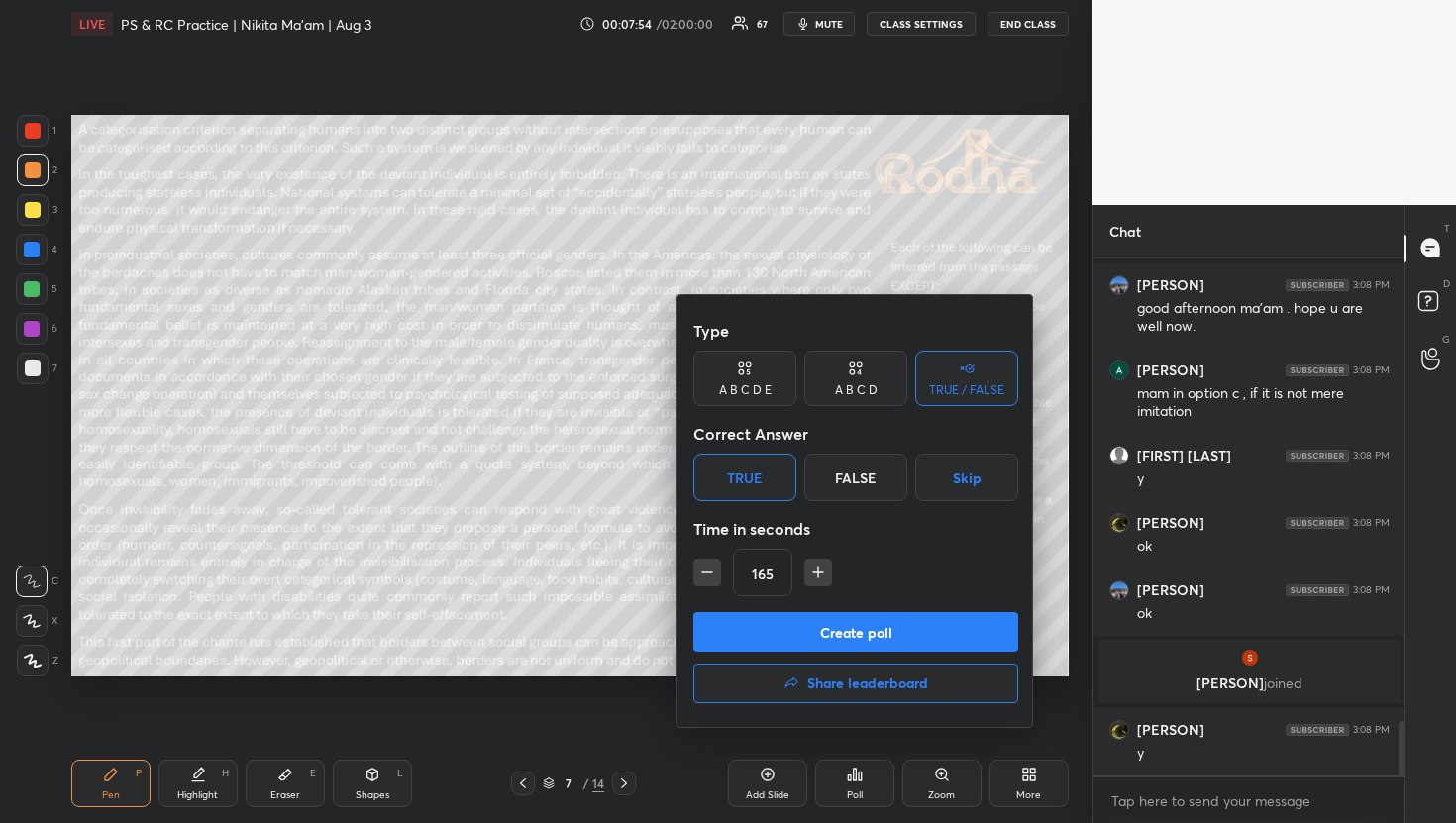 click 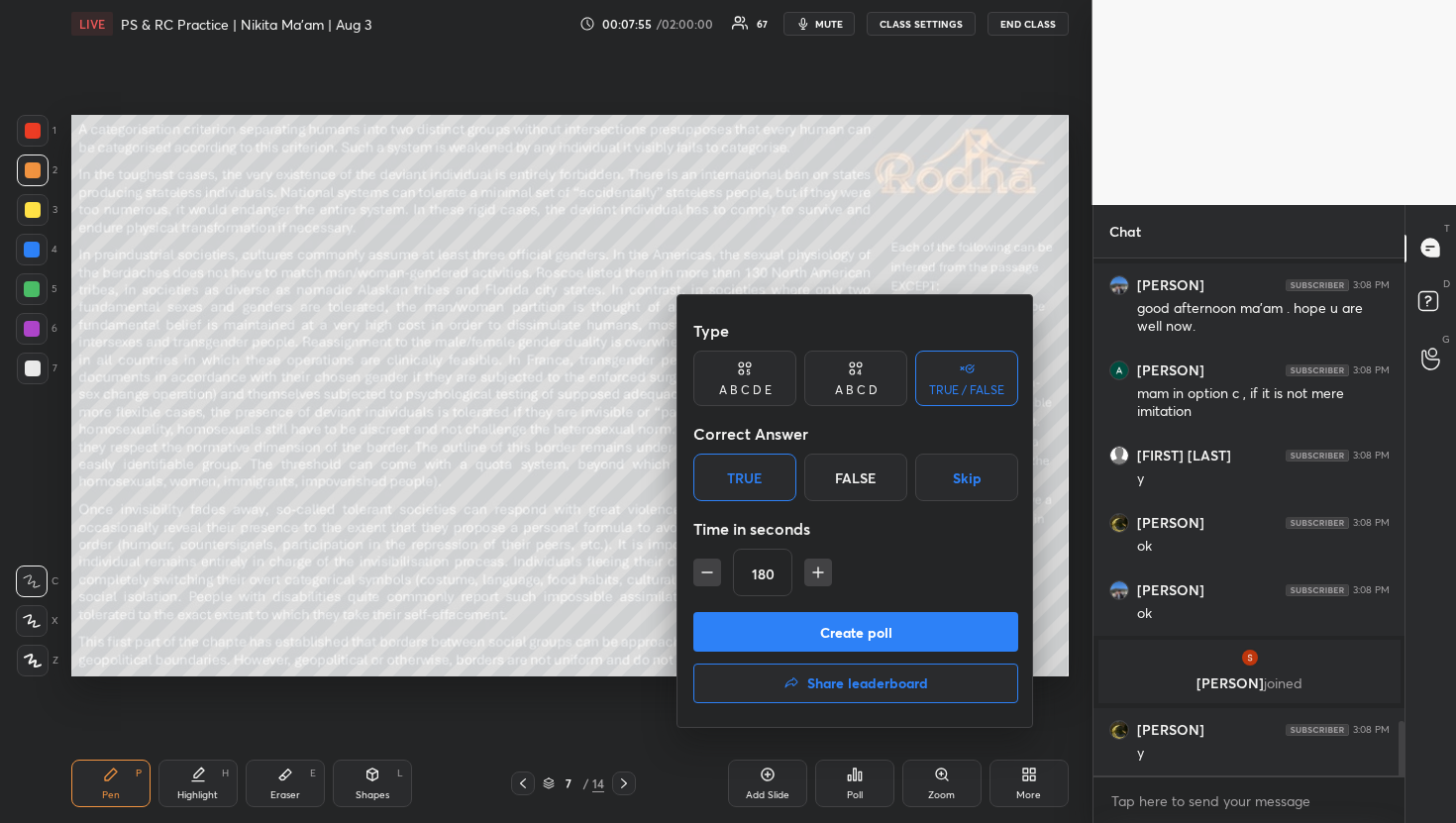 click on "Create poll" at bounding box center (856, 632) 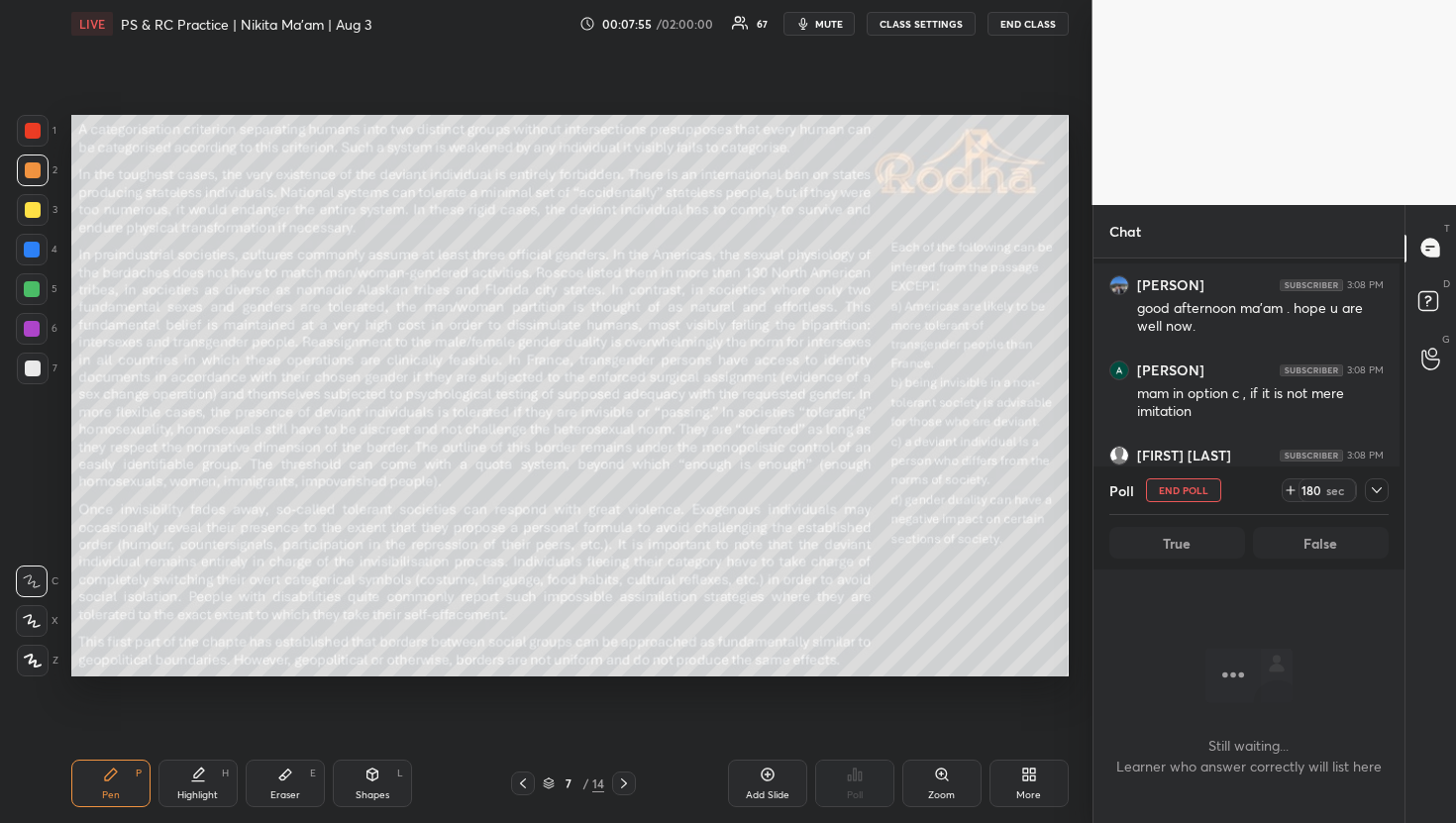 scroll, scrollTop: 425, scrollLeft: 299, axis: both 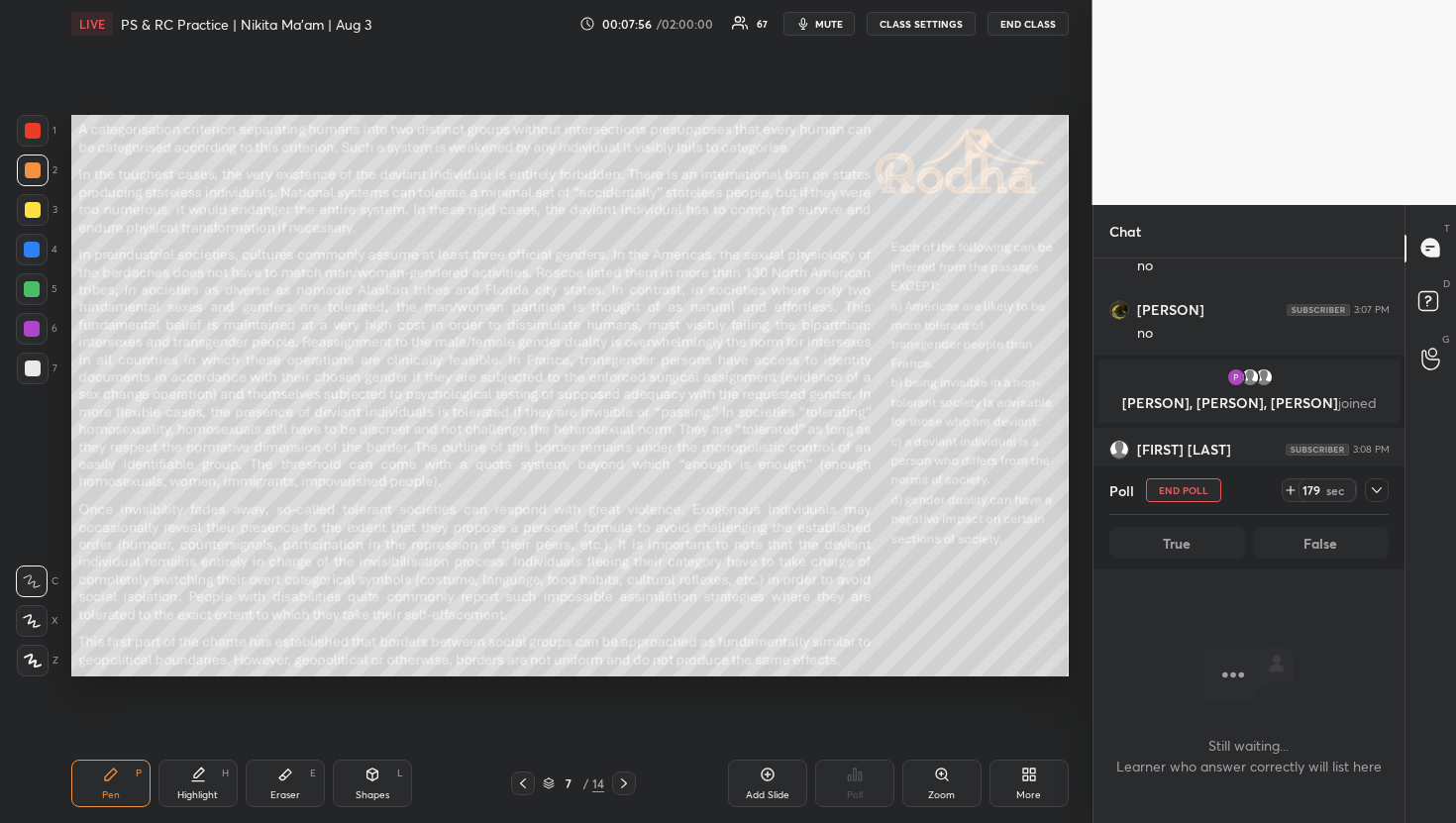 click 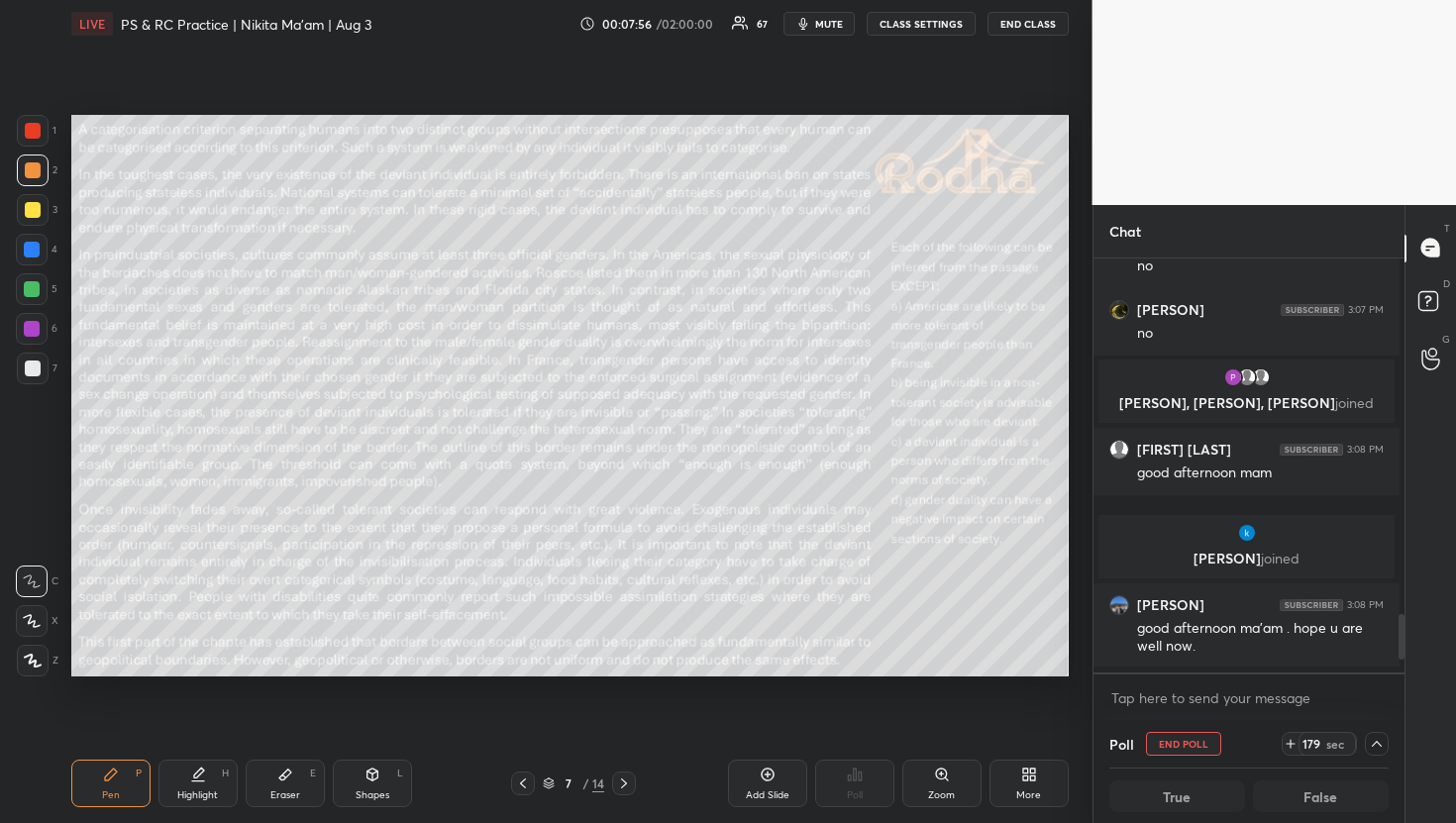 scroll, scrollTop: 408, scrollLeft: 299, axis: both 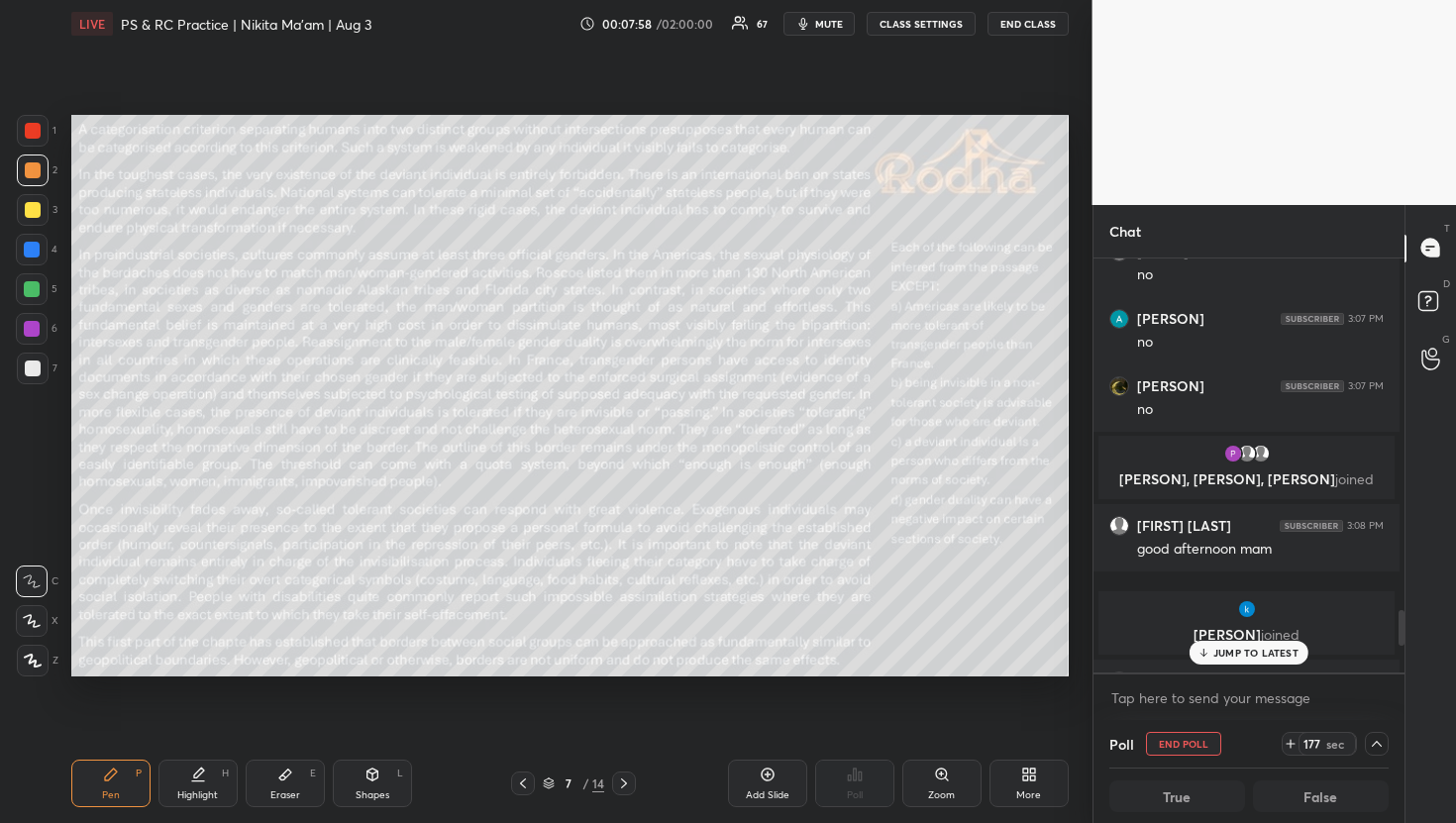 click on "JUMP TO LATEST" at bounding box center (1249, 653) 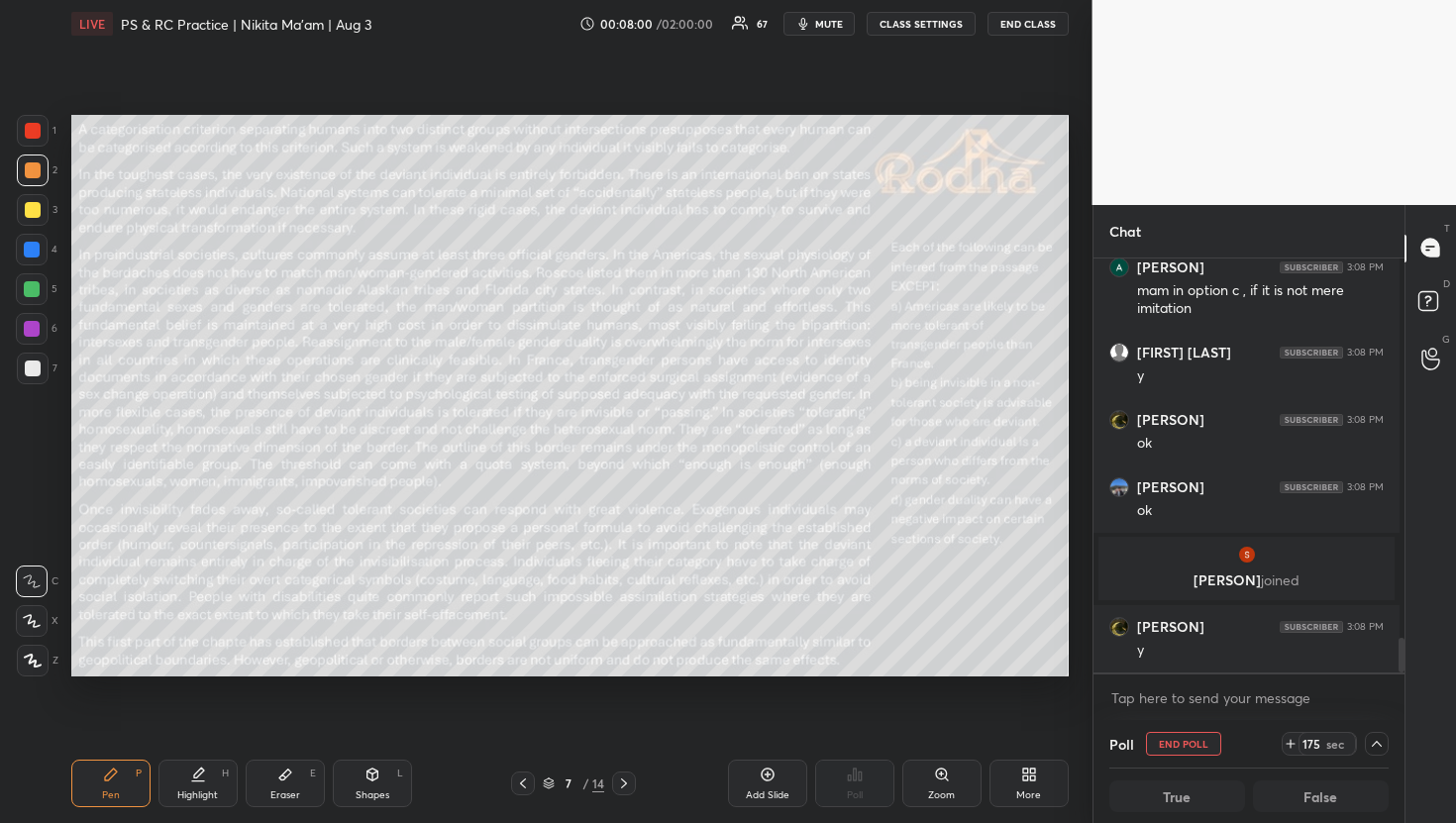 click on "mute" at bounding box center [829, 24] 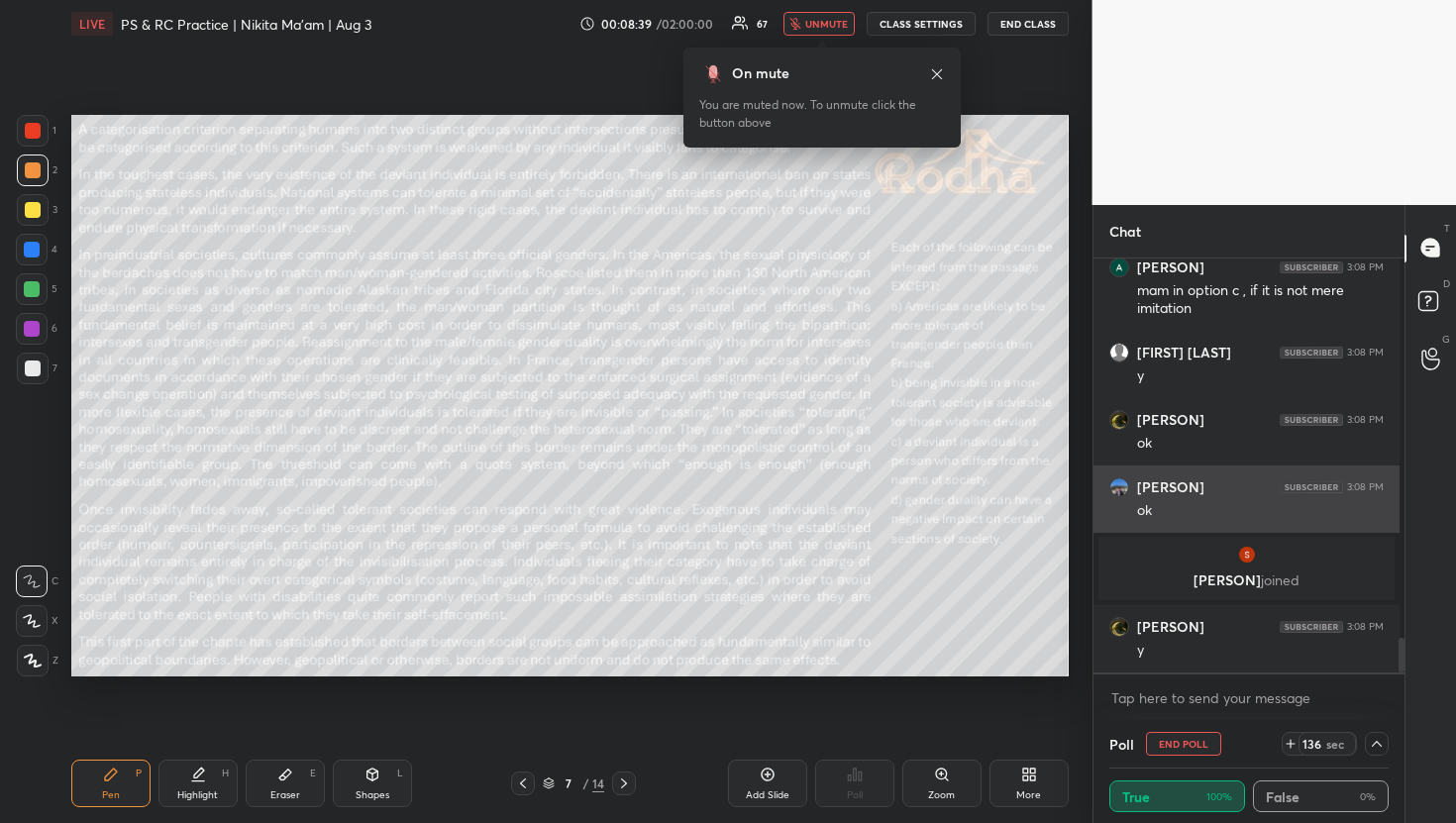 scroll, scrollTop: 4664, scrollLeft: 0, axis: vertical 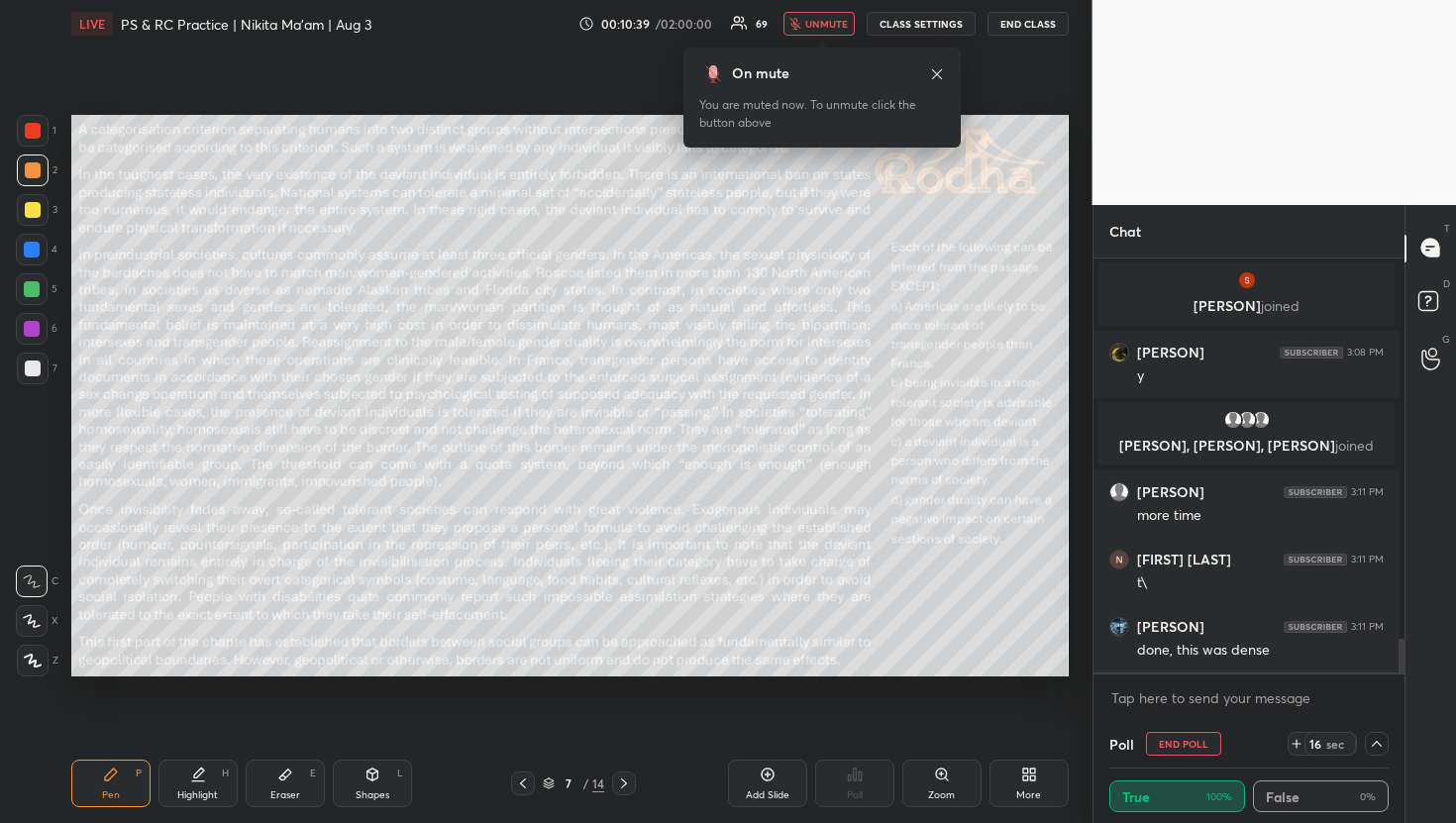 click 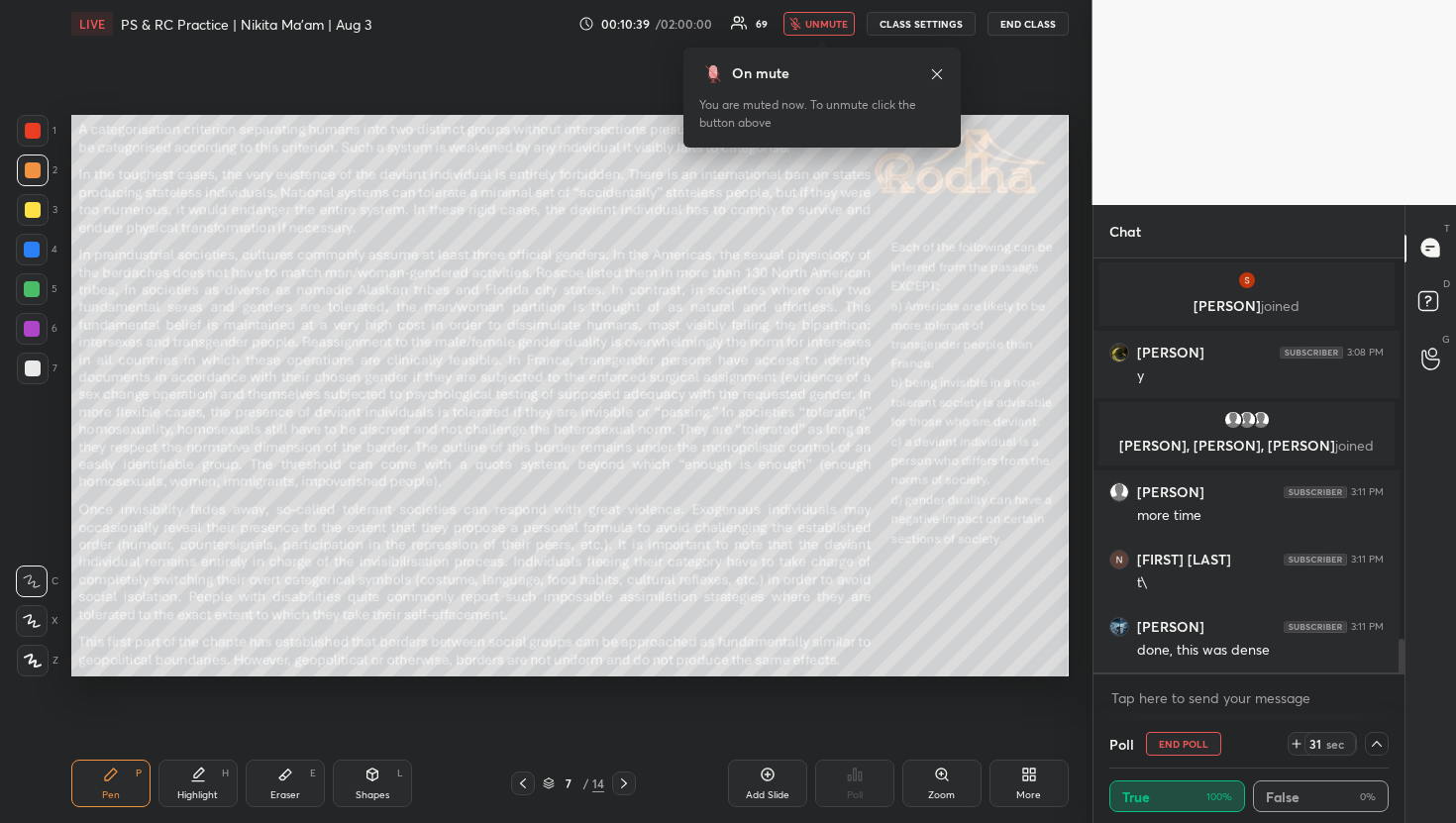 scroll, scrollTop: 4773, scrollLeft: 0, axis: vertical 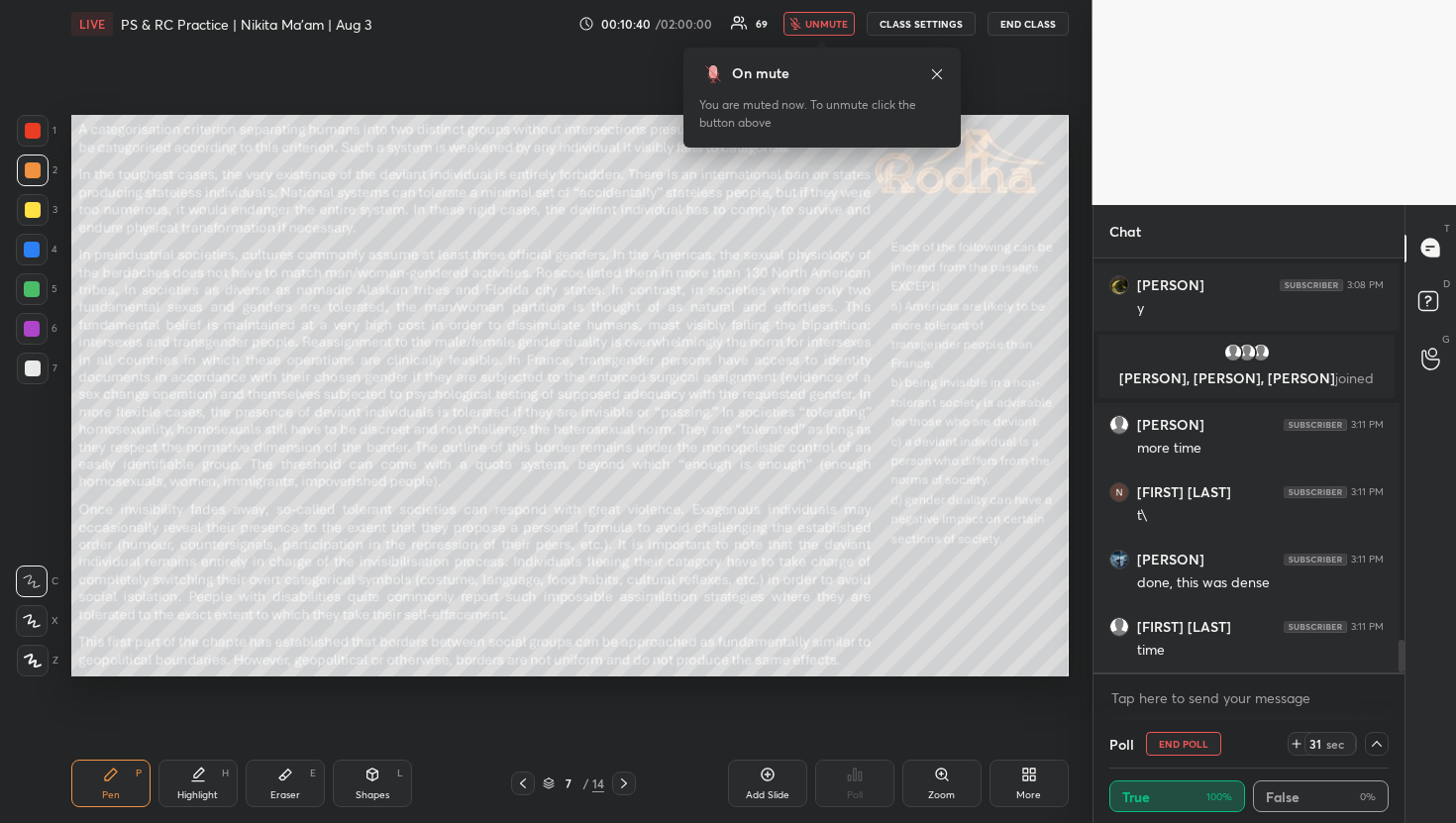 click 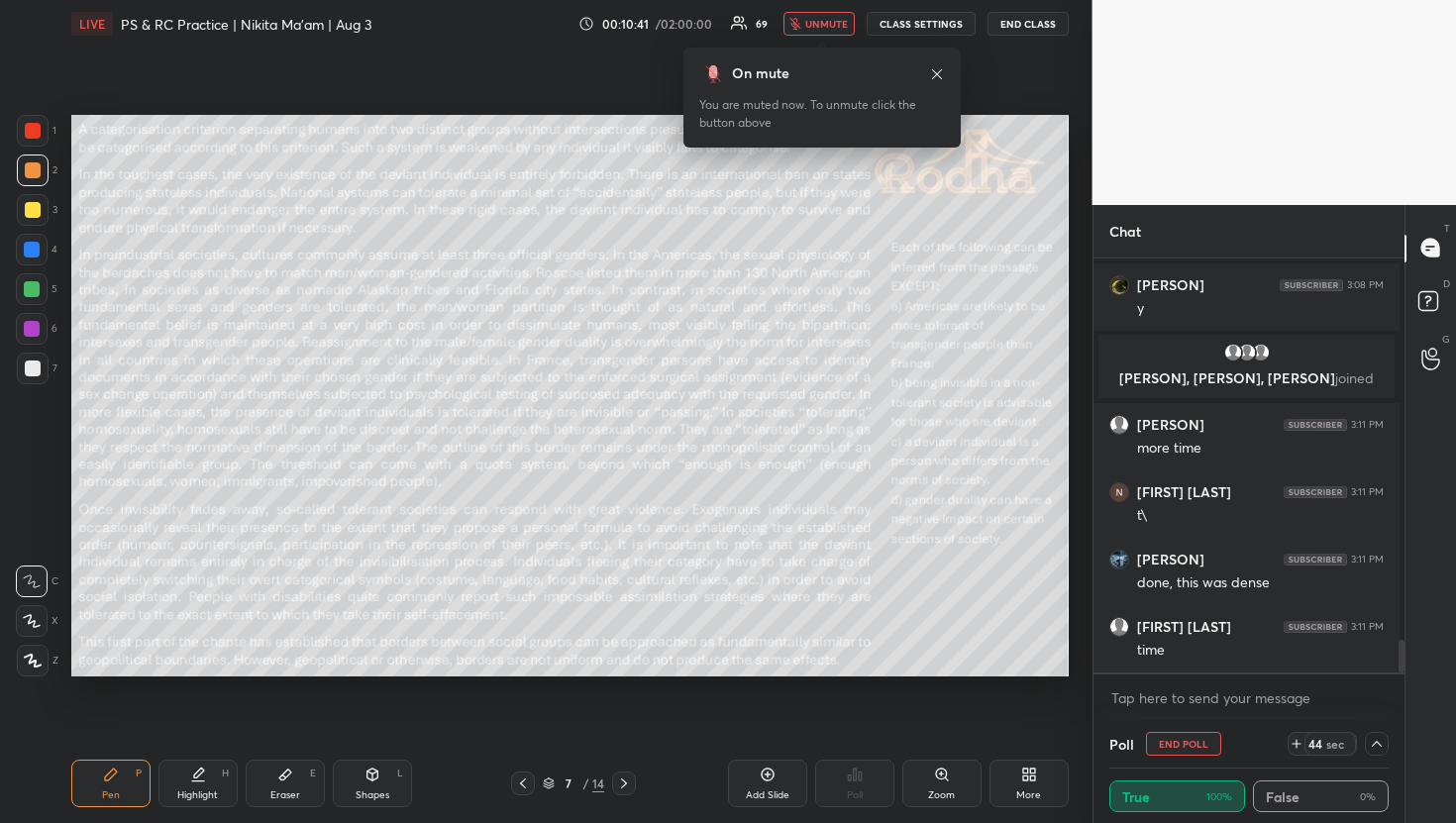 click 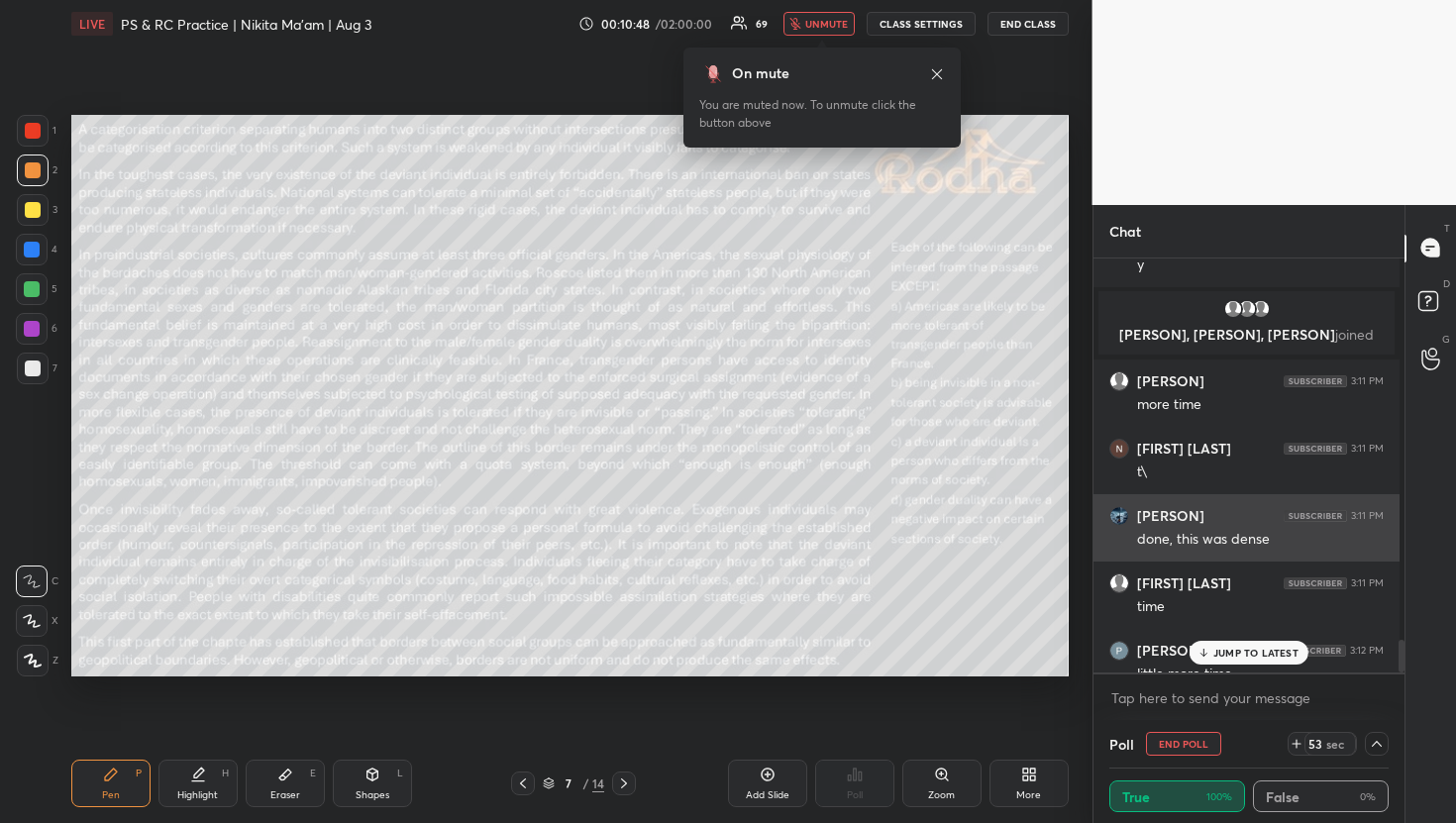 scroll, scrollTop: 4840, scrollLeft: 0, axis: vertical 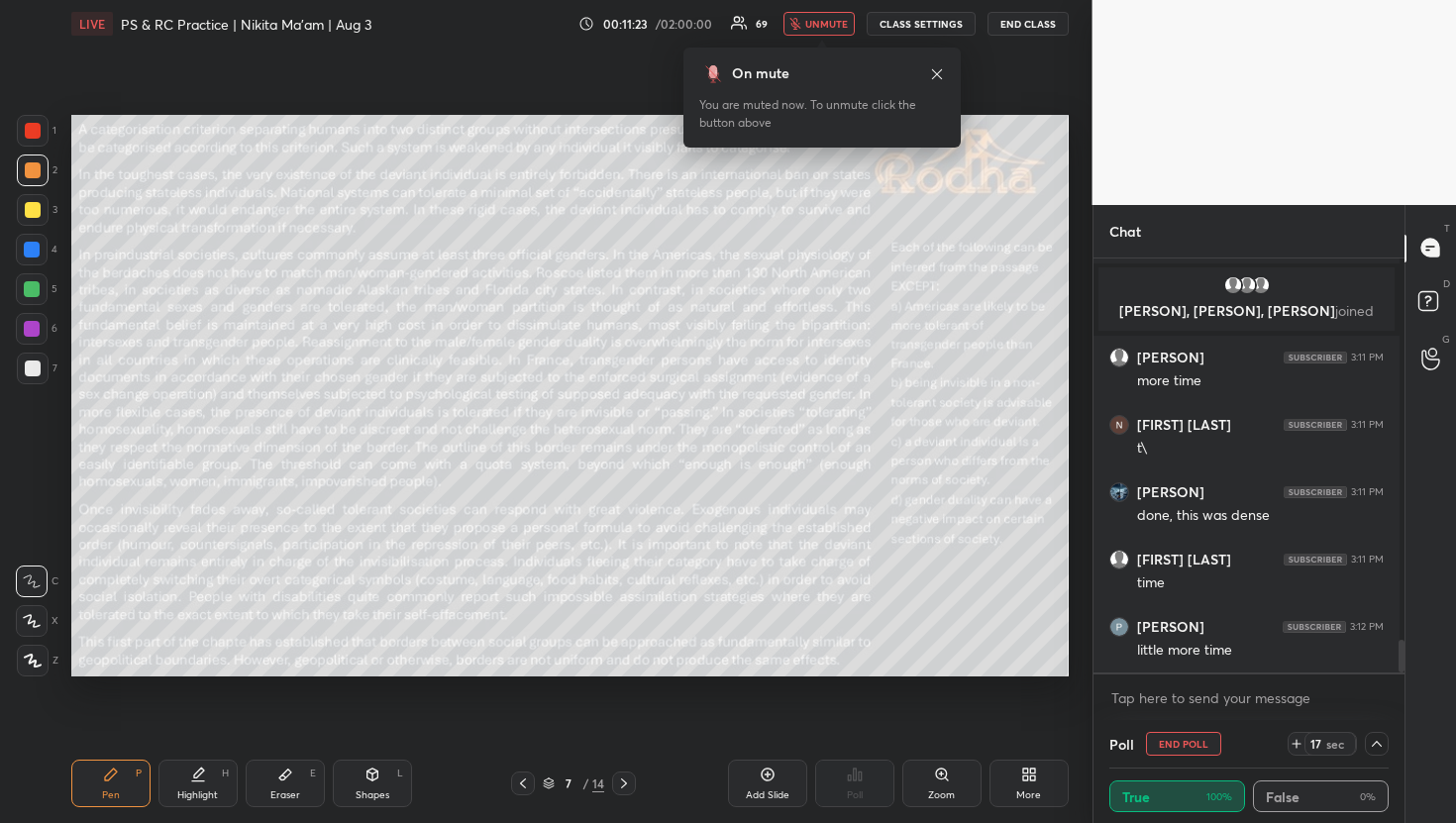 click on "unmute" at bounding box center [826, 24] 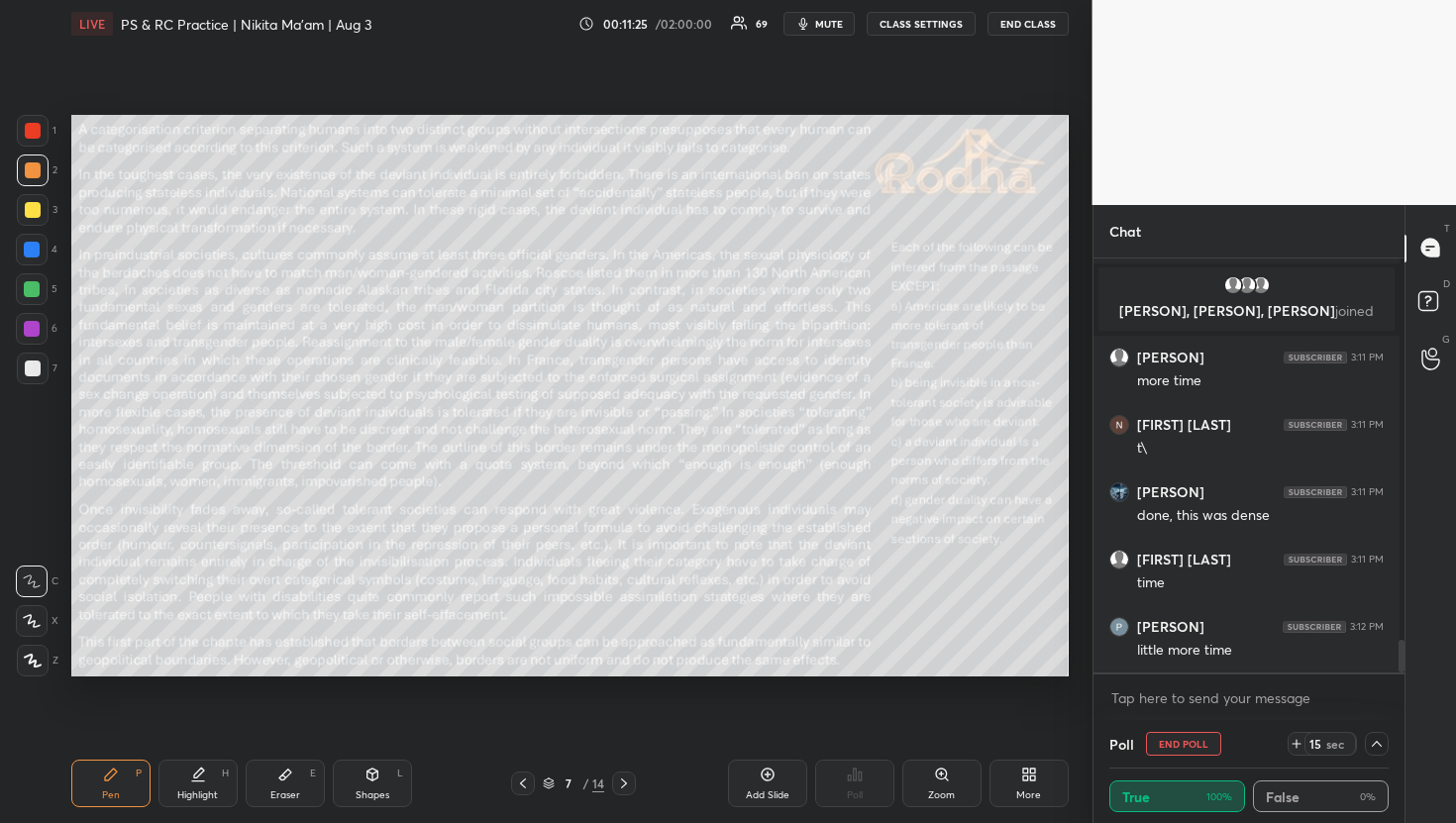 click on "mute" at bounding box center (819, 24) 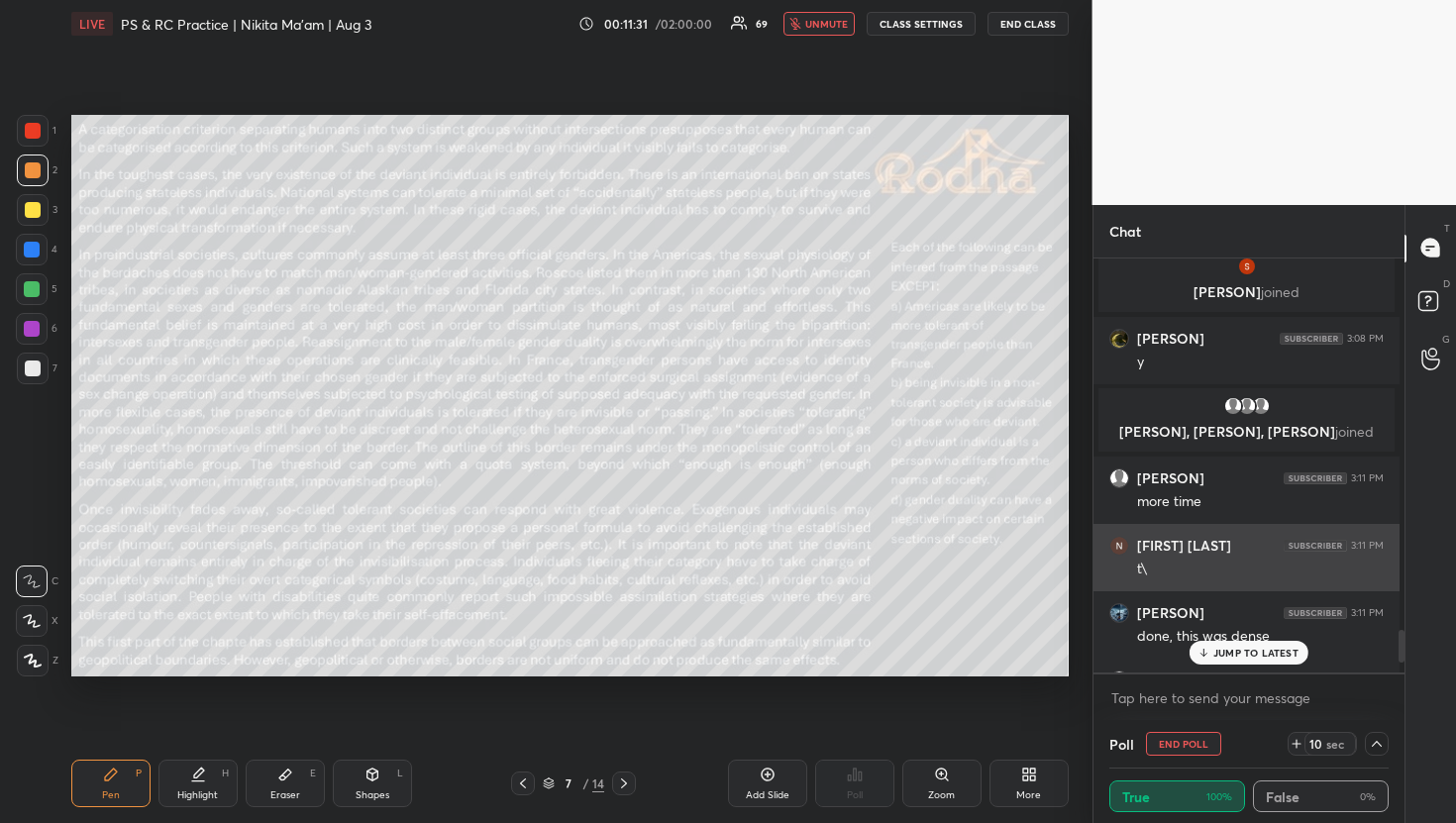 scroll, scrollTop: 4840, scrollLeft: 0, axis: vertical 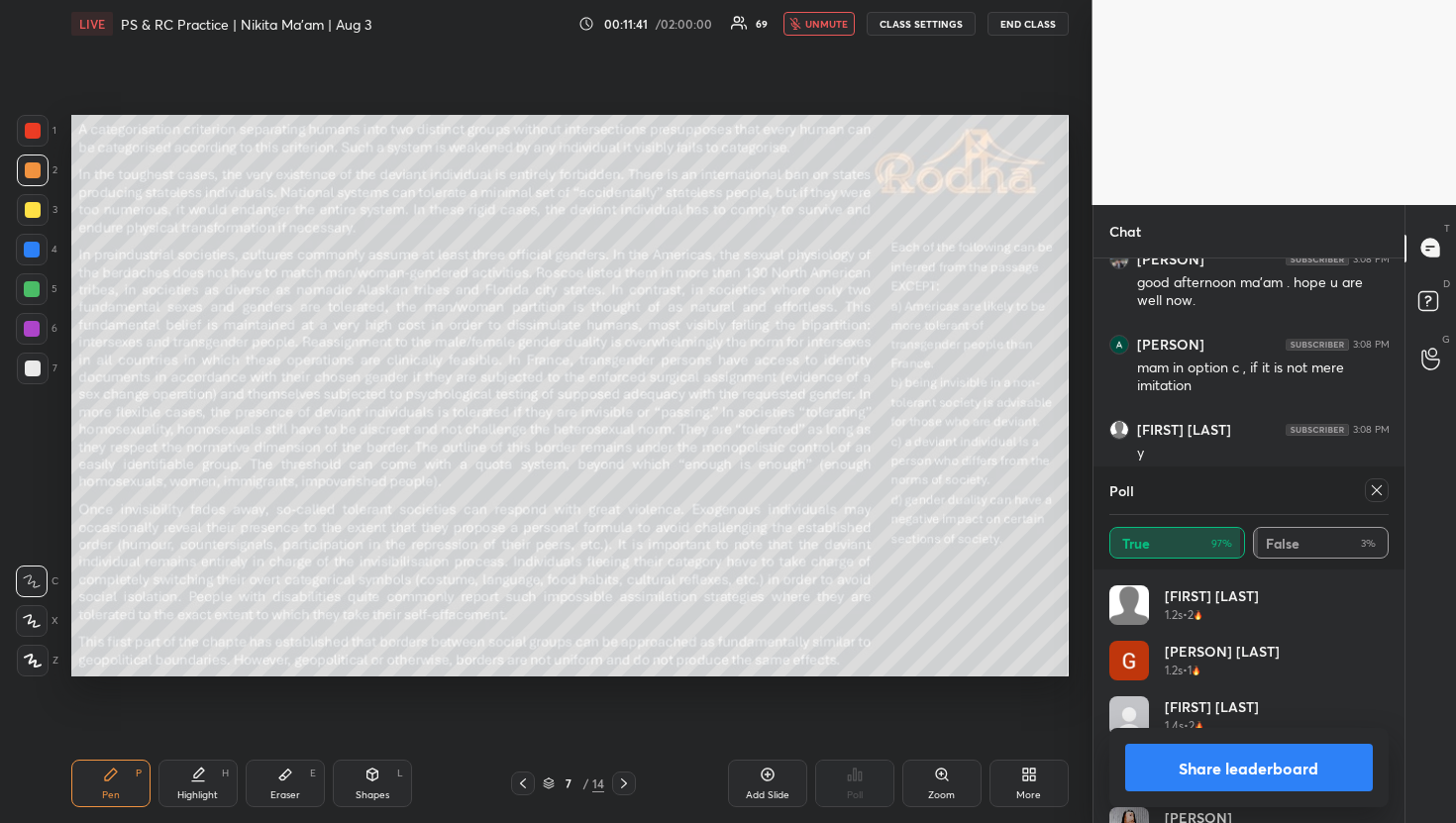 click on "unmute" at bounding box center (826, 24) 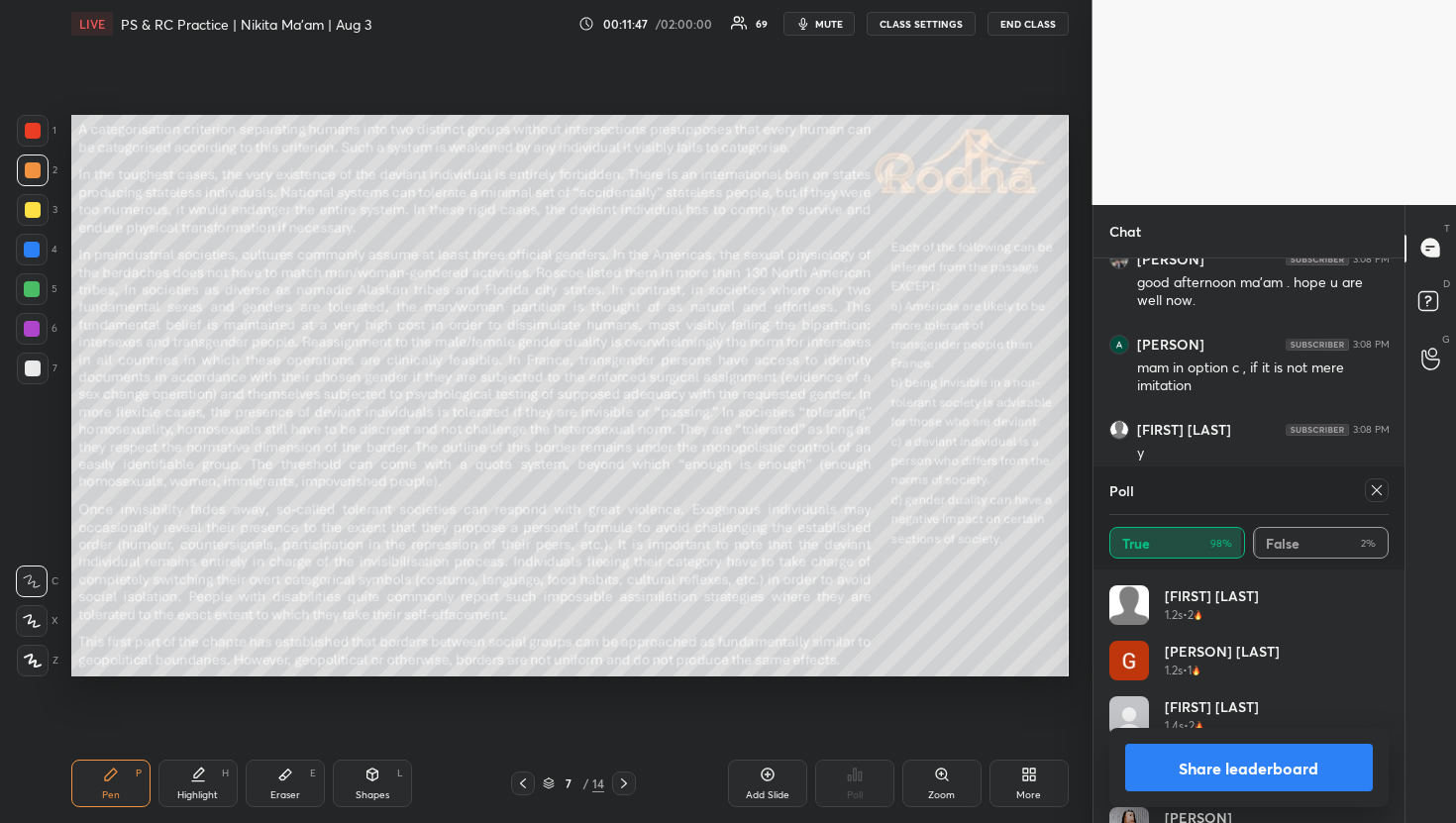 click 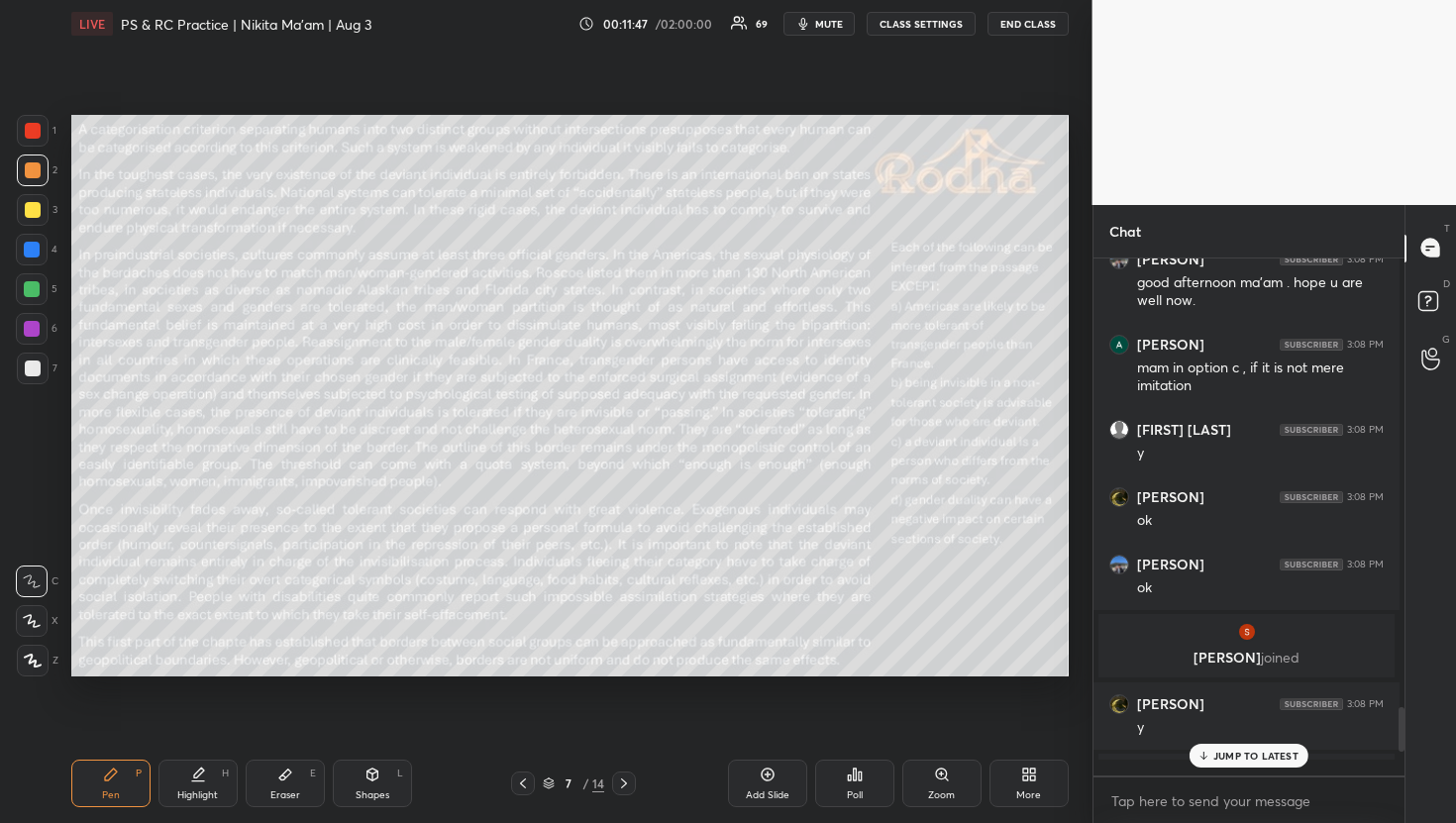 scroll, scrollTop: 0, scrollLeft: 0, axis: both 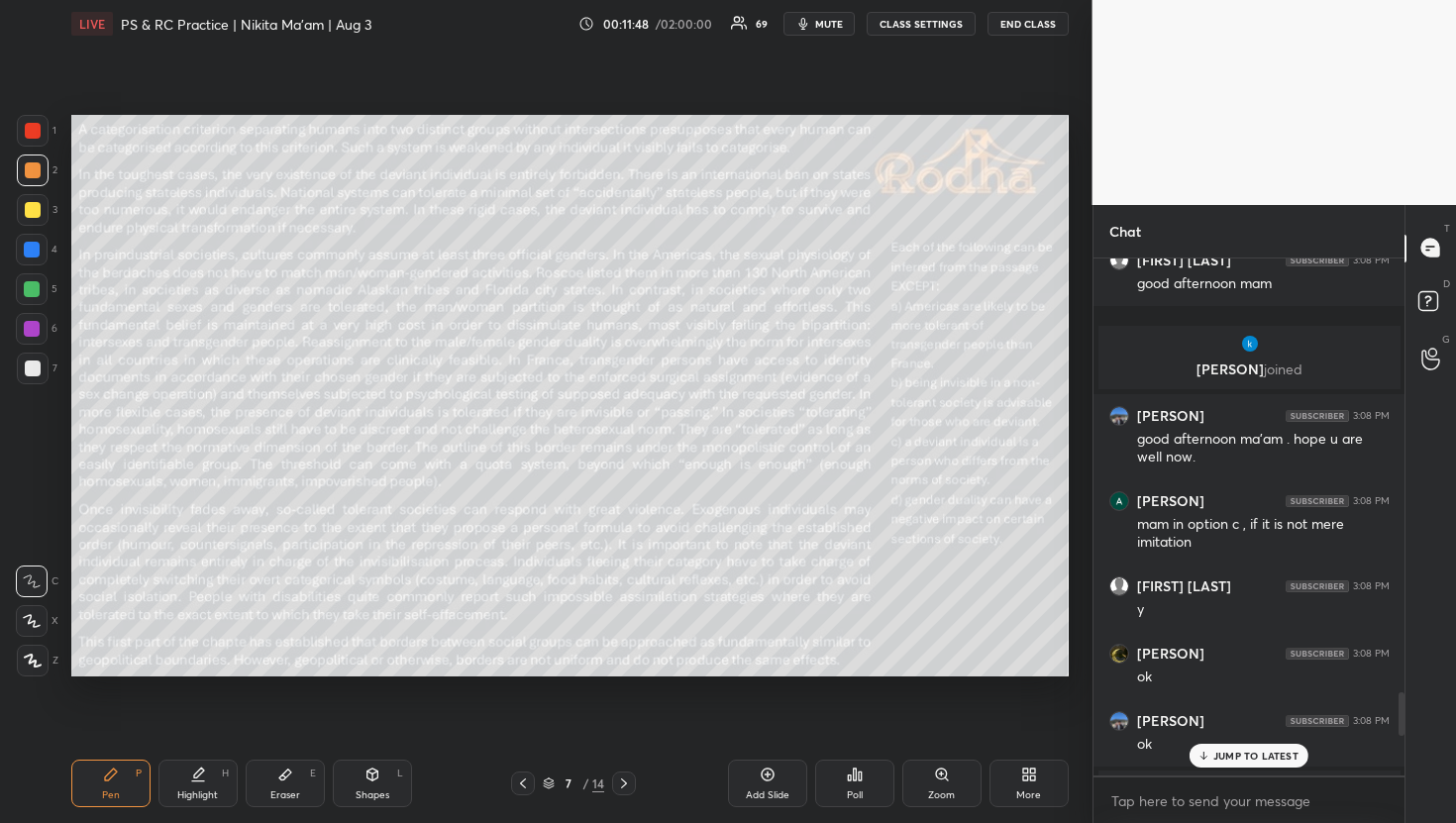 click on "JUMP TO LATEST" at bounding box center (1249, 756) 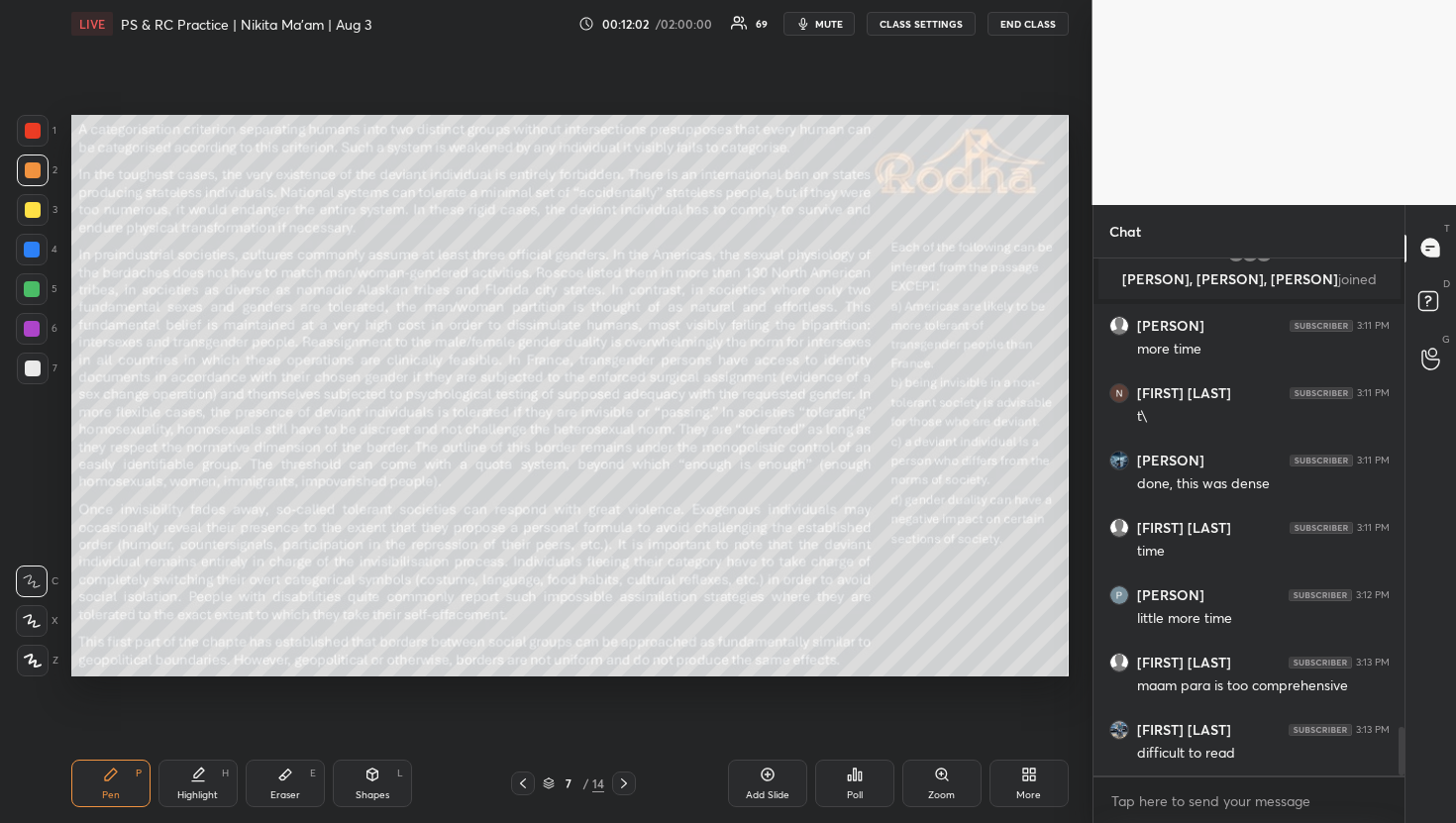 scroll, scrollTop: 5028, scrollLeft: 0, axis: vertical 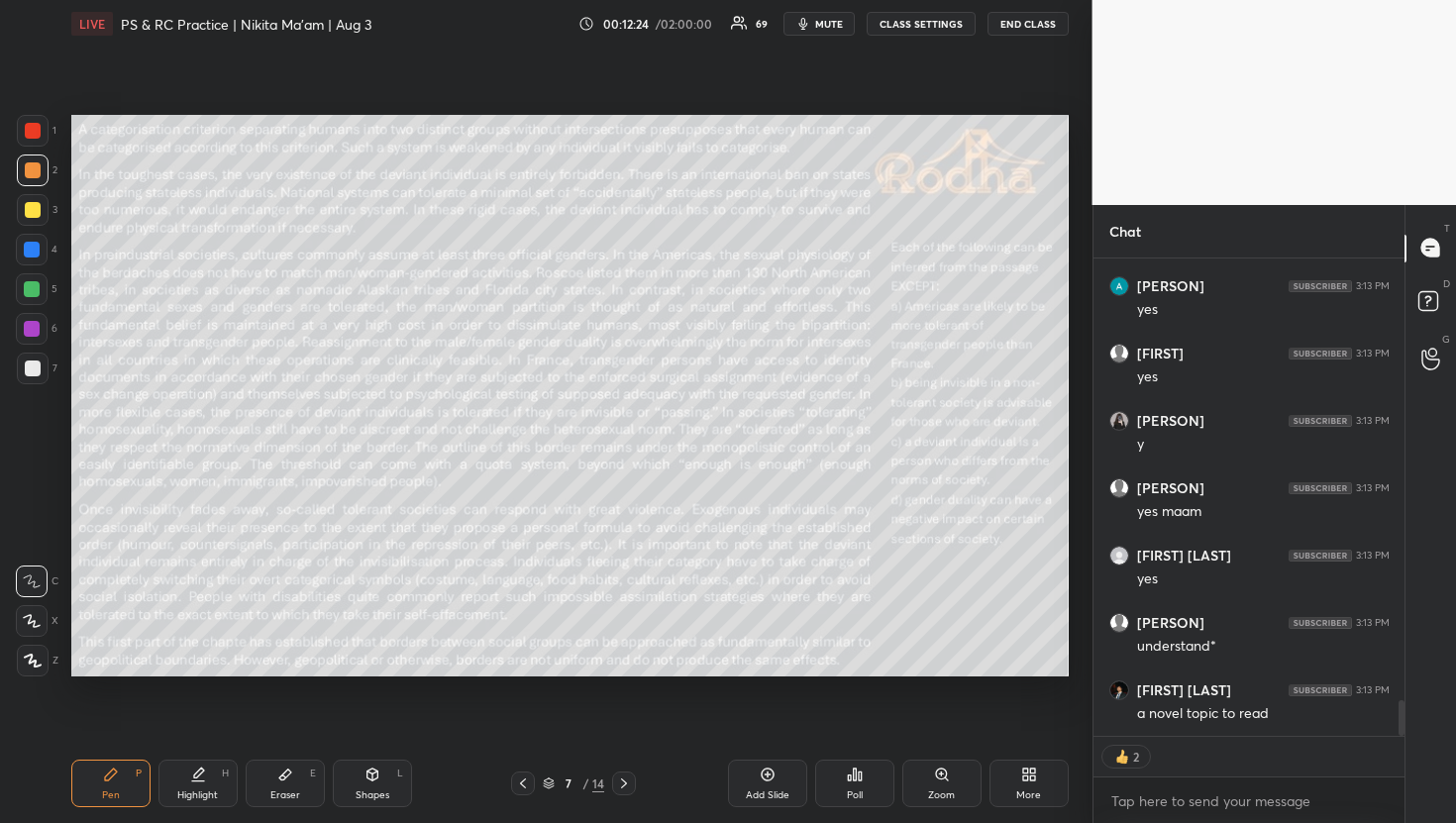 type on "x" 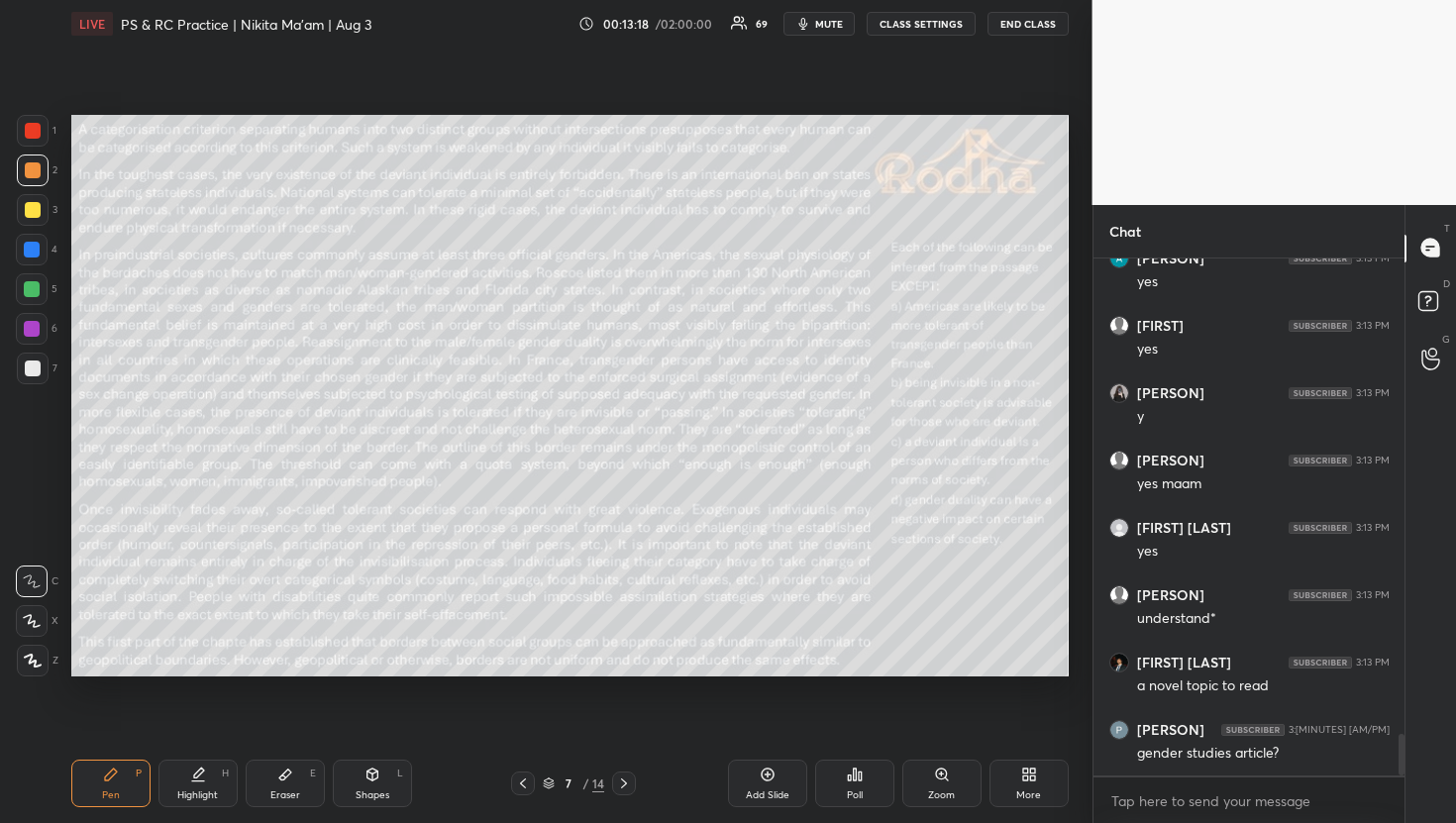 scroll, scrollTop: 5976, scrollLeft: 0, axis: vertical 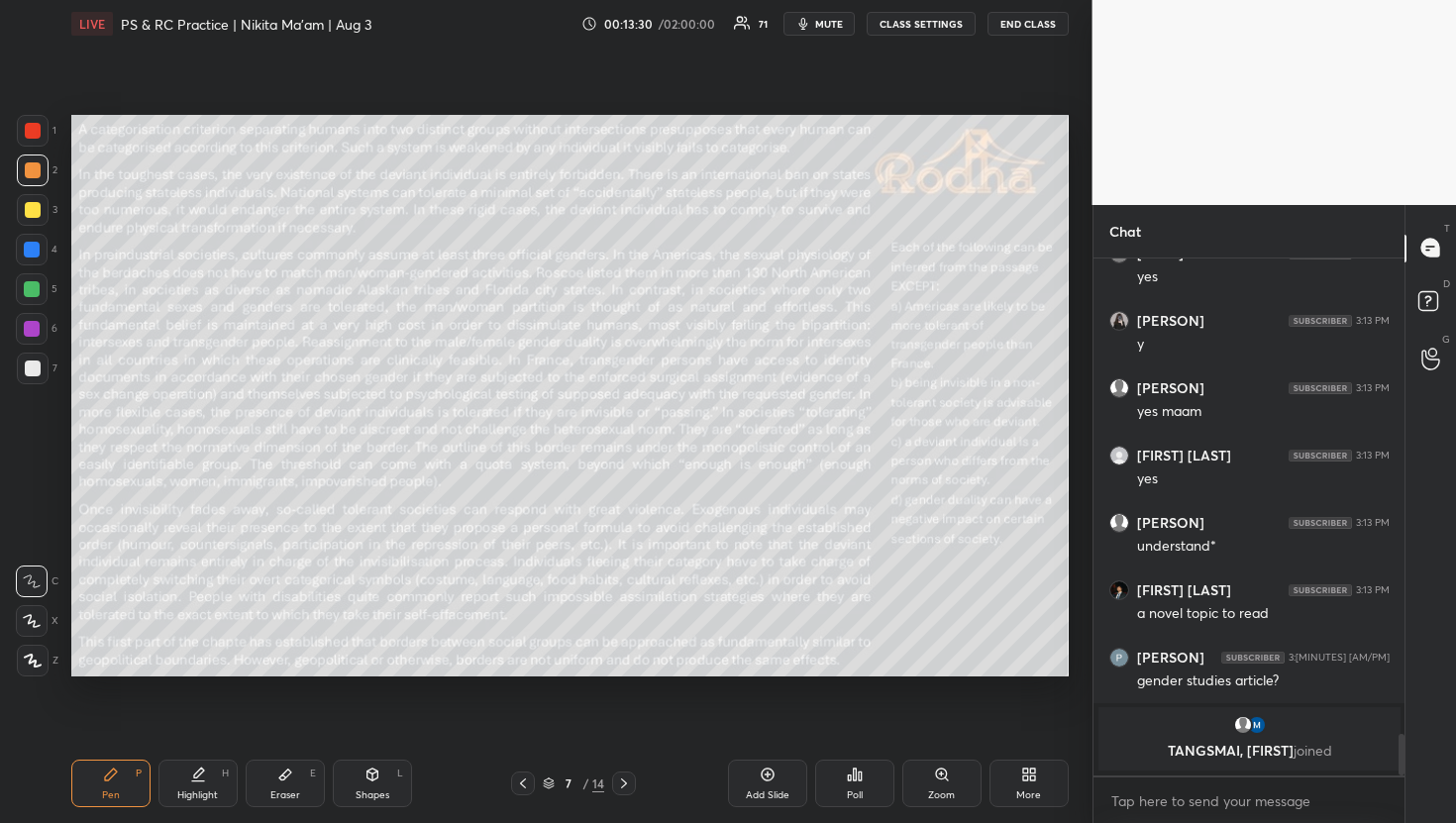 click on "Poll" at bounding box center [855, 783] 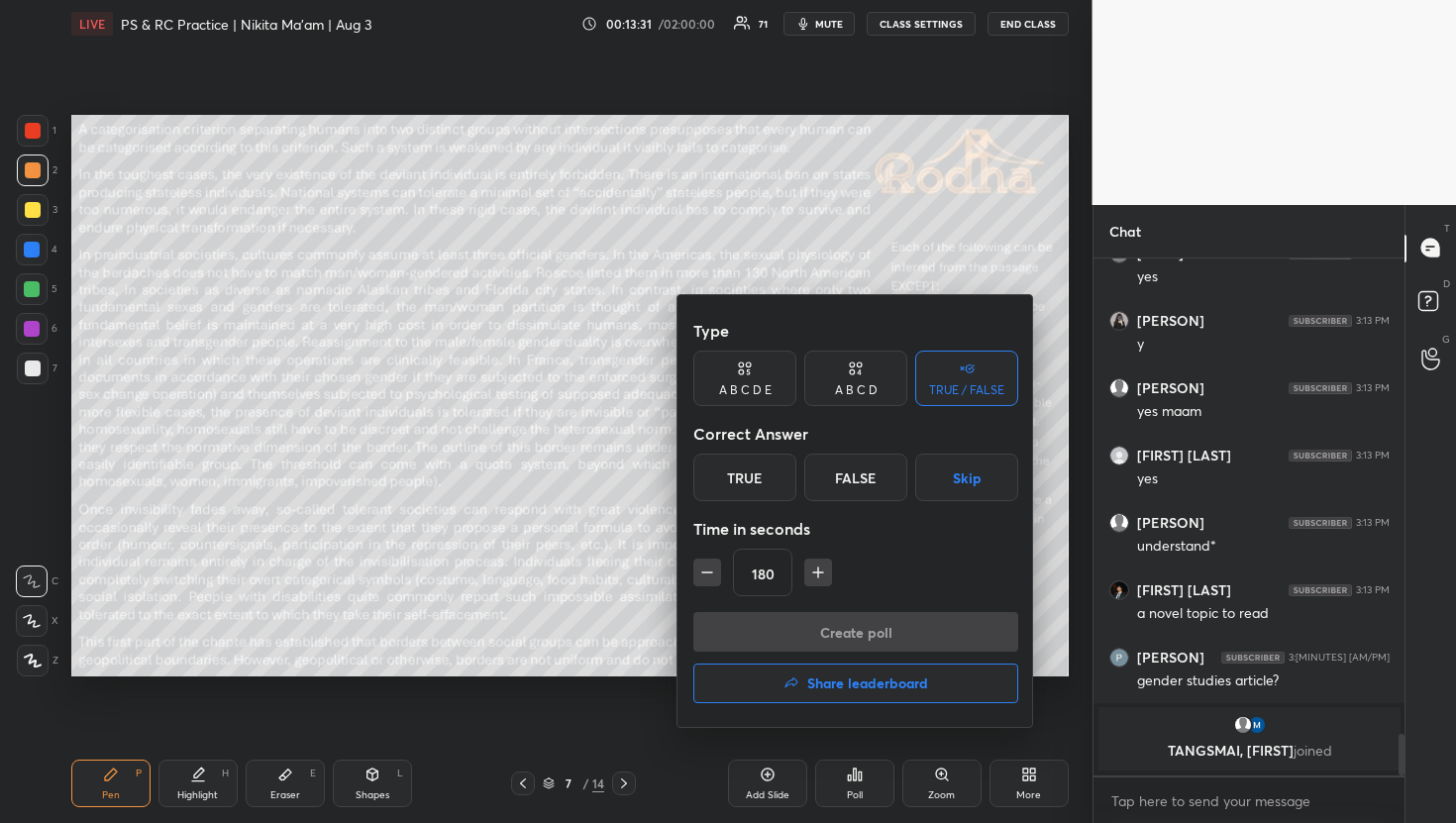 click on "A B C D" at bounding box center [856, 378] 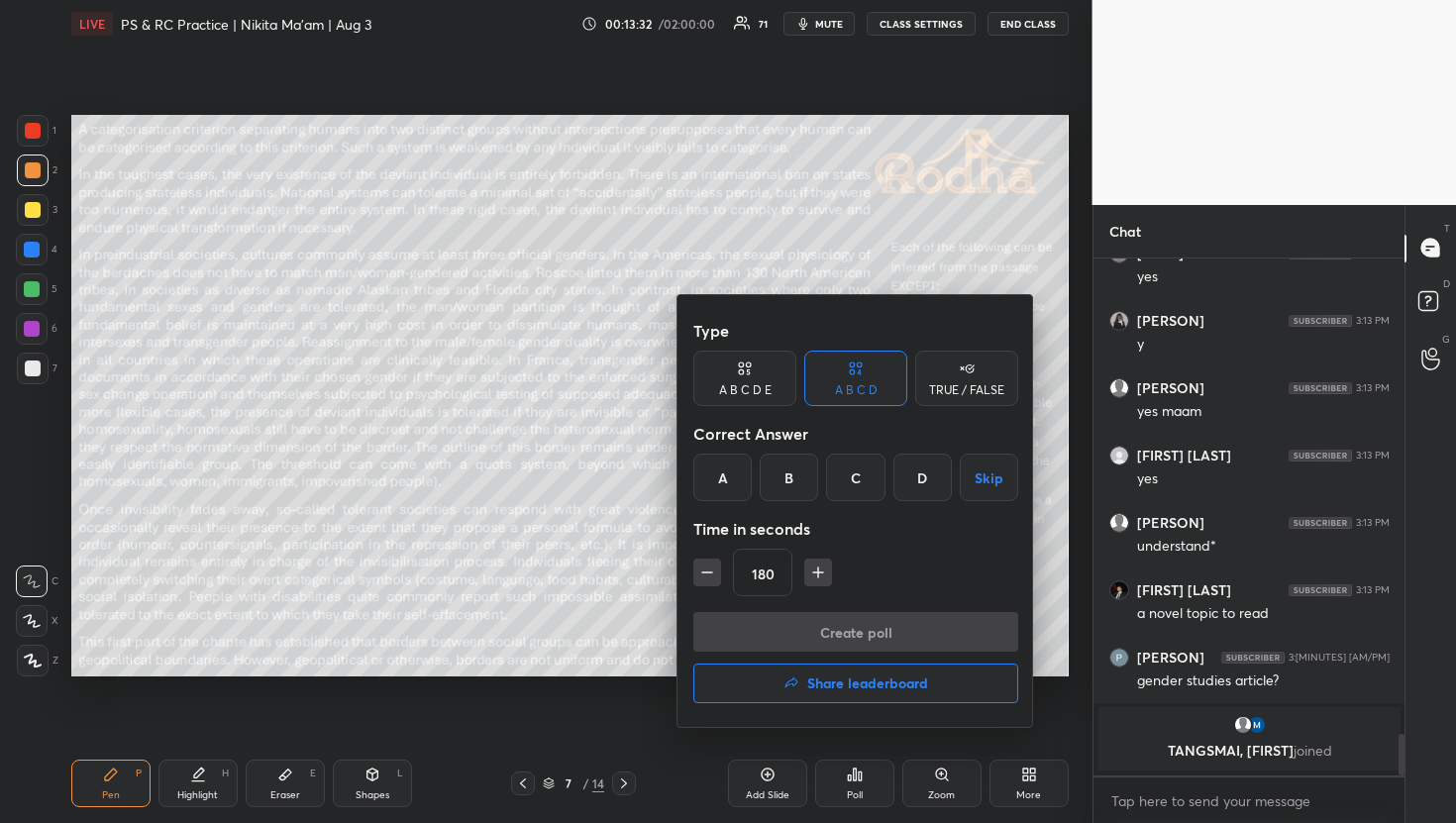 click on "B" at bounding box center (788, 477) 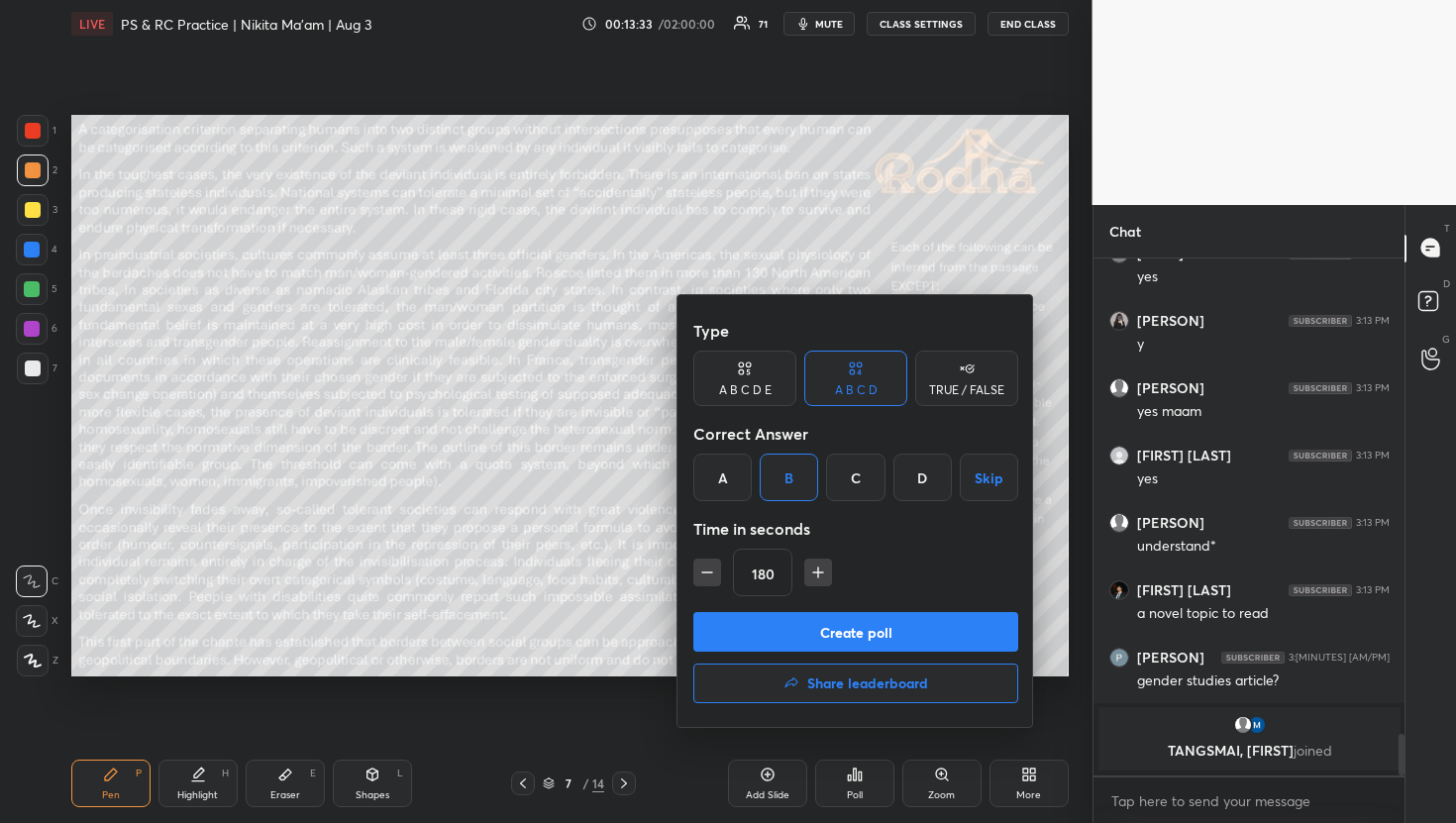 click 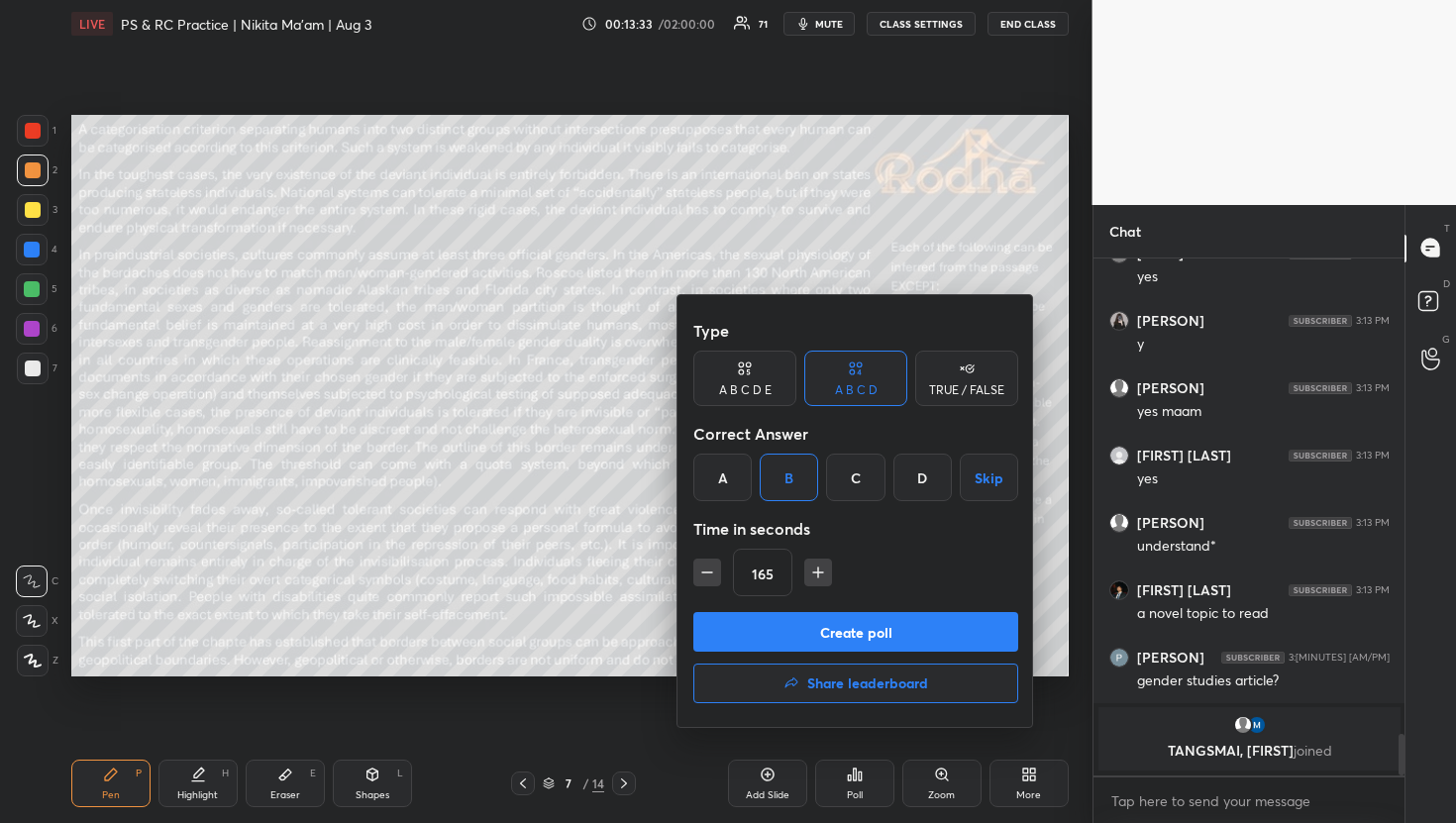 click 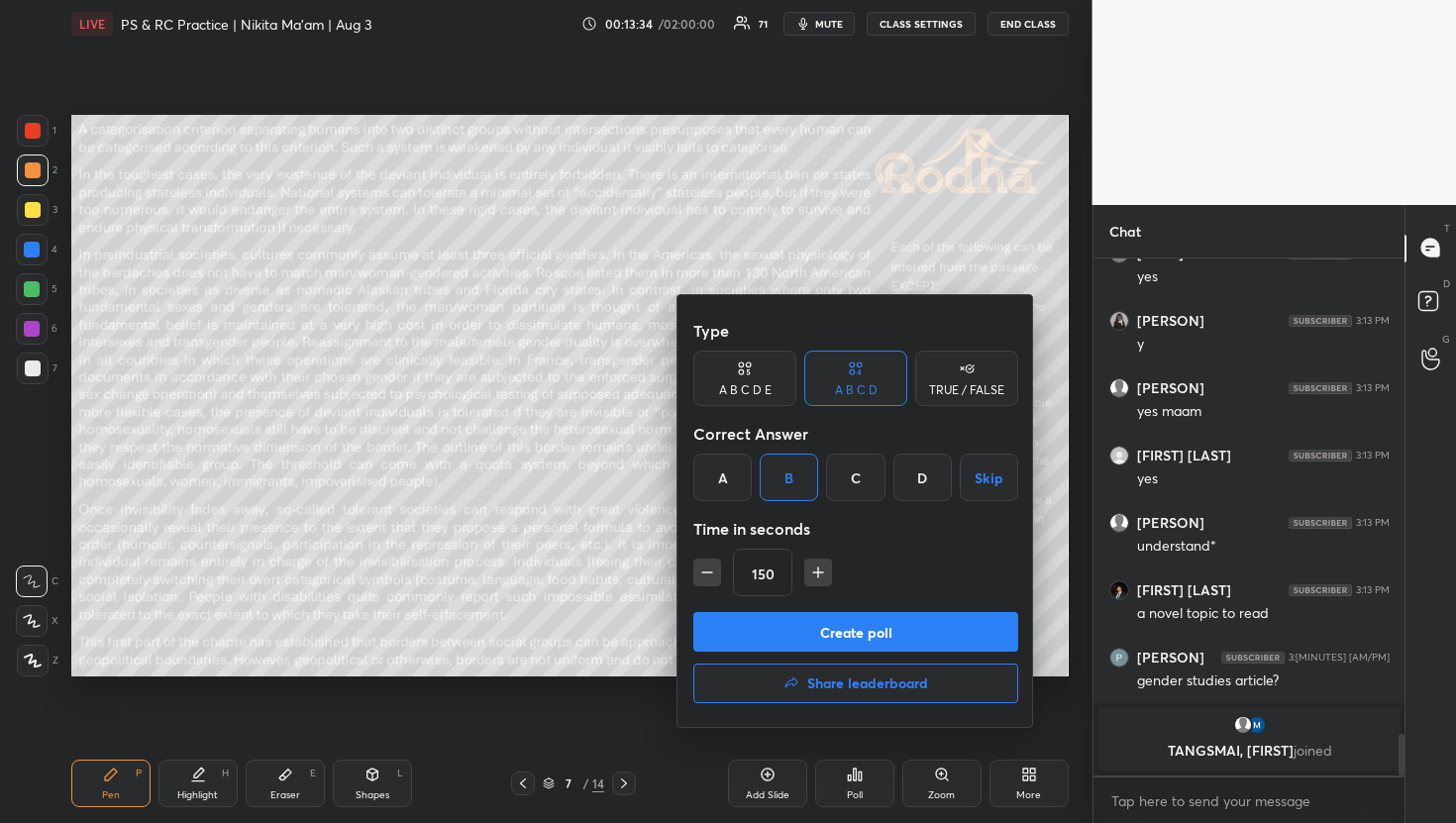click 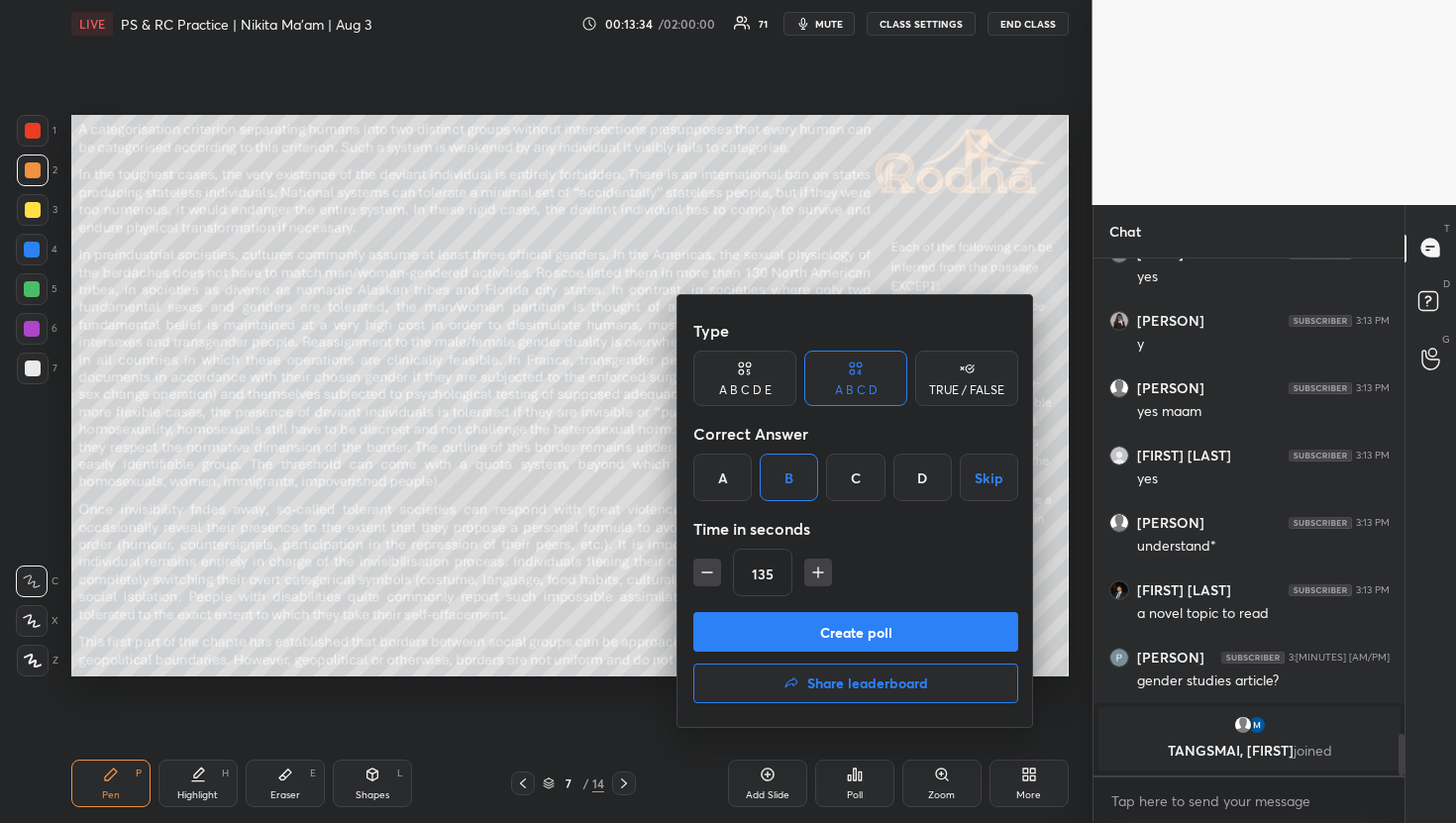 click 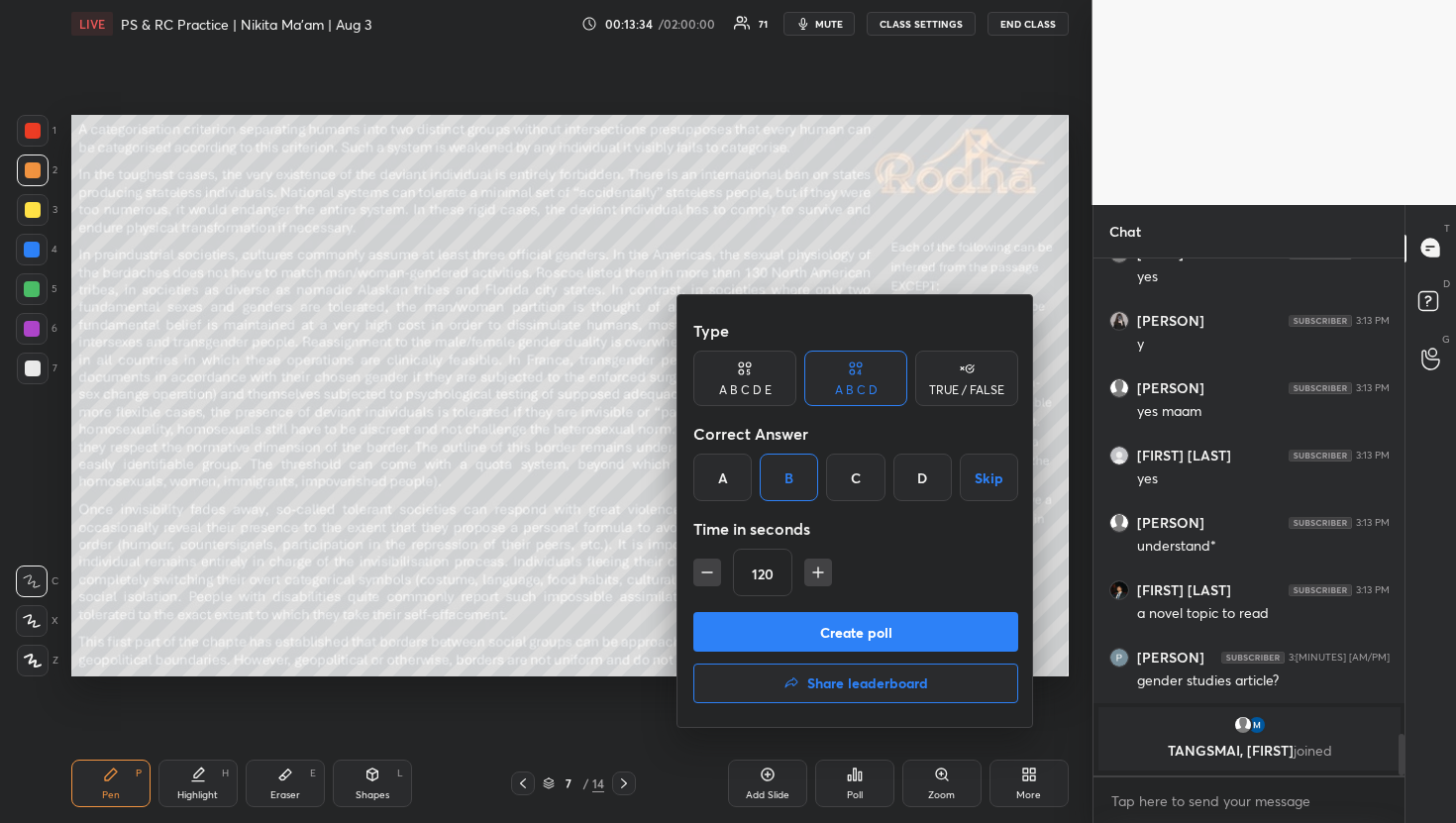 click 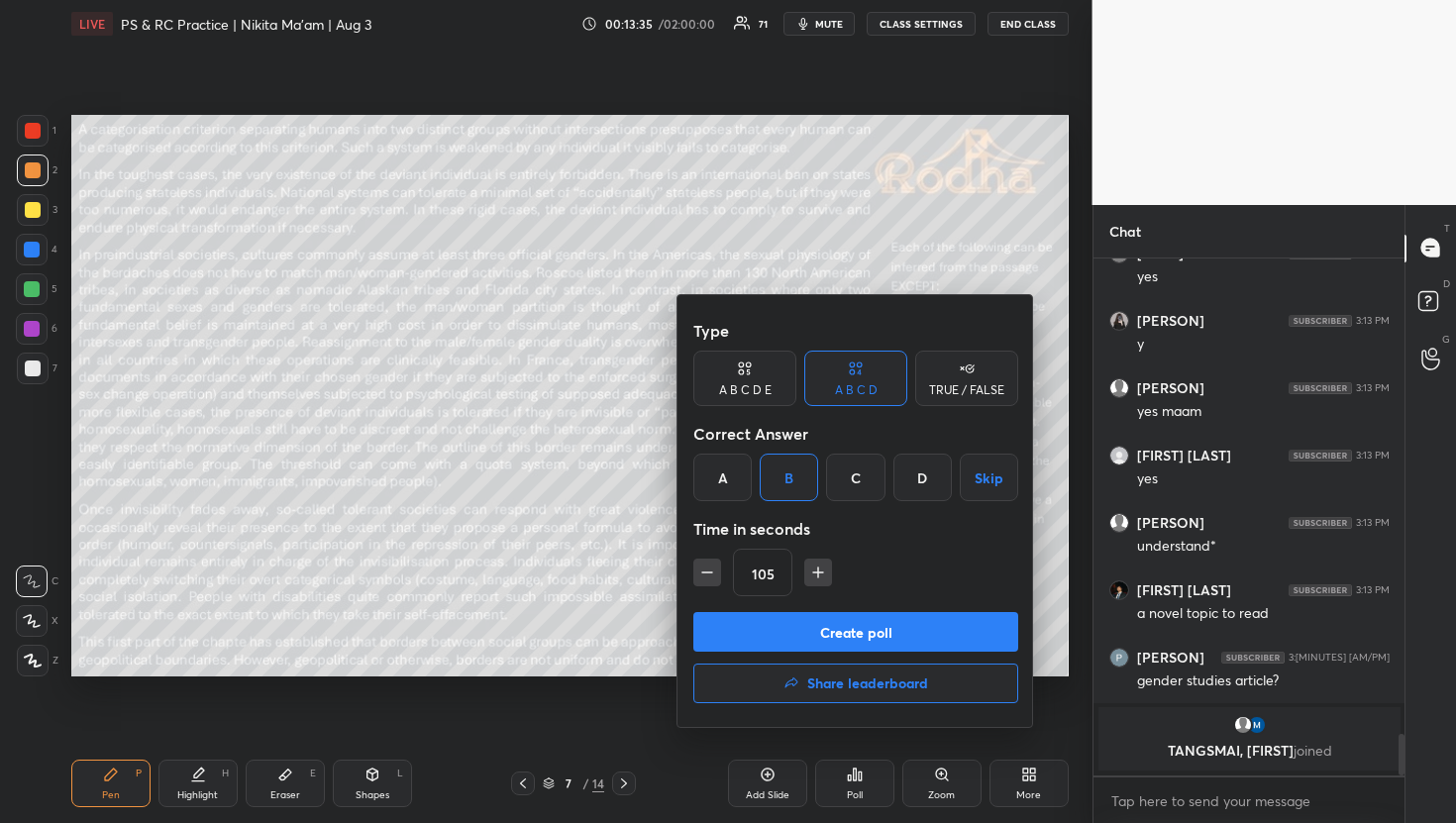 click 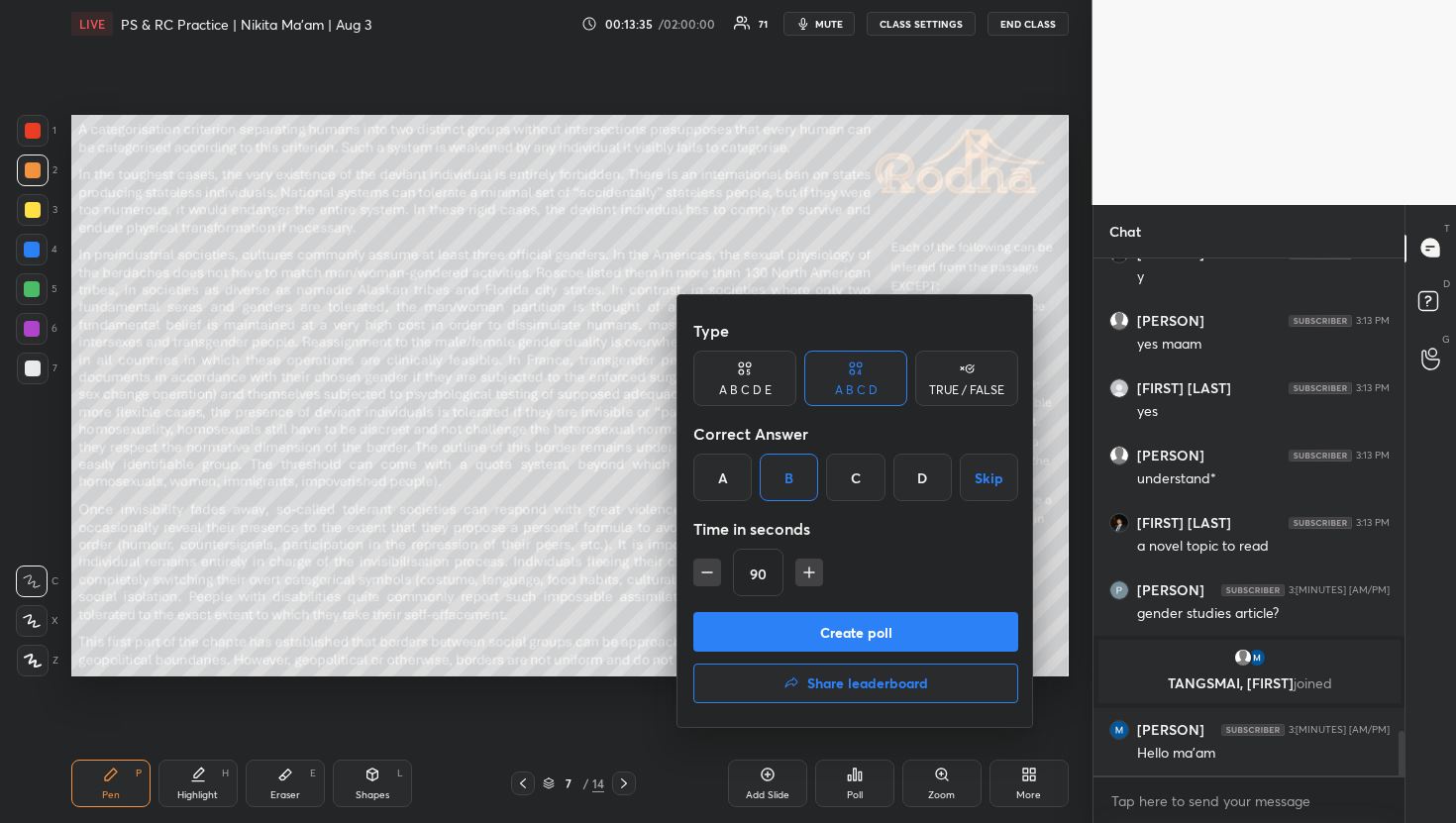 scroll, scrollTop: 5539, scrollLeft: 0, axis: vertical 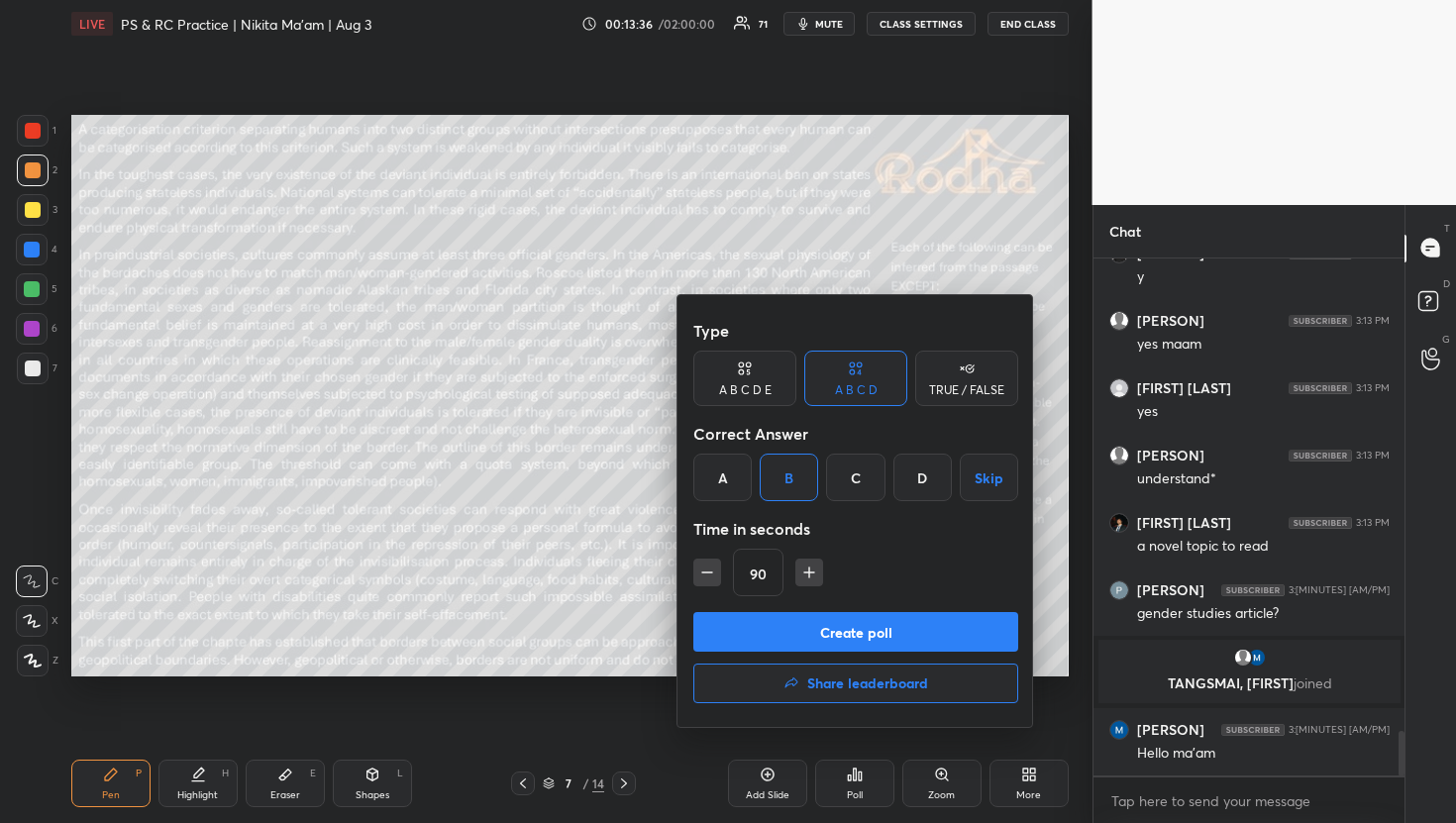 click on "Create poll" at bounding box center (856, 632) 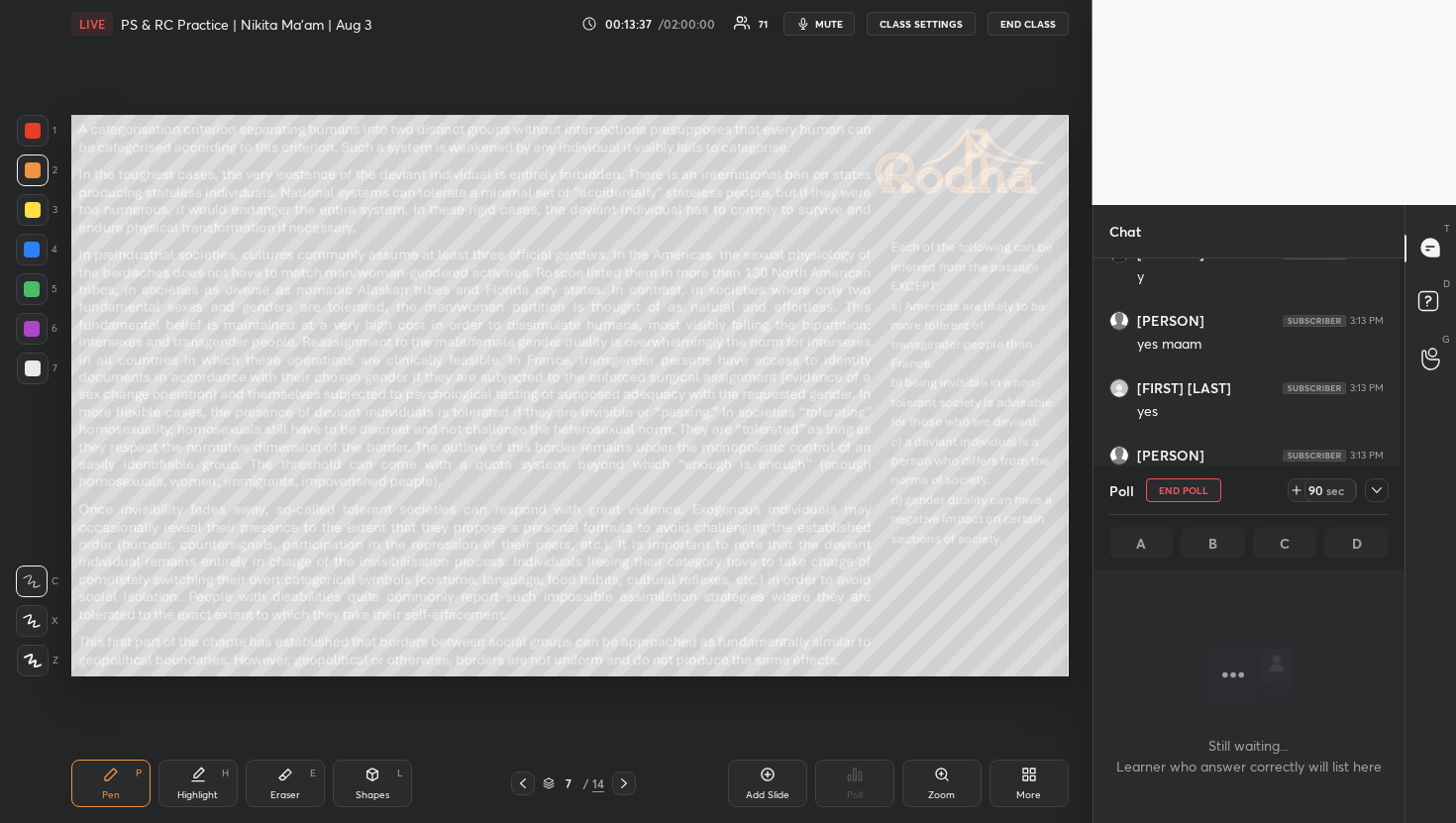 scroll, scrollTop: 425, scrollLeft: 299, axis: both 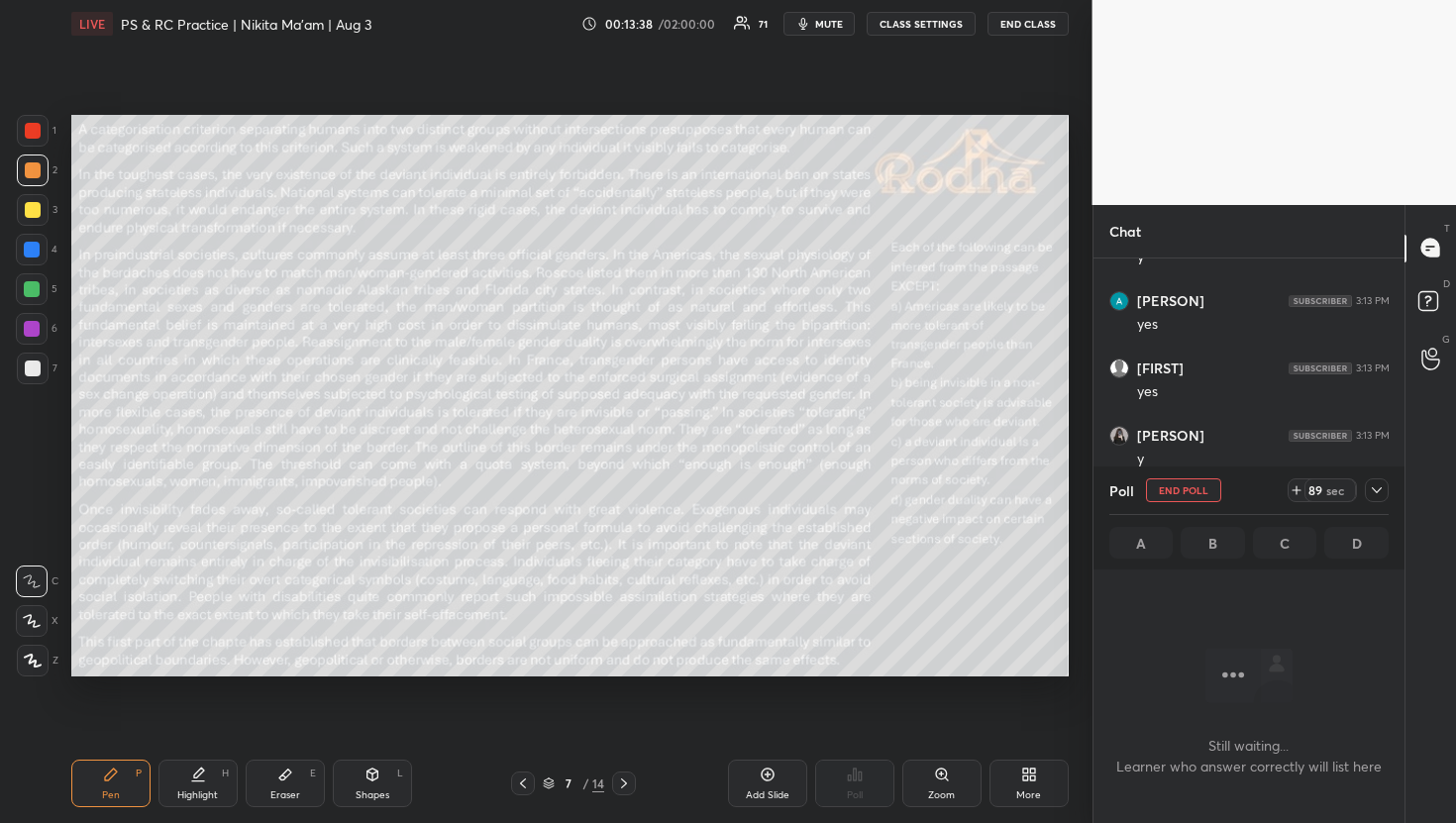 click 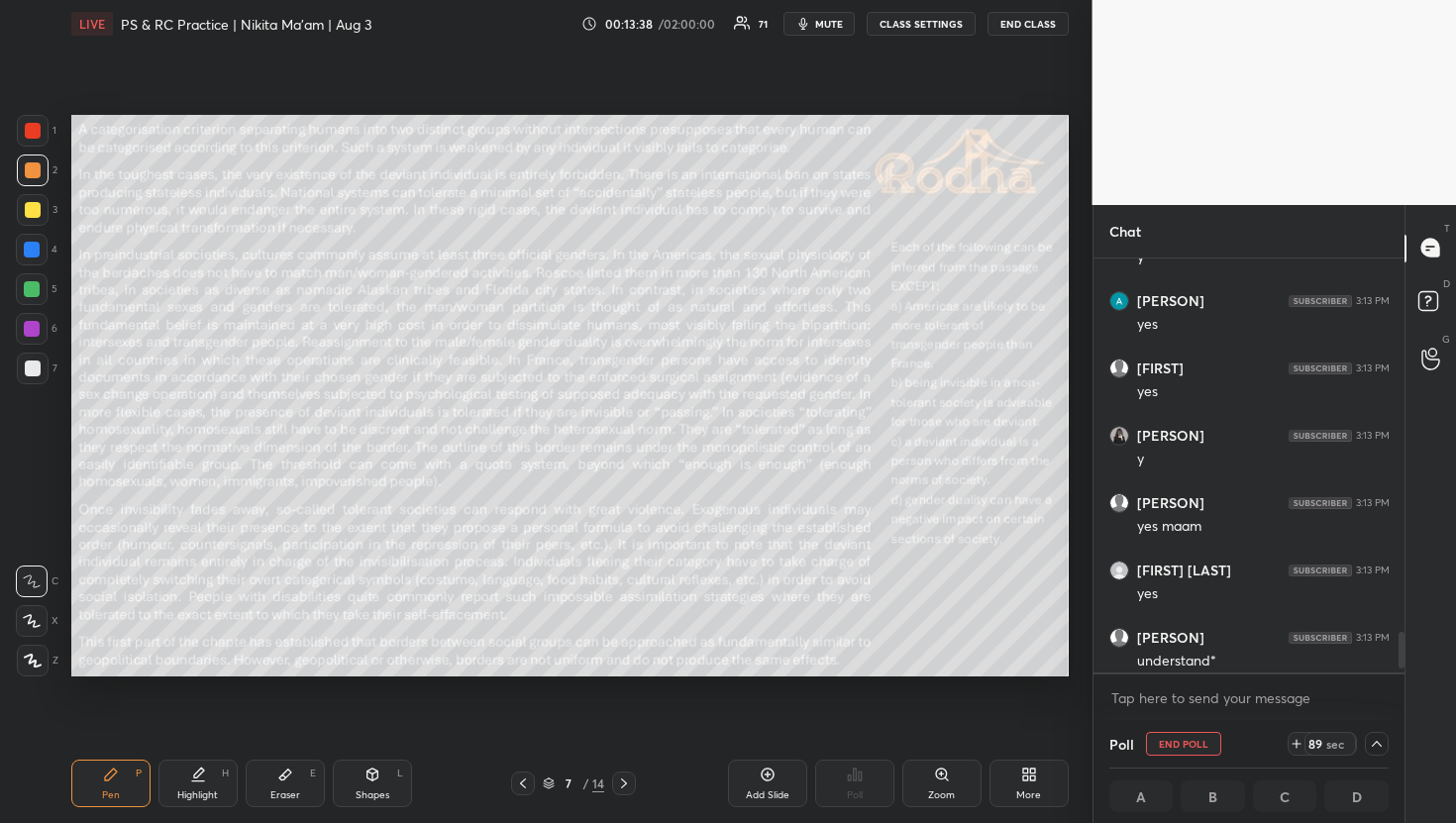 scroll, scrollTop: 408, scrollLeft: 299, axis: both 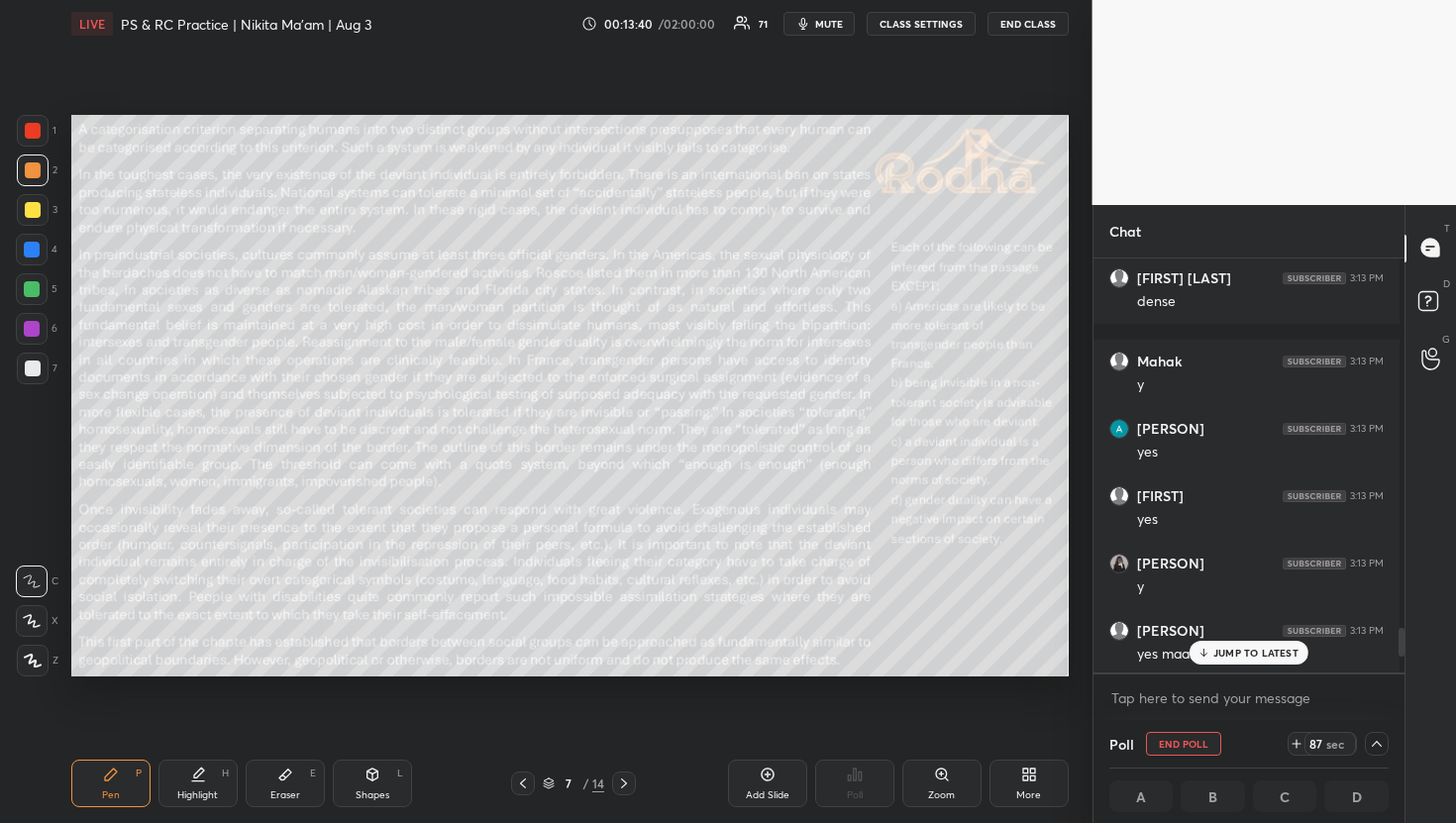 click on "JUMP TO LATEST" at bounding box center [1249, 653] 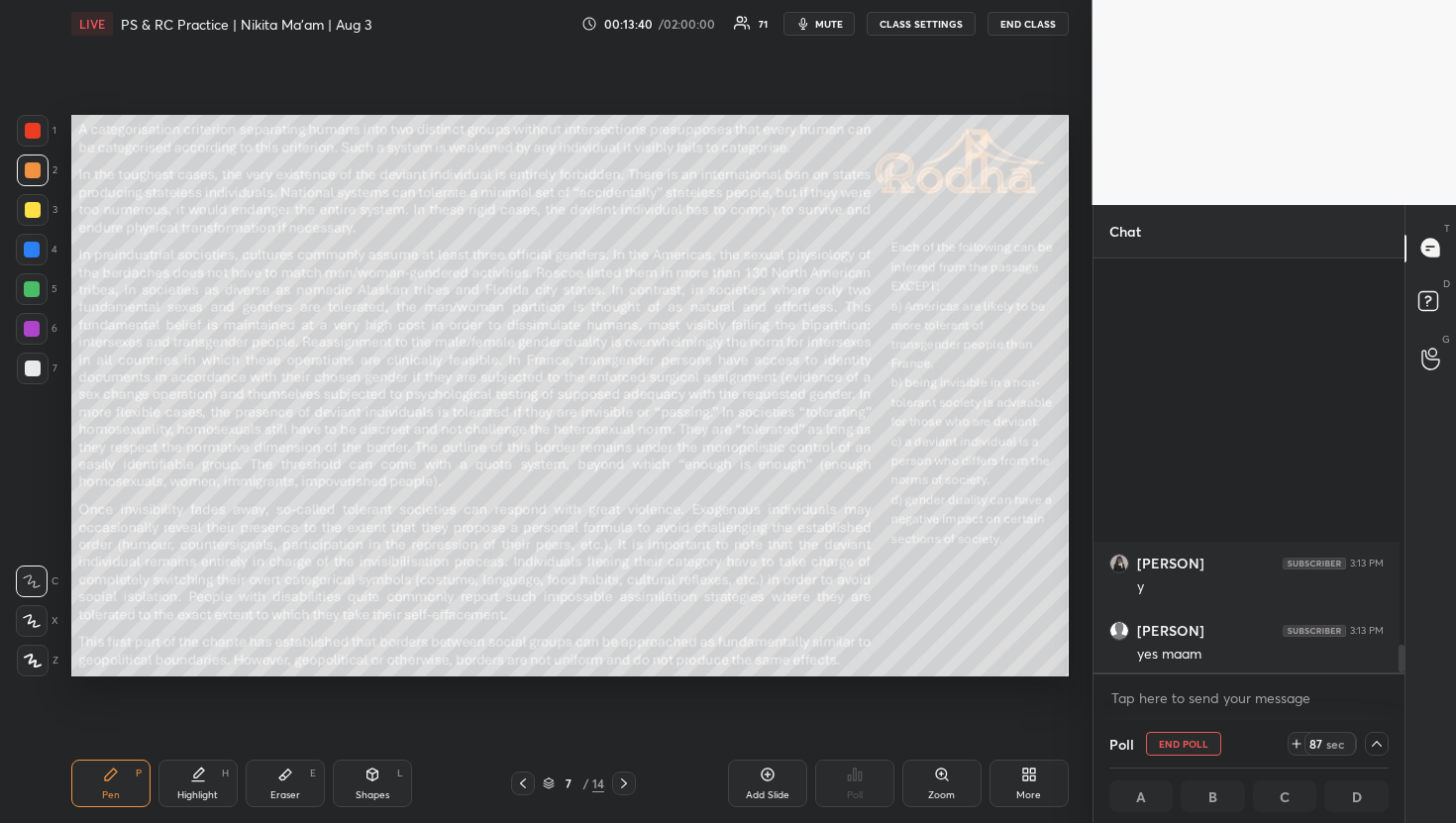 scroll, scrollTop: 5694, scrollLeft: 0, axis: vertical 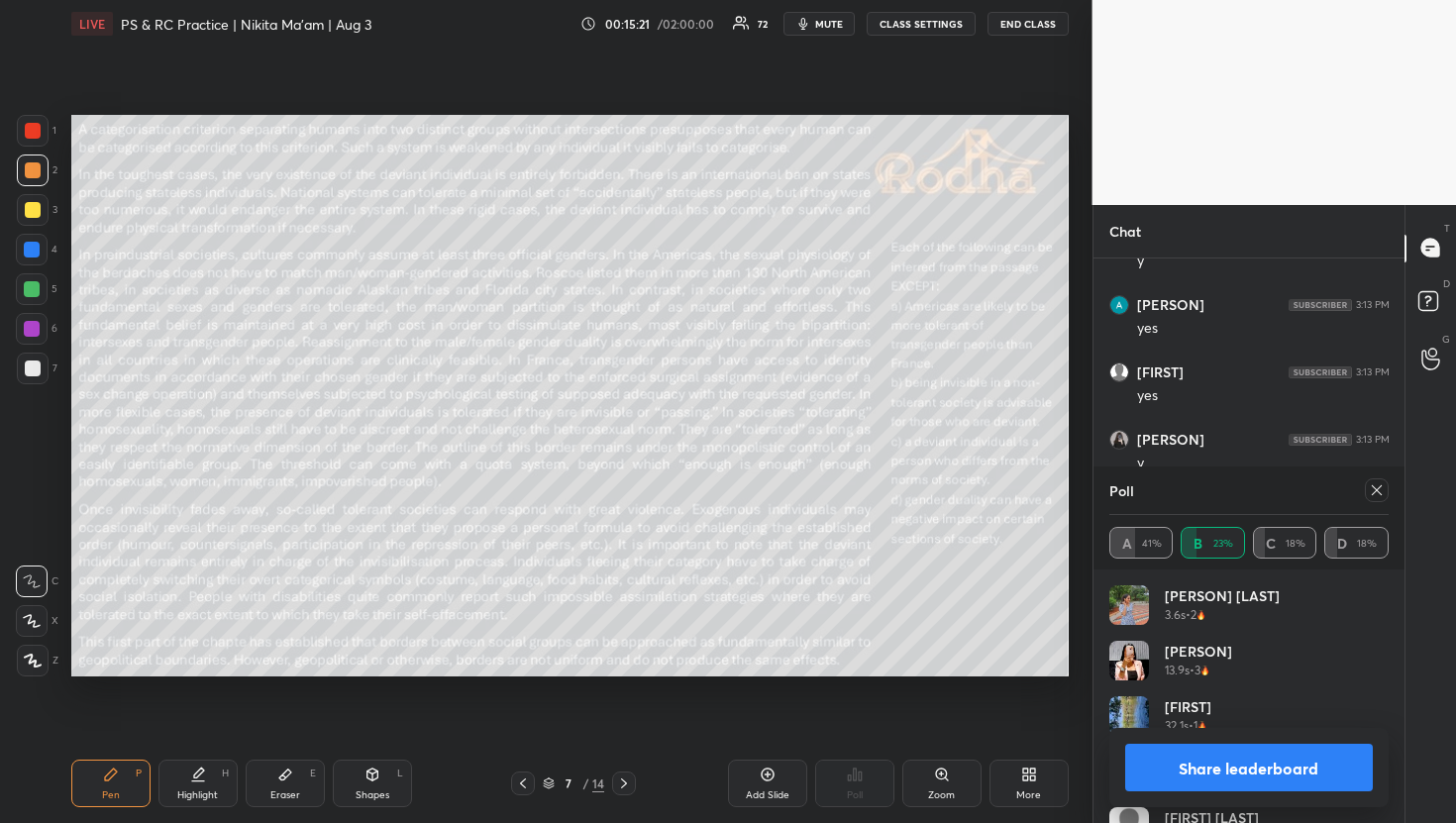 click at bounding box center [624, 783] 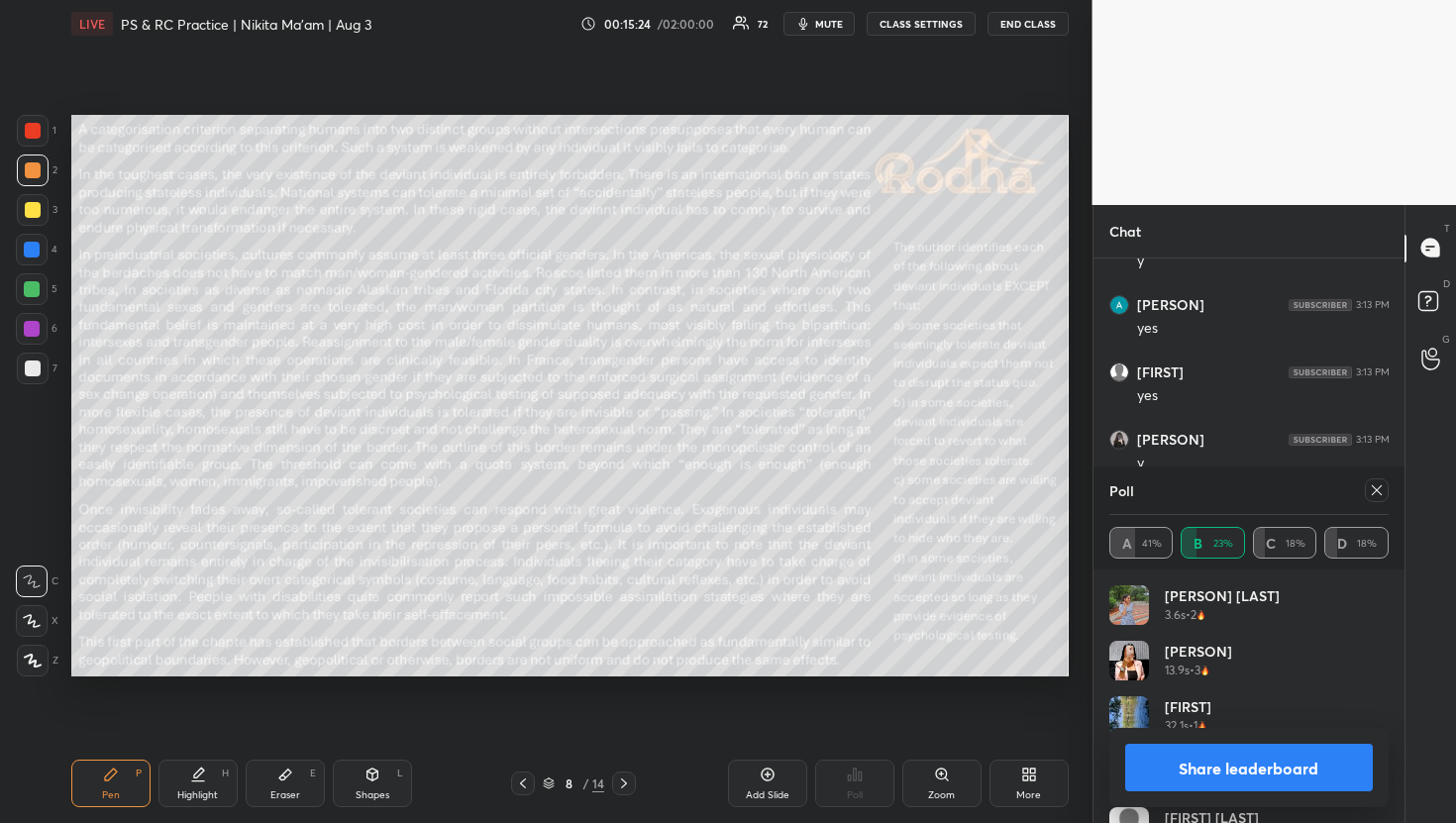 click 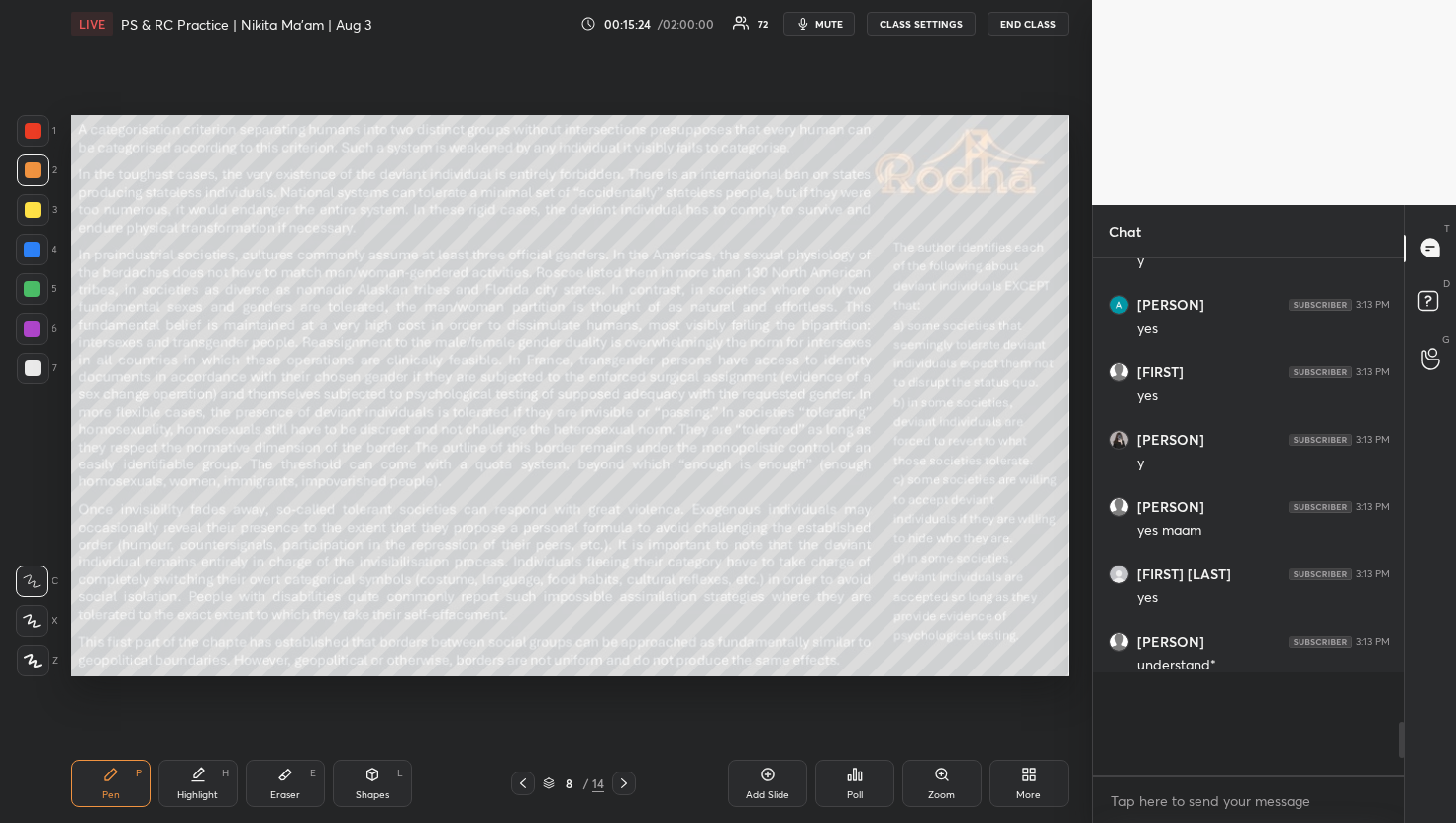 scroll, scrollTop: 501, scrollLeft: 299, axis: both 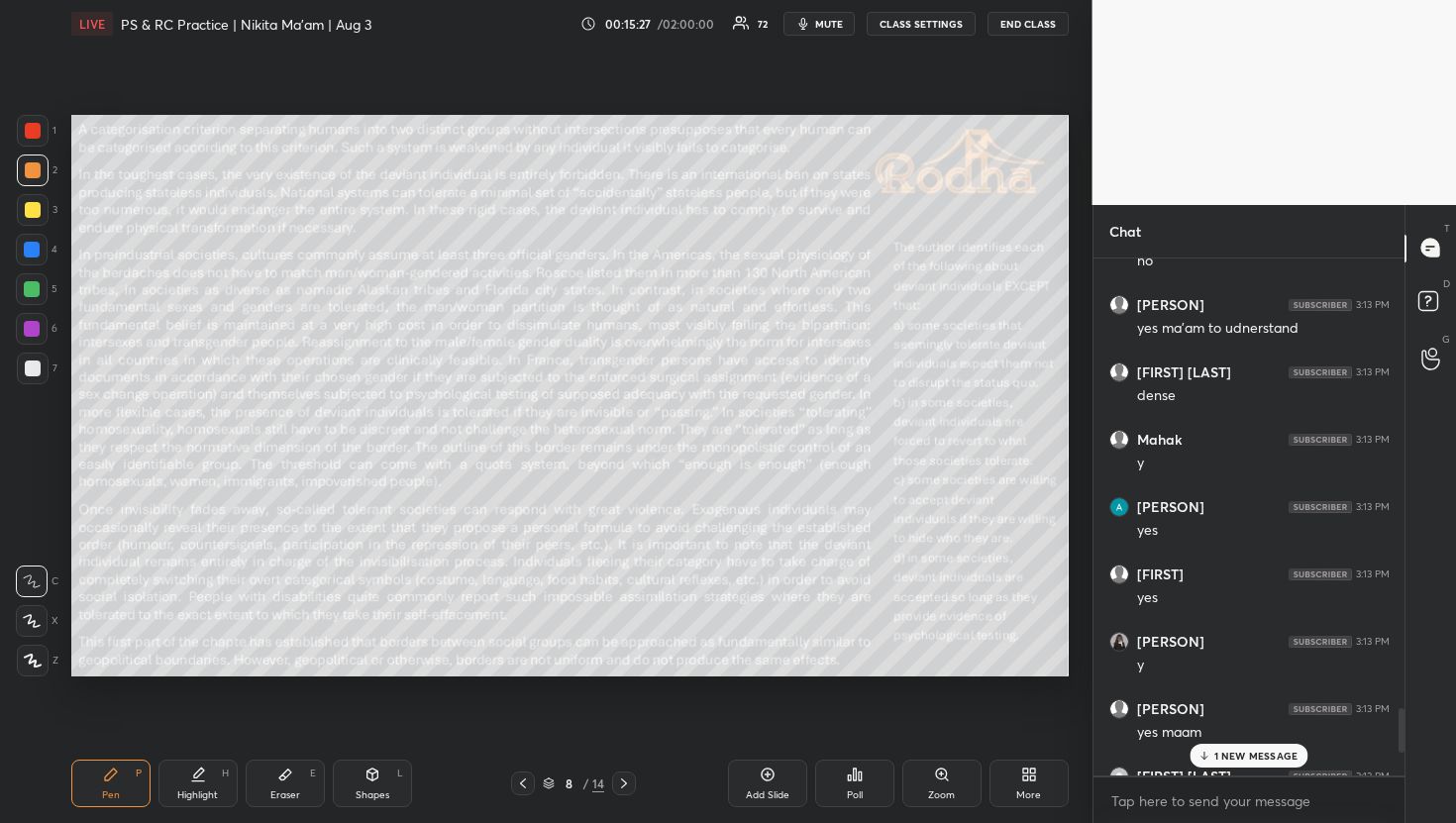 click on "1 NEW MESSAGE" at bounding box center [1248, 756] 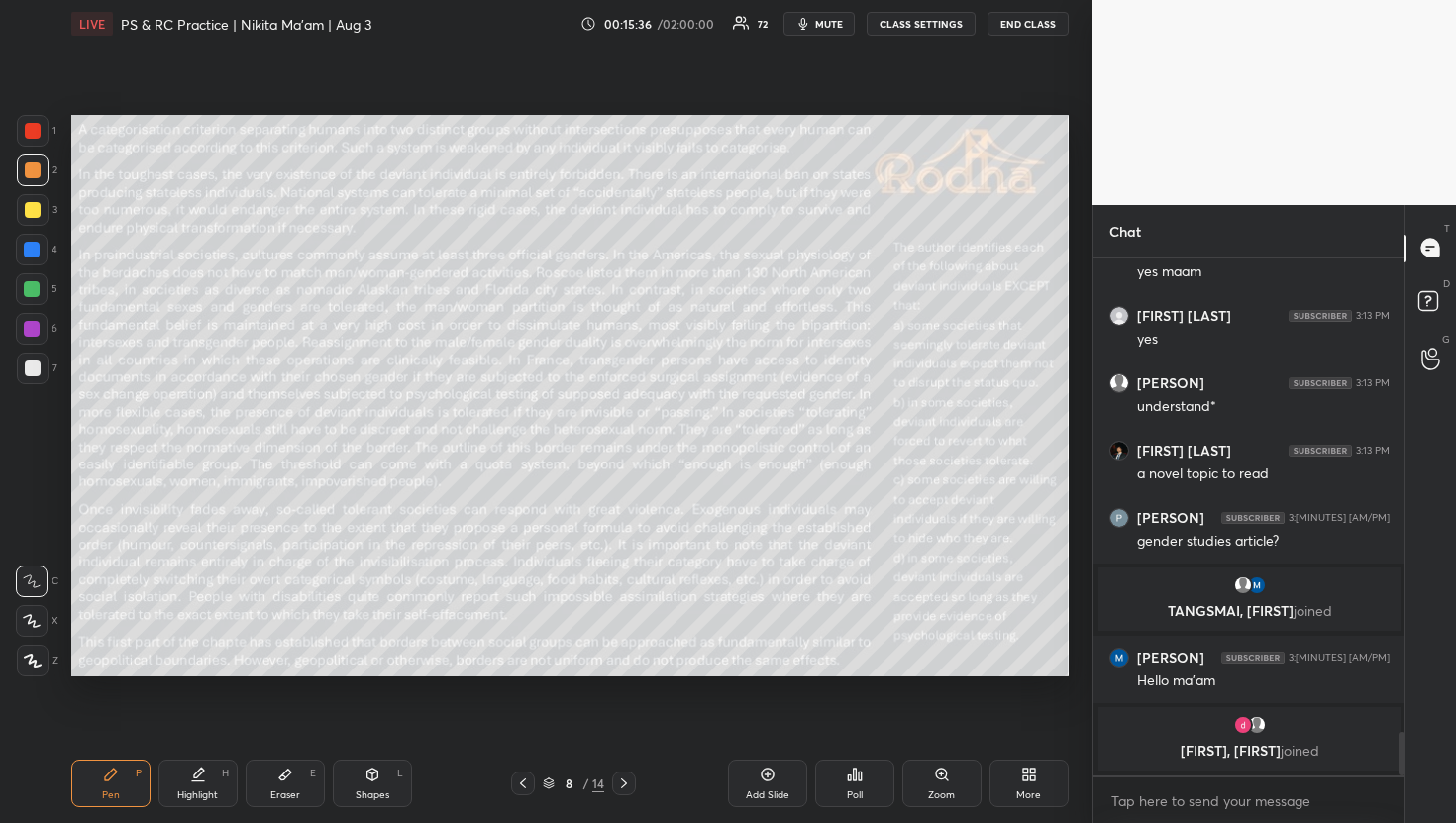 click on "Poll" at bounding box center [855, 783] 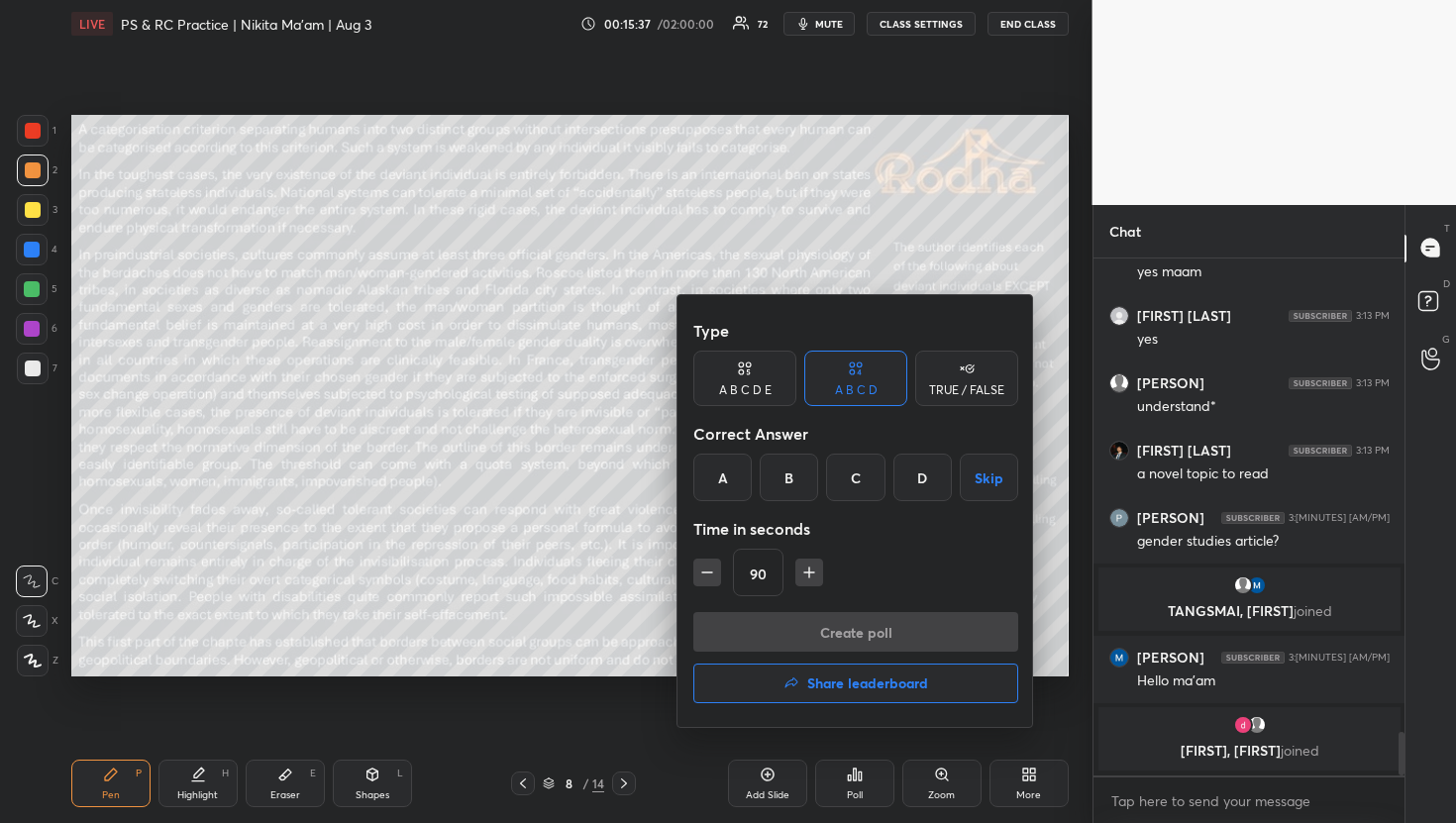 click on "D" at bounding box center [922, 477] 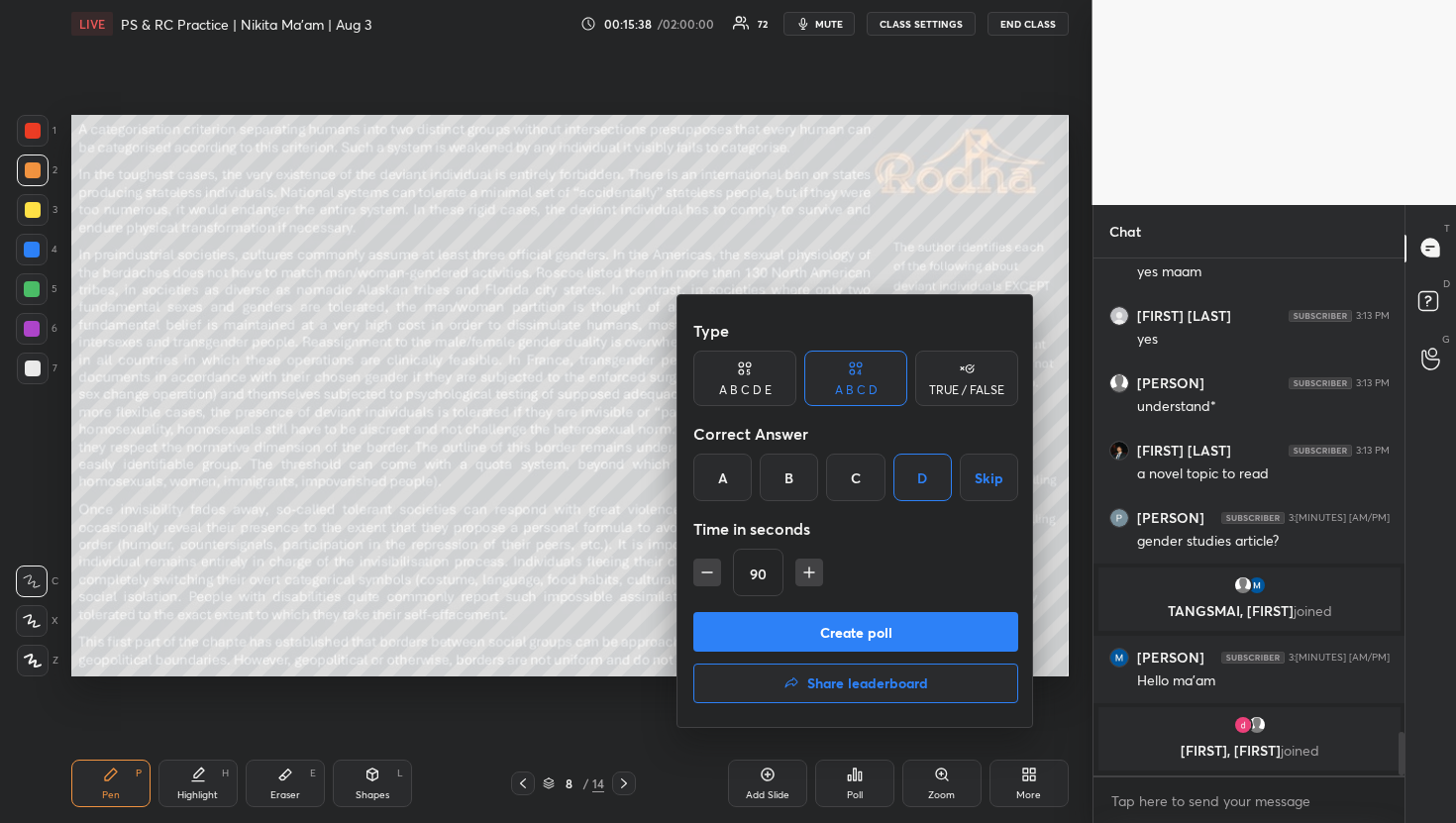 click on "Create poll" at bounding box center [856, 632] 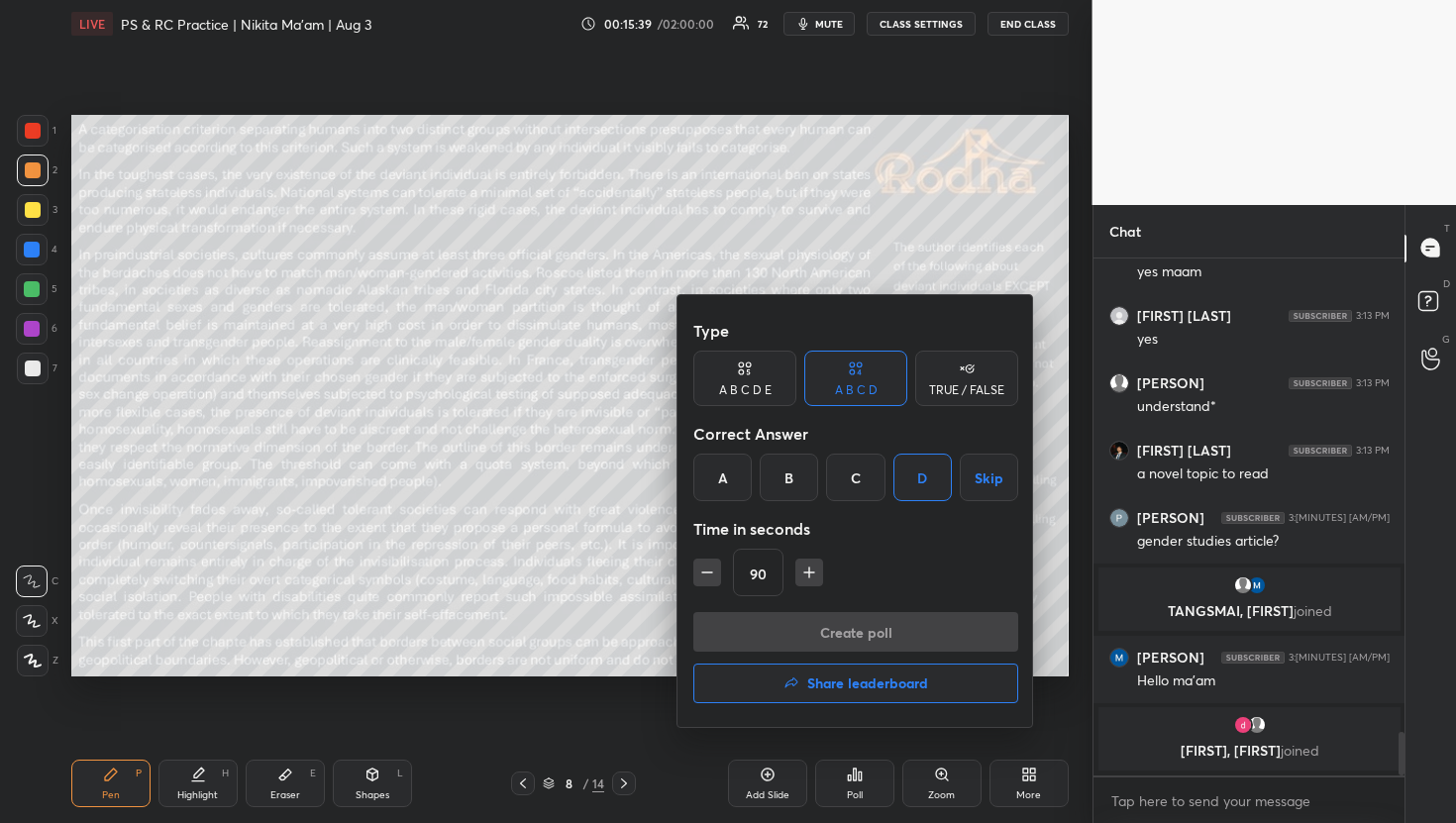 scroll, scrollTop: 487, scrollLeft: 299, axis: both 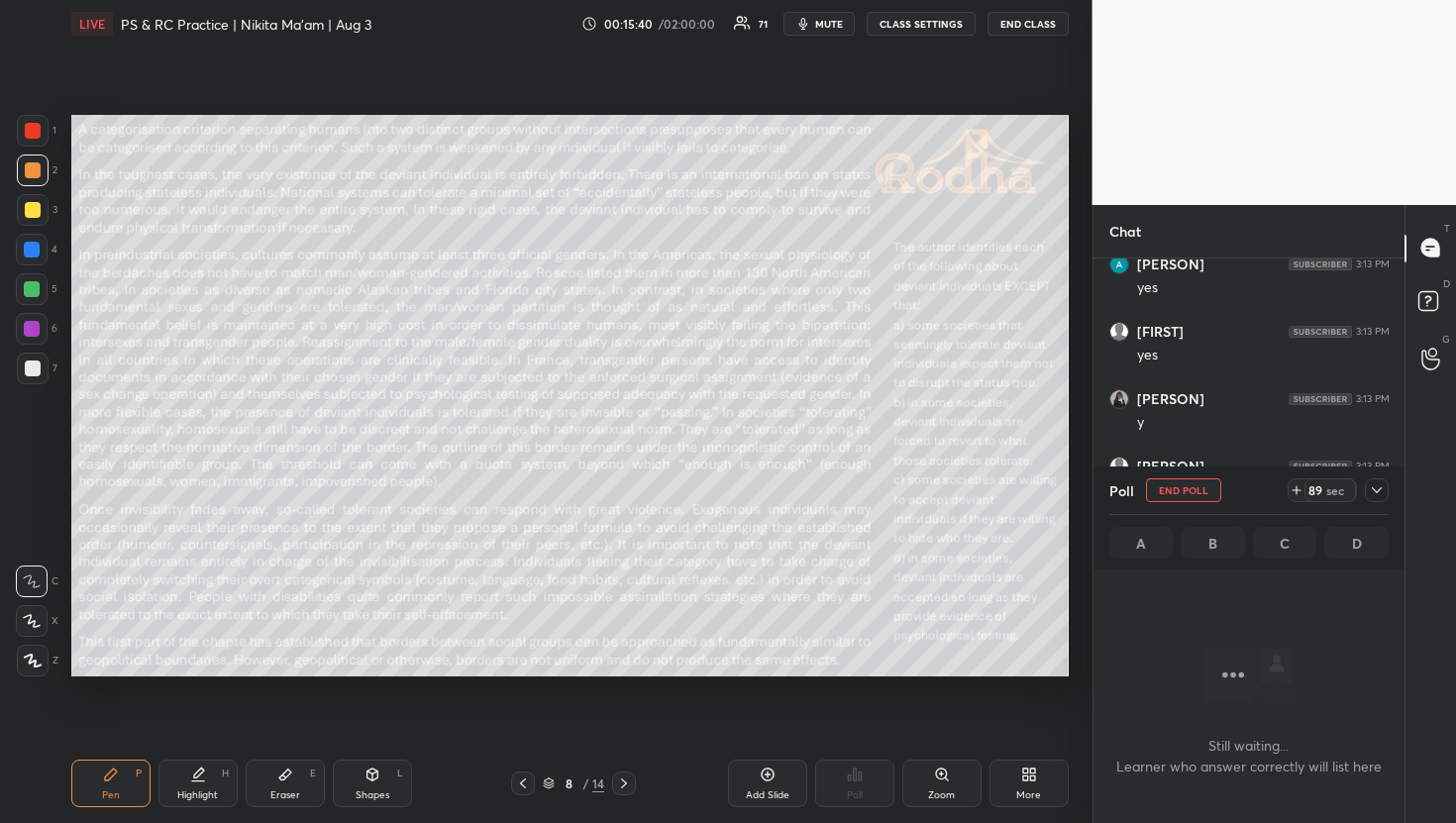 click 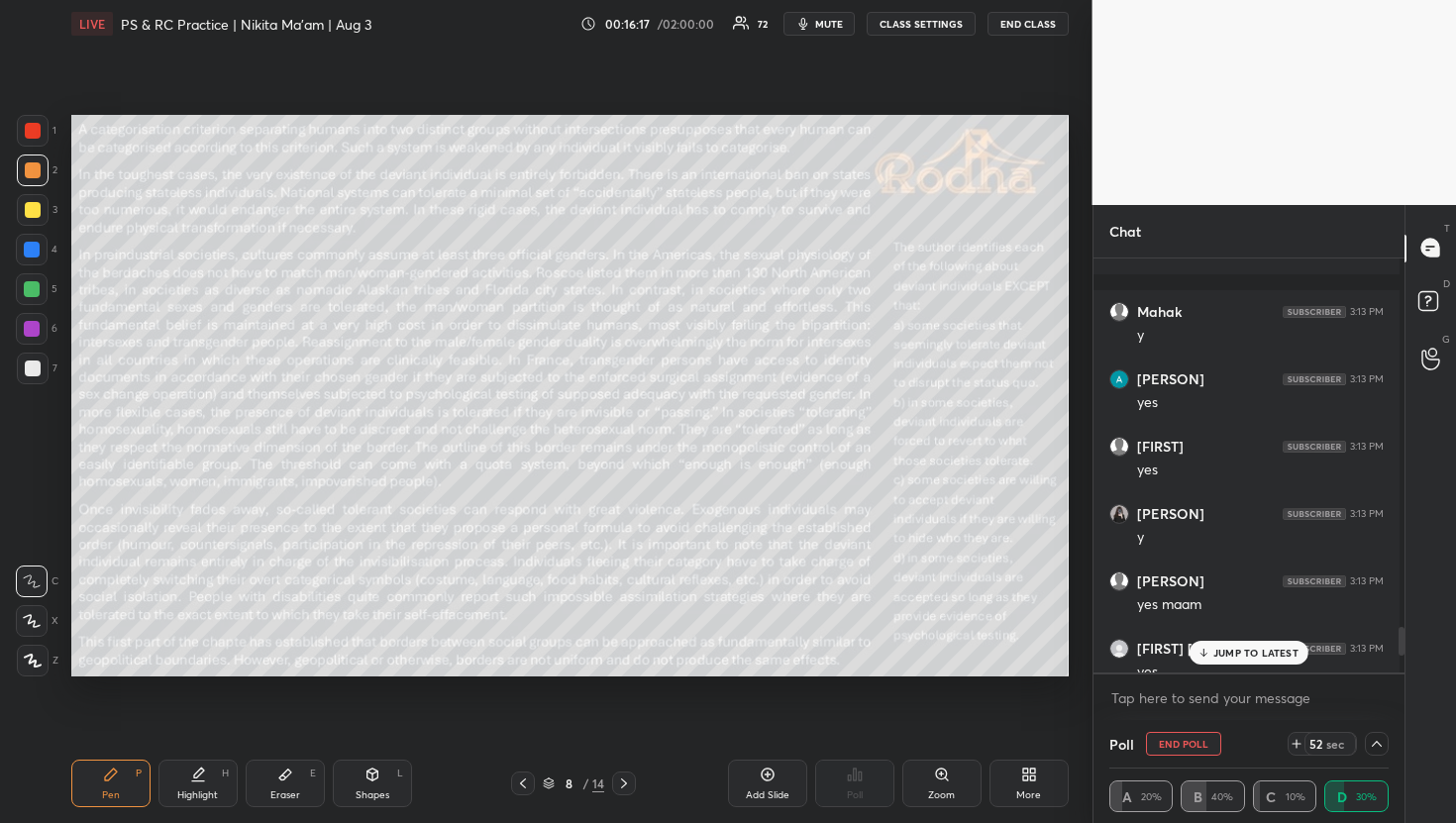click on "JUMP TO LATEST" at bounding box center [1249, 653] 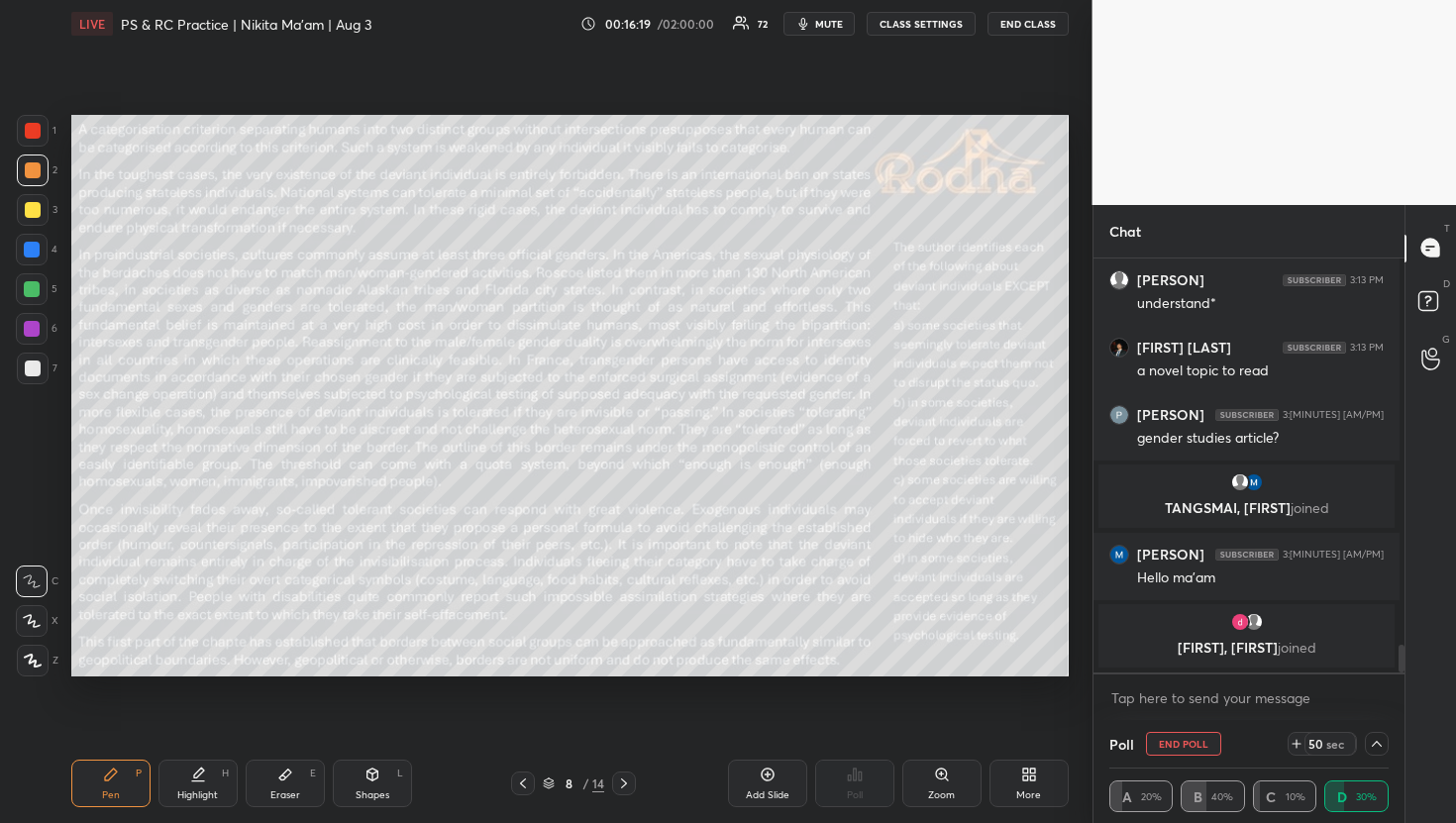 click on "LIVE PS & RC Practice | Nikita [LAST] | Aug 3 00:16:19 /  02:00:00 72 mute CLASS SETTINGS END CLASS" at bounding box center [570, 24] 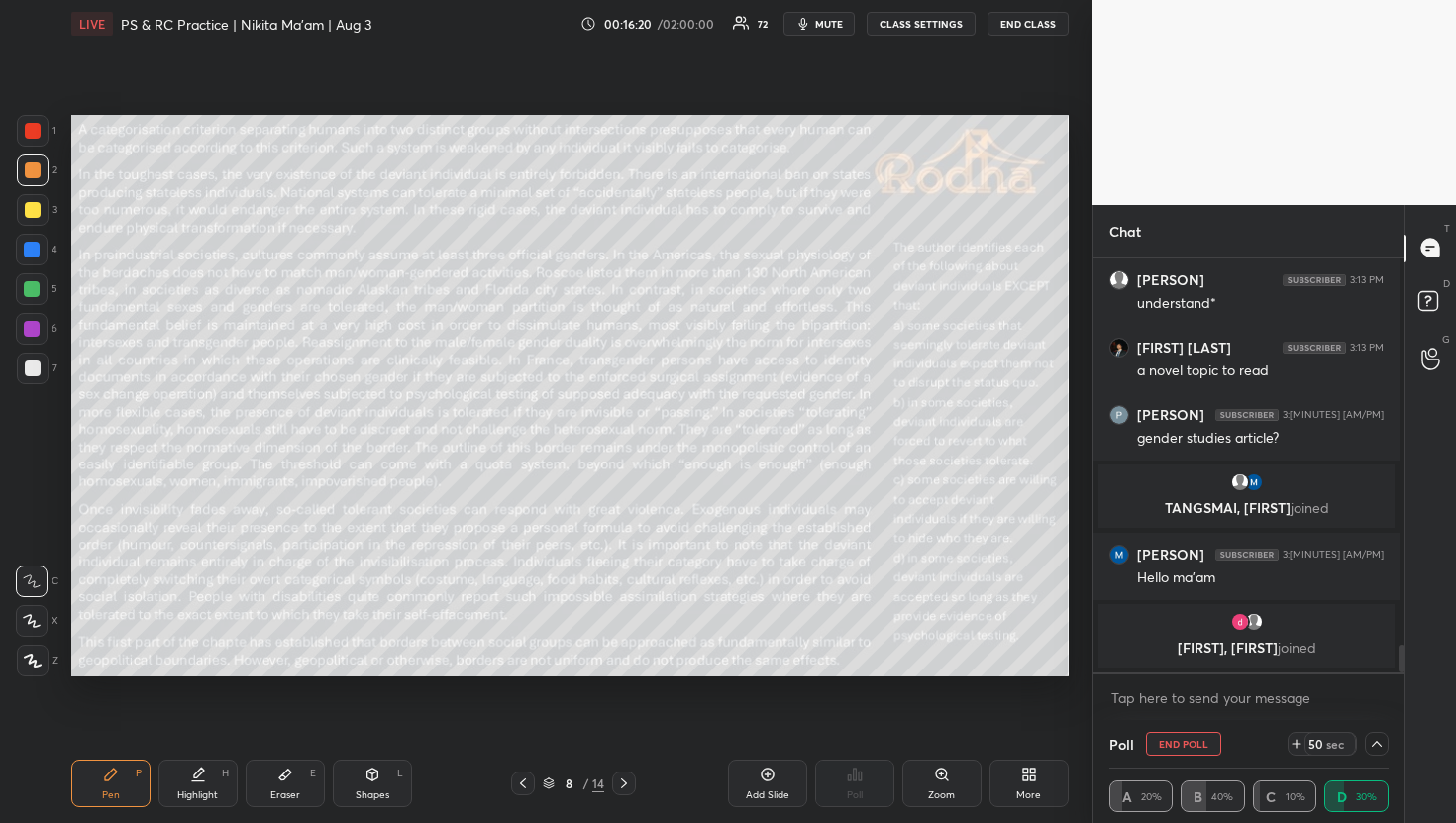 click on "mute" at bounding box center [829, 24] 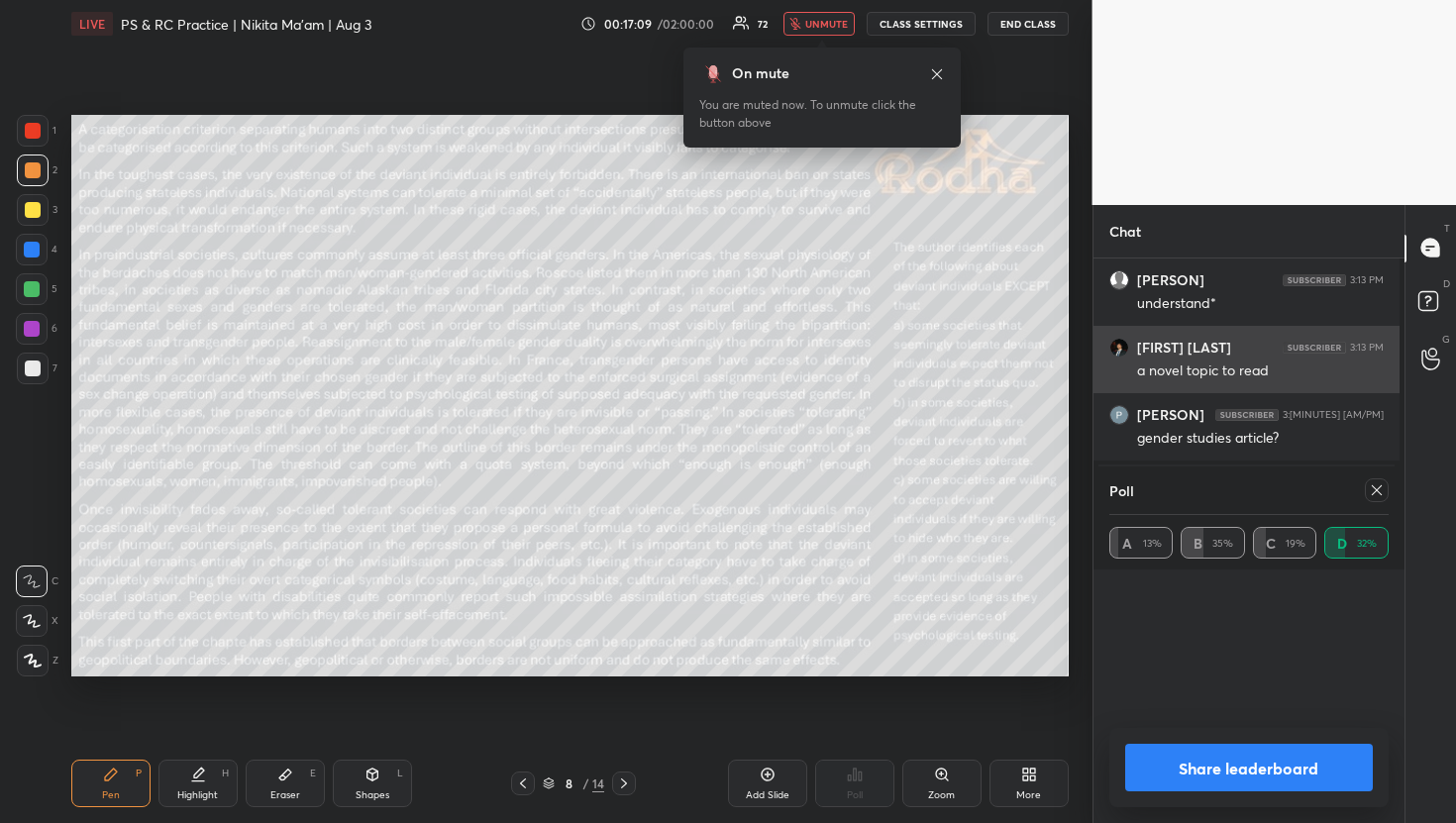 scroll, scrollTop: 2, scrollLeft: 7, axis: both 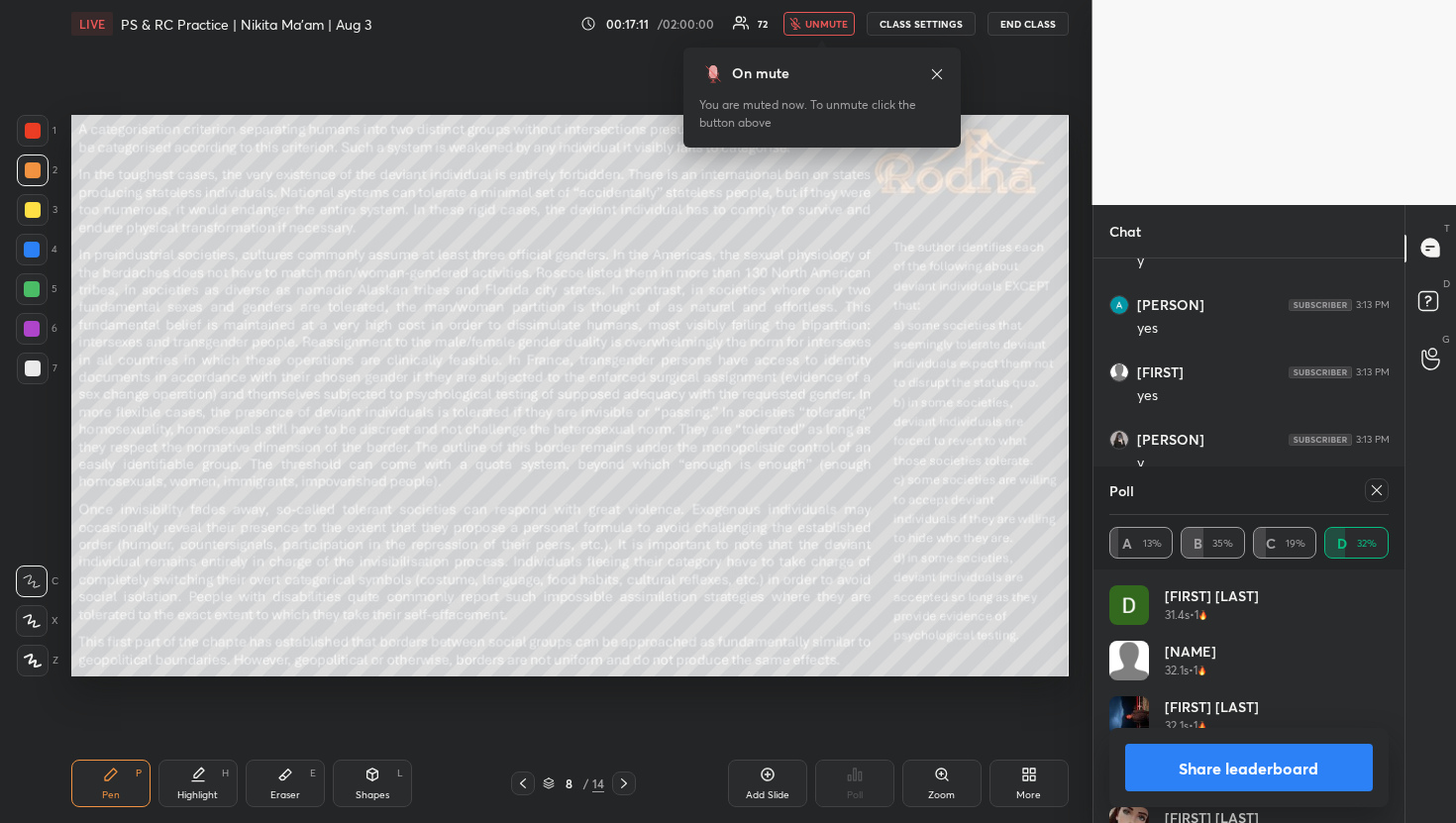 click on "unmute" at bounding box center (826, 24) 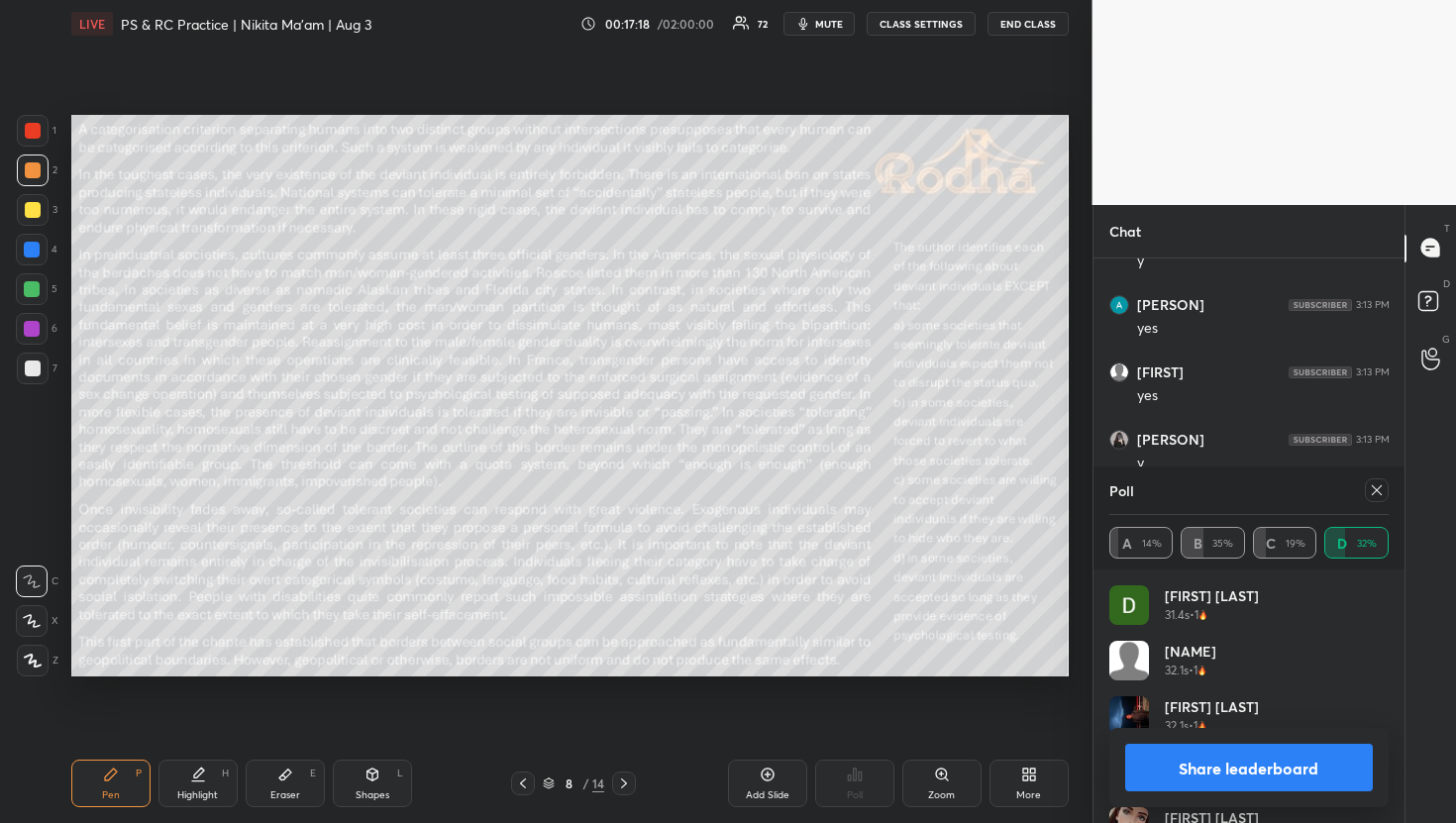 scroll, scrollTop: 5800, scrollLeft: 0, axis: vertical 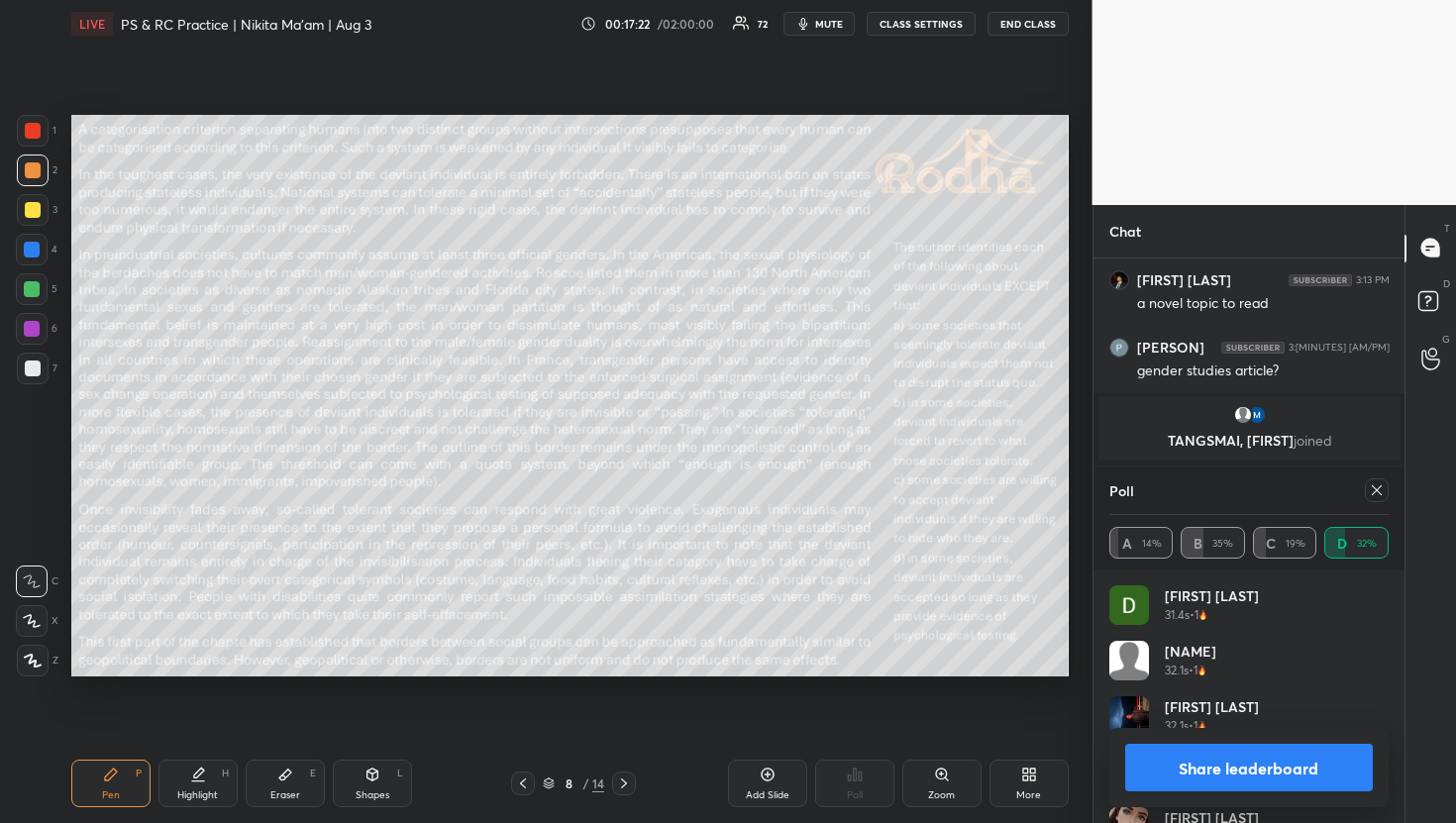click 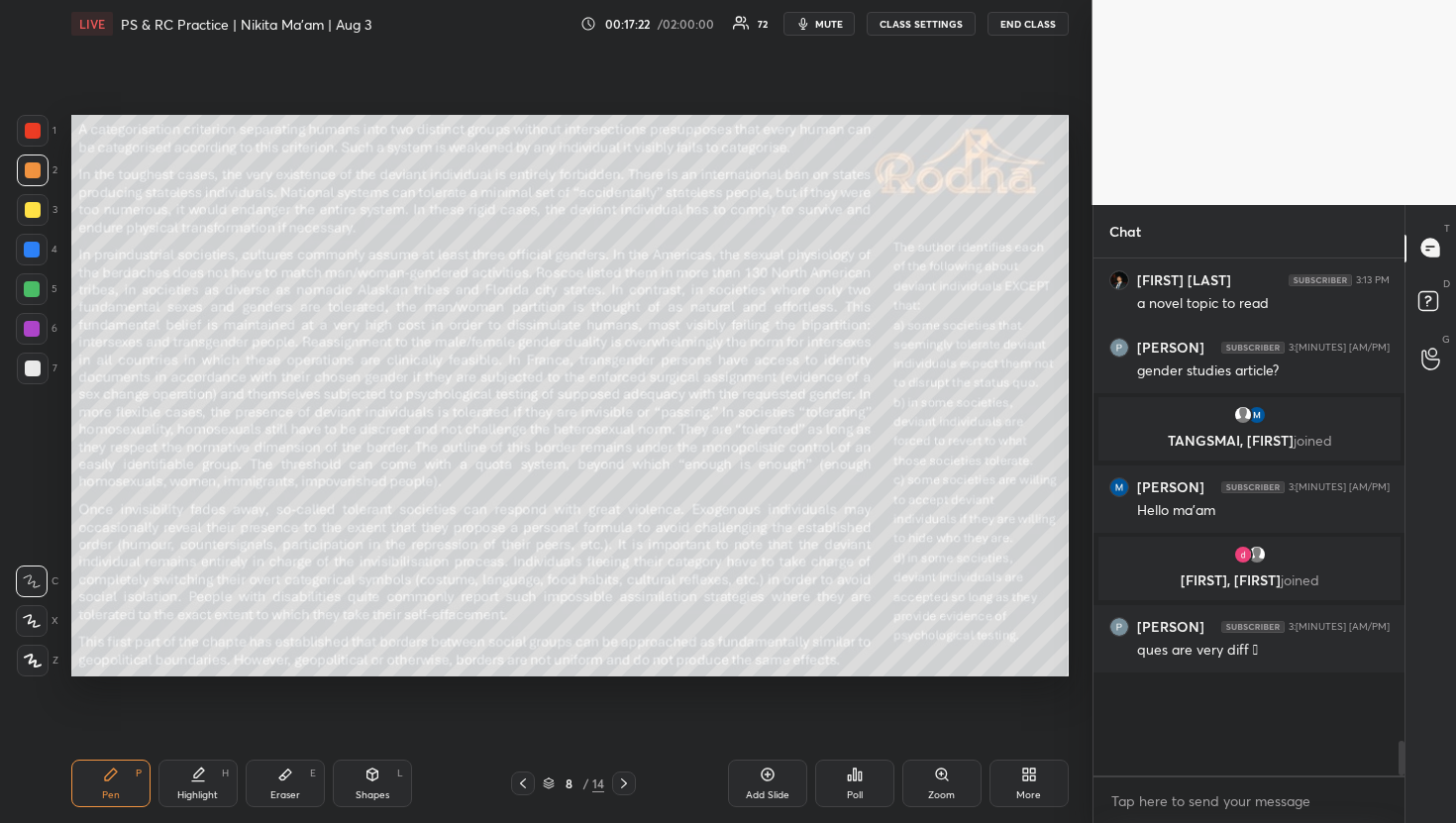 scroll, scrollTop: 494, scrollLeft: 299, axis: both 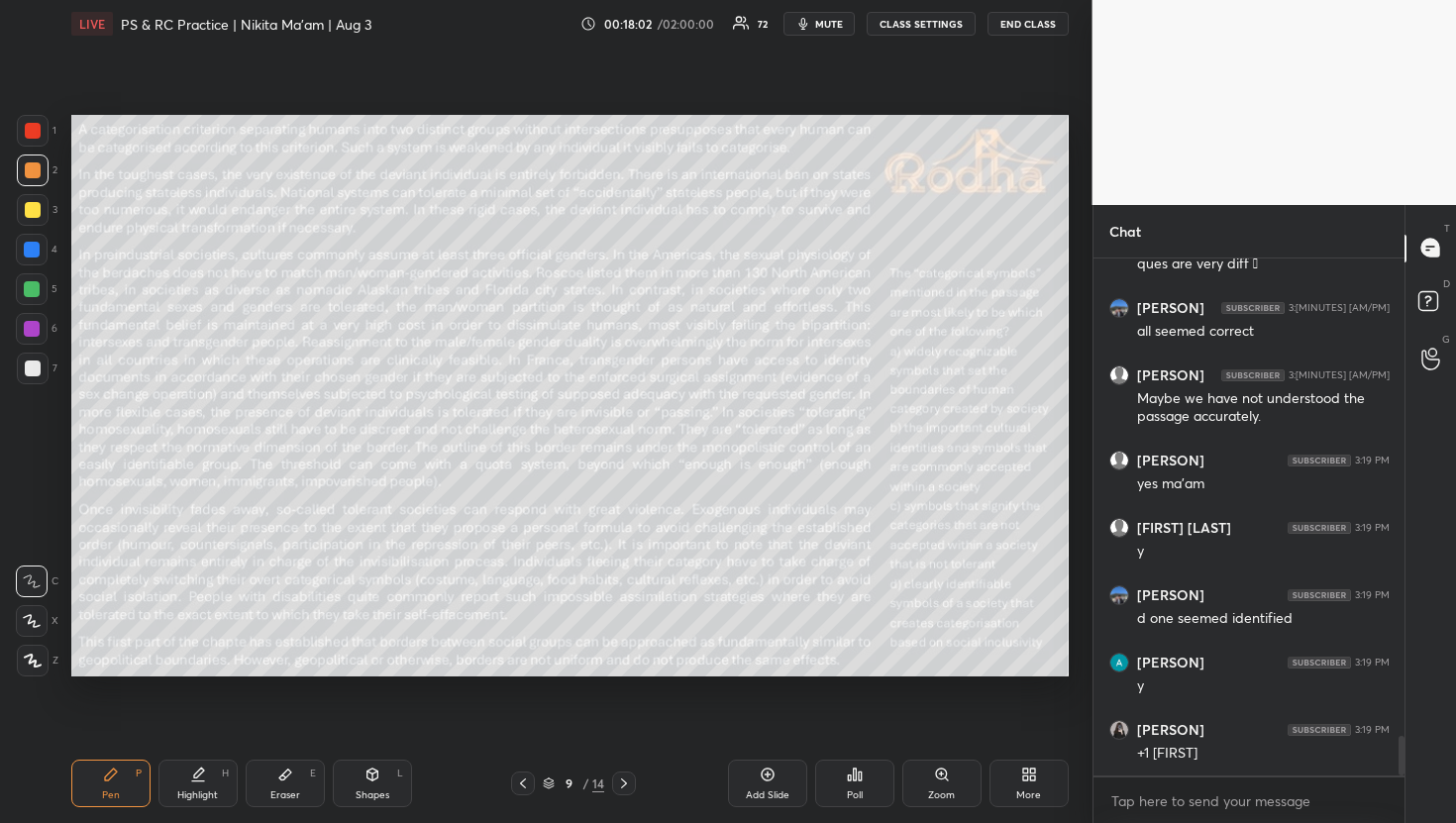 click on "Poll" at bounding box center [855, 795] 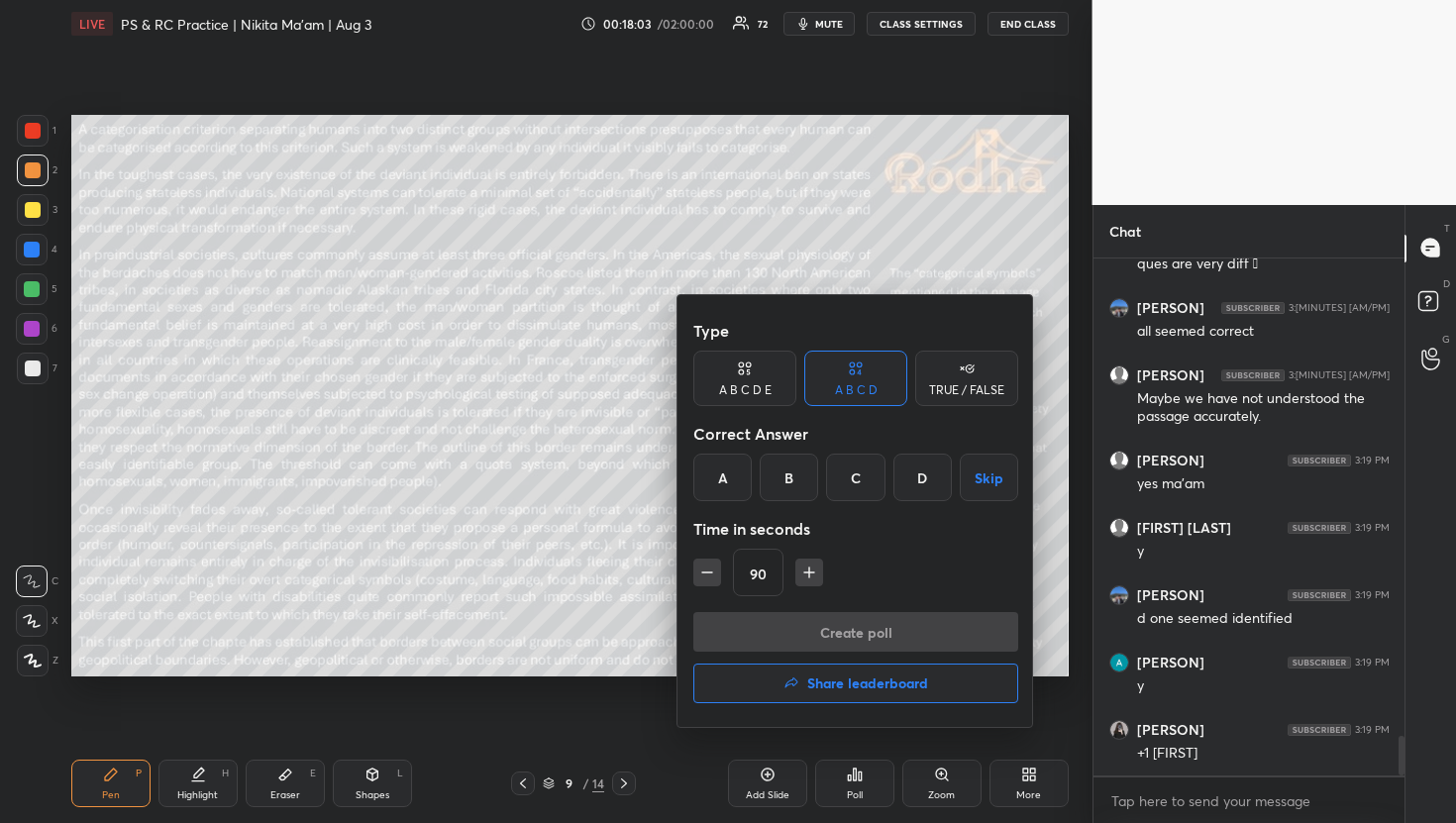 click on "A" at bounding box center (722, 477) 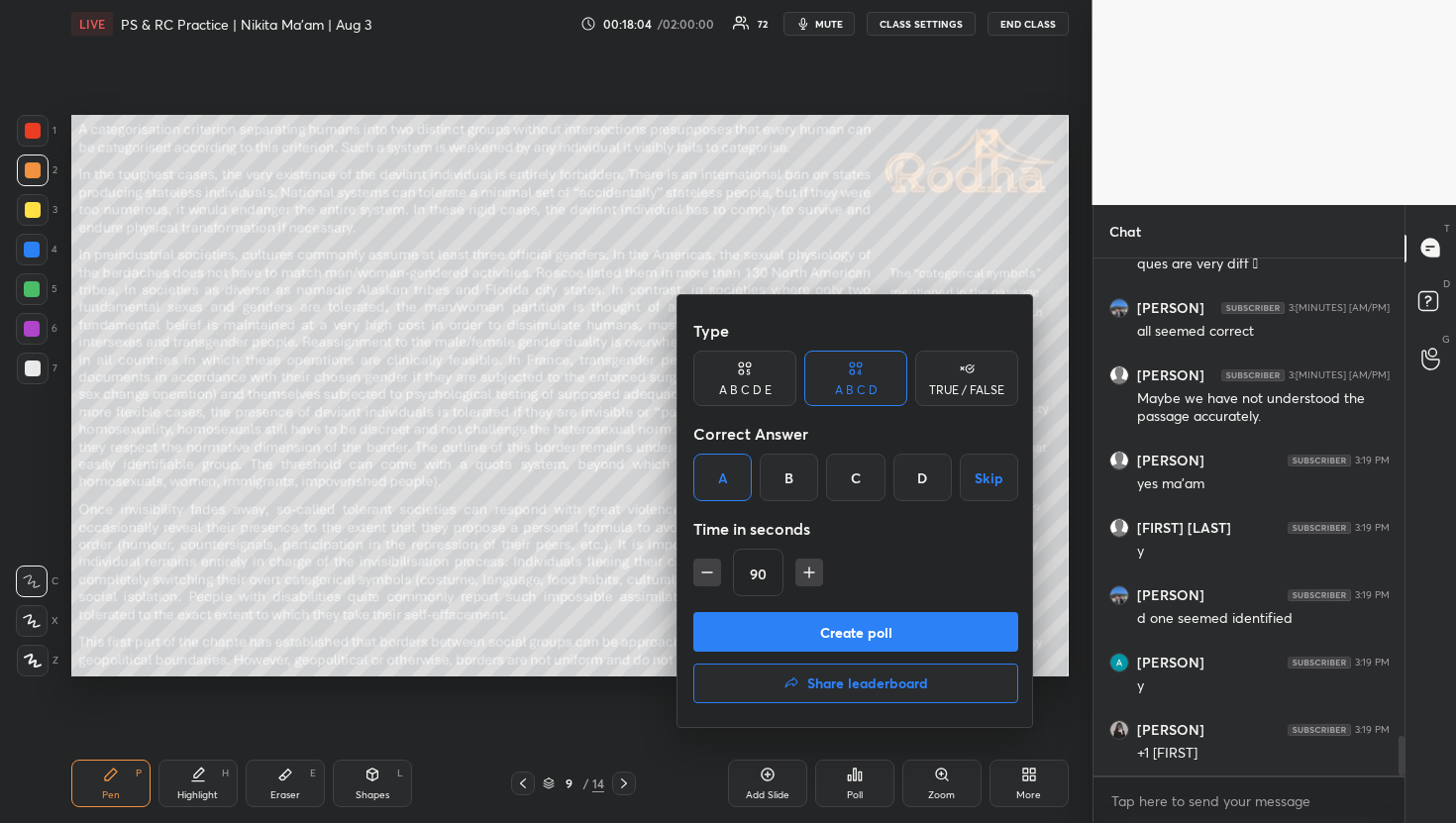 click on "Create poll" at bounding box center [856, 632] 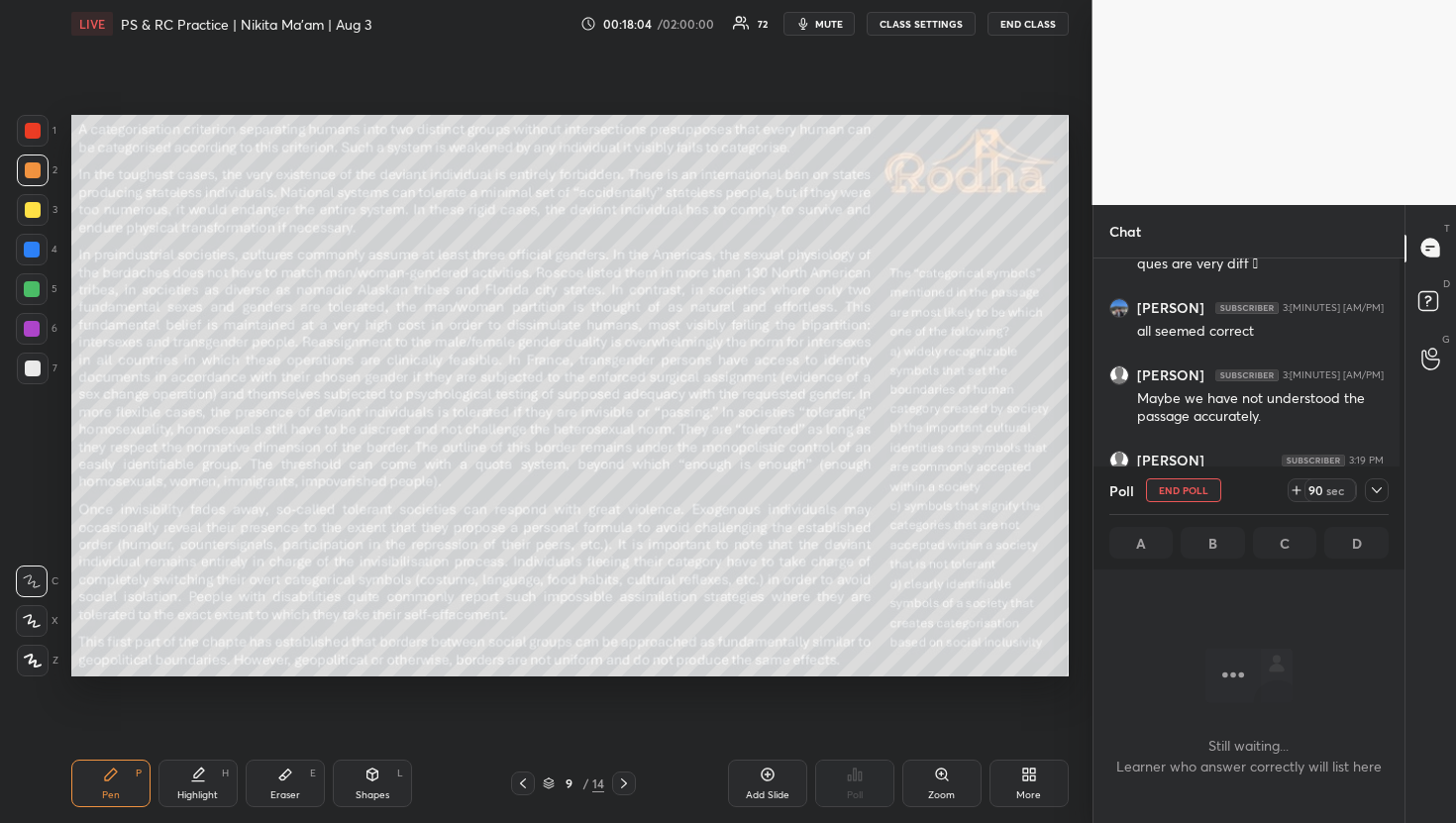 scroll, scrollTop: 425, scrollLeft: 299, axis: both 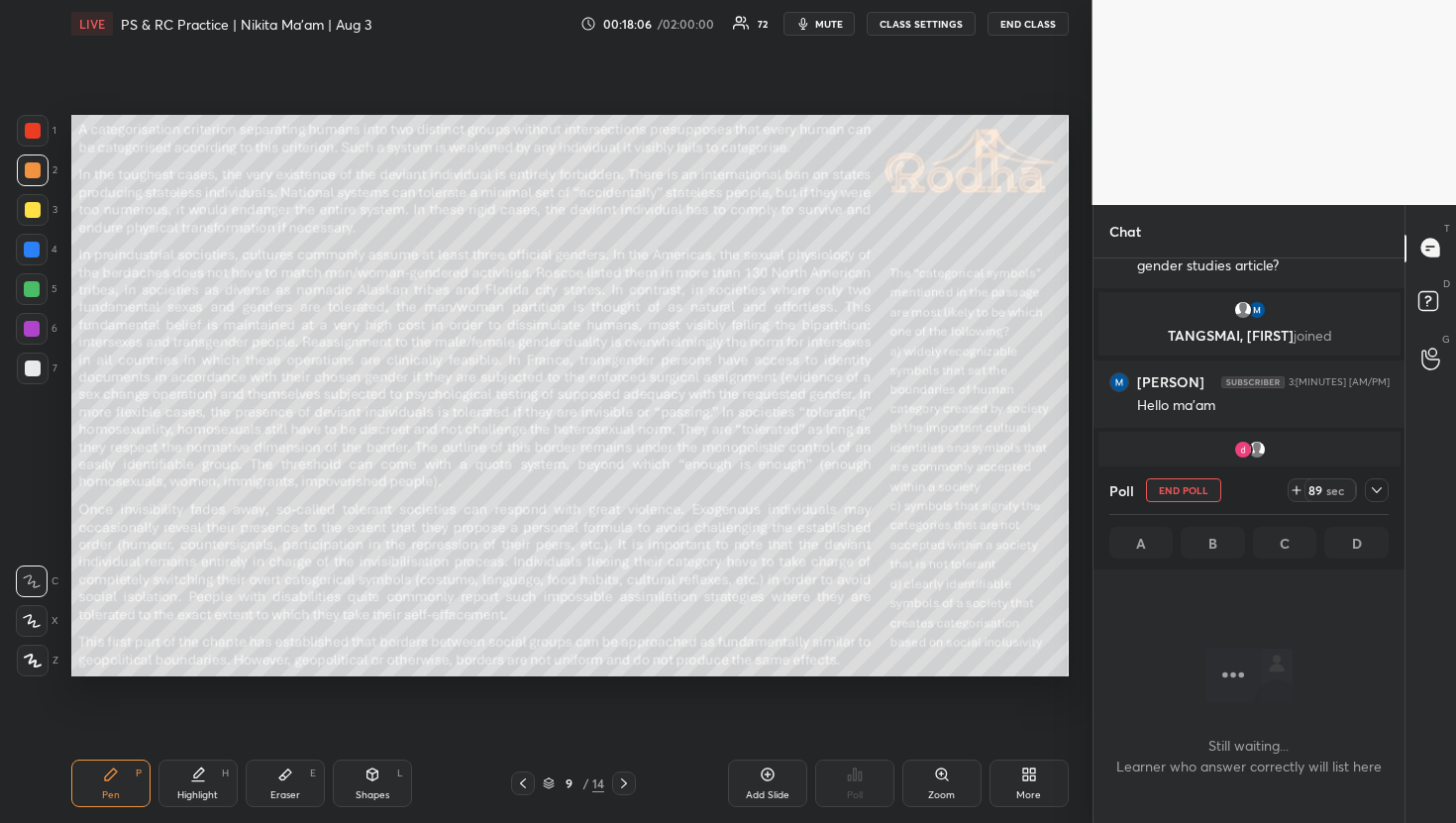 click at bounding box center [1377, 490] 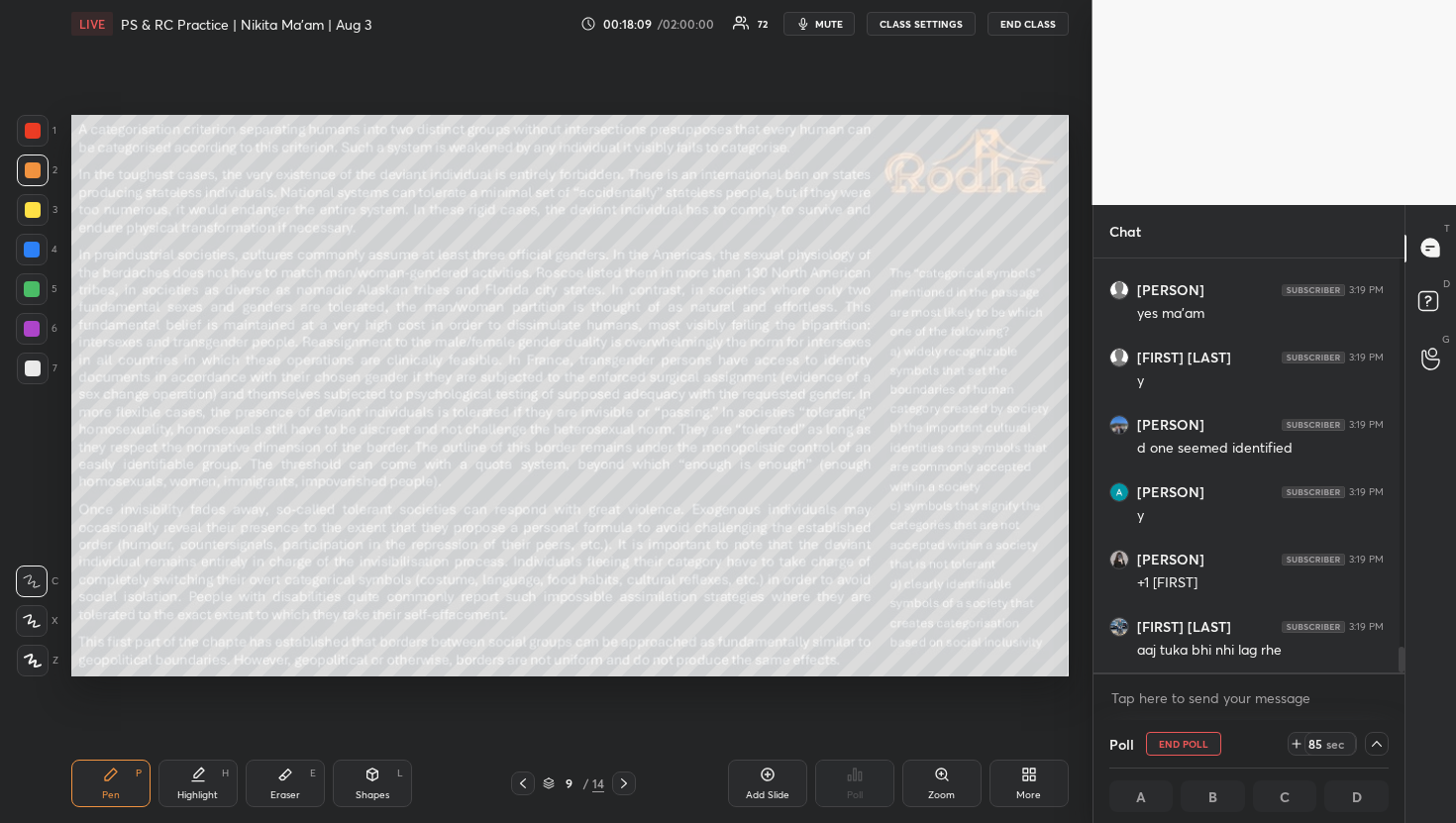 click on "1 2 3 4 5 6 7 R O A L C X Z Erase all   C X Z LIVE PS & RC Practice | Nikita Ma'am | Aug 3 00:18:09 /  02:00:00 72 mute CLASS SETTINGS END CLASS Setting up your live class Poll for   secs No correct answer Start poll Back PS & RC Practice | Nikita Ma'am | Aug 3 RODHA Pen P Highlight H Eraser E Shapes L 9 / 14 Add Slide Poll Zoom More Chat Raghav Mittal 3:18 PM all seemed correct Bhavika Vaswani 3:18 PM Maybe we have not understood the passage accurately. Bhavika Vaswani 3:19 PM yes ma'am Navya Garg 3:19 PM y Raghav Mittal 3:19 PM d one seemed identified Anushika 3:19 PM y Pranali 3:19 PM +1 bhavika Bhavya Jain 3:19 PM aaj tuka bhi nhi lag rhe JUMP TO LATEST Enable hand raising Enable raise hand to speak to learners. Once enabled, chat will be turned off temporarily. Enable x   Doubts asked by learners will show up here NEW DOUBTS ASKED Learners who raise their hands will show up here Guidelines Got it Can't raise hand Got it Poll END POLL 85  sec A B C D T Messages (T) D Doubts (D) G Raise Hand (G) Got it ​" at bounding box center (728, 411) 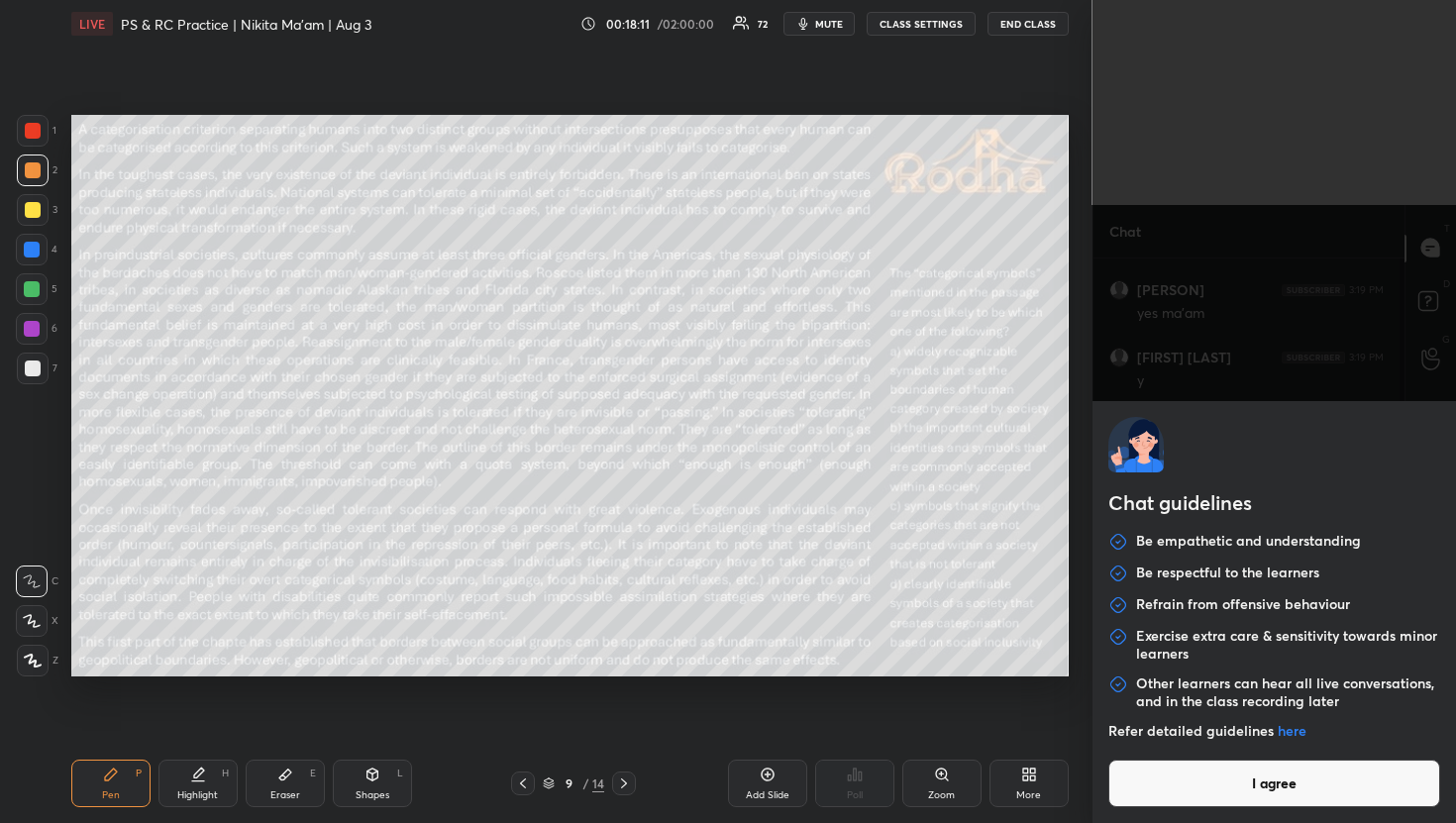 click on "I agree" at bounding box center (1275, 783) 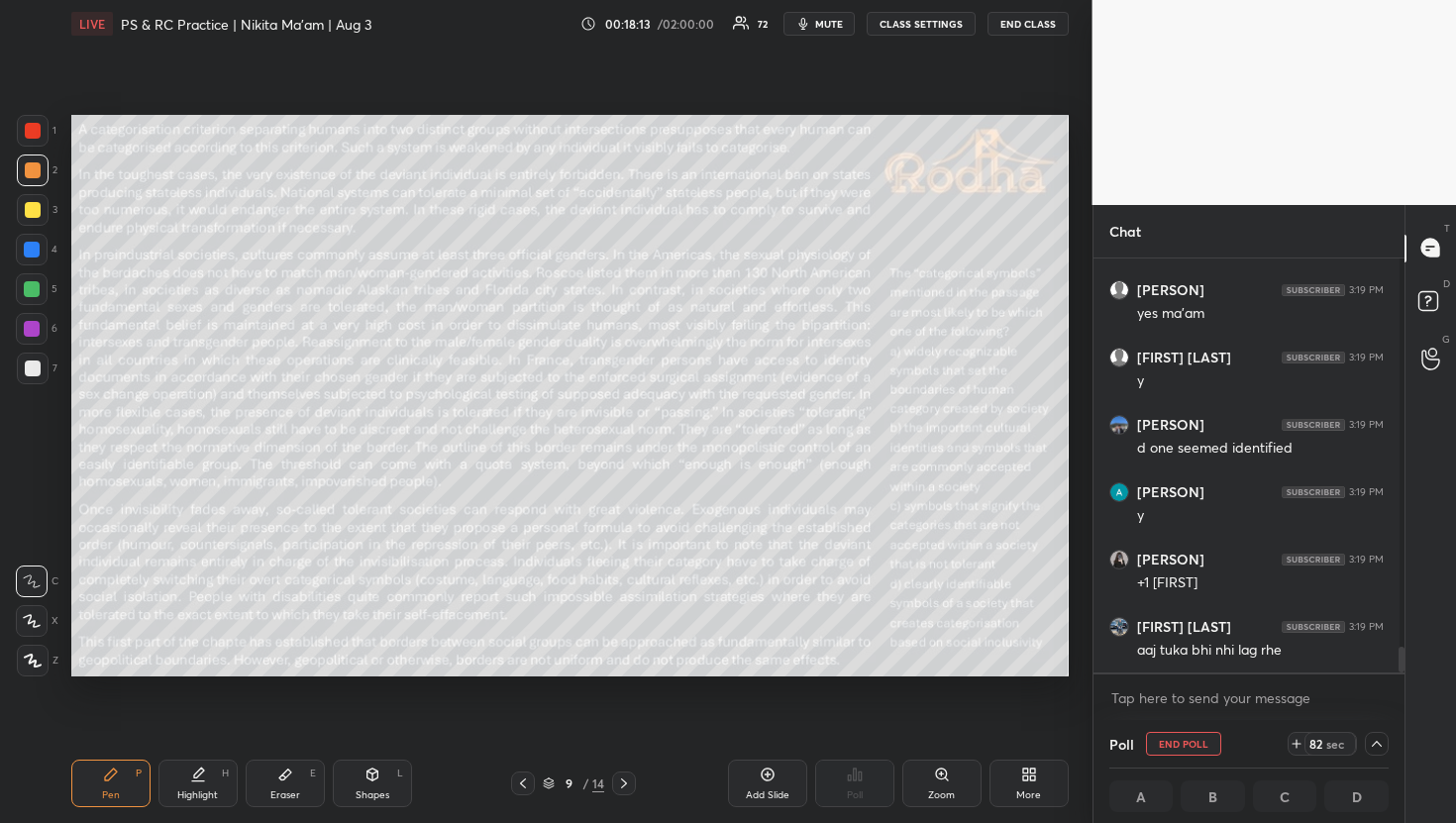 click 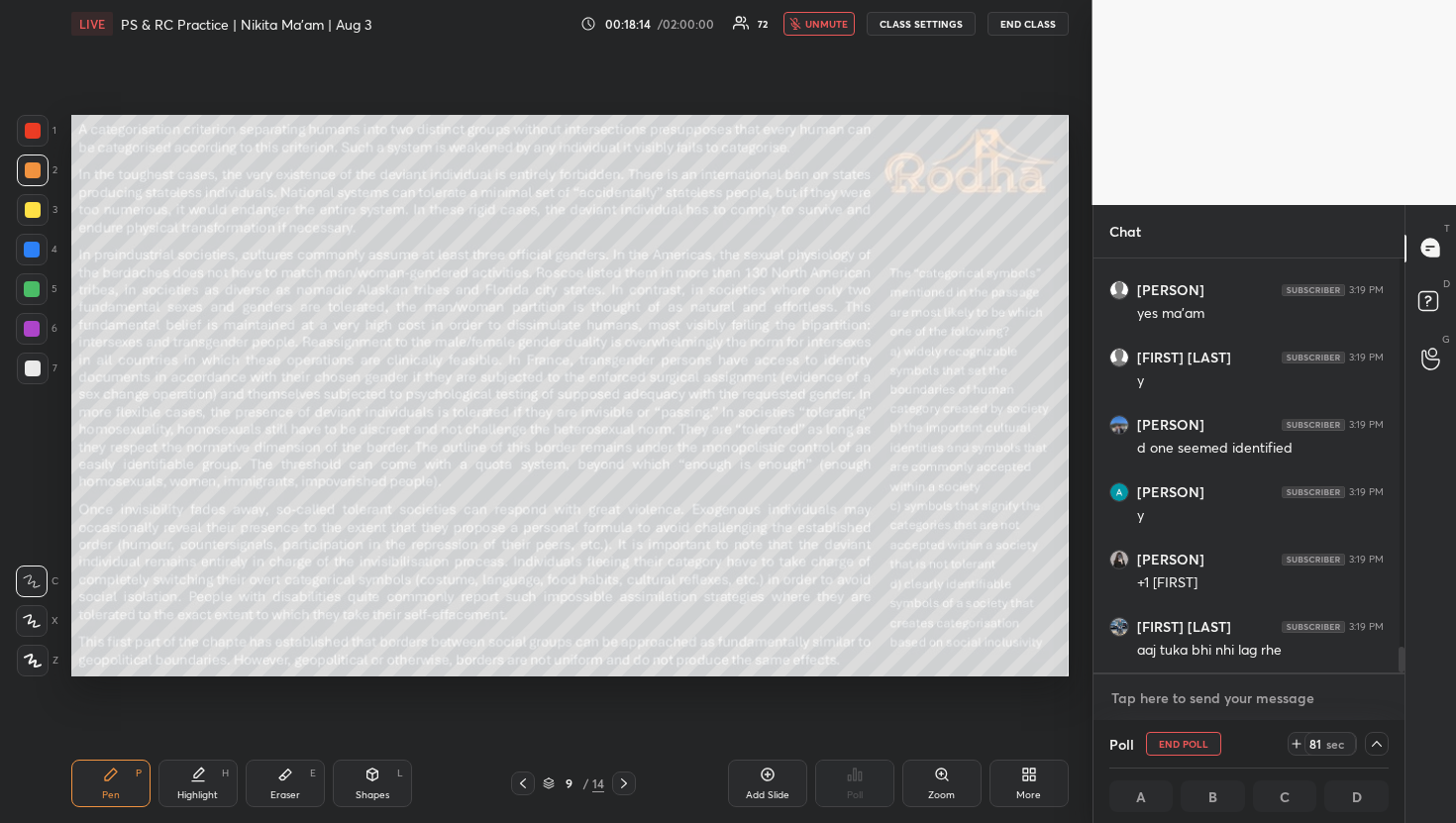 type on "x" 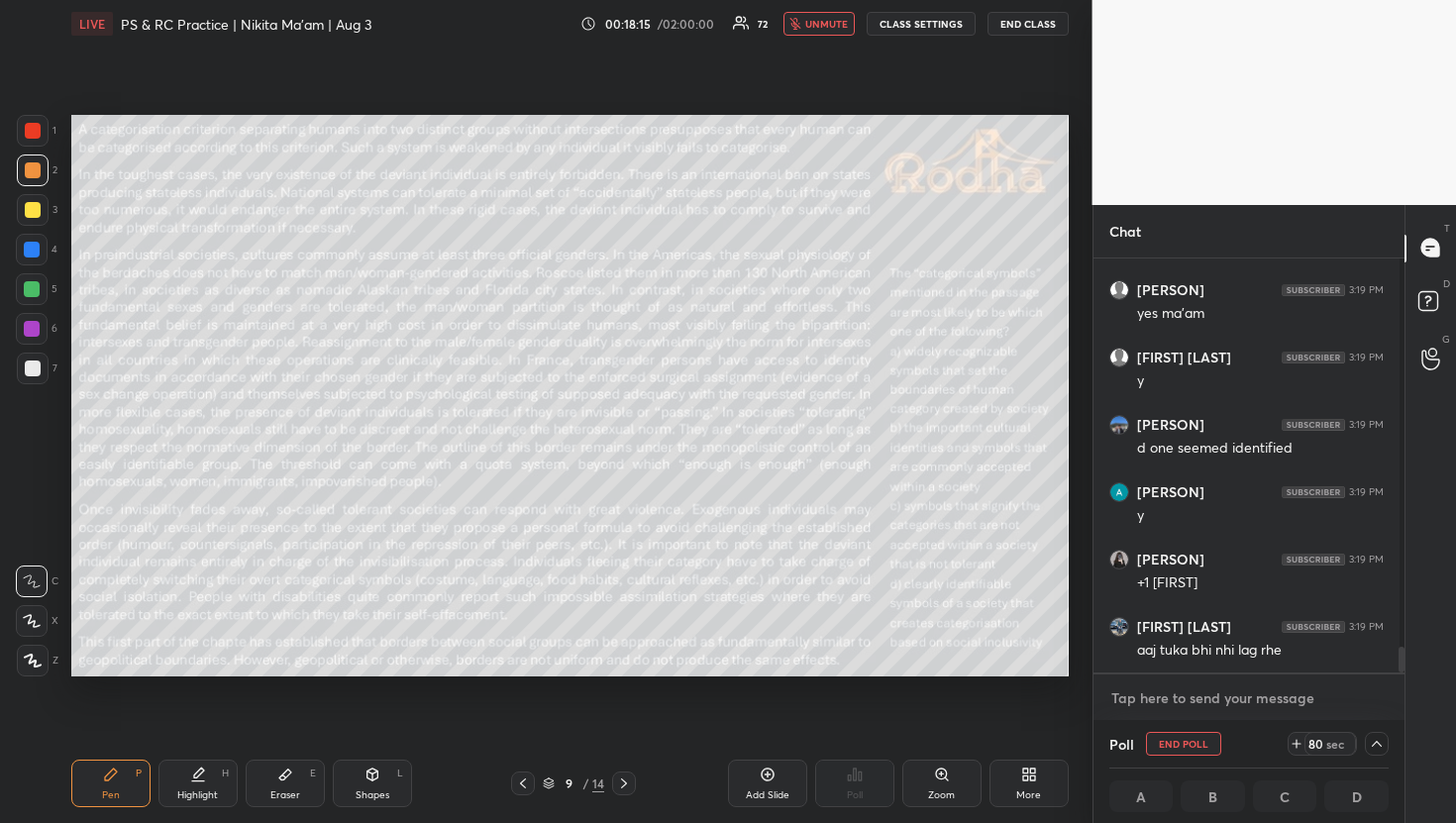 type on "T" 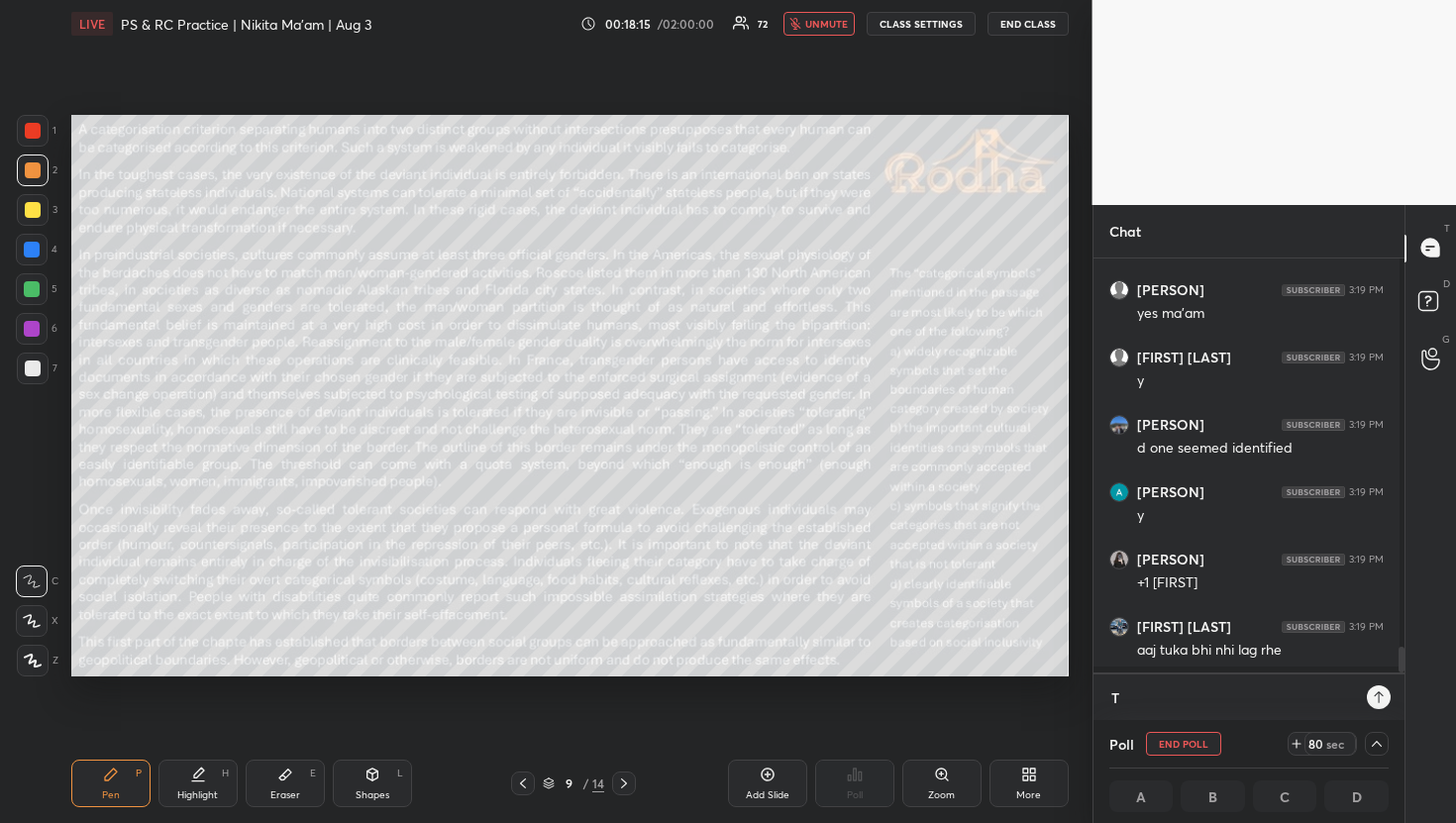 type on "Tu" 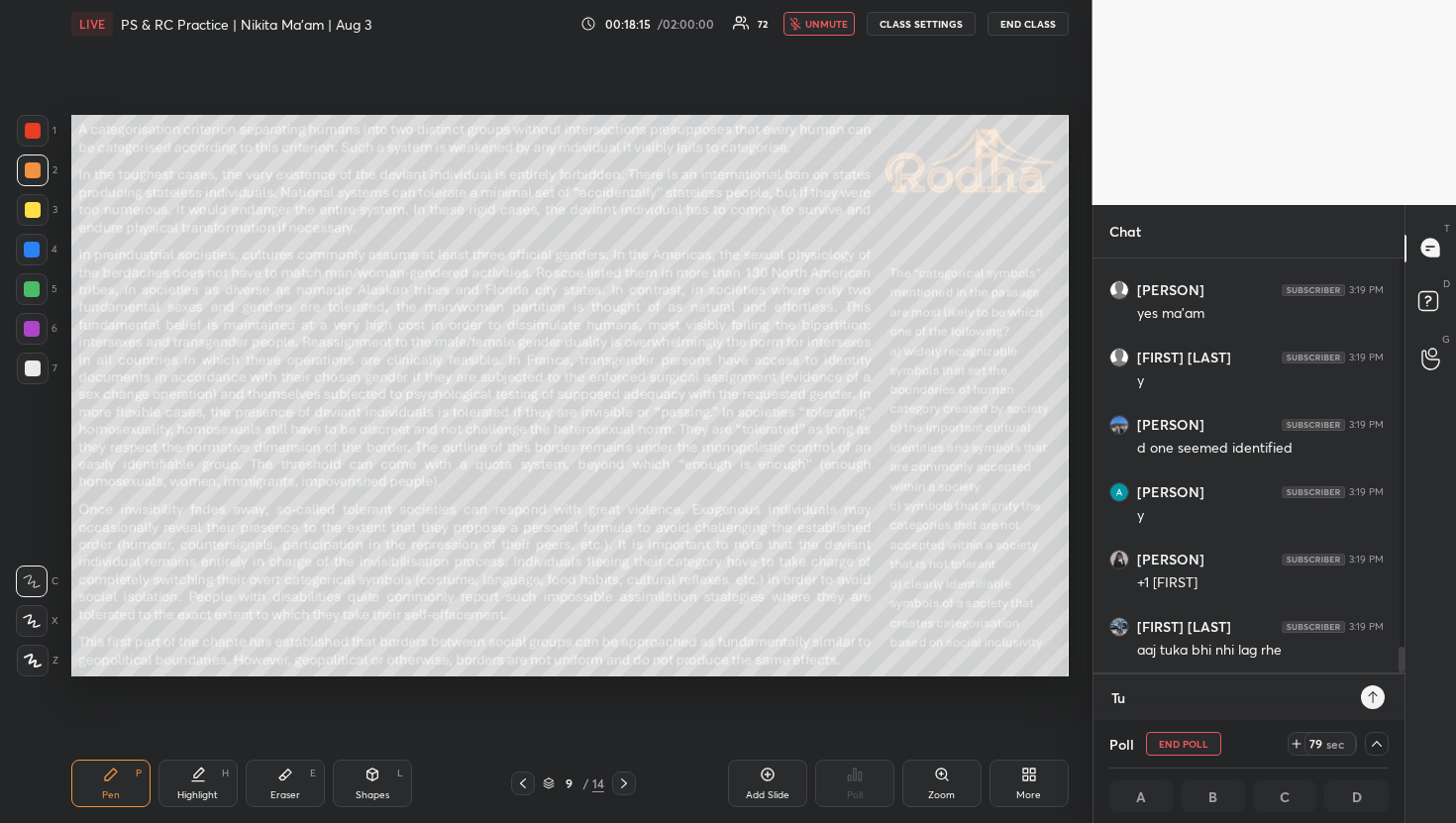 type on "[FIRST]" 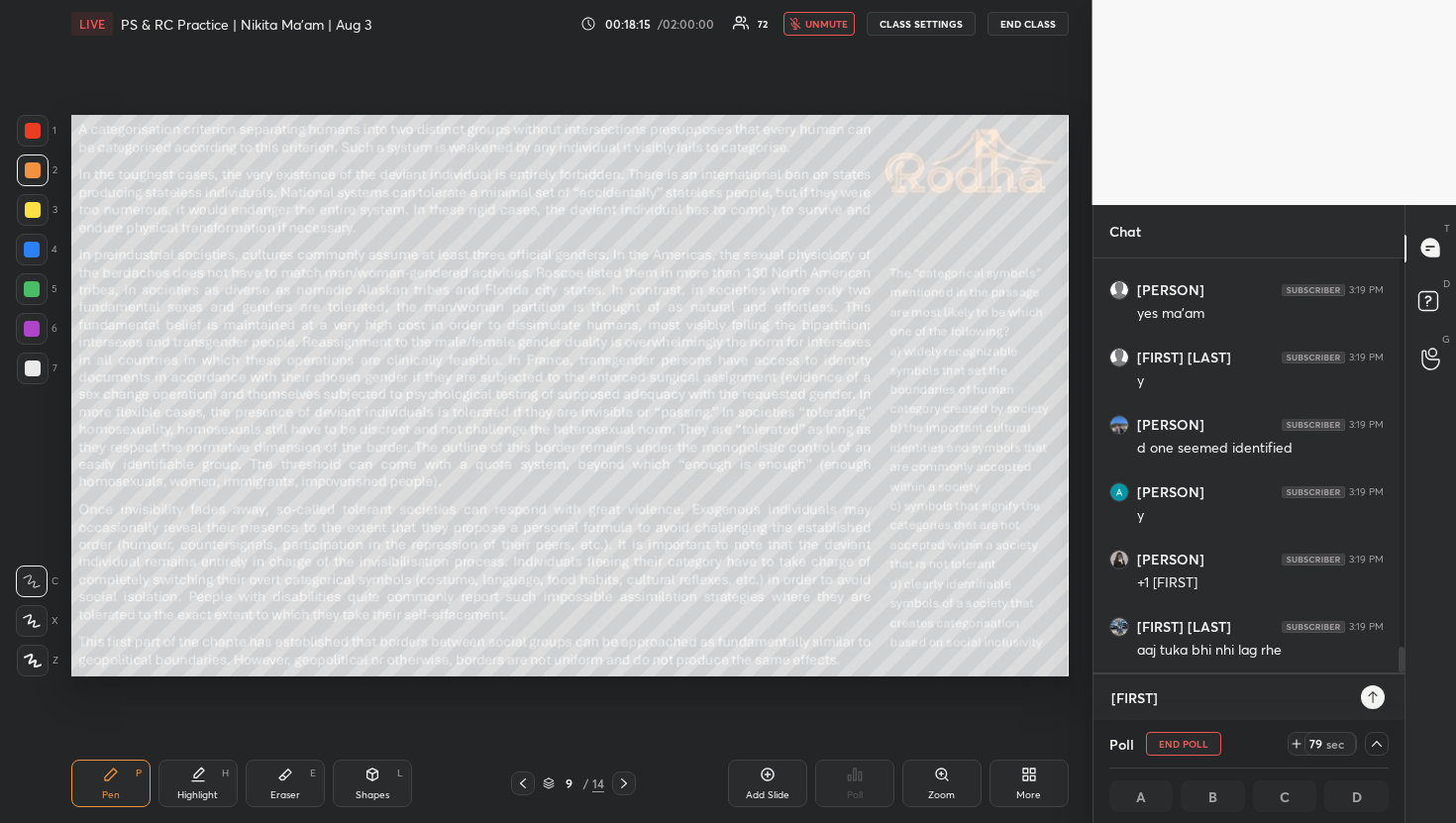 type on "Tukk" 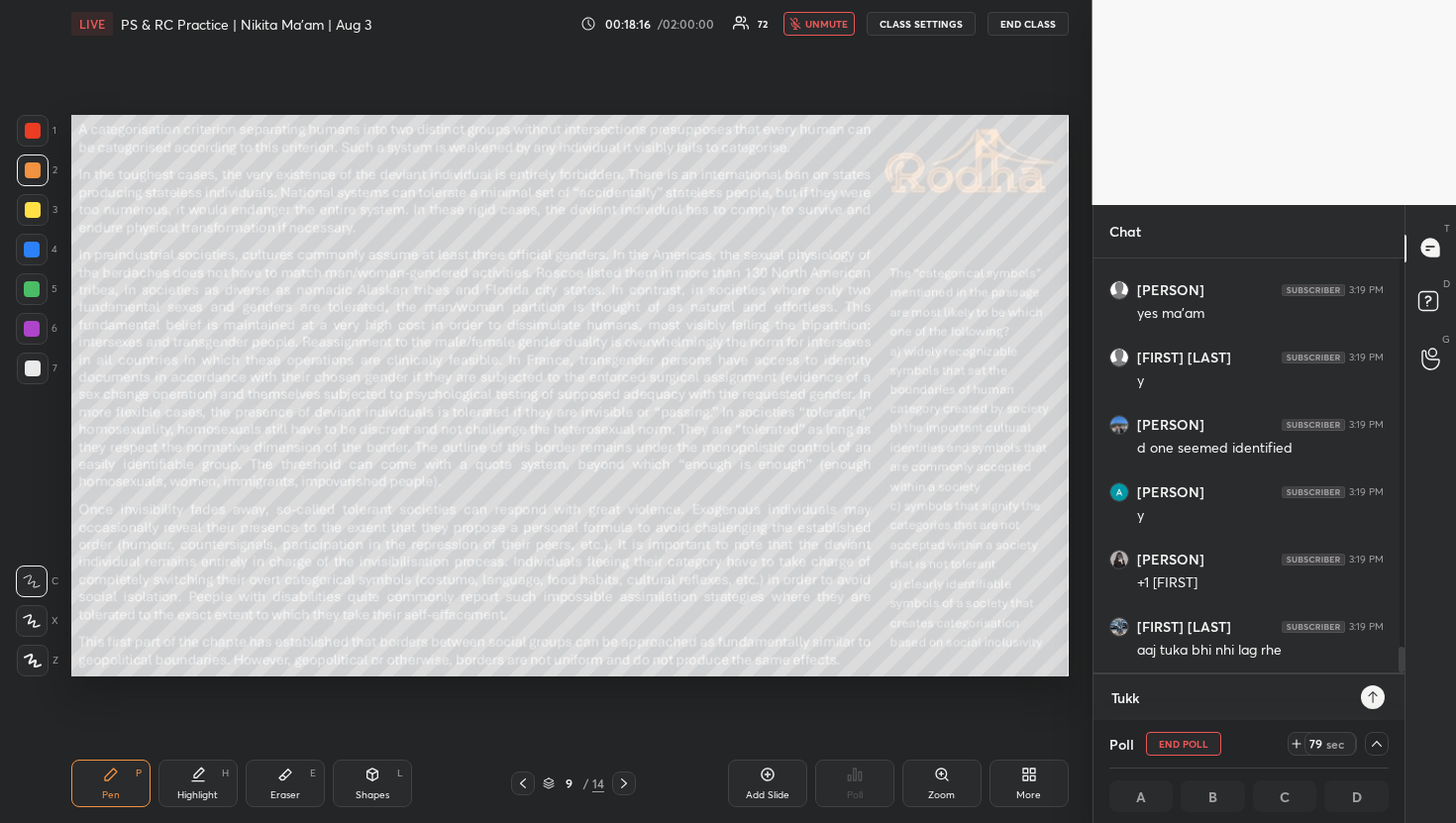 type on "Tukke" 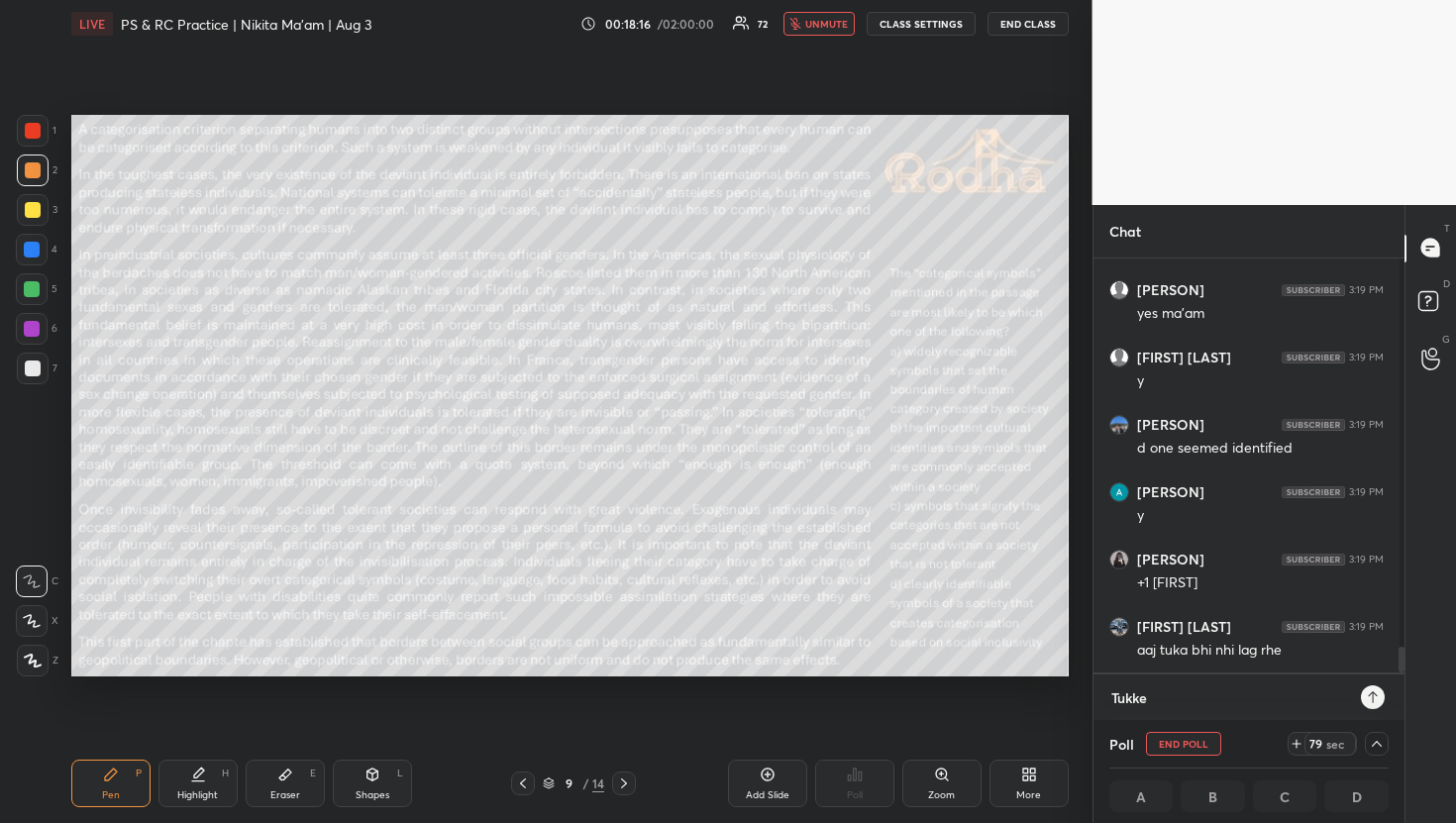 type on "Tukkey" 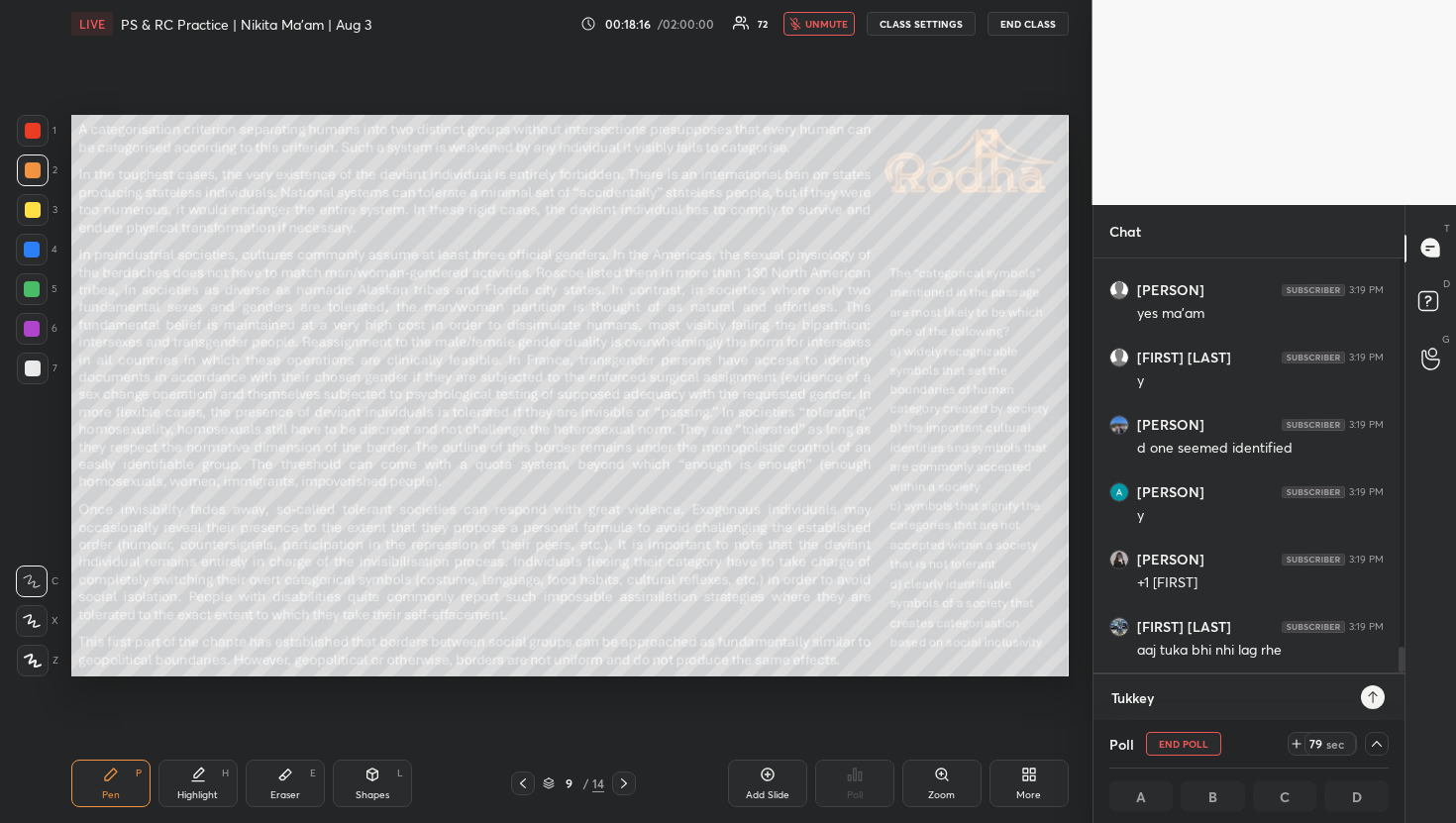 type on "Tukkey" 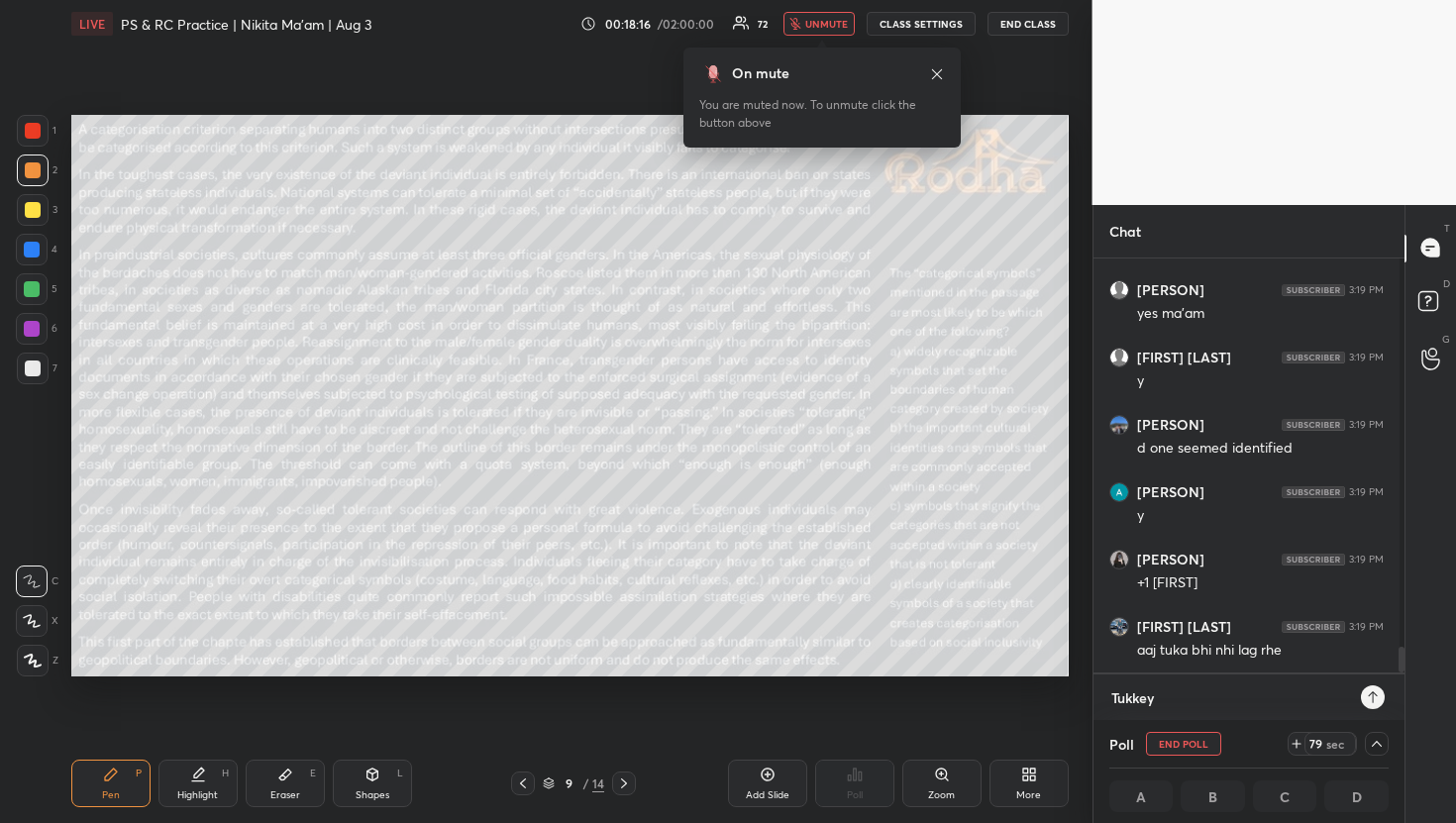 type on "Tukkey n" 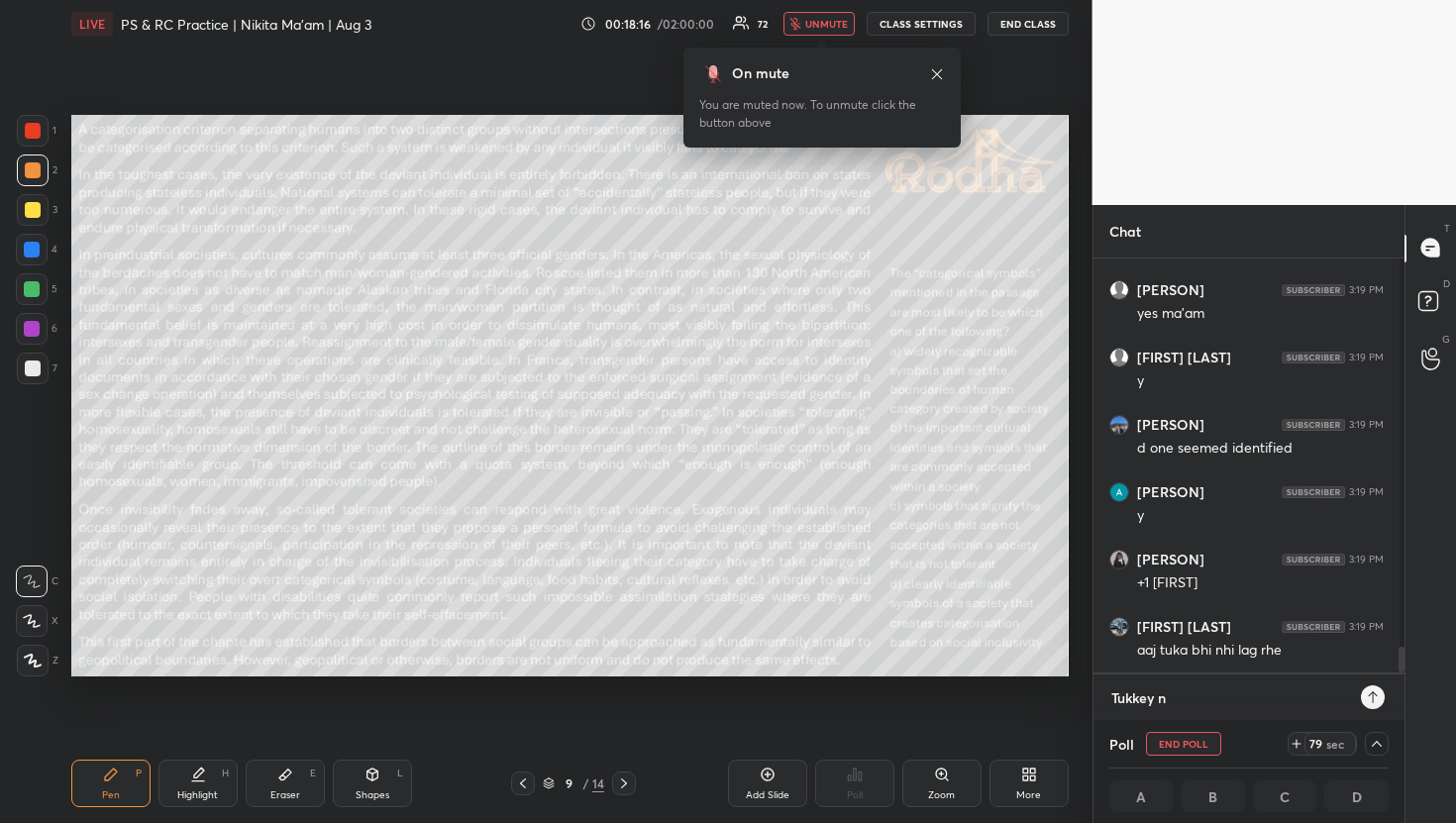 type on "Tukkey na" 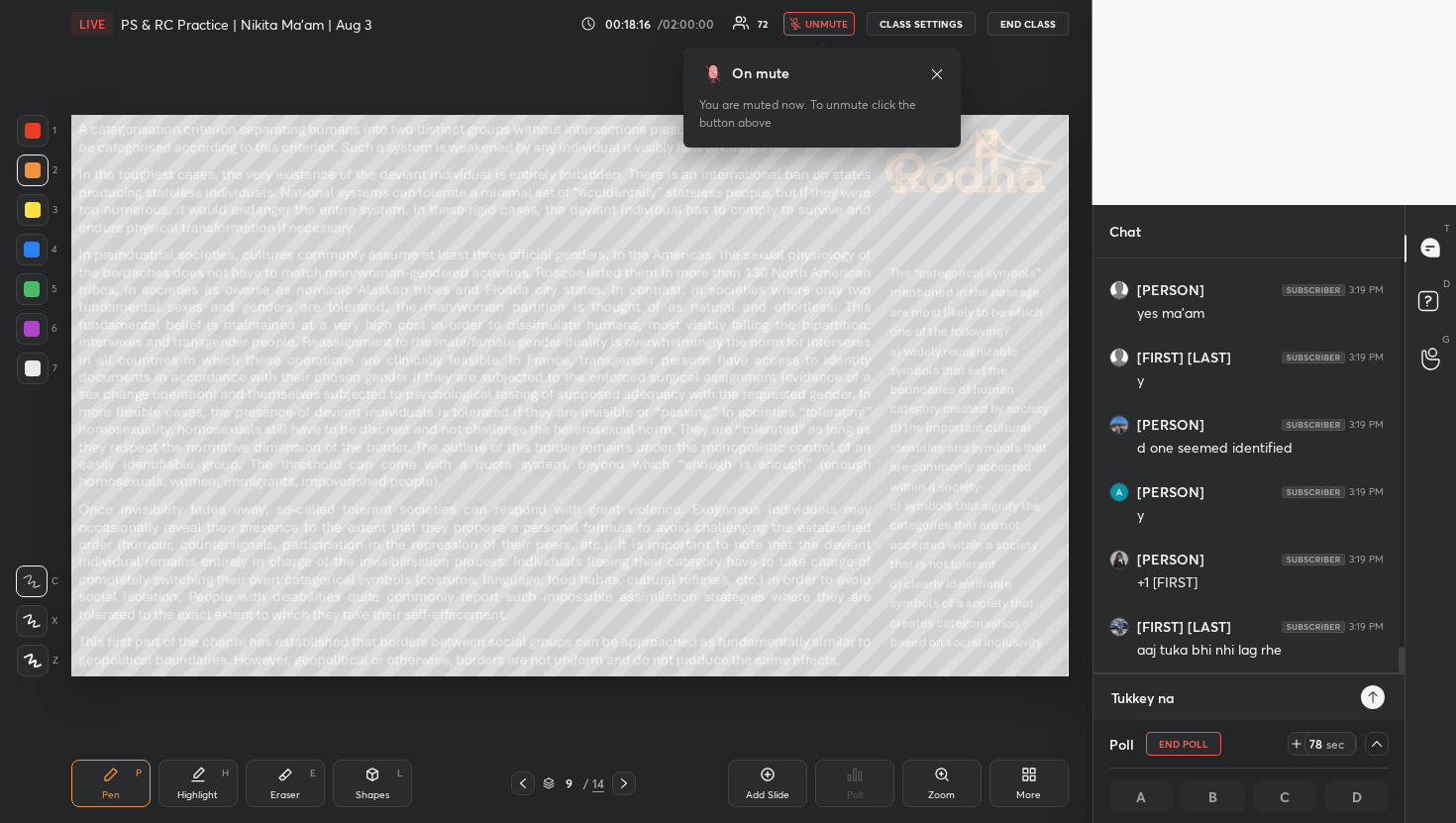 type on "Tukkey nah" 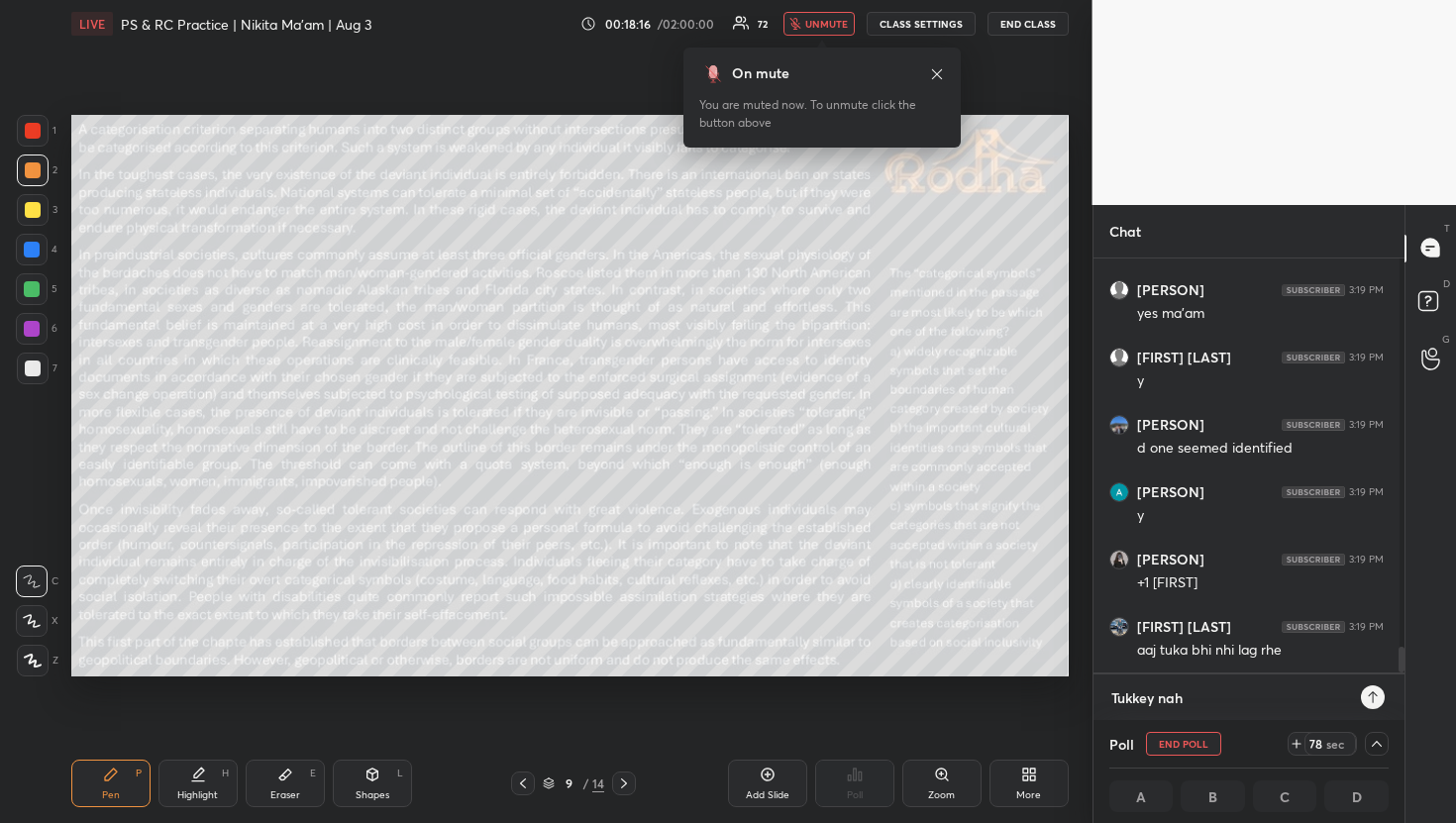 type on "Tukkey nahi" 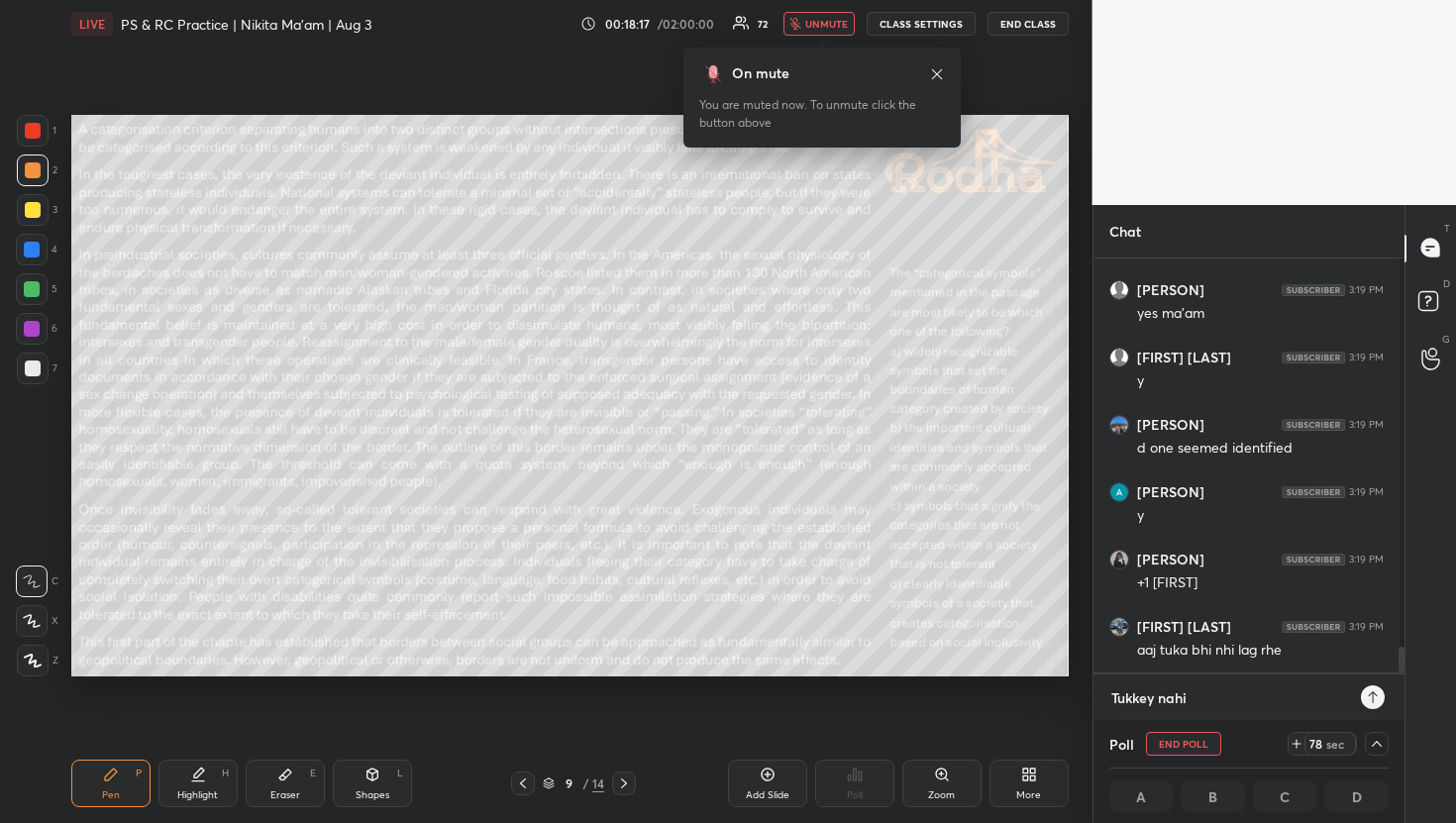 type on "Tukkey nahi" 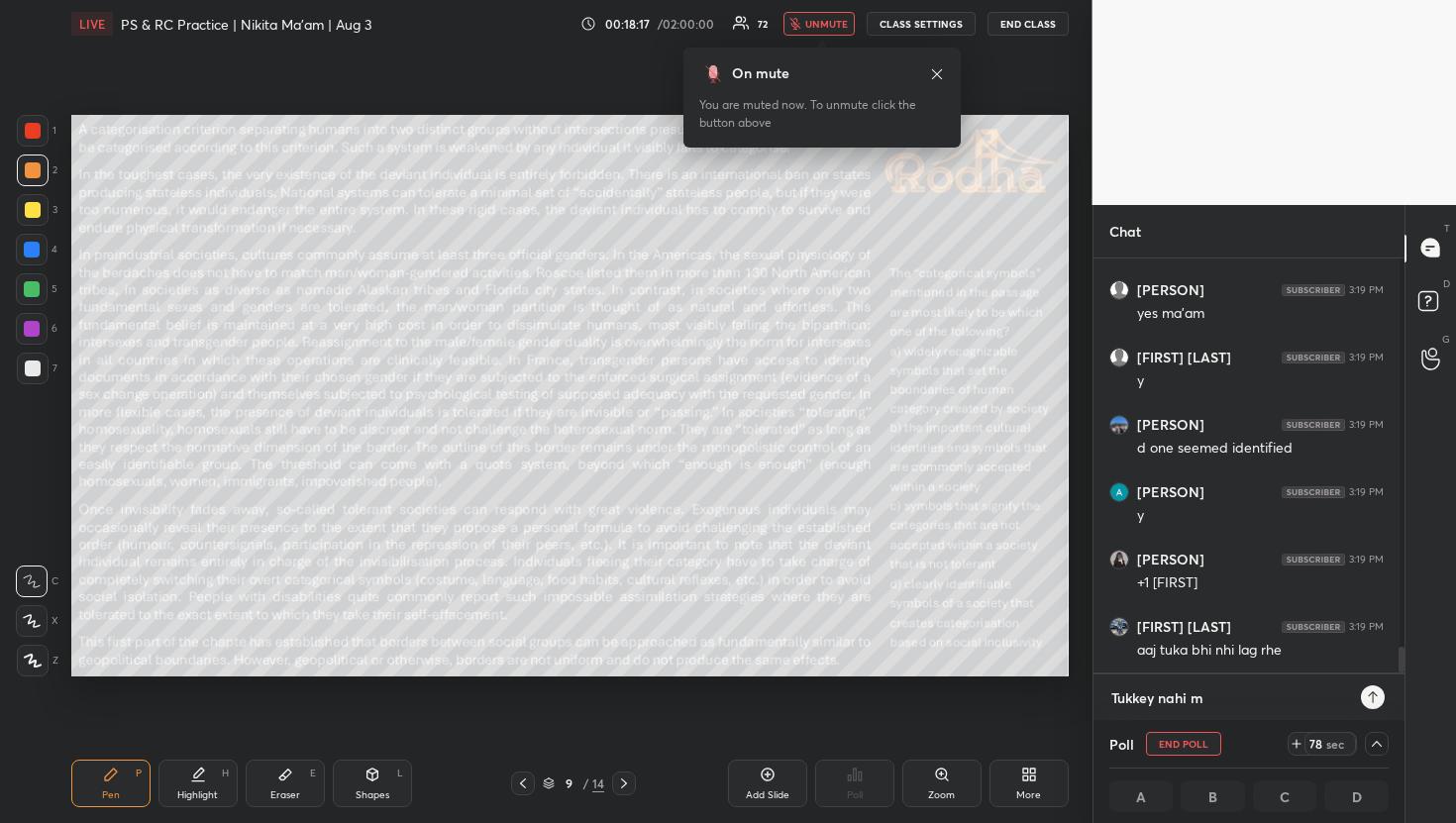 type on "Tukkey nahi ma" 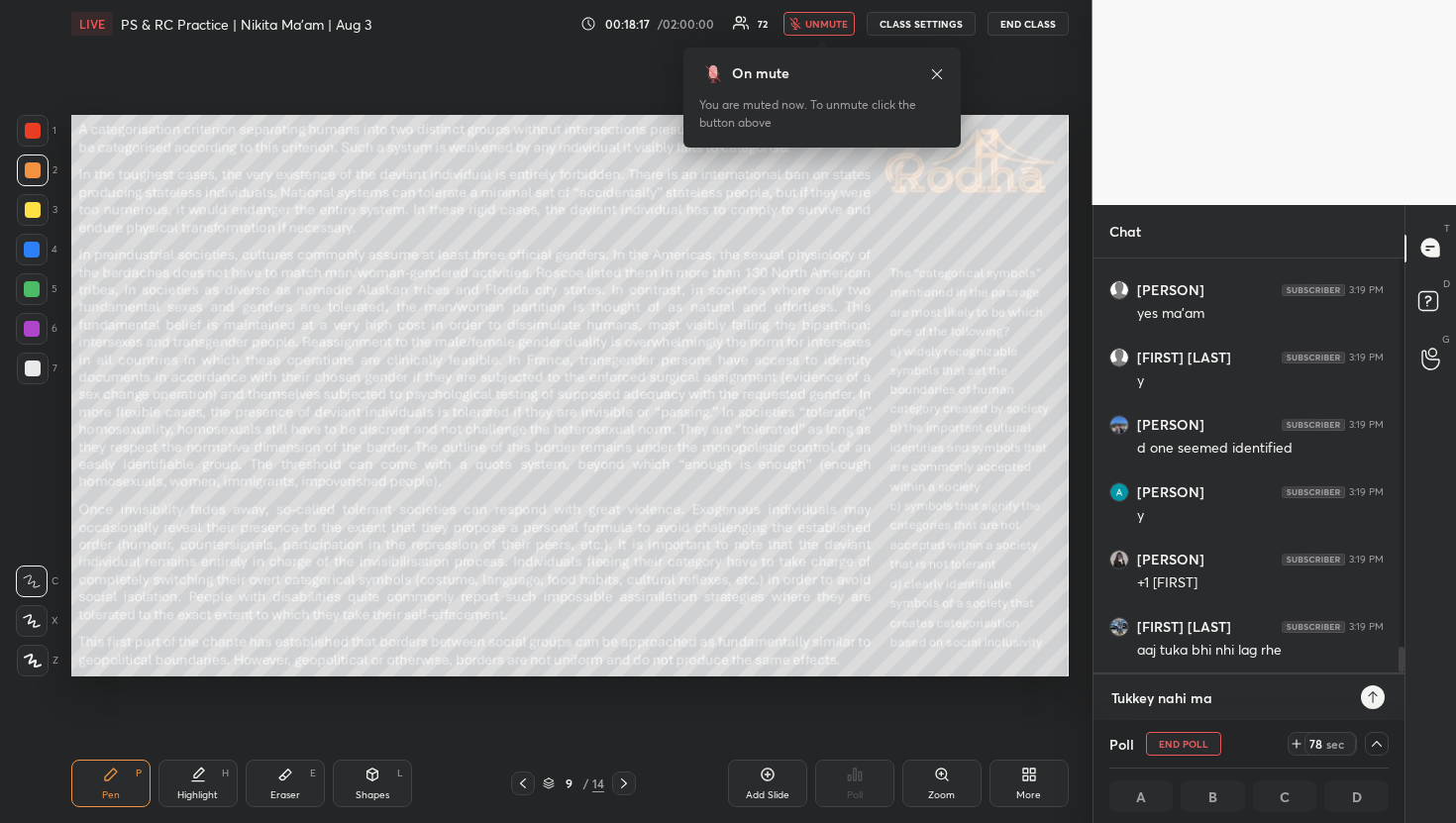 type on "Tukkey nahi maa" 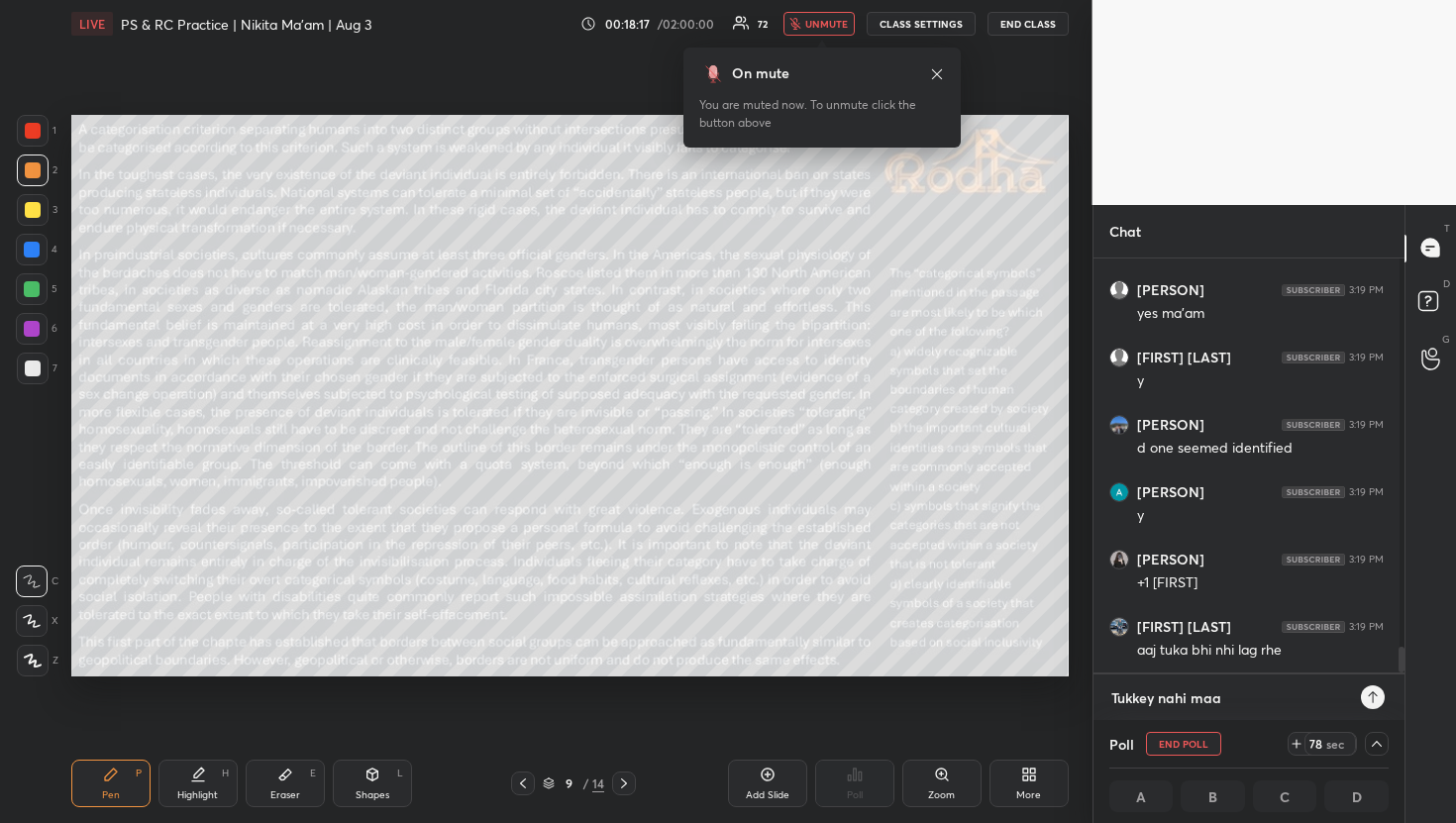 type on "Tukkey nahi maar" 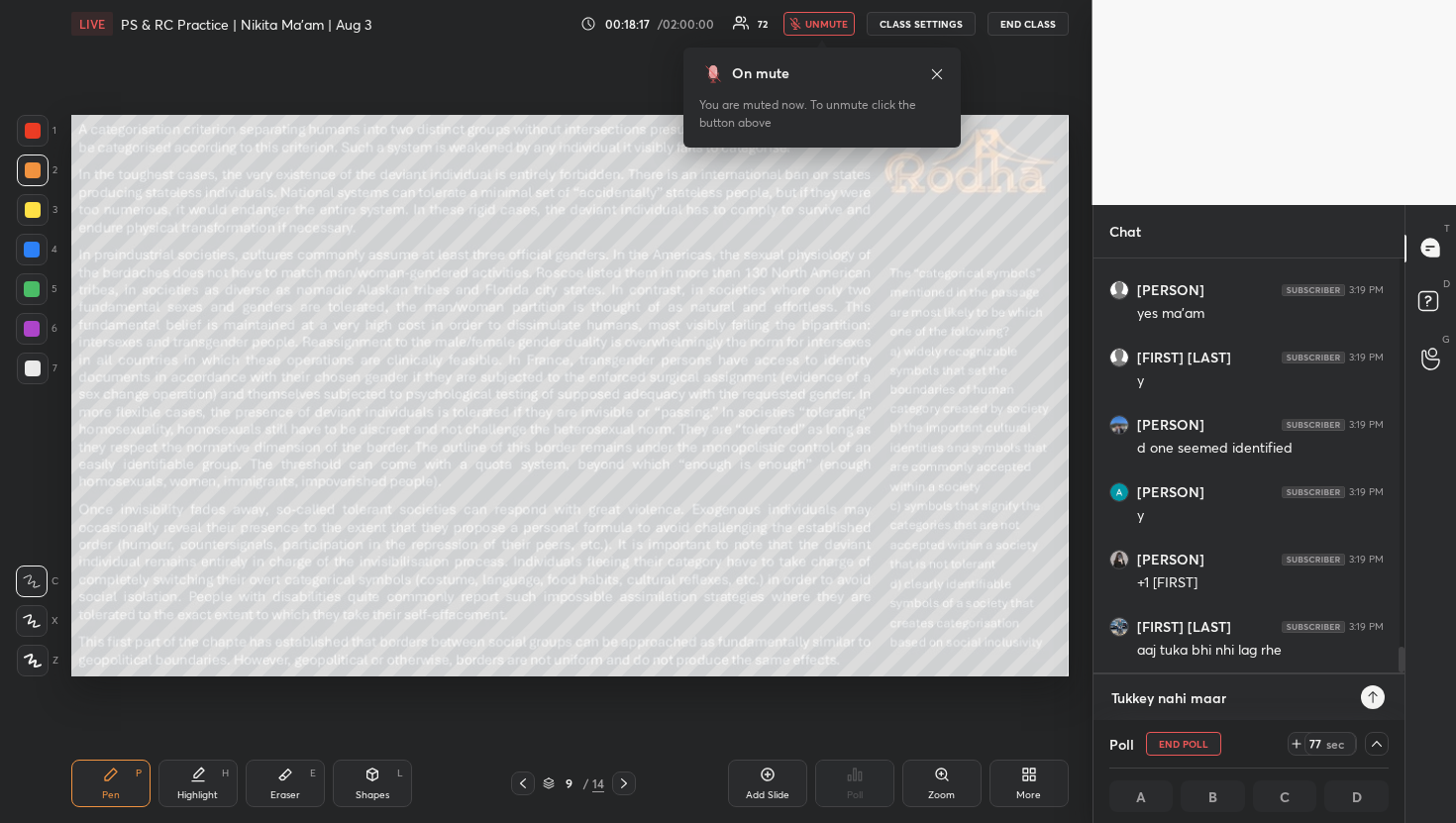 type on "Tukkey nahi maarn" 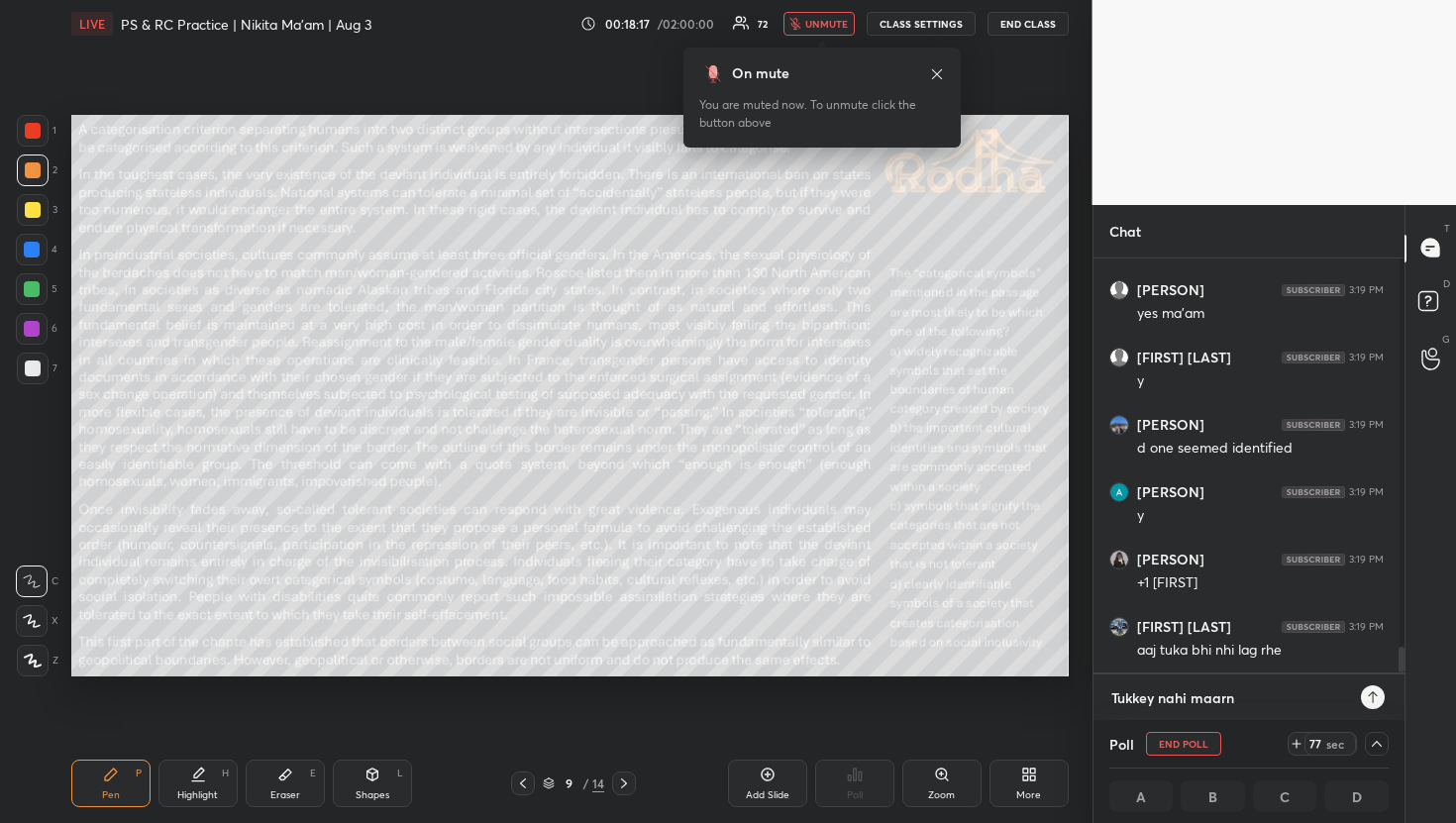 type on "Tukkey nahi maarne" 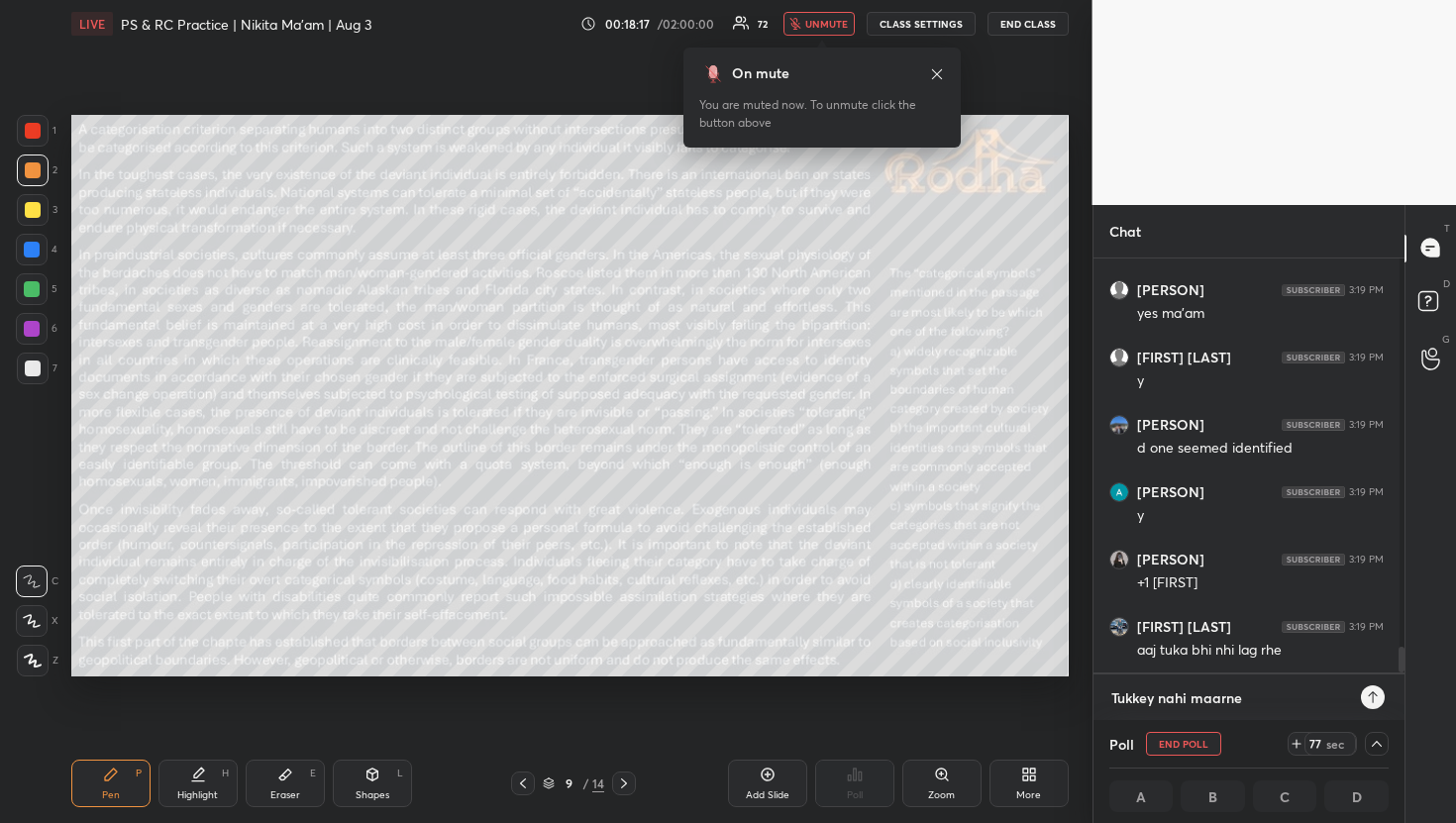 type on "Tukkey nahi maarne" 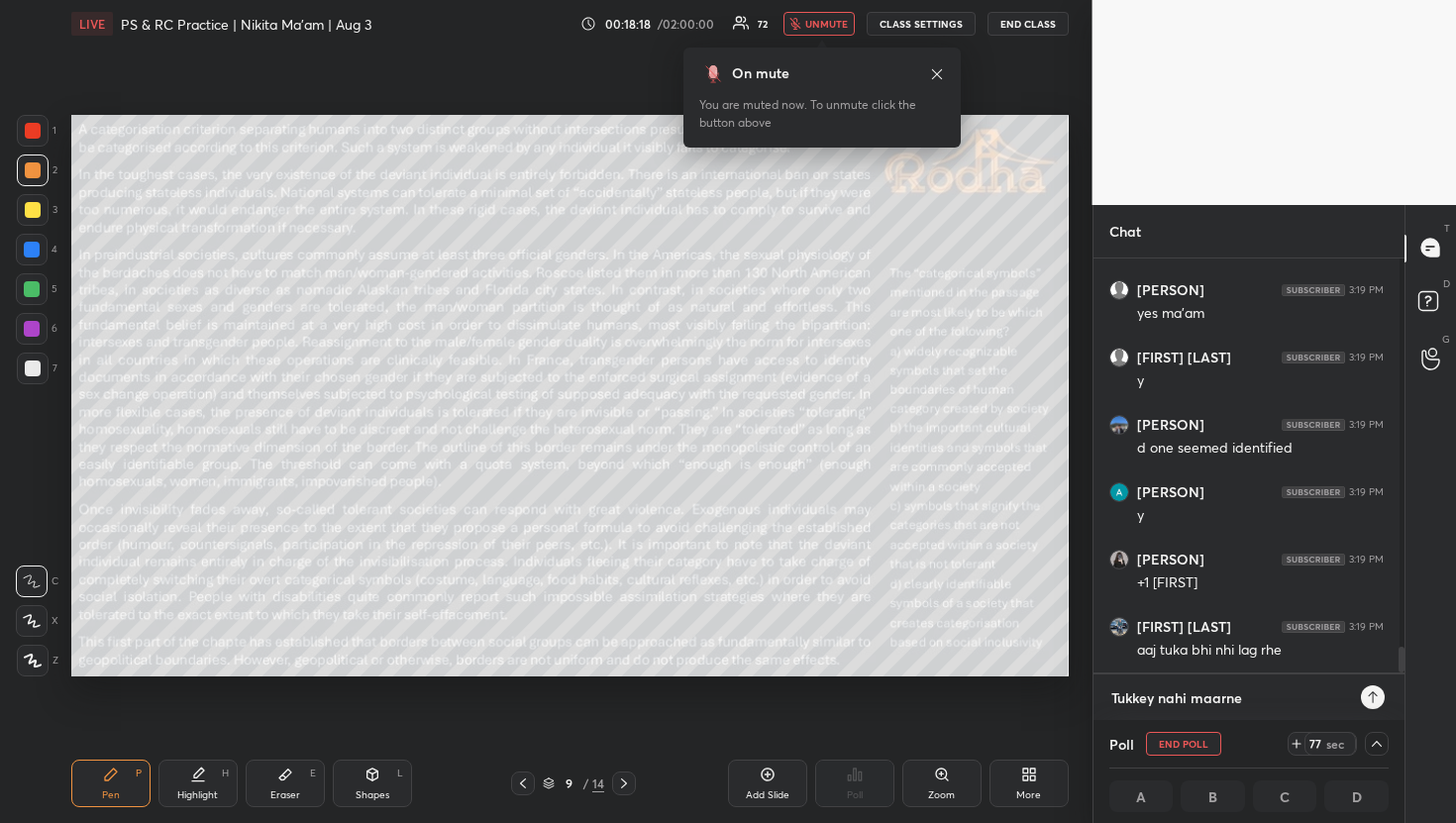 type 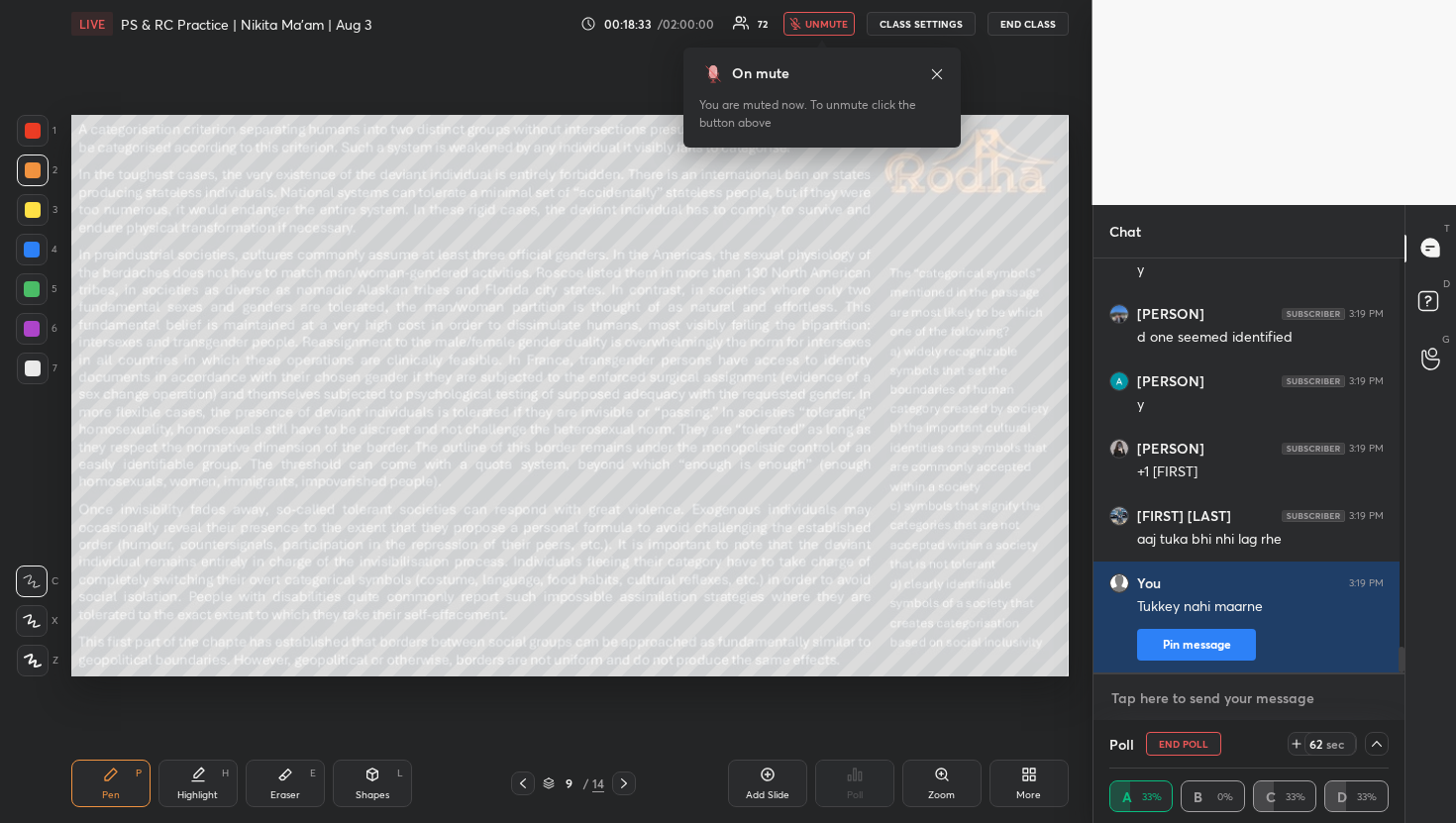 scroll, scrollTop: 1, scrollLeft: 7, axis: both 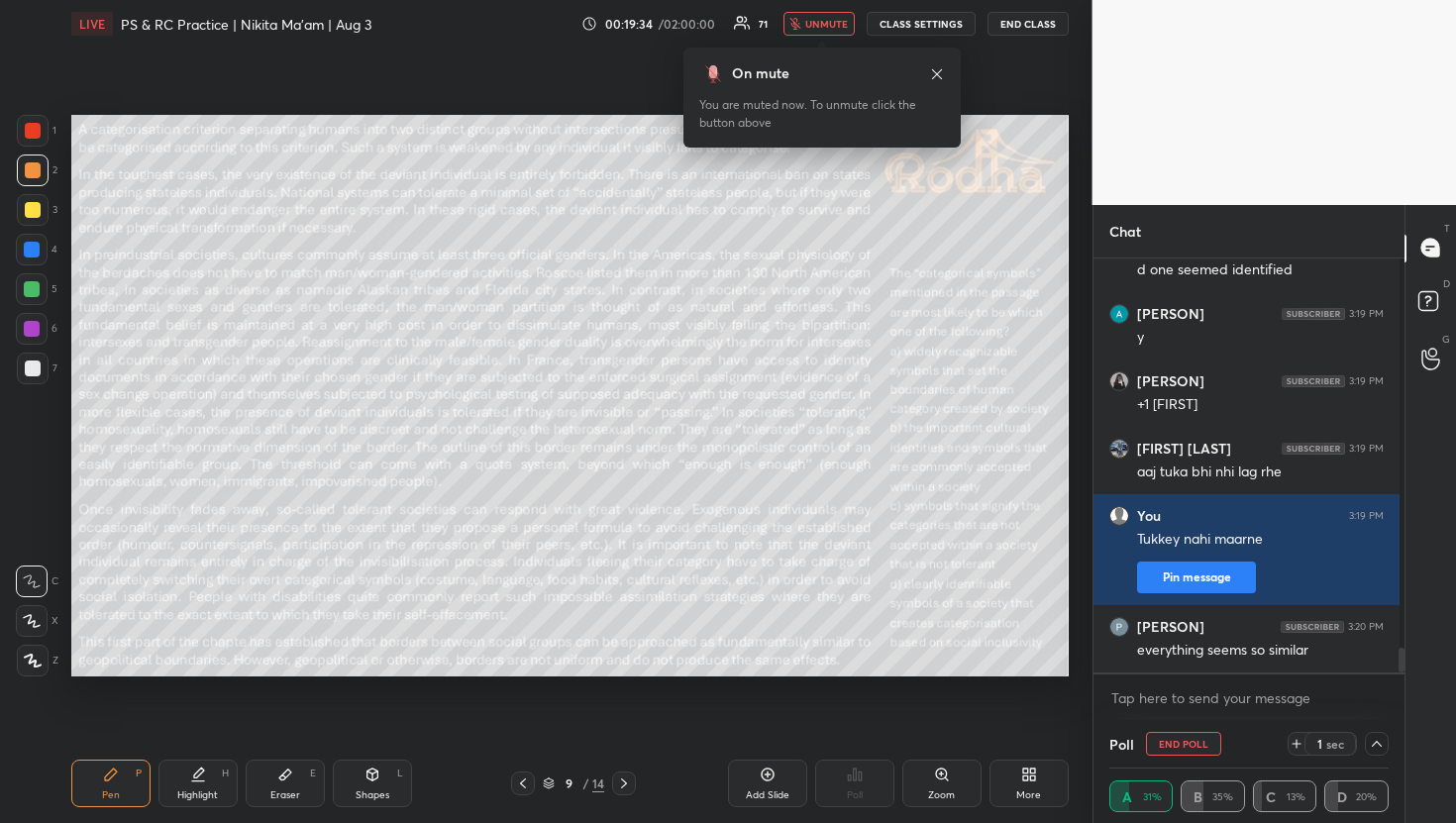 click on "unmute" at bounding box center (819, 24) 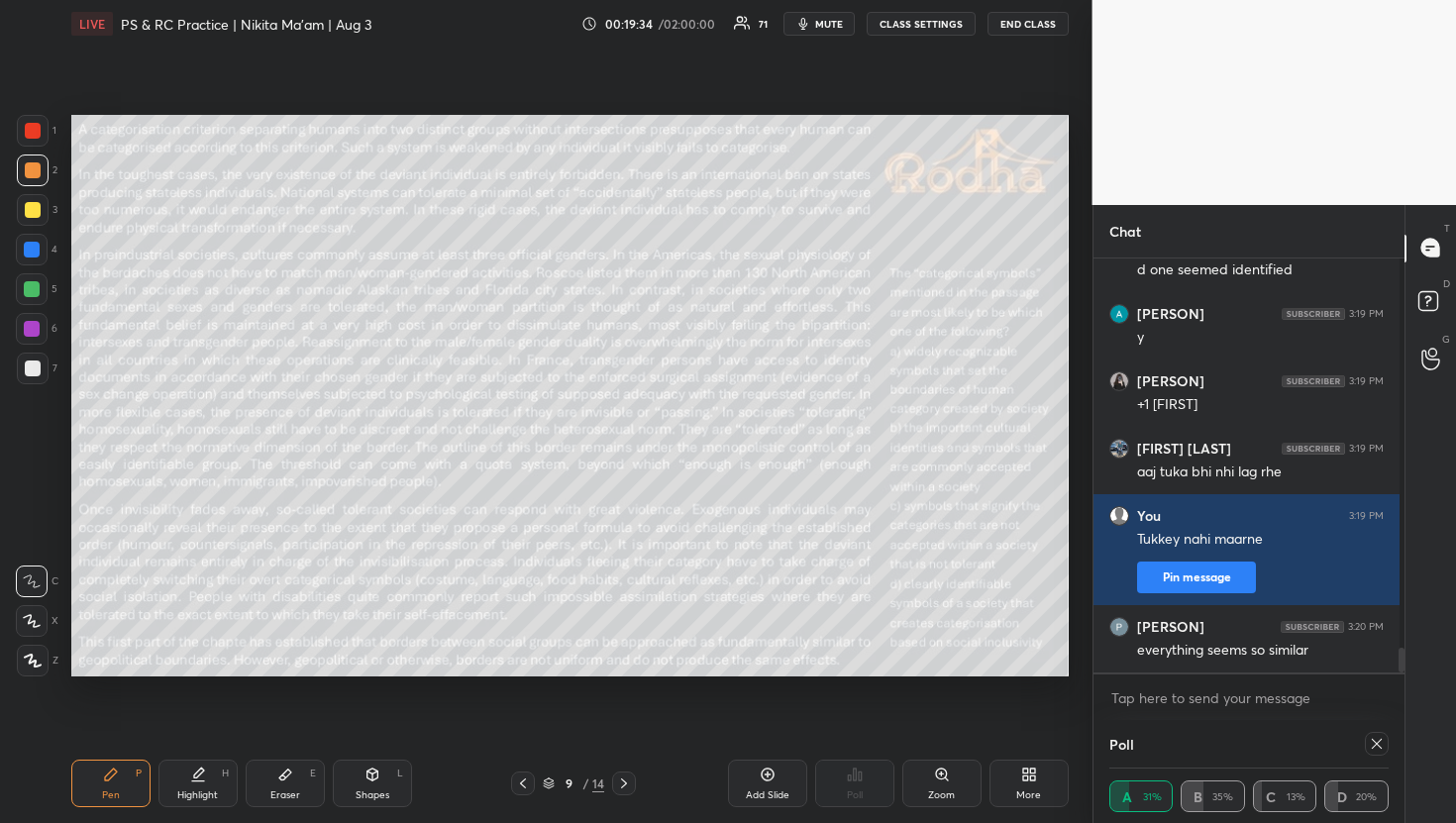 scroll, scrollTop: 6, scrollLeft: 7, axis: both 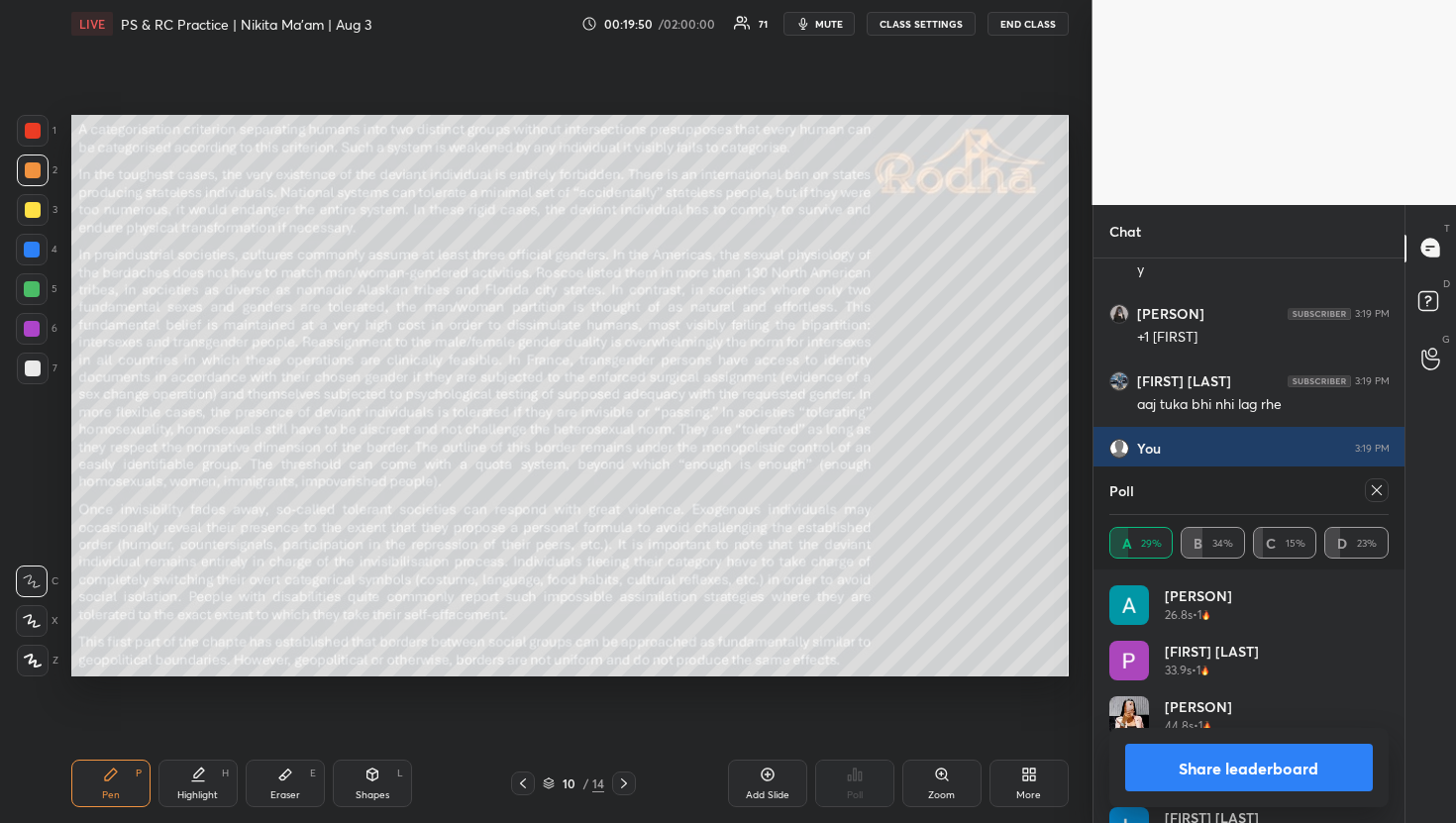 click 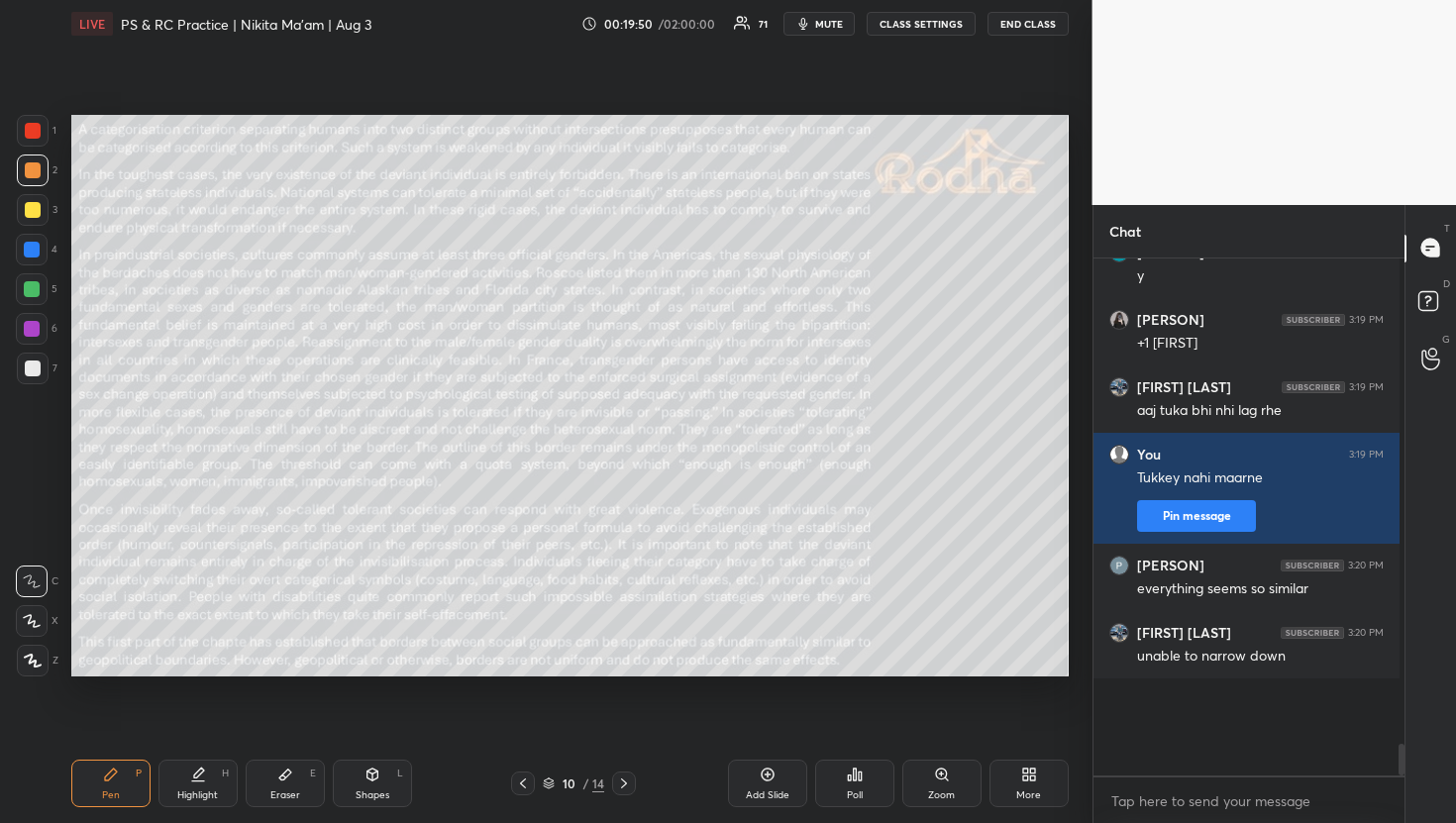 scroll, scrollTop: 495, scrollLeft: 299, axis: both 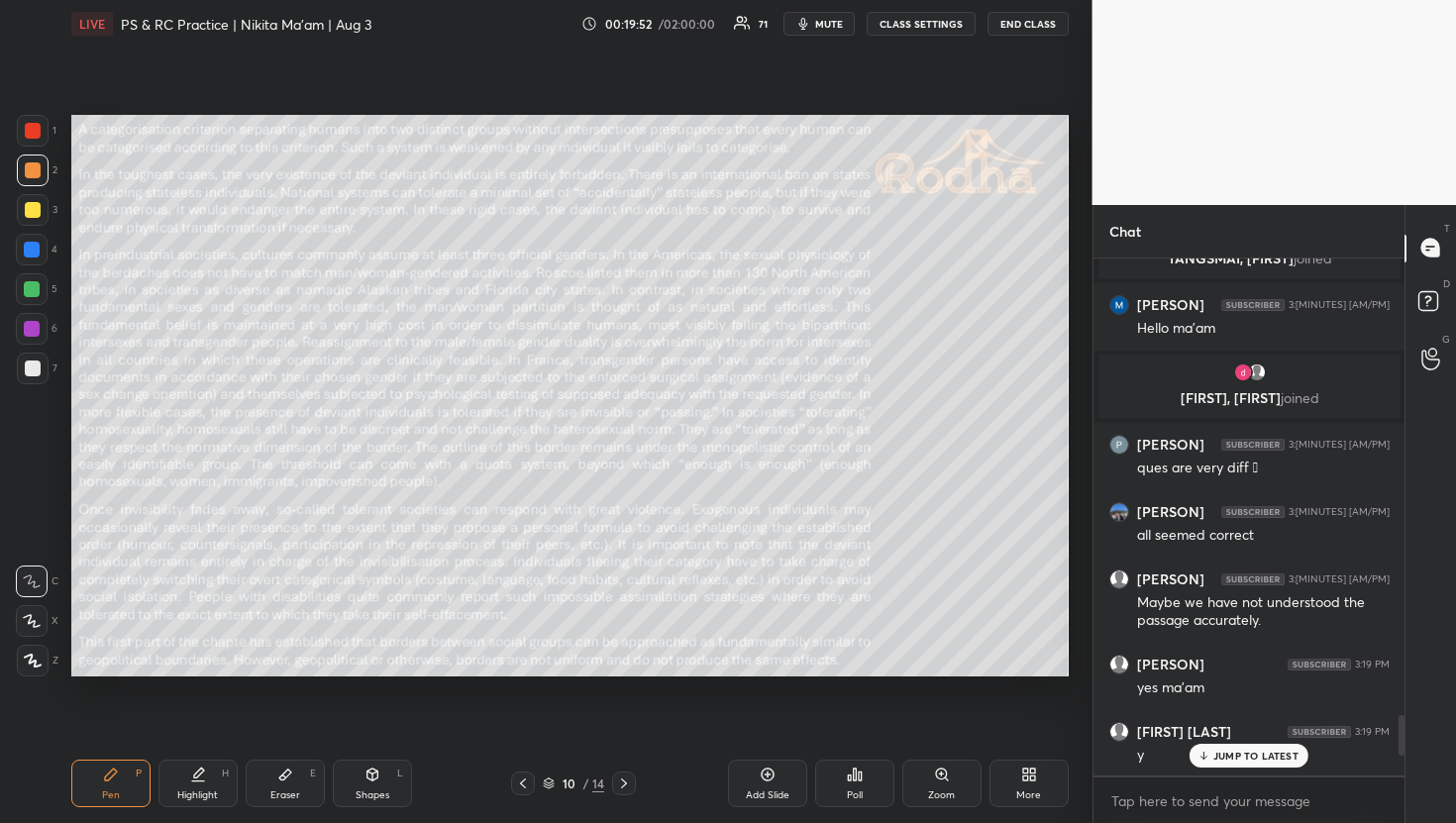 click on "JUMP TO LATEST" at bounding box center [1249, 756] 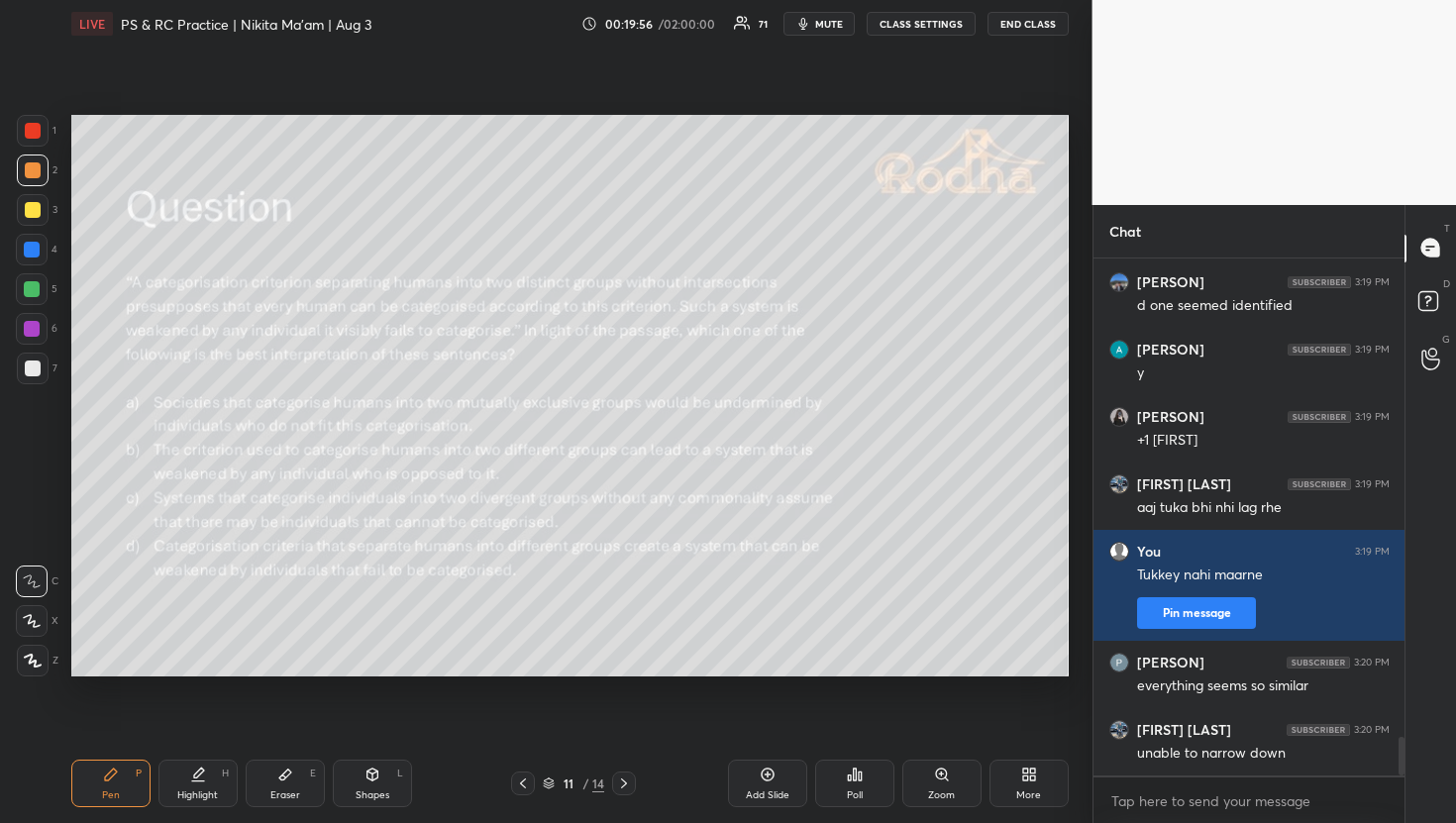 scroll, scrollTop: 6406, scrollLeft: 0, axis: vertical 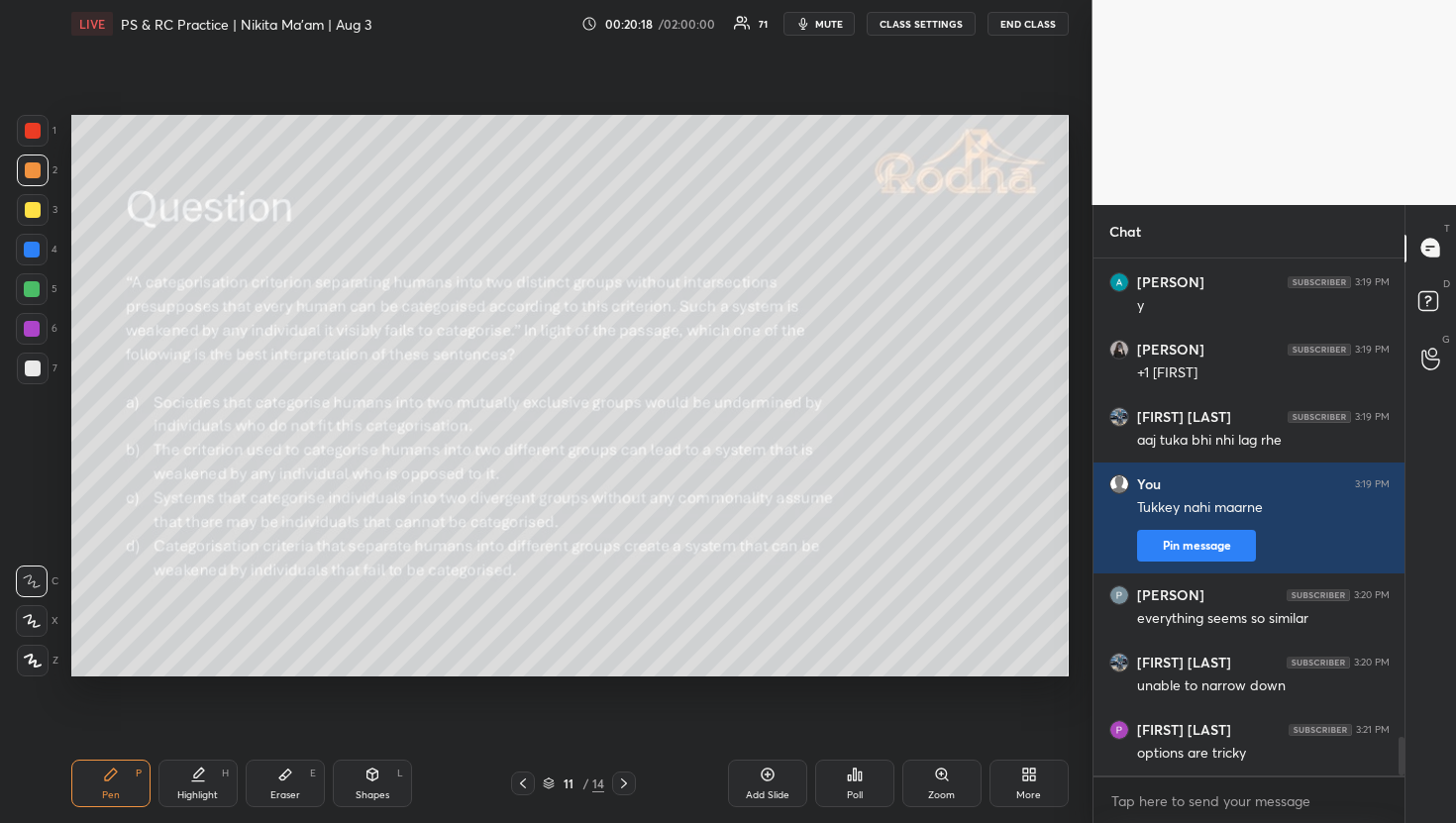 click on "Poll" at bounding box center [855, 783] 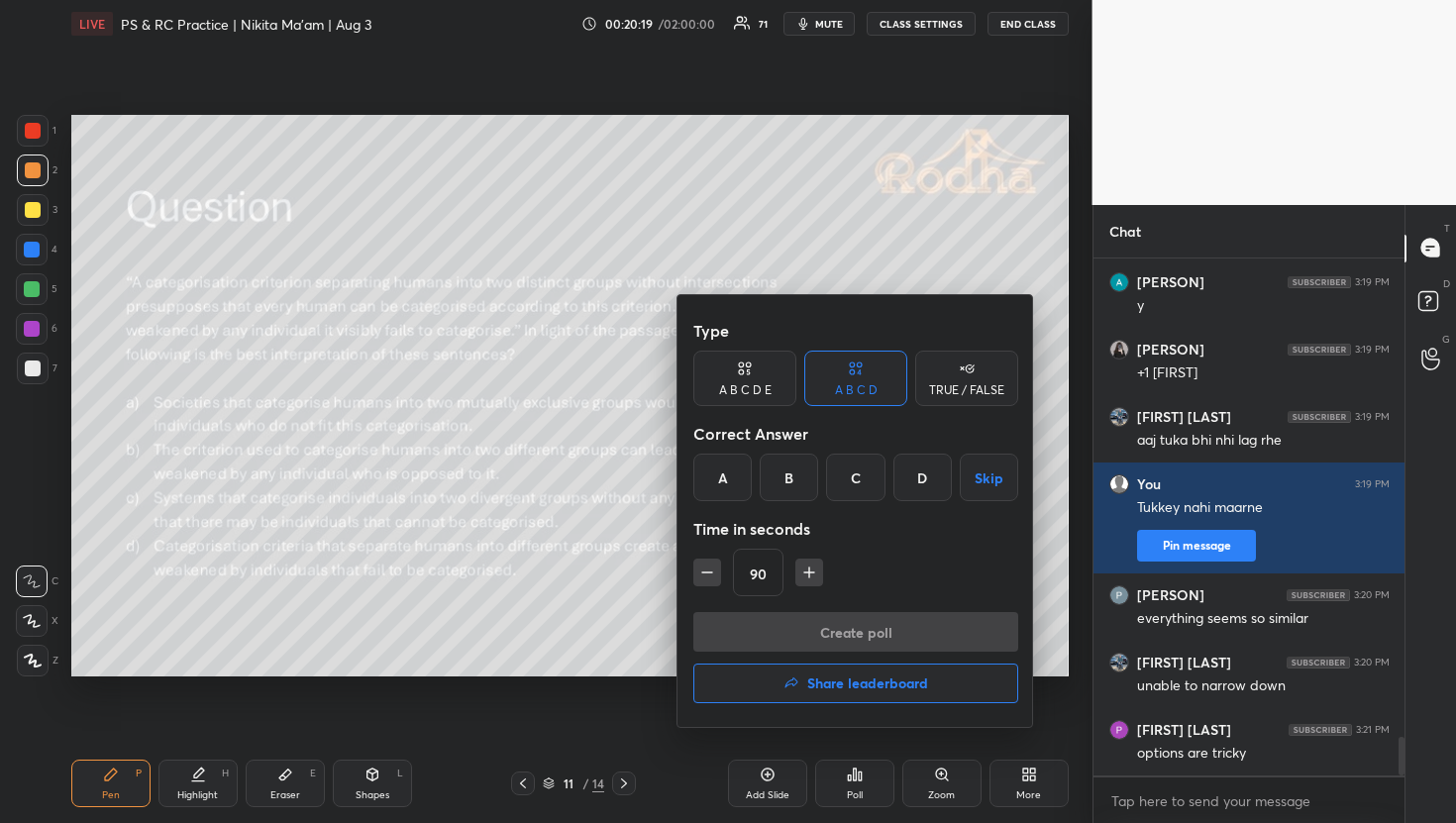 click on "A" at bounding box center [722, 477] 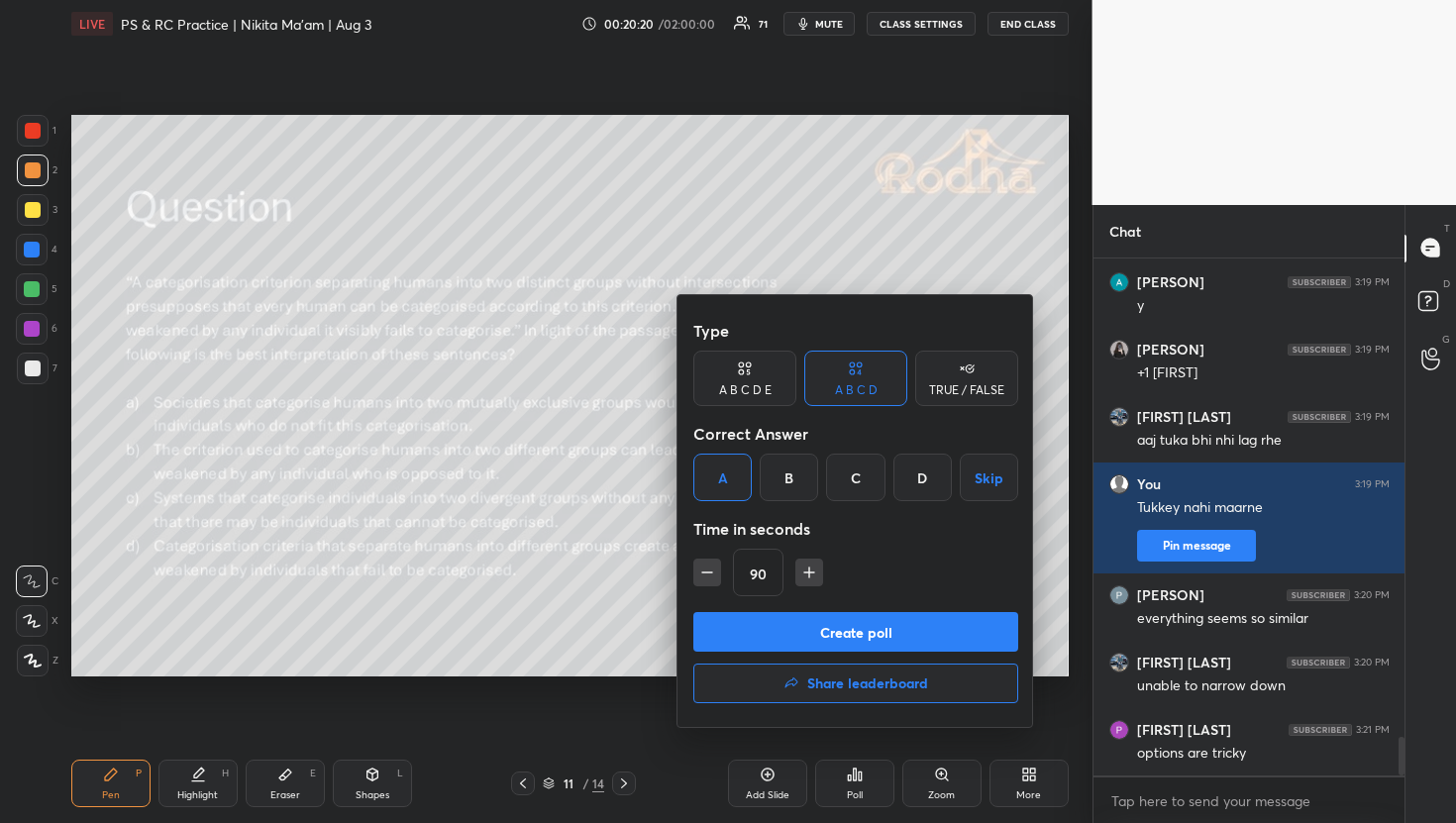 click 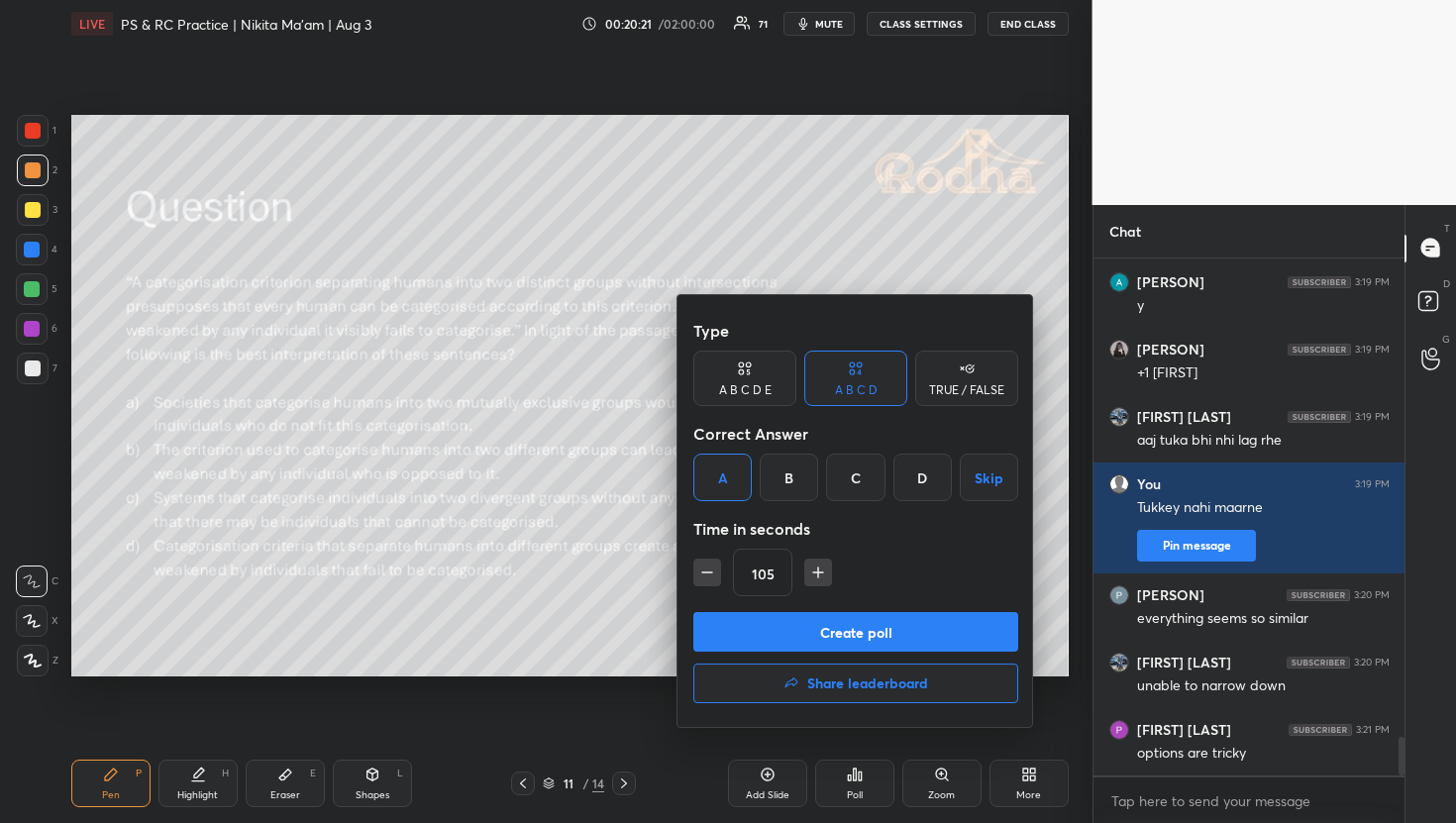 click 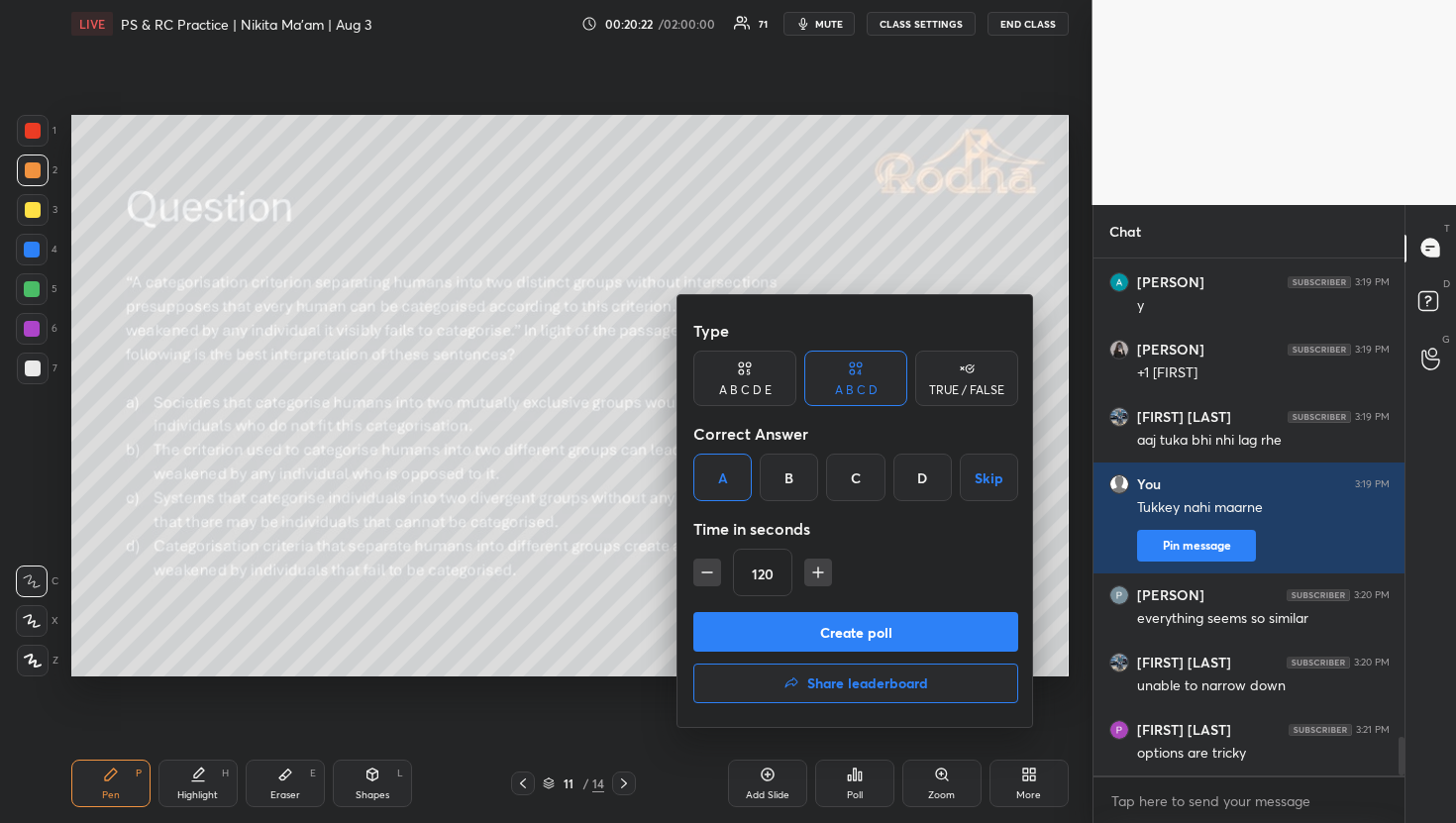 click on "Create poll" at bounding box center [856, 632] 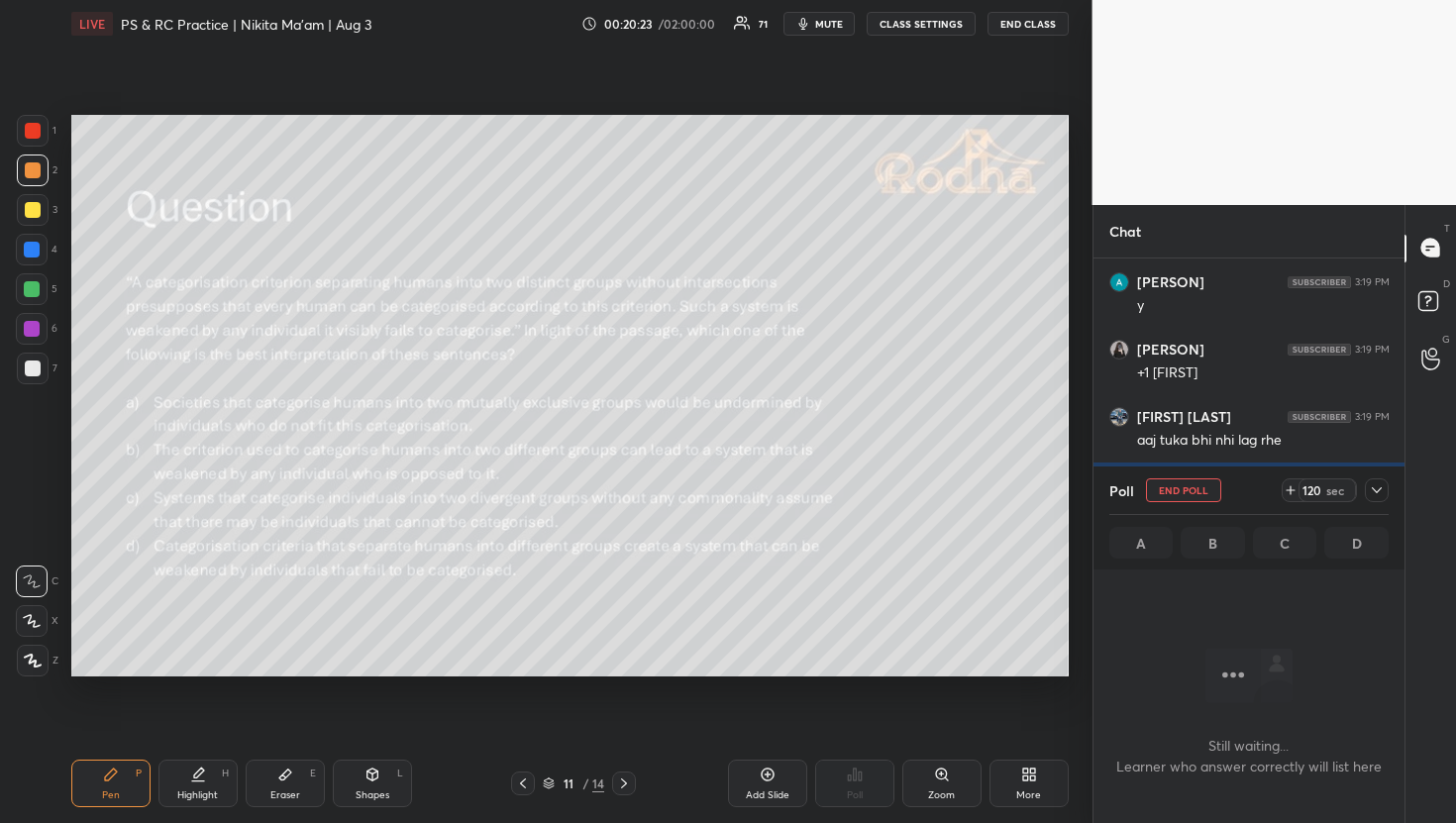 scroll, scrollTop: 425, scrollLeft: 299, axis: both 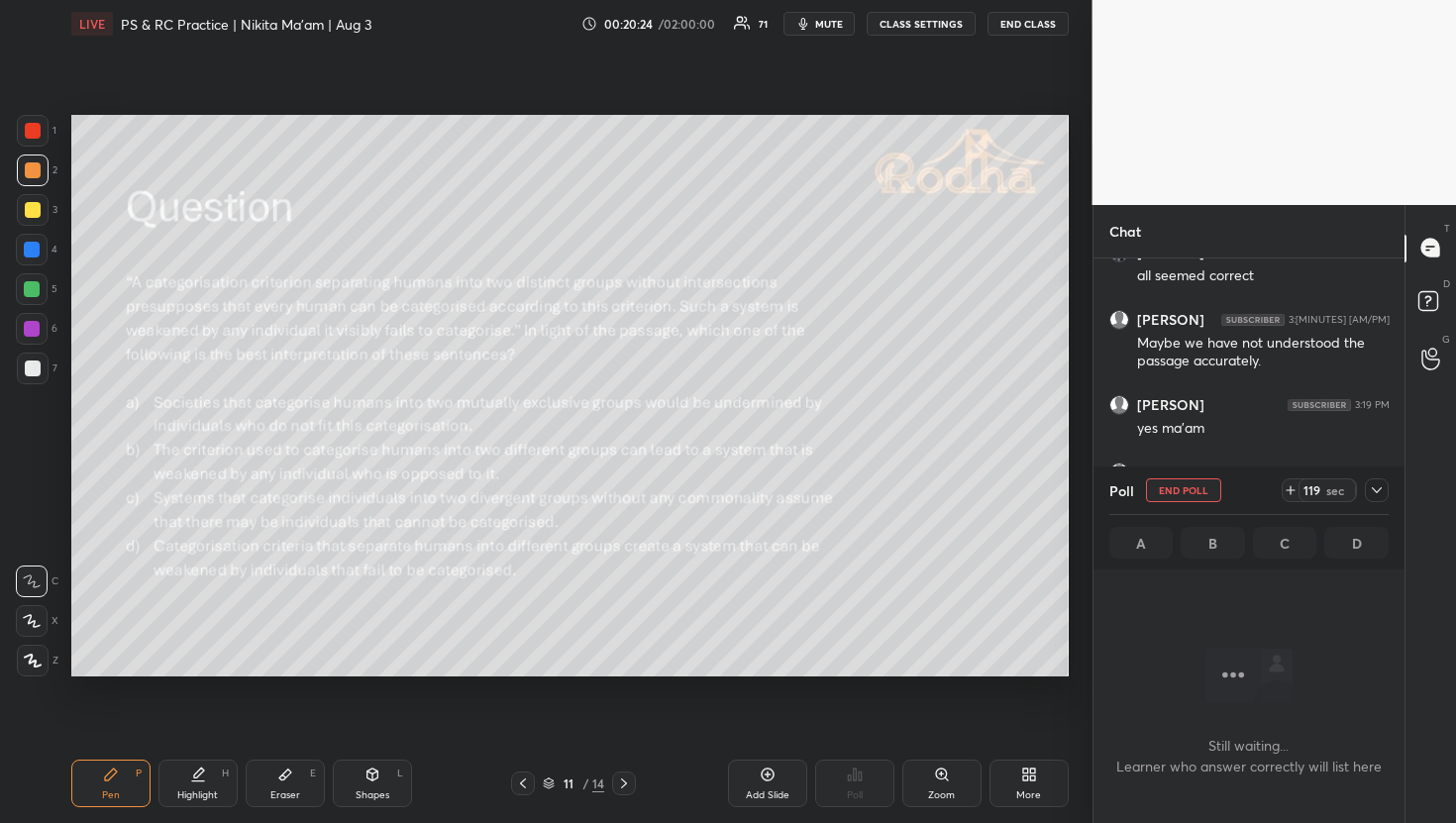click 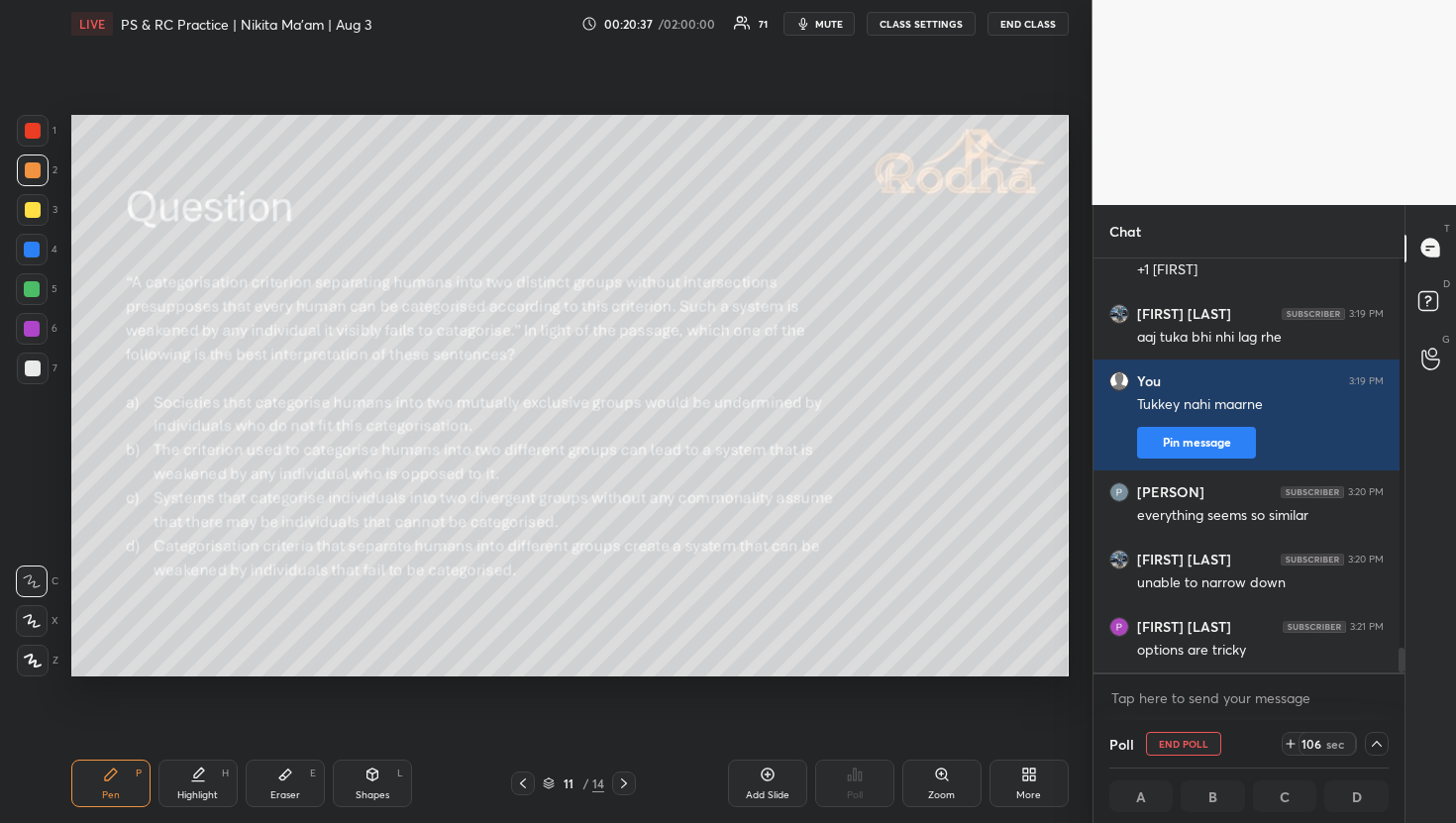 click on "mute" at bounding box center (829, 24) 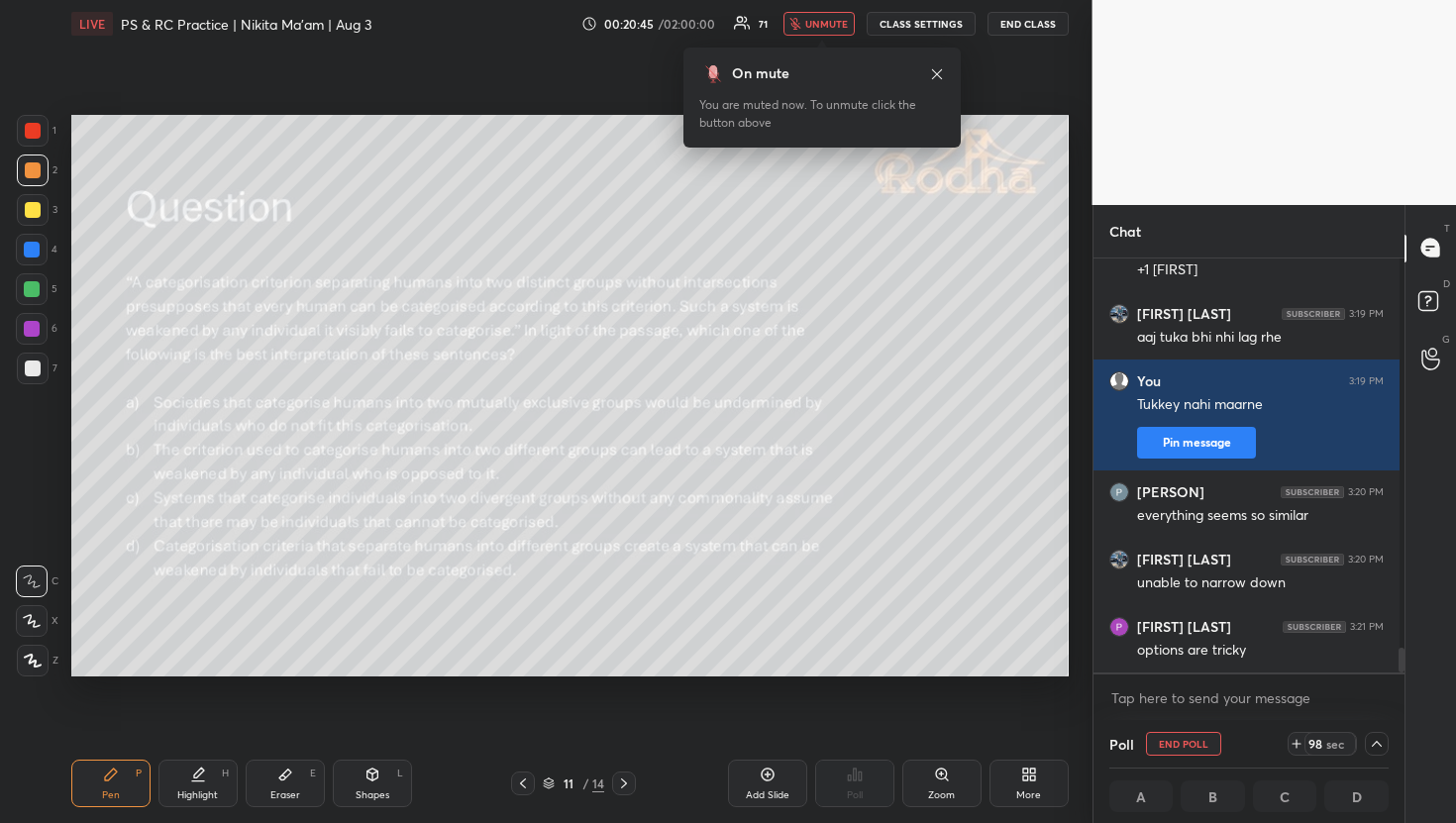 click on "unmute" at bounding box center (826, 24) 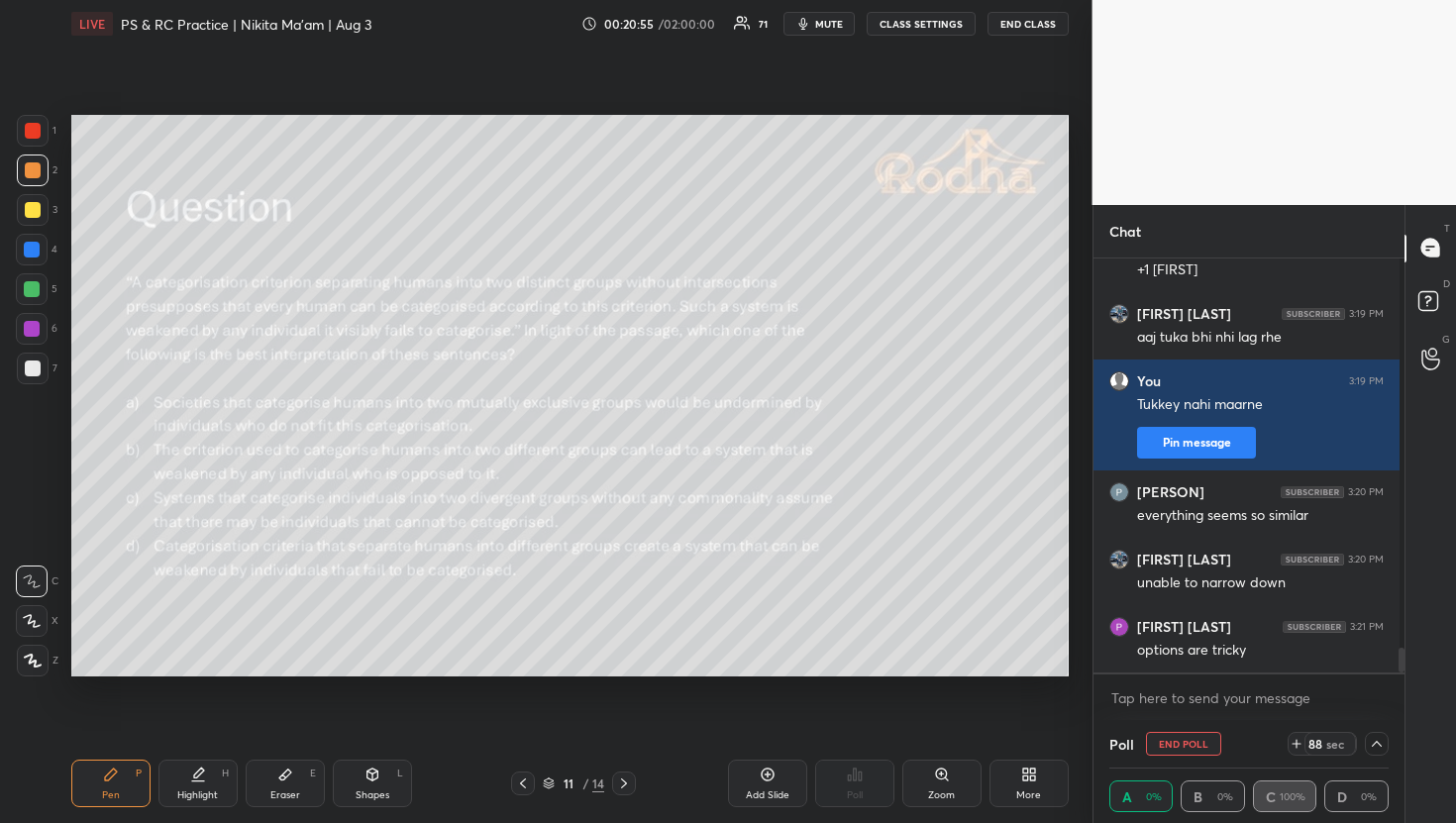 scroll, scrollTop: 1, scrollLeft: 7, axis: both 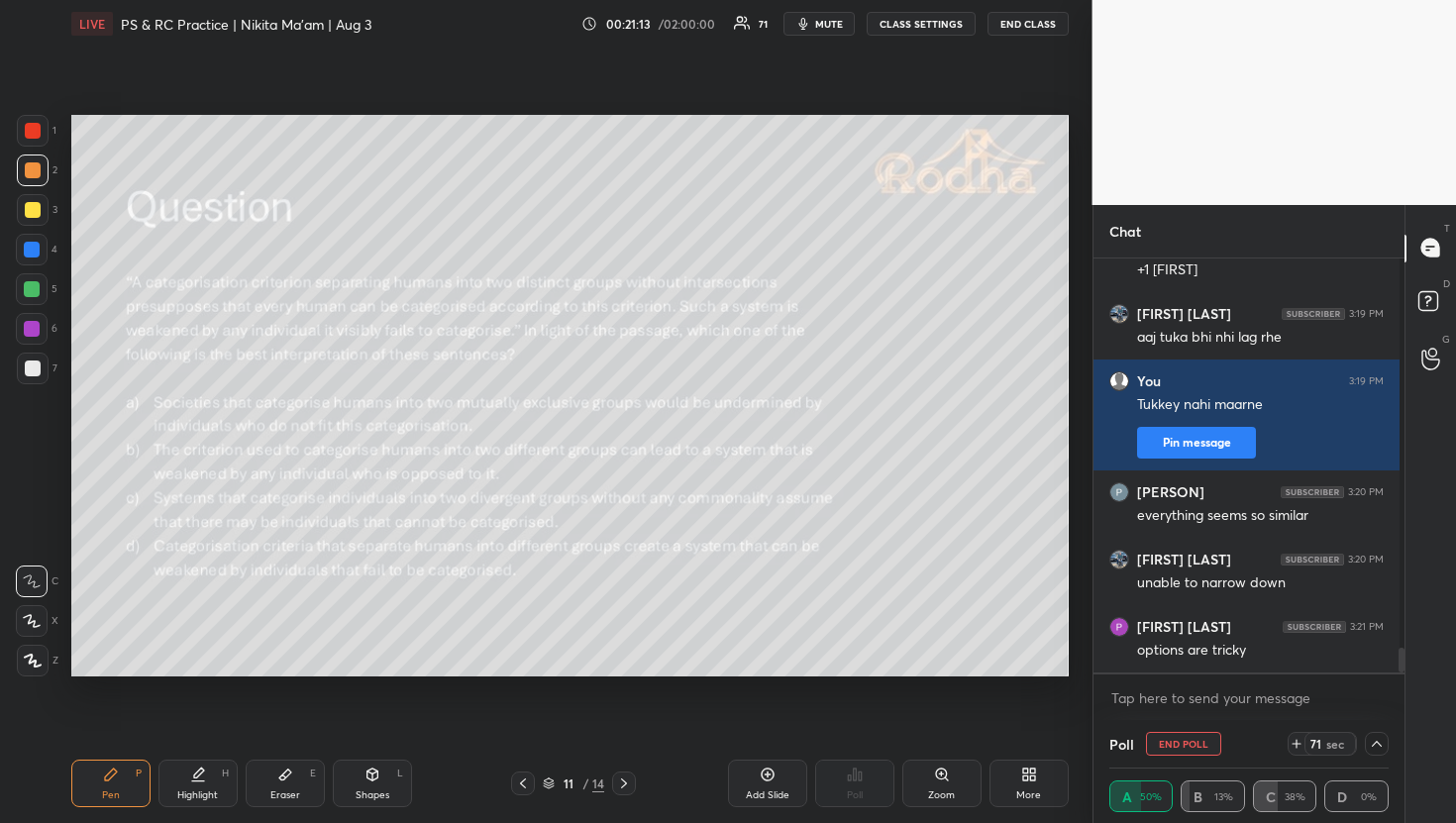 click 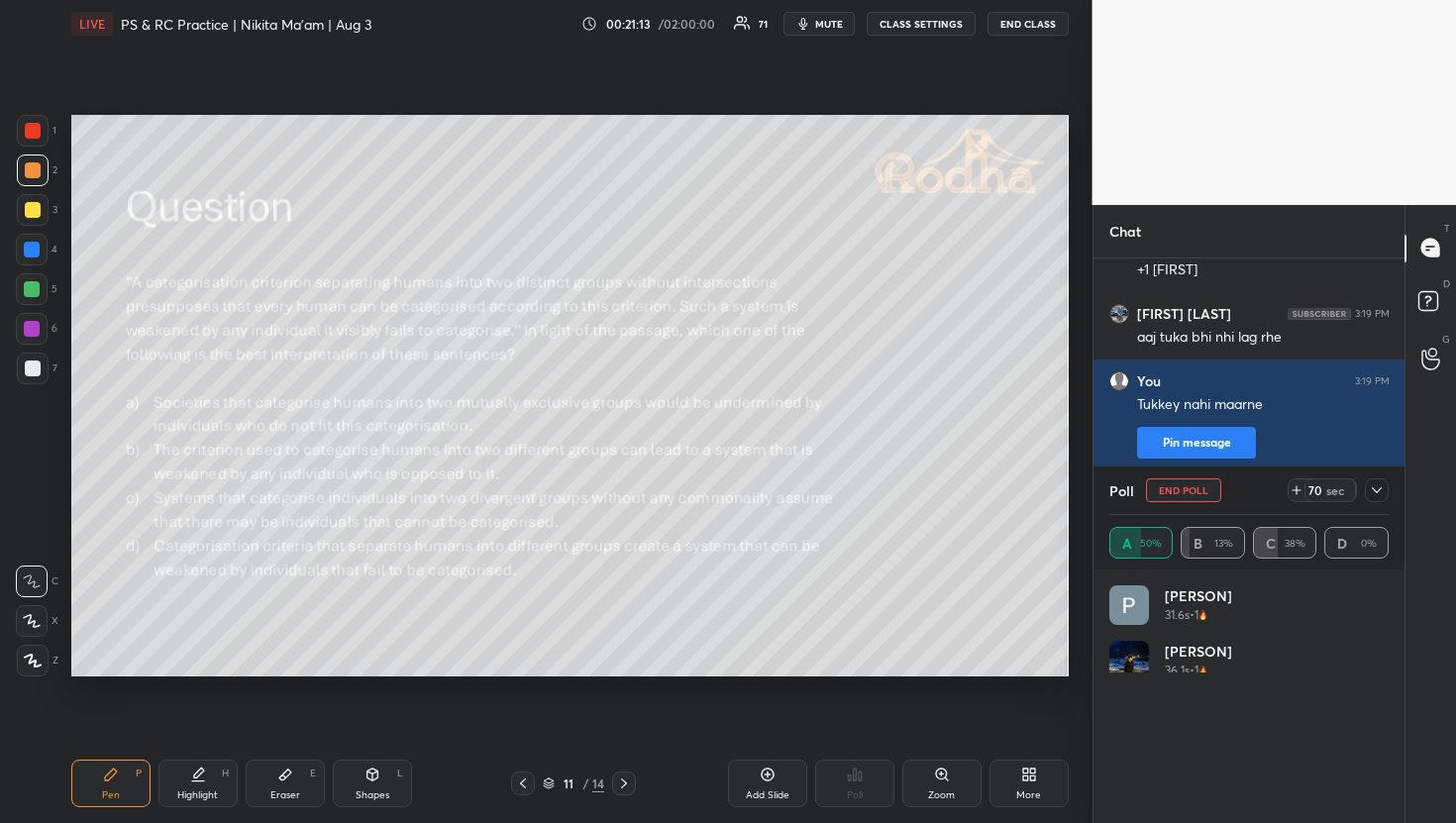 scroll, scrollTop: 7, scrollLeft: 7, axis: both 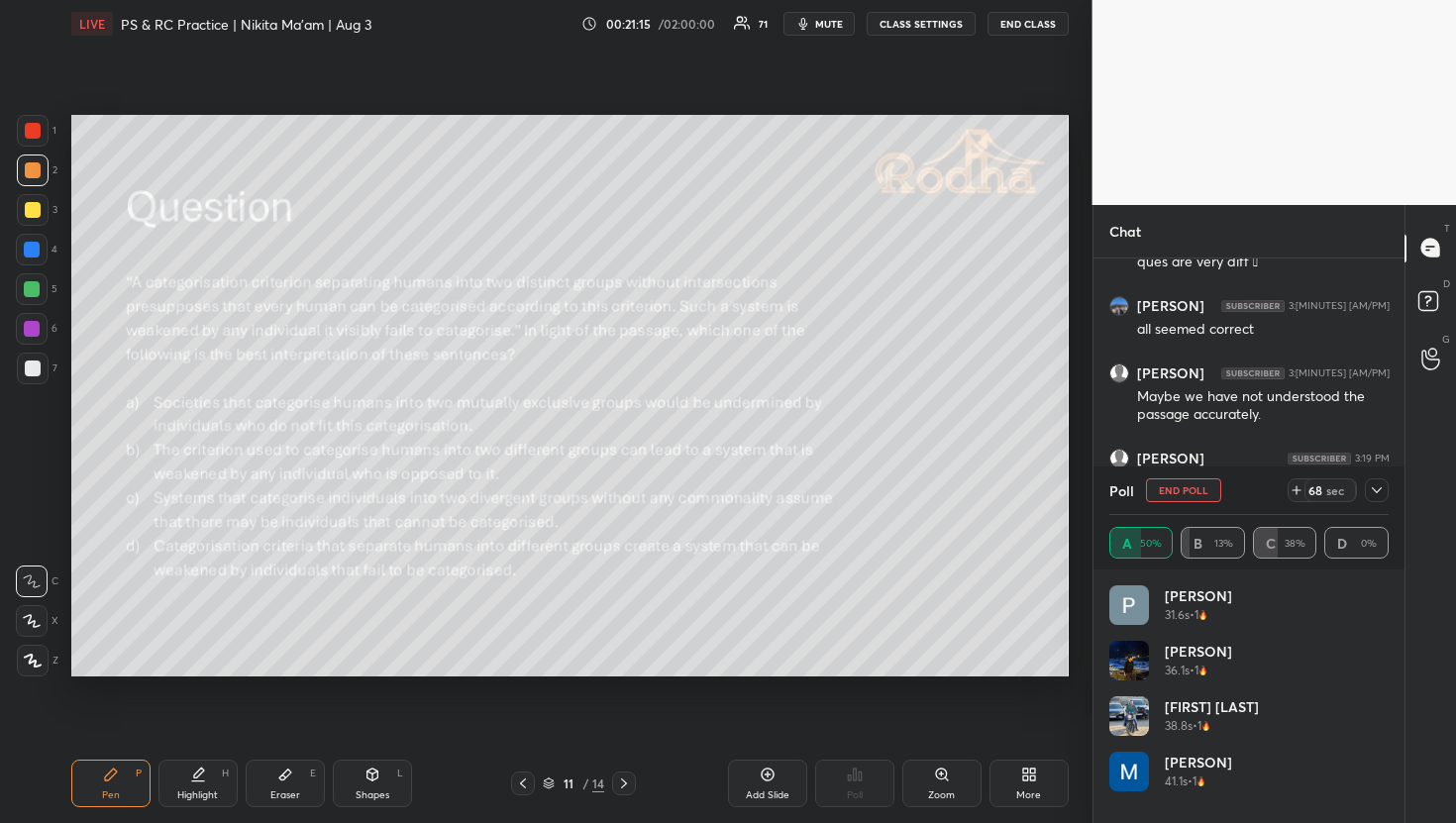 click 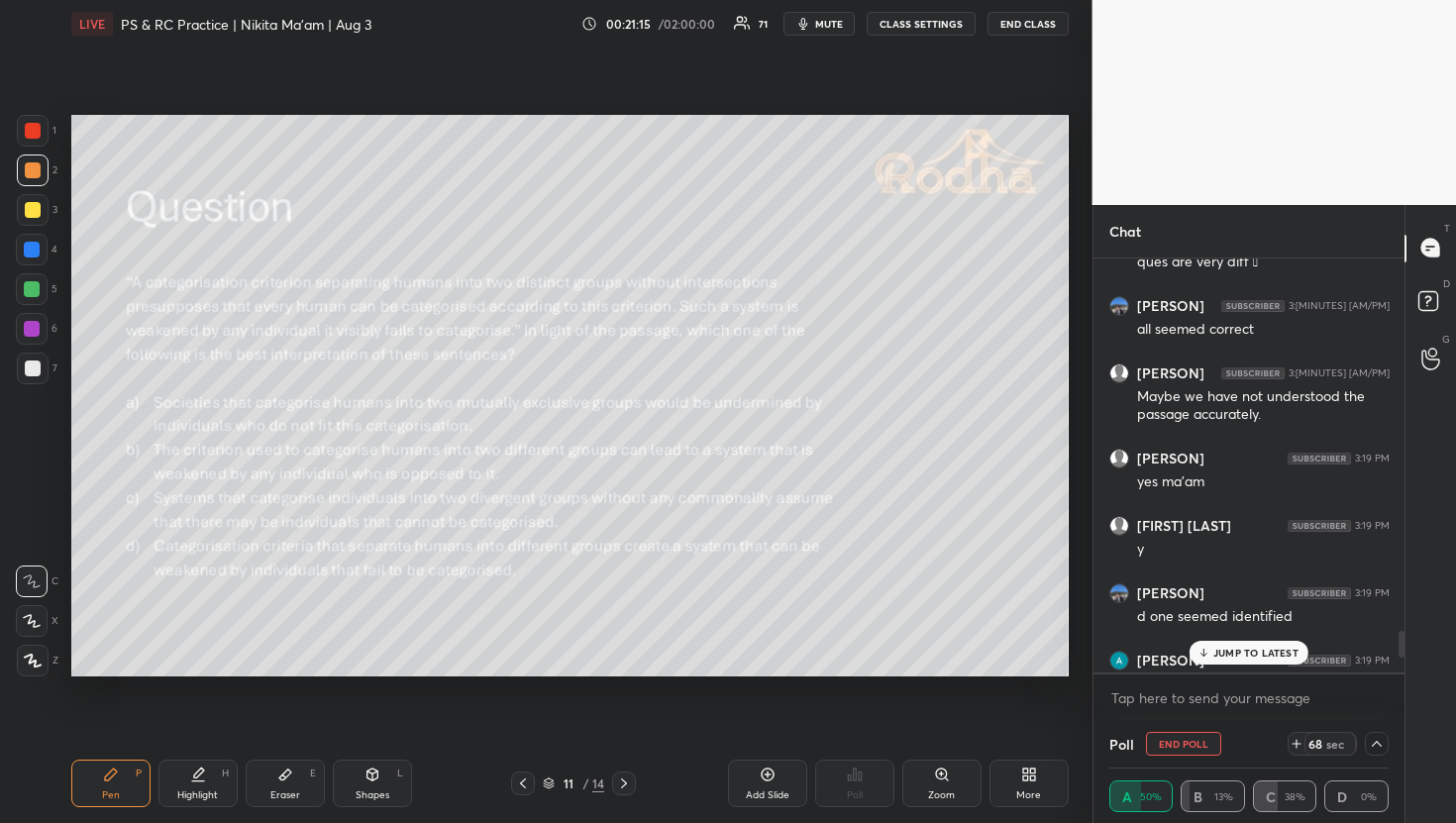 scroll, scrollTop: 38, scrollLeft: 267, axis: both 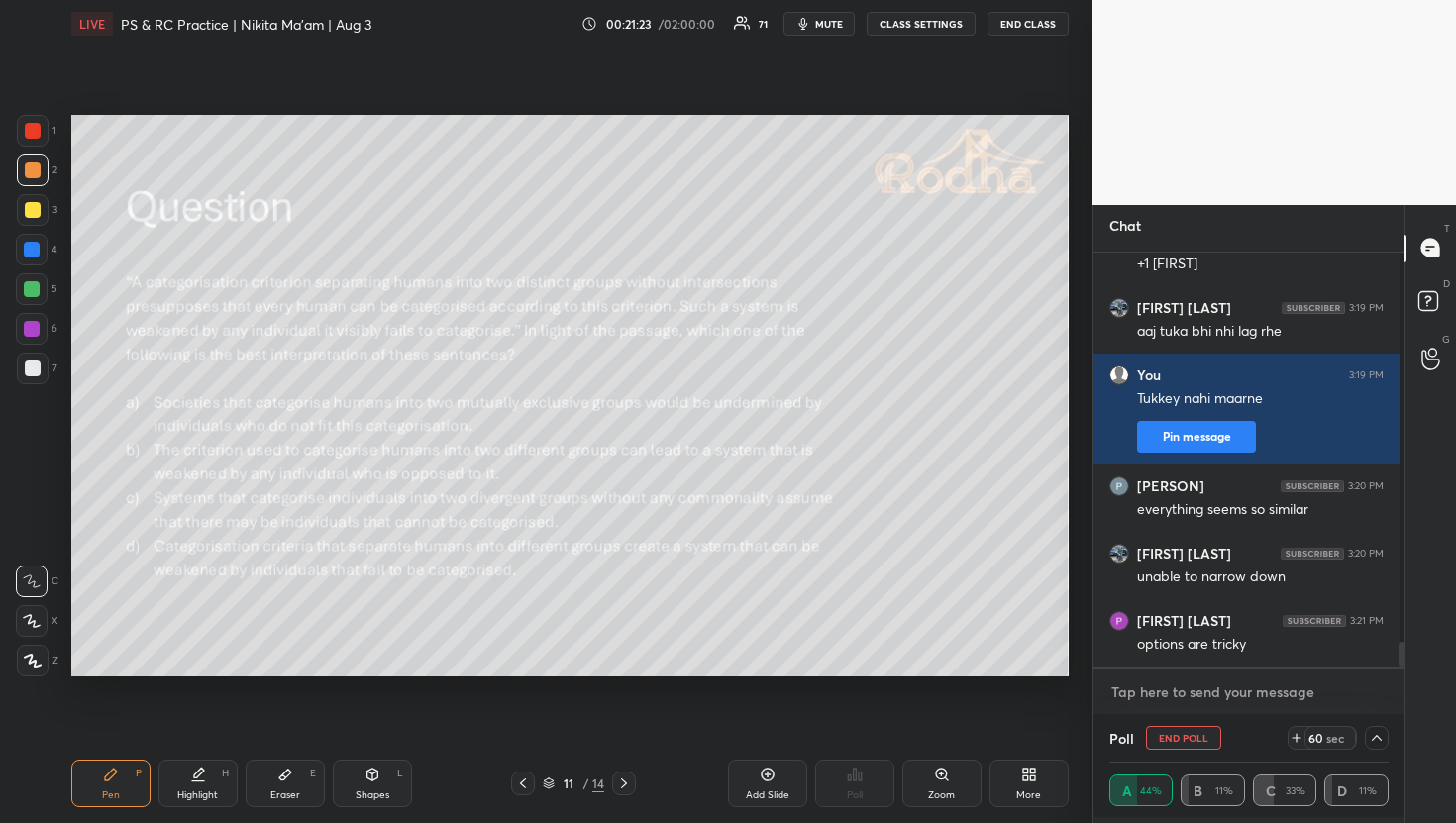 click at bounding box center [1249, 692] 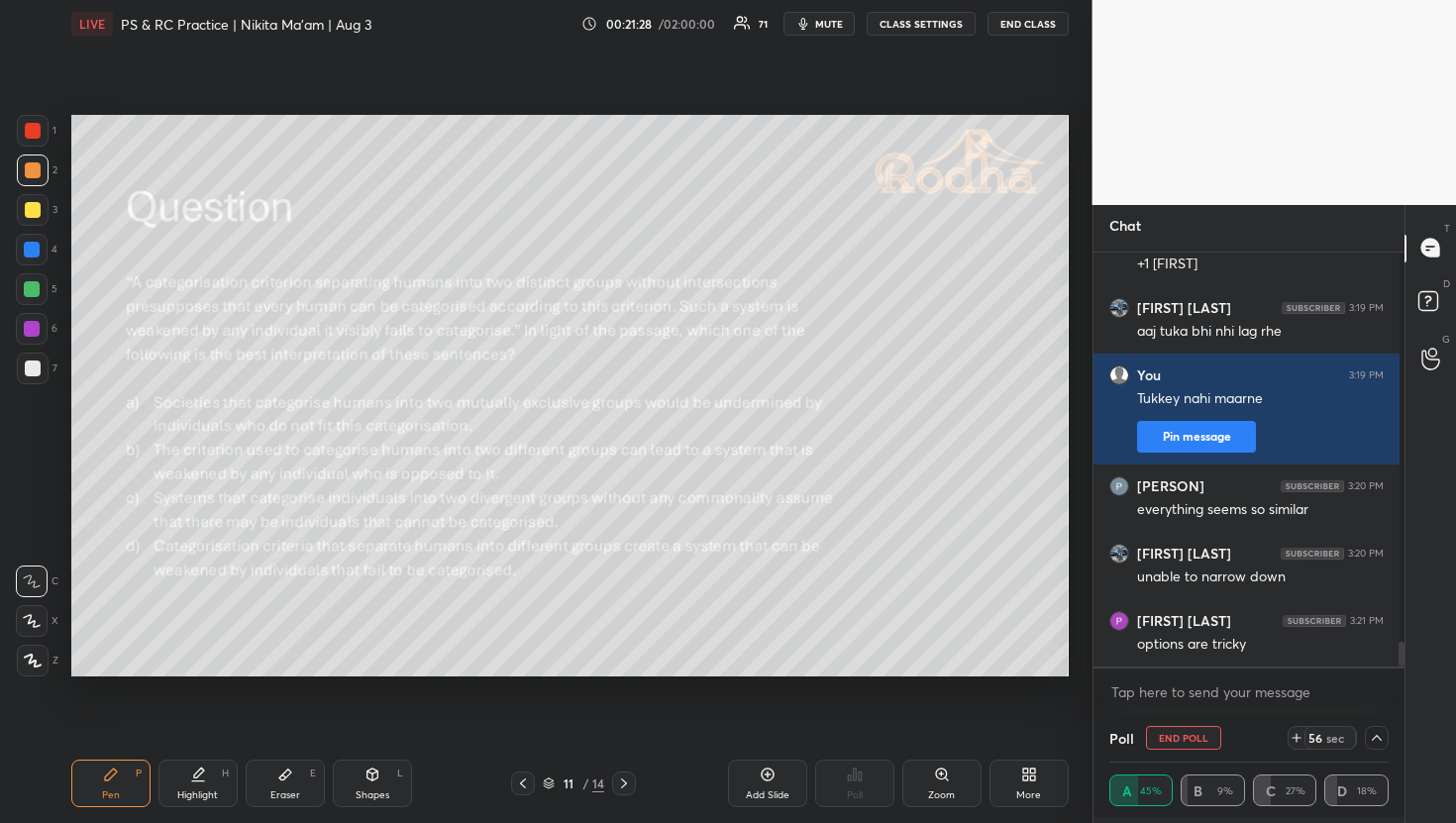 click on "mute" at bounding box center (829, 24) 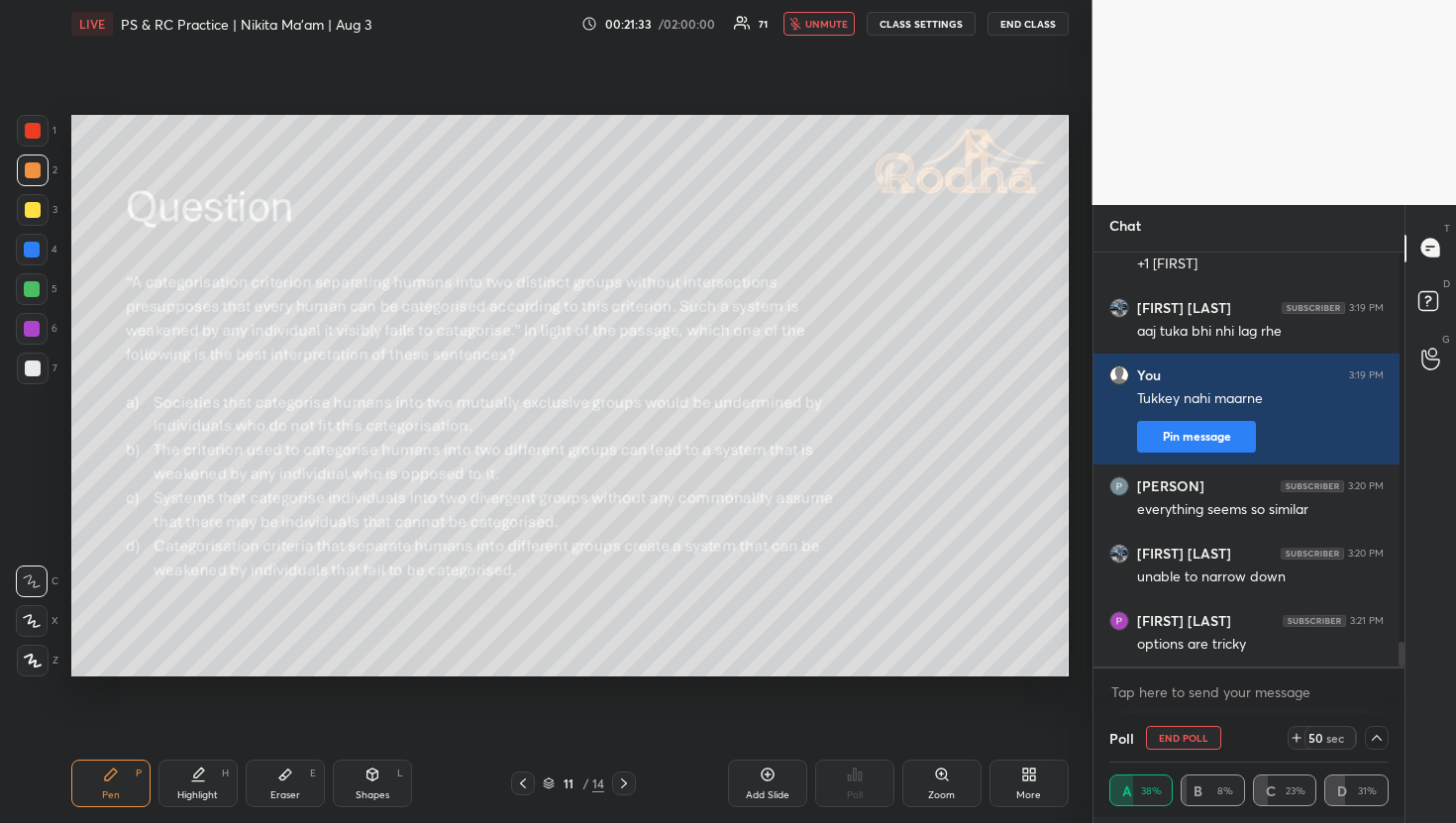 click on "x" at bounding box center [1249, 691] 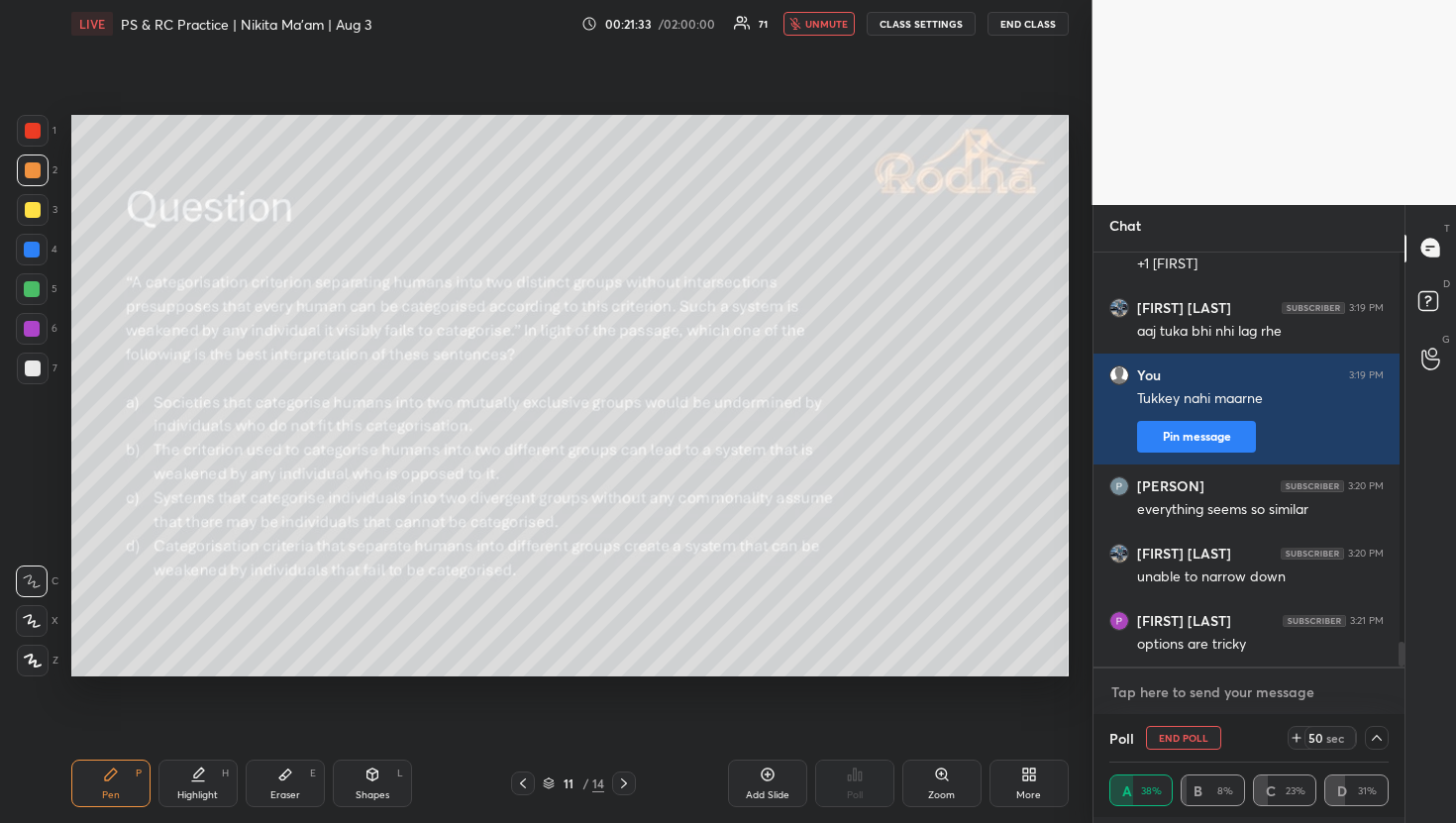 type on "x" 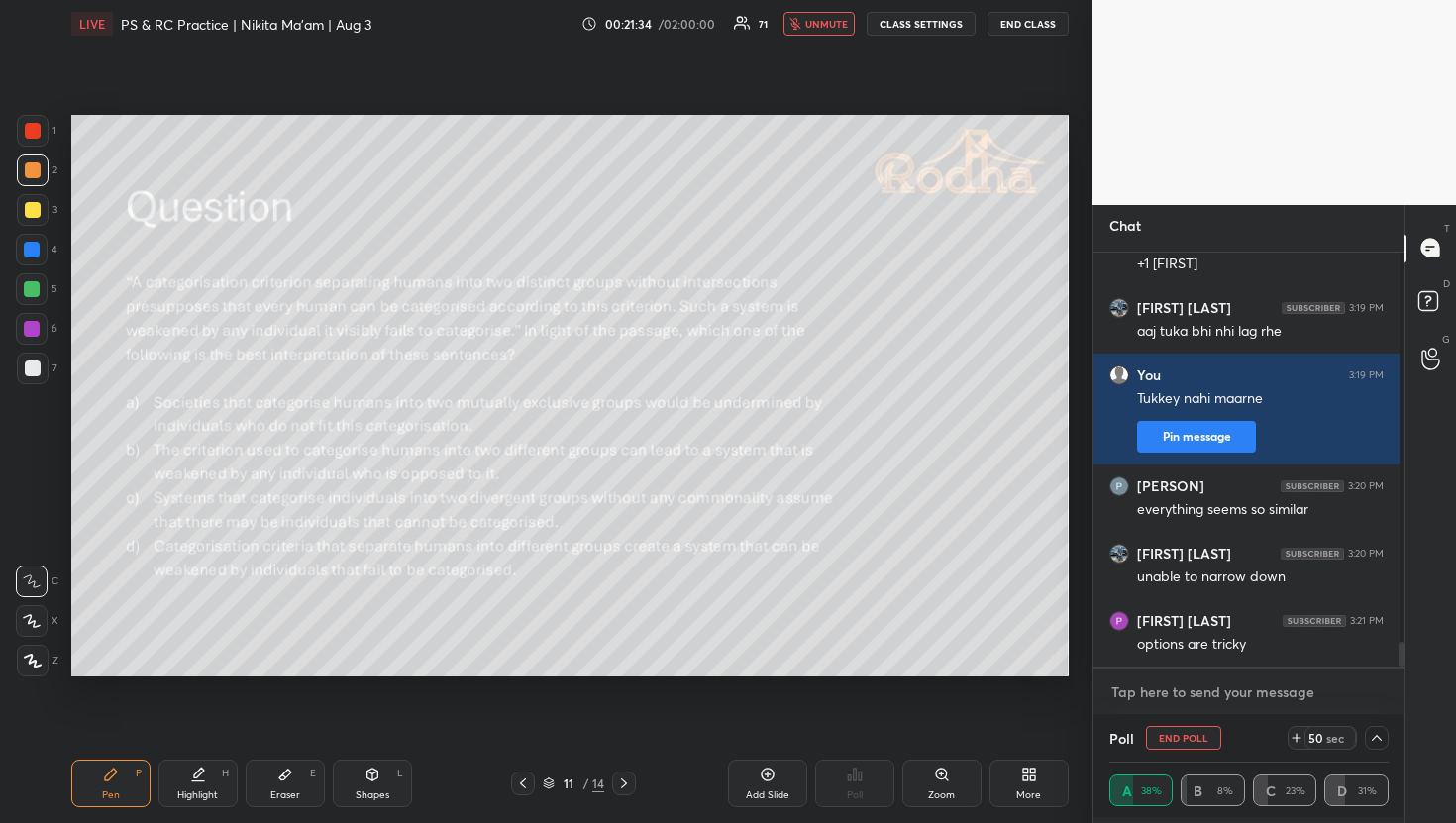 type on "S" 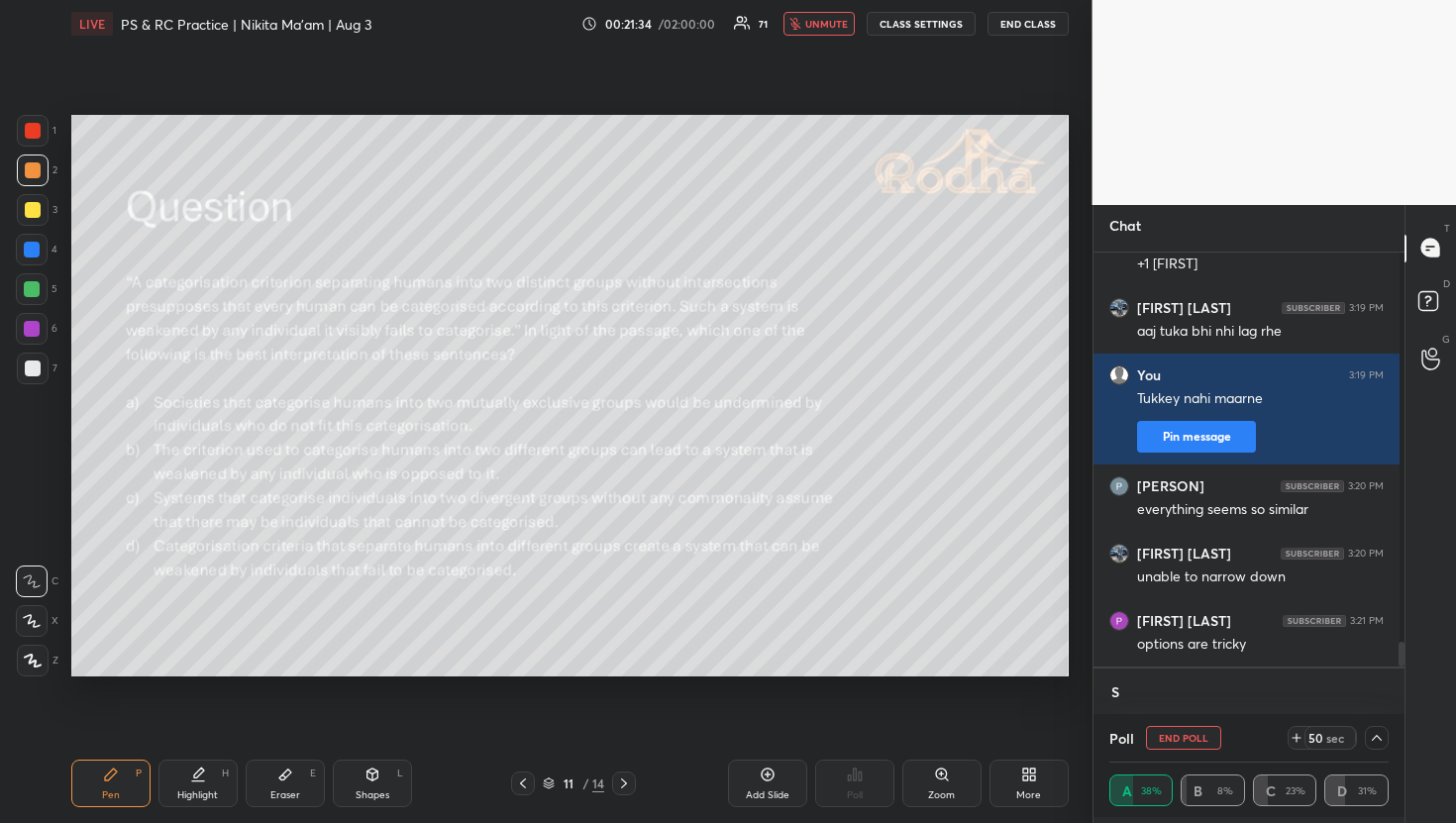scroll, scrollTop: 402, scrollLeft: 299, axis: both 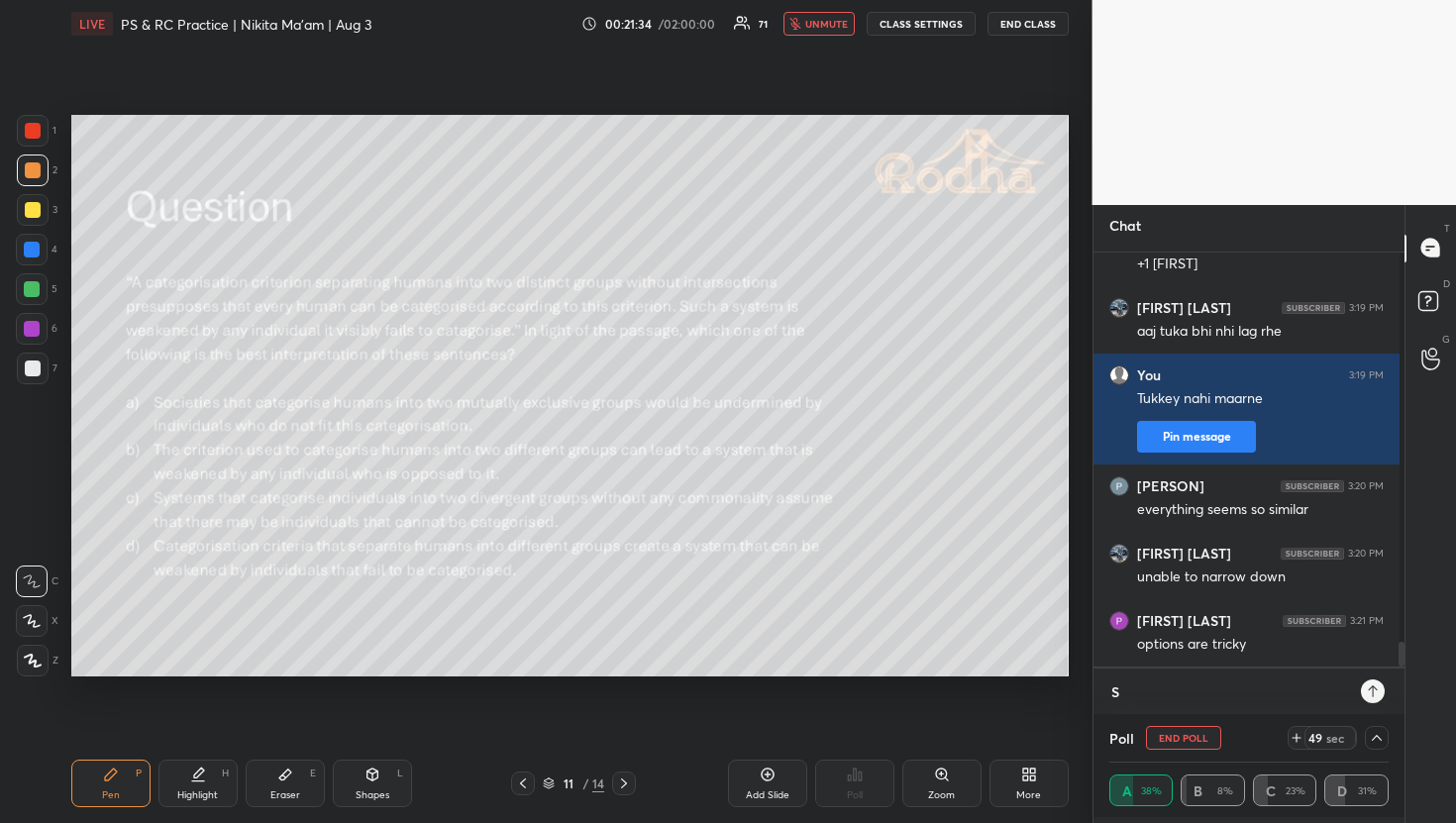 type on "Se" 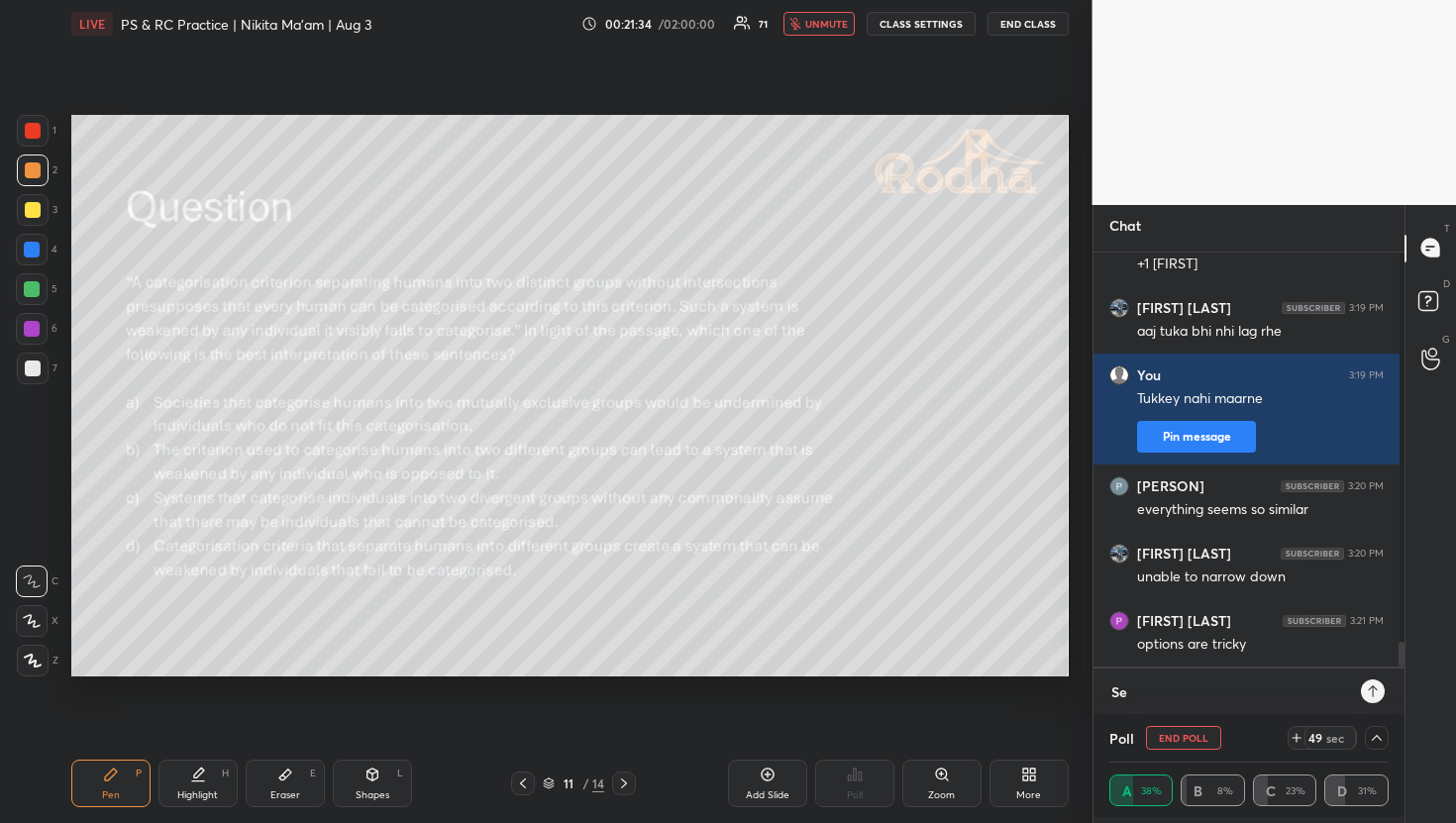 type on "See" 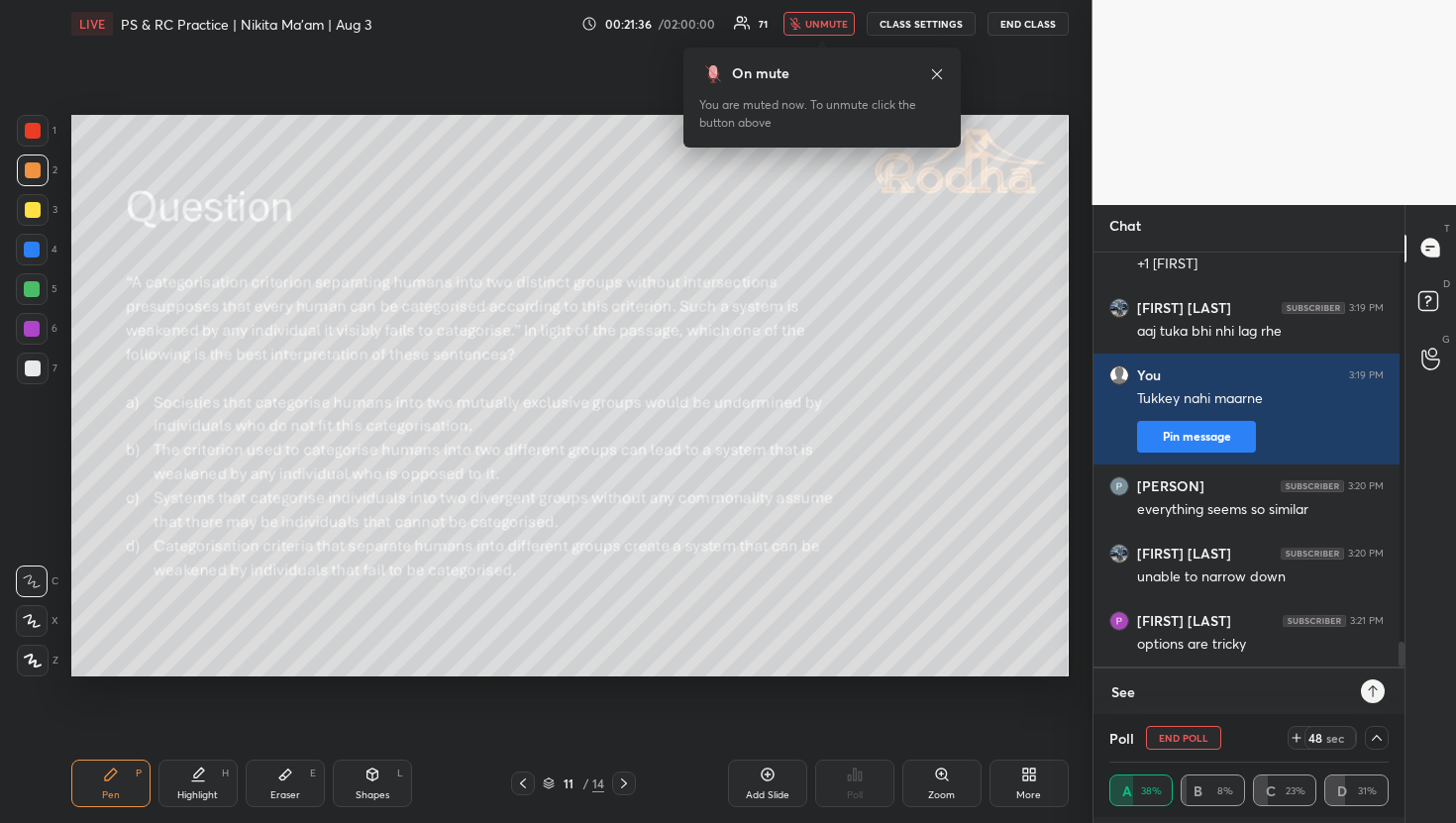 type on "See" 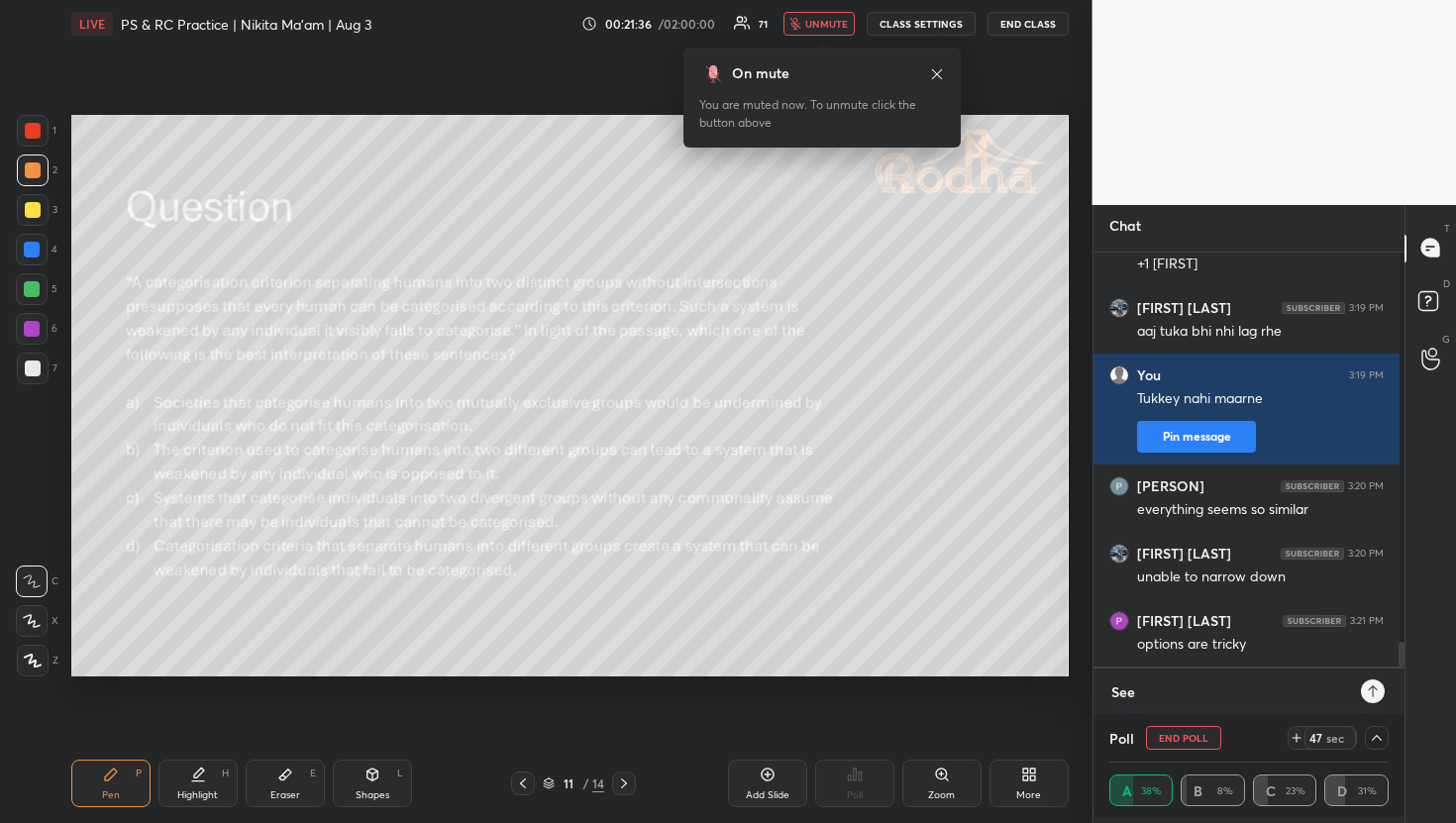 type on "See P" 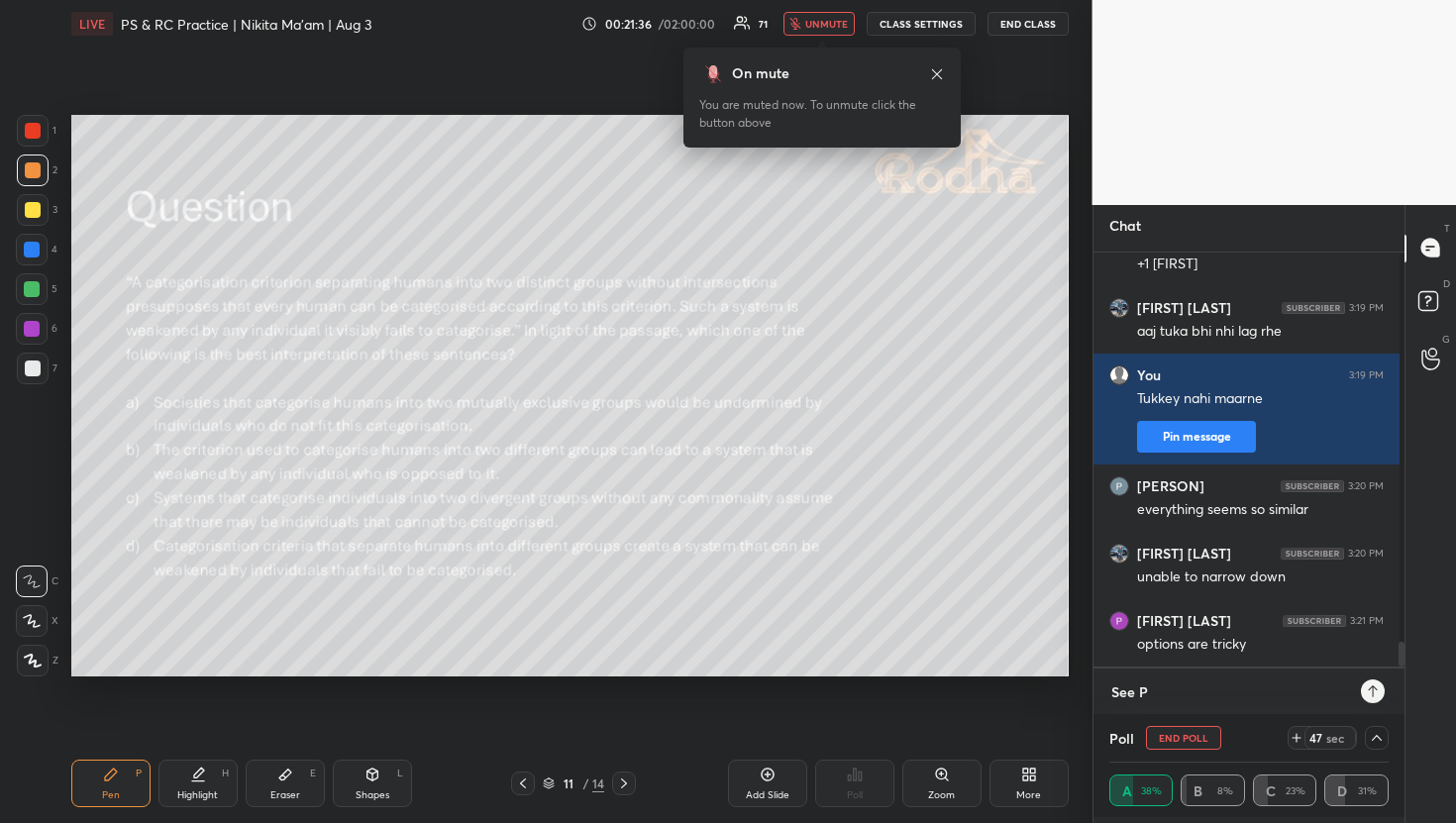 type on "x" 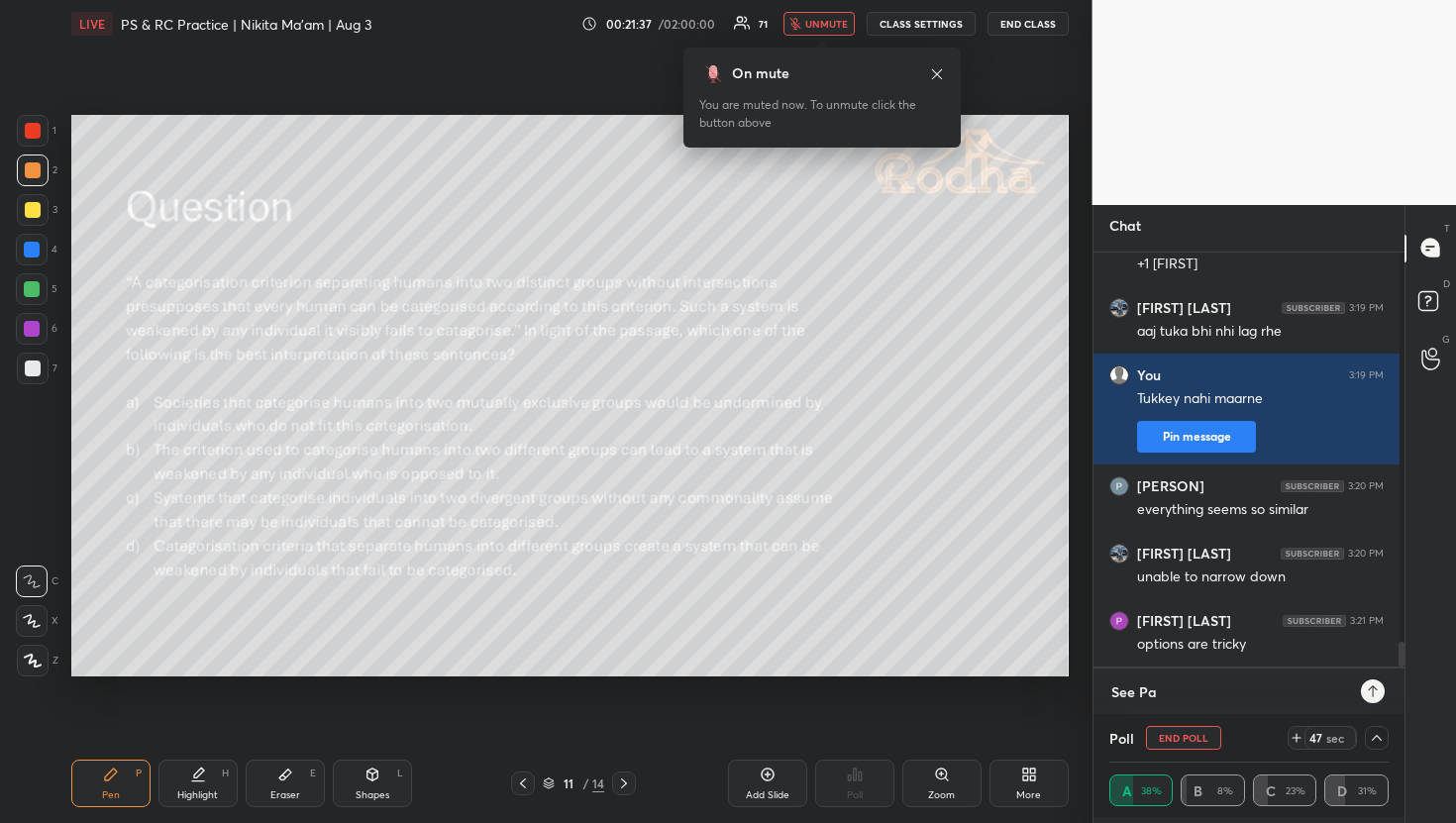 type on "See Par" 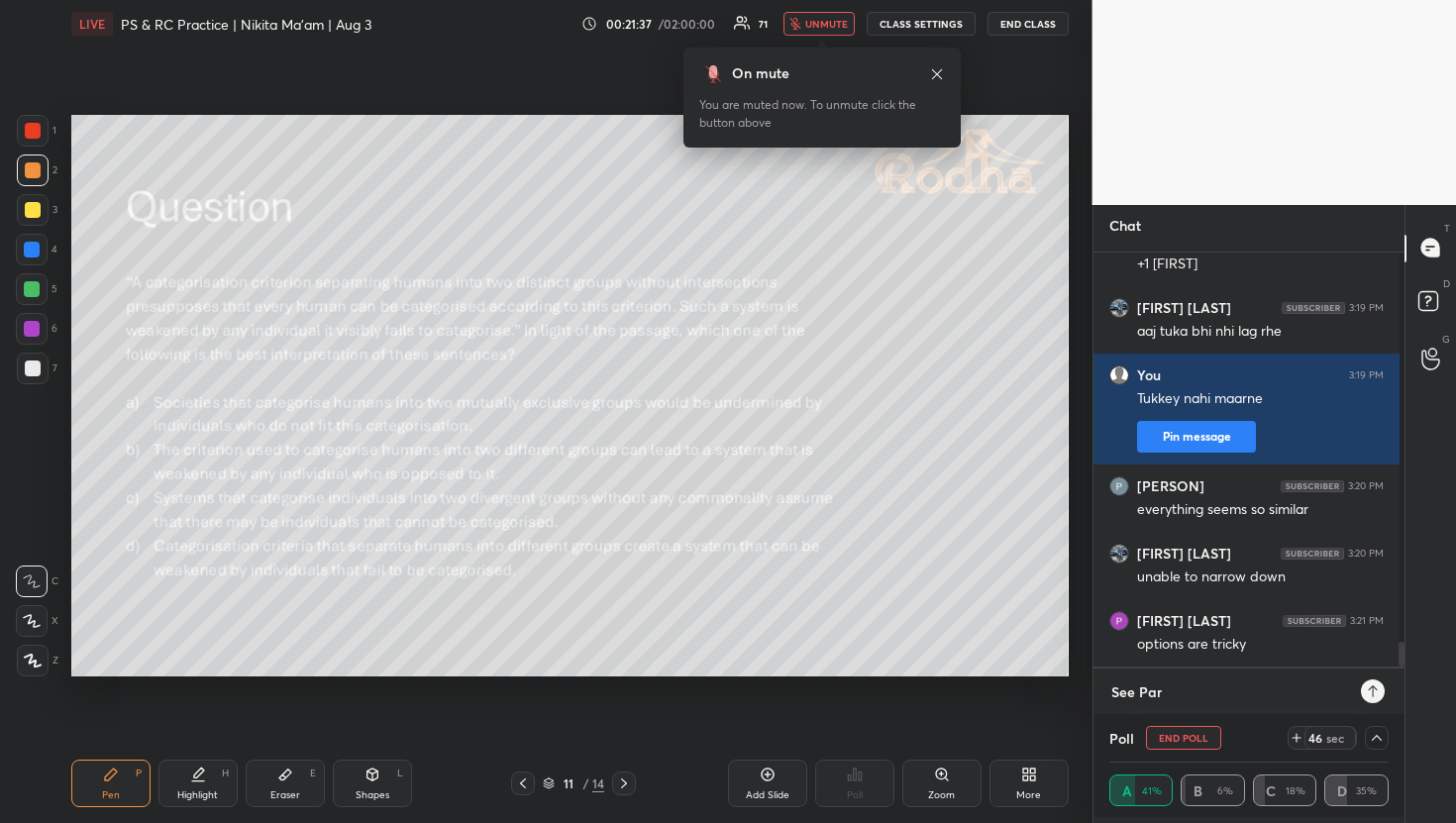type on "See Pari" 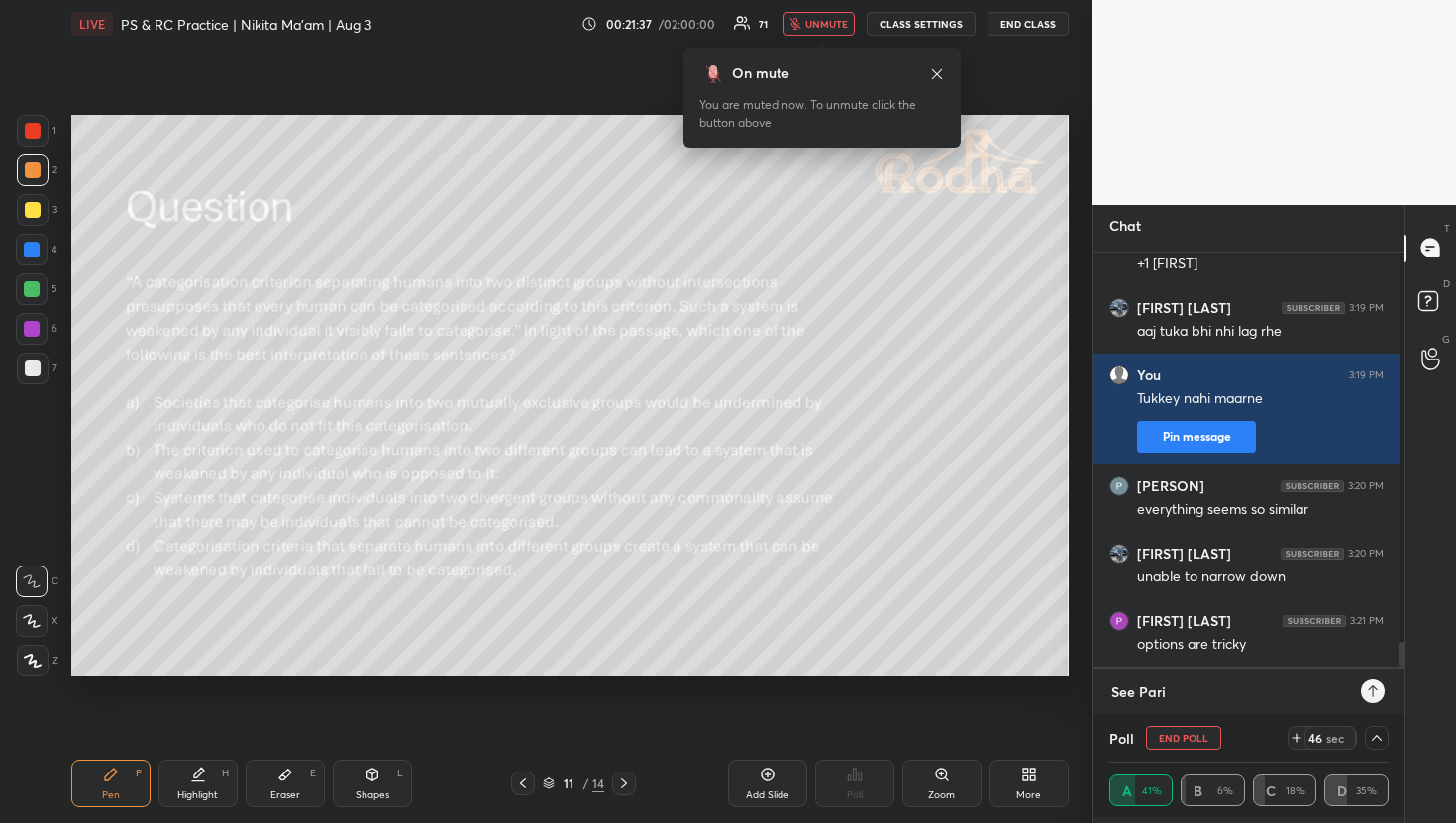 type on "See [PERSON]" 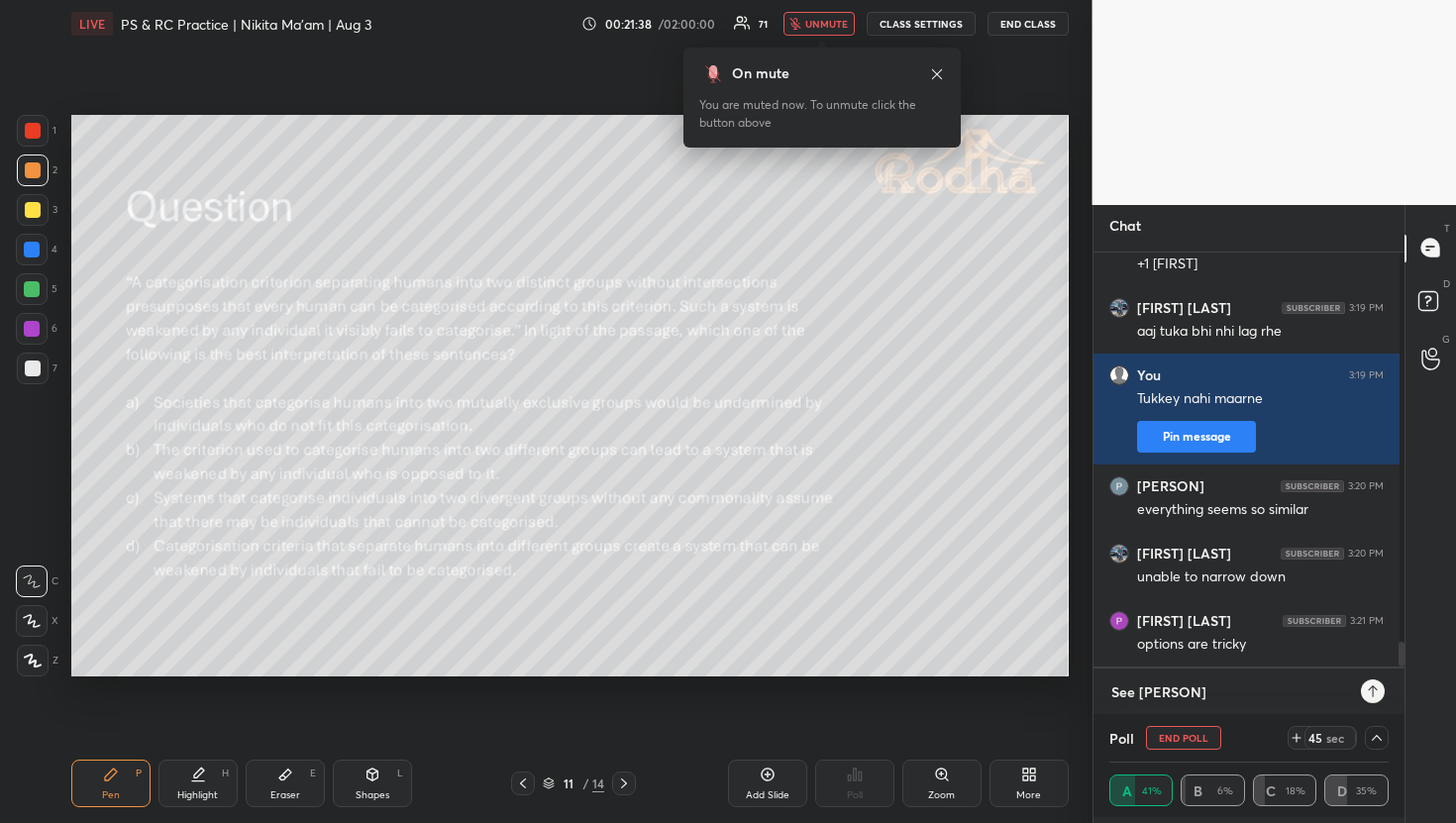 type on "See Paridh" 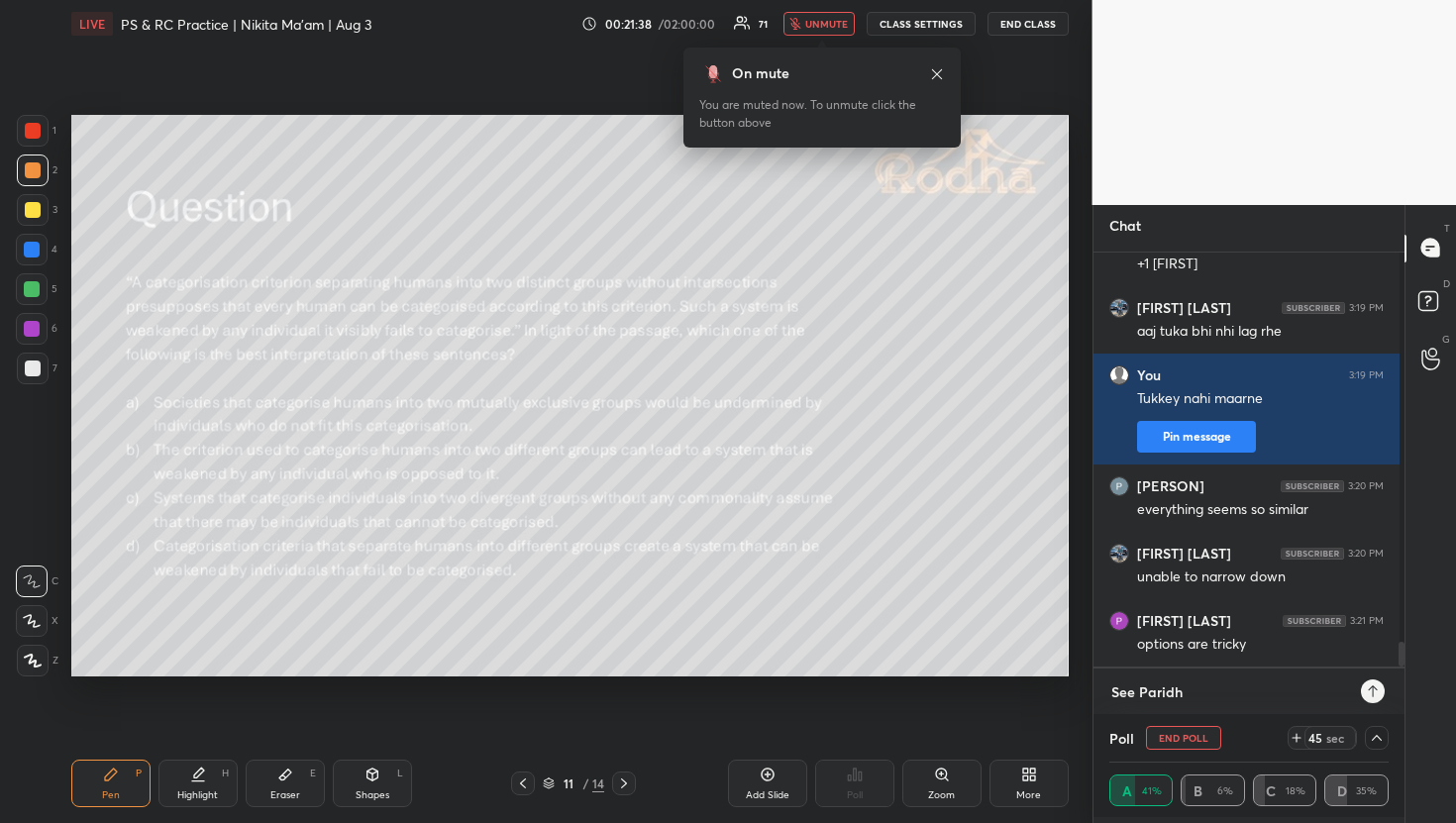 type on "See Paridhi" 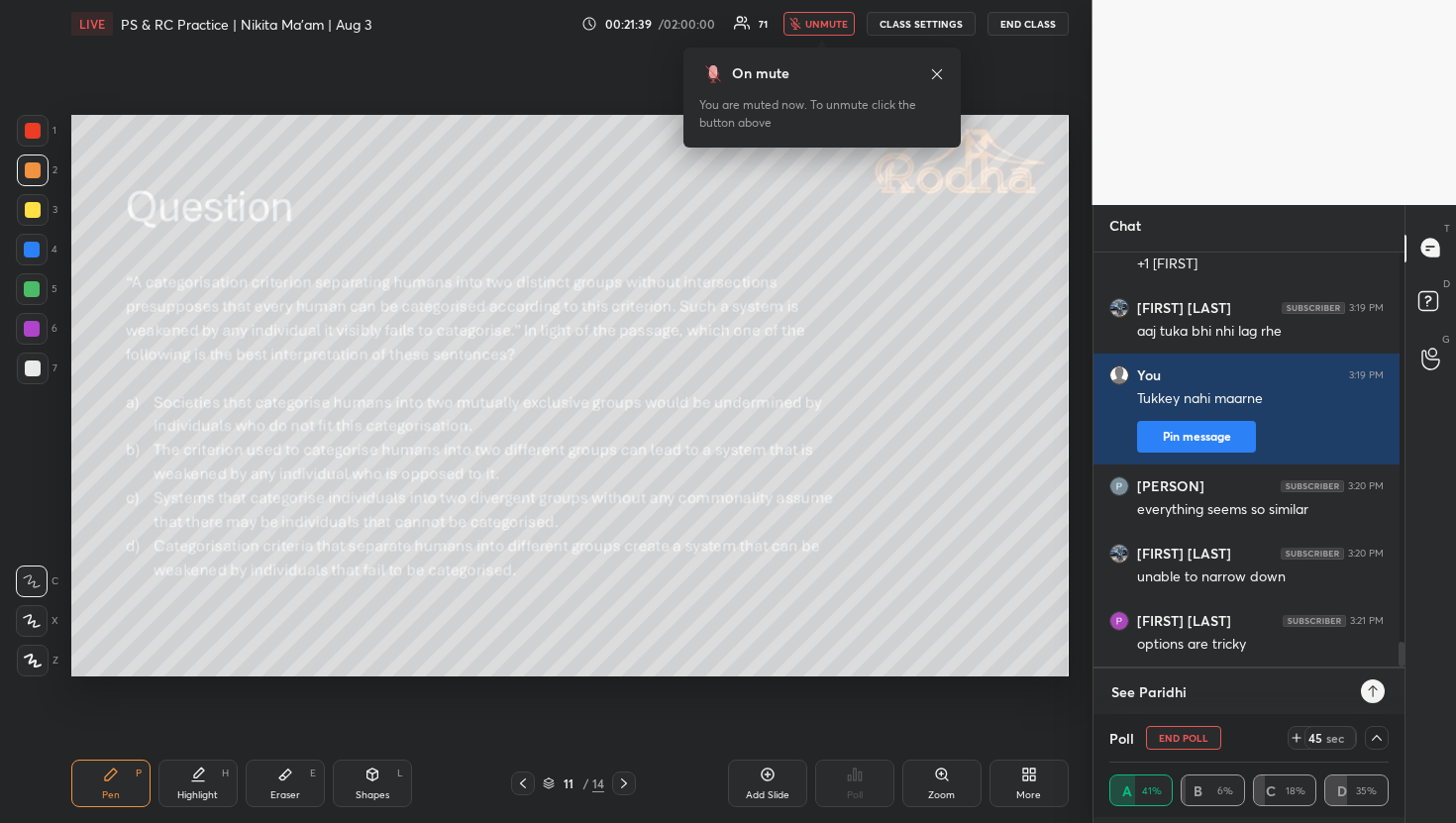 type on "See Paridhi," 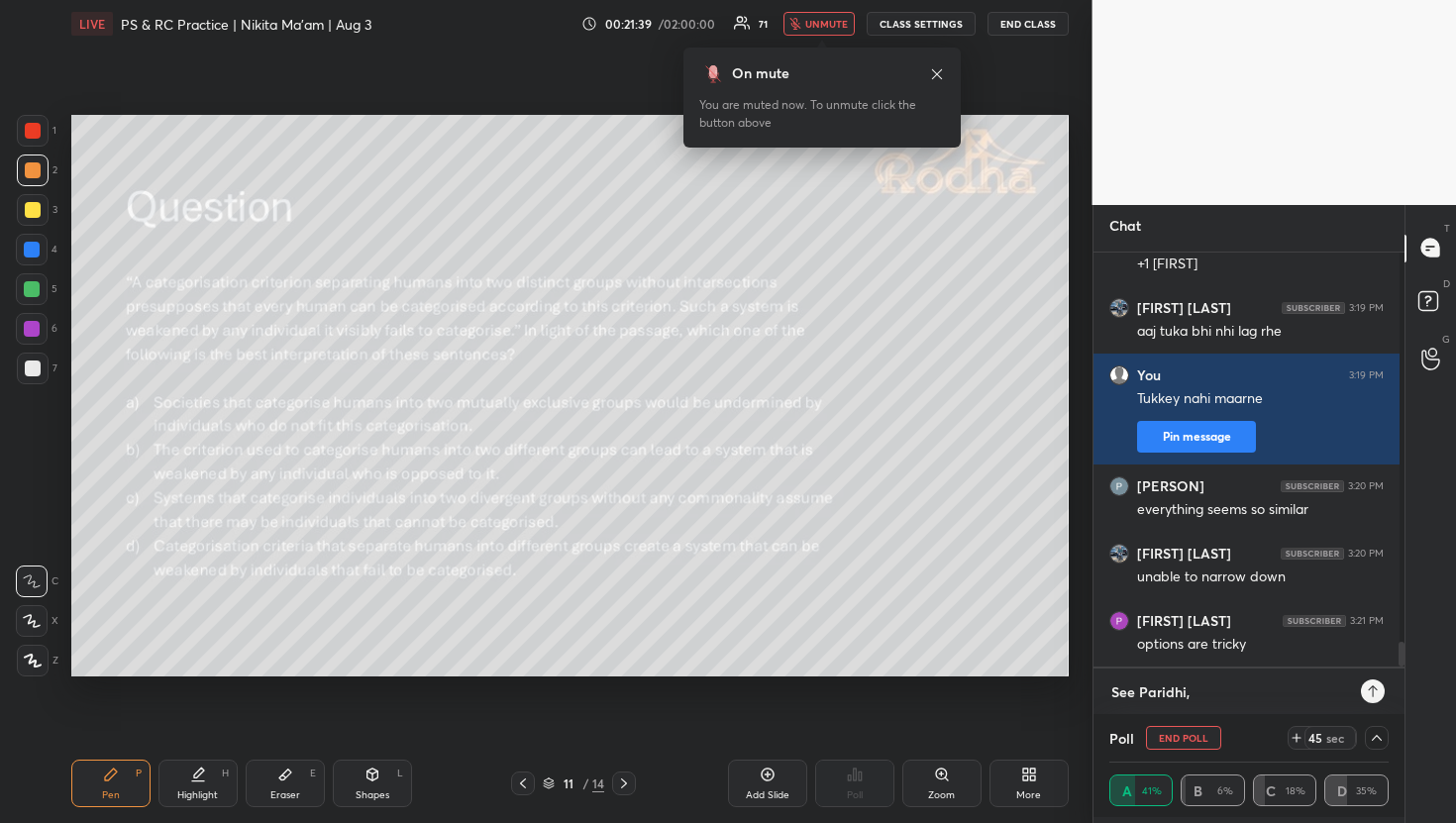type on "See Paridhi," 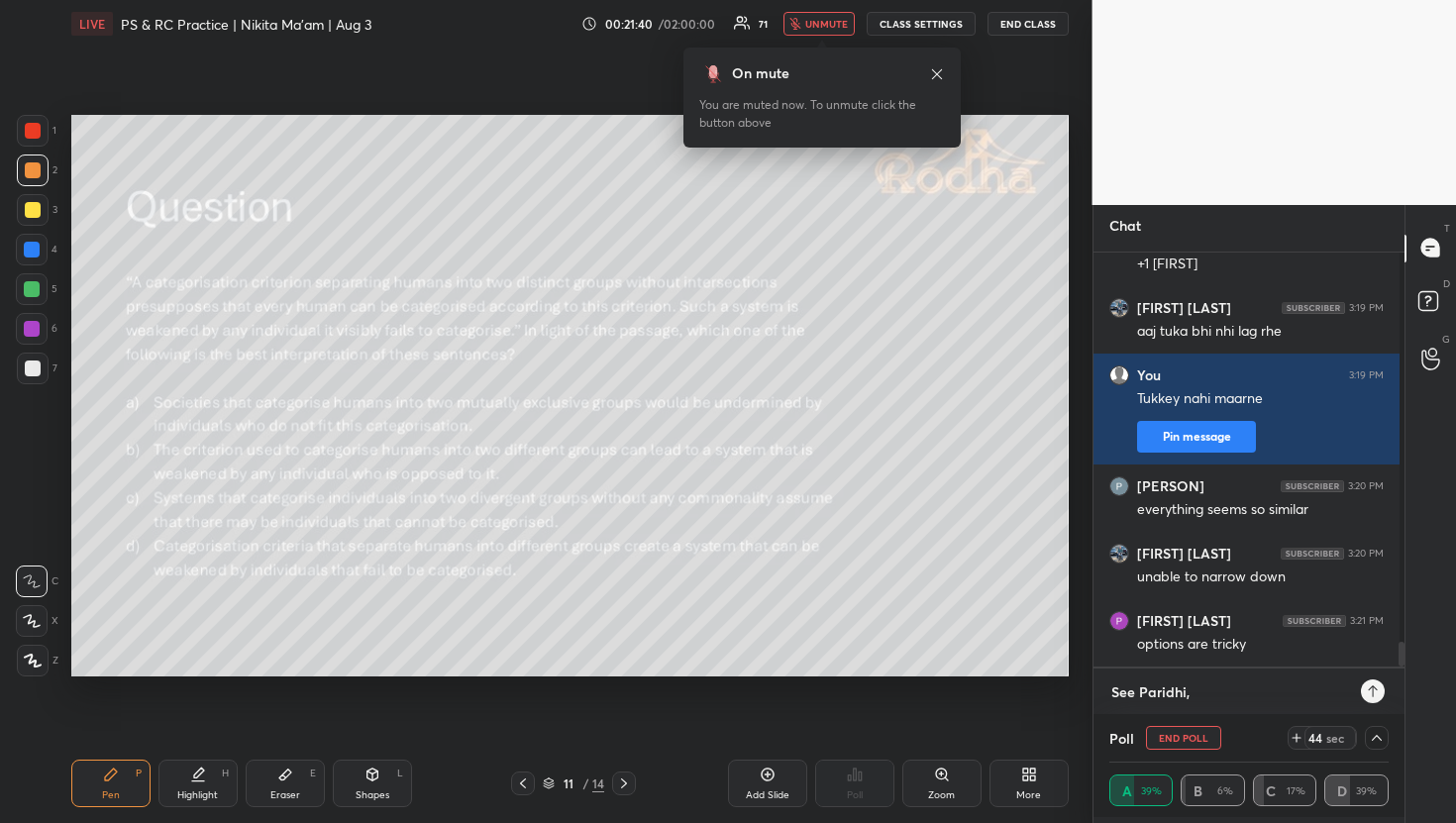 type on "See [PERSON], y" 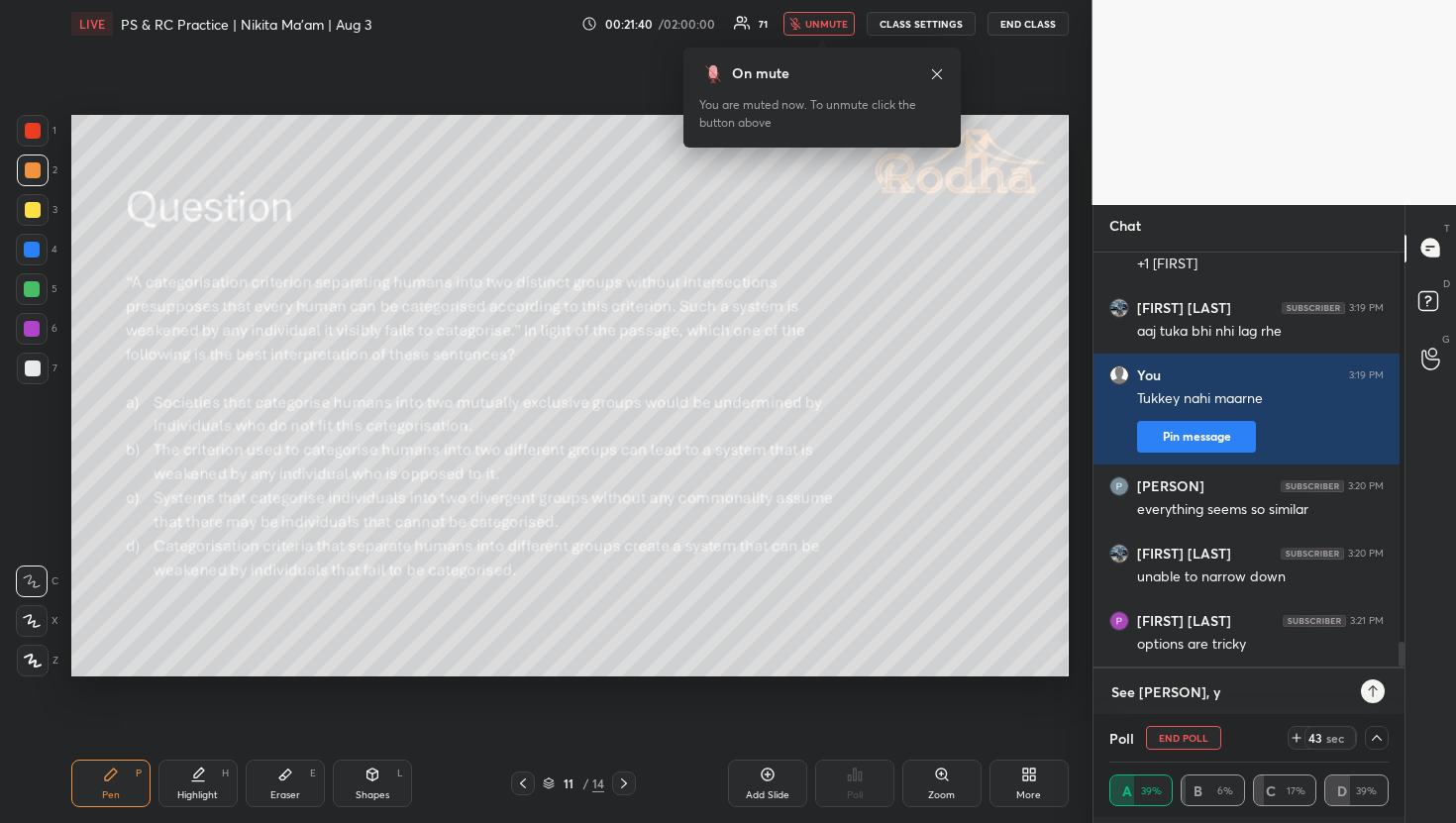 type on "See [NAME], yo" 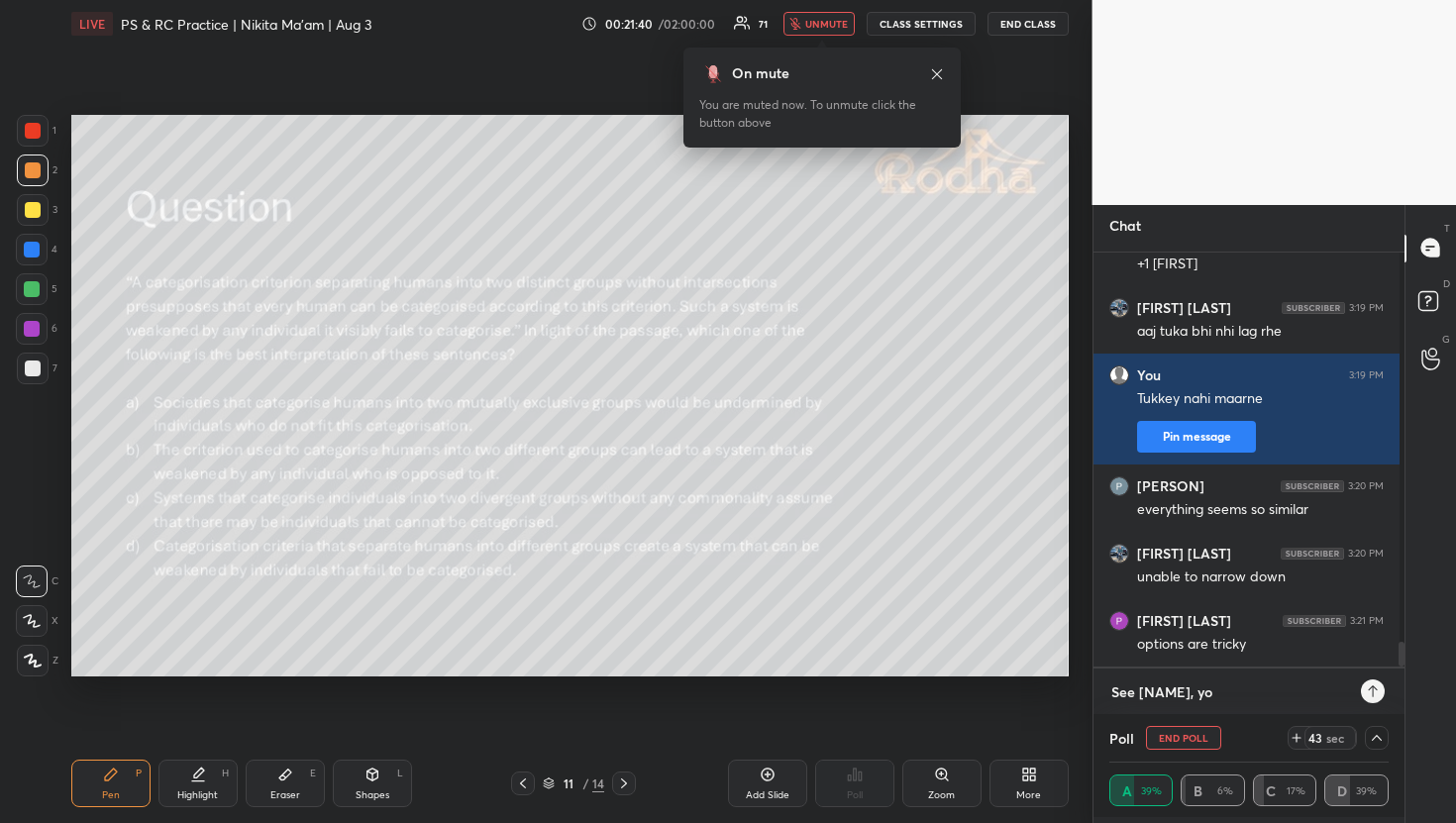 type on "See [NAME], you" 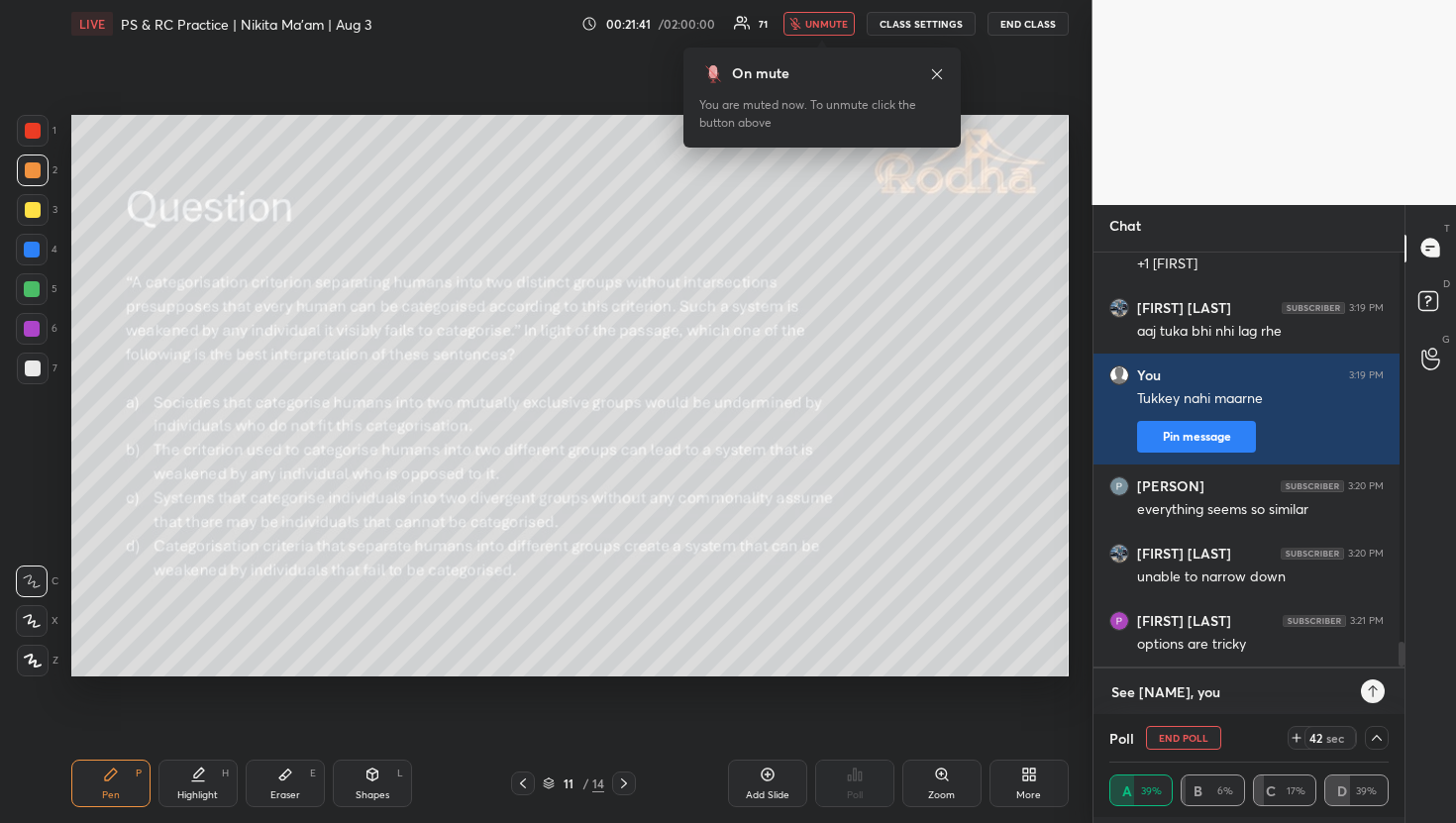 type on "See [NAME], yo" 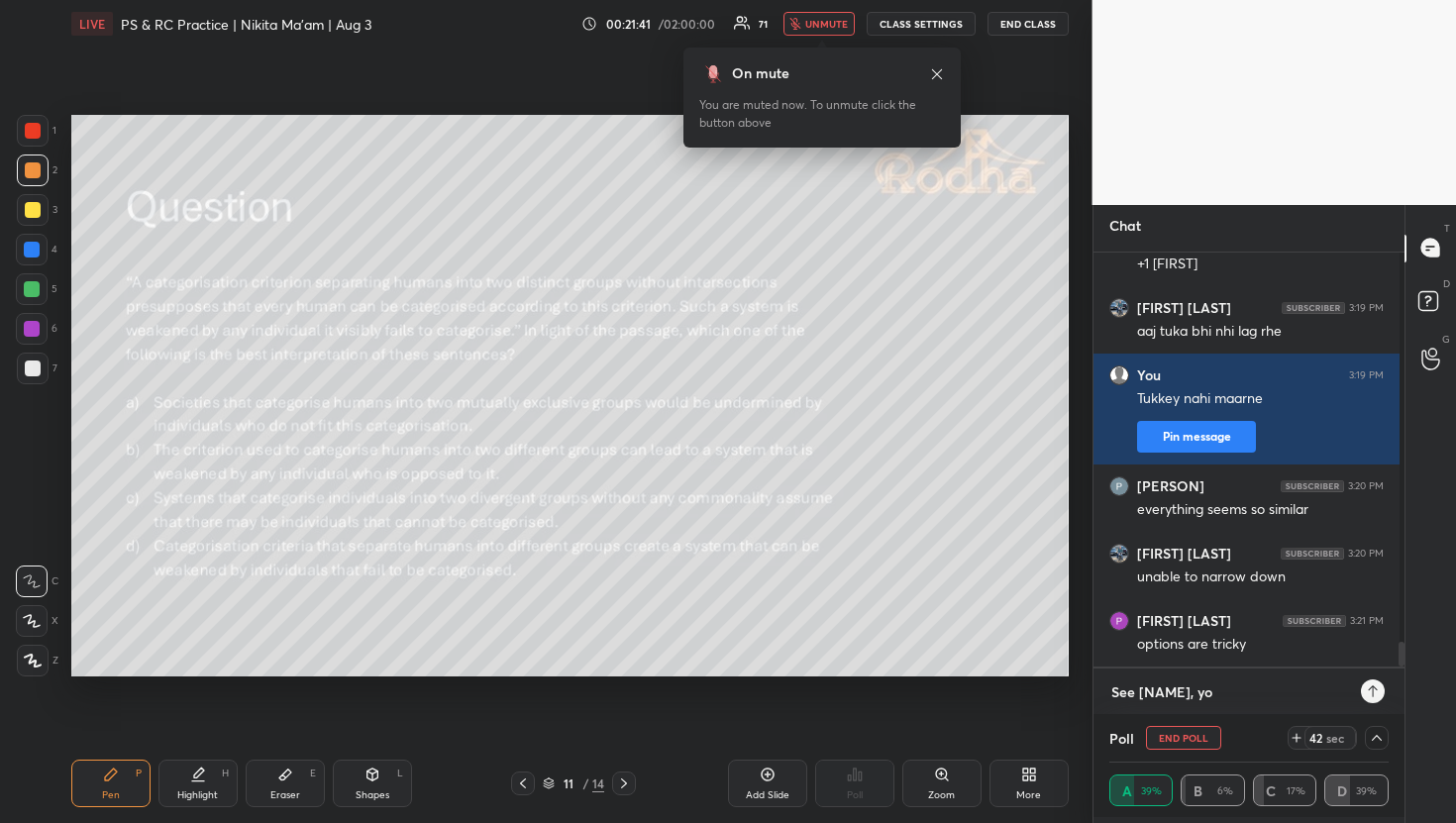 type on "x" 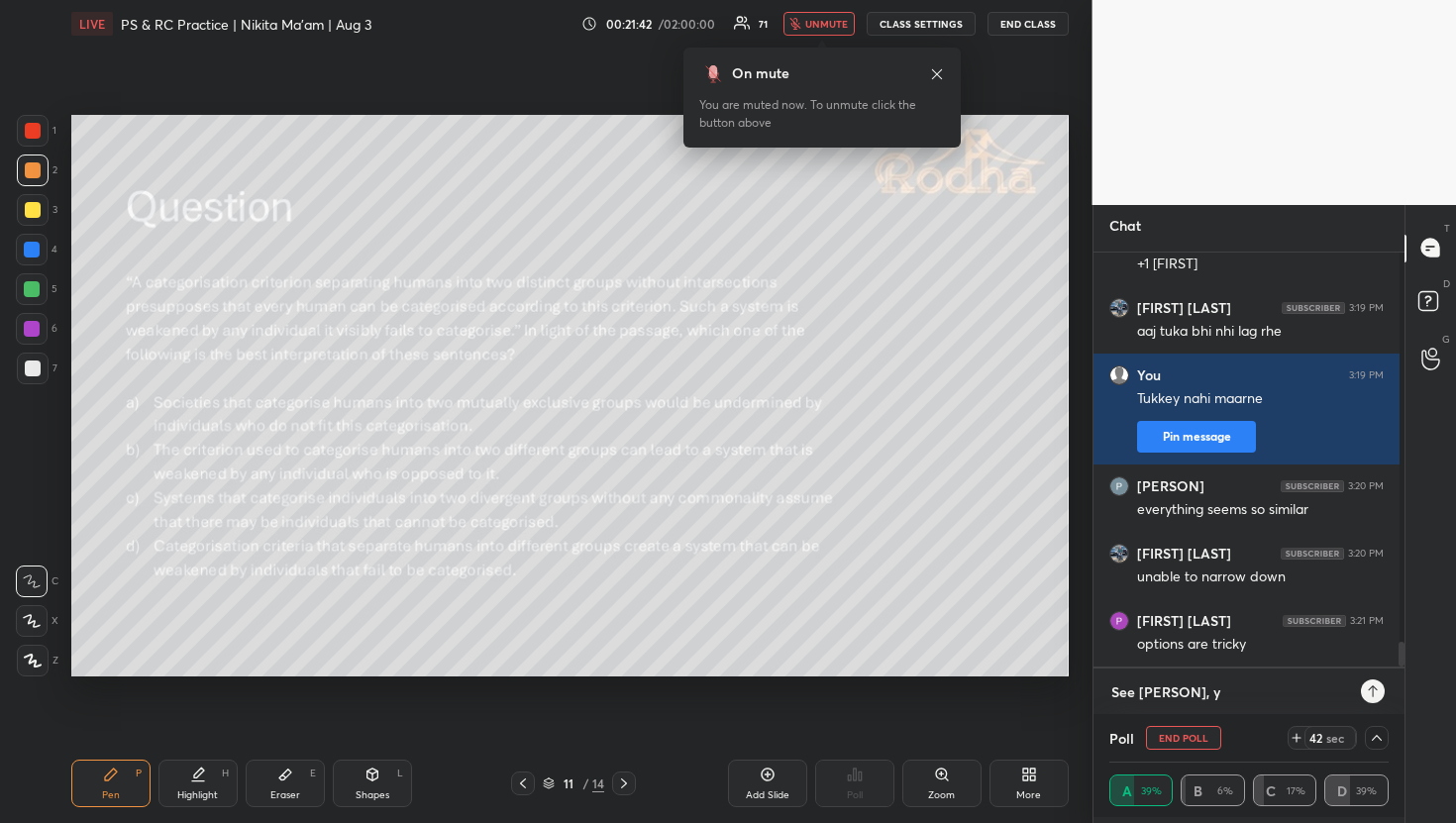 type on "See Paridhi," 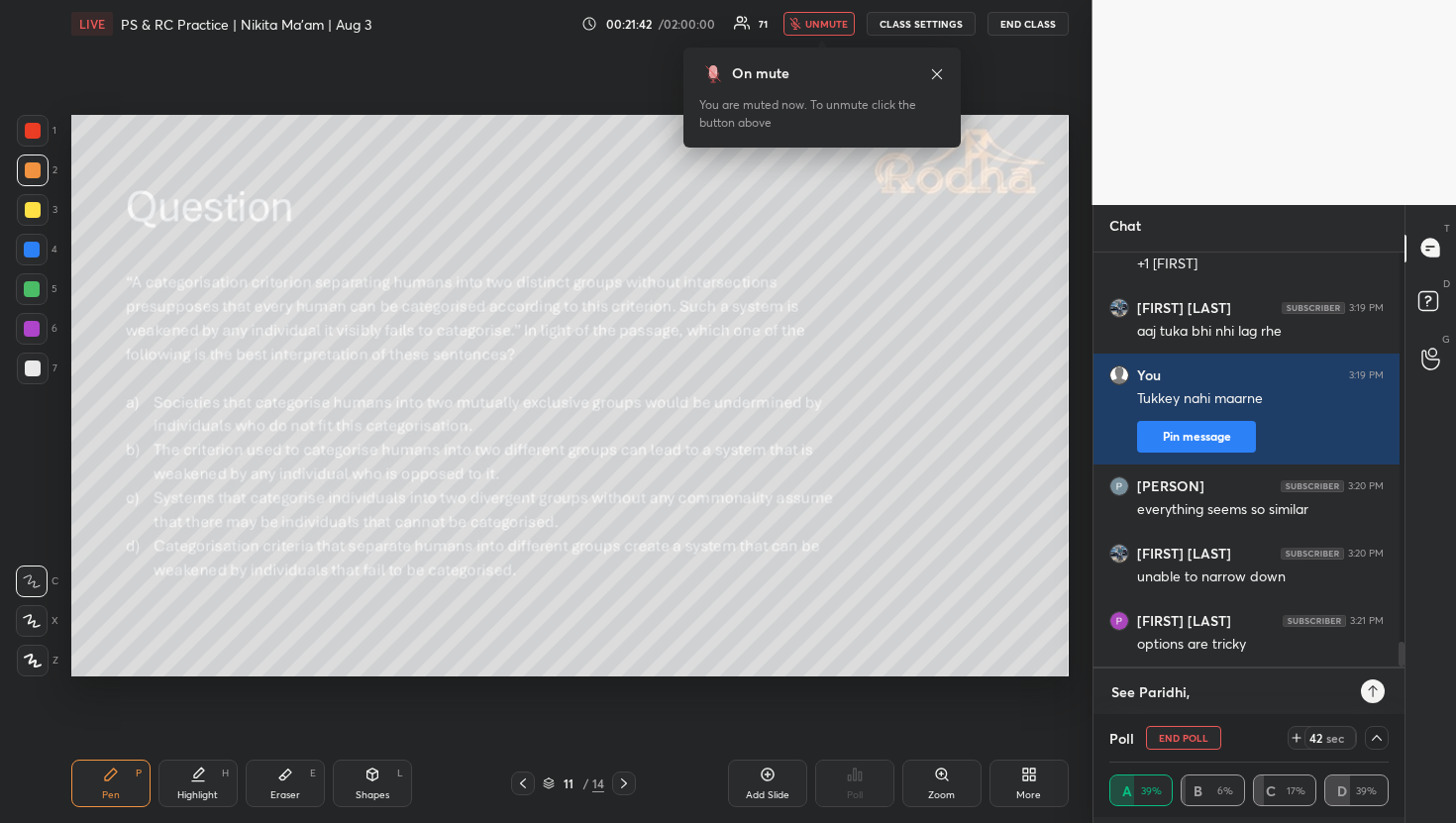 type on "See Paridhi," 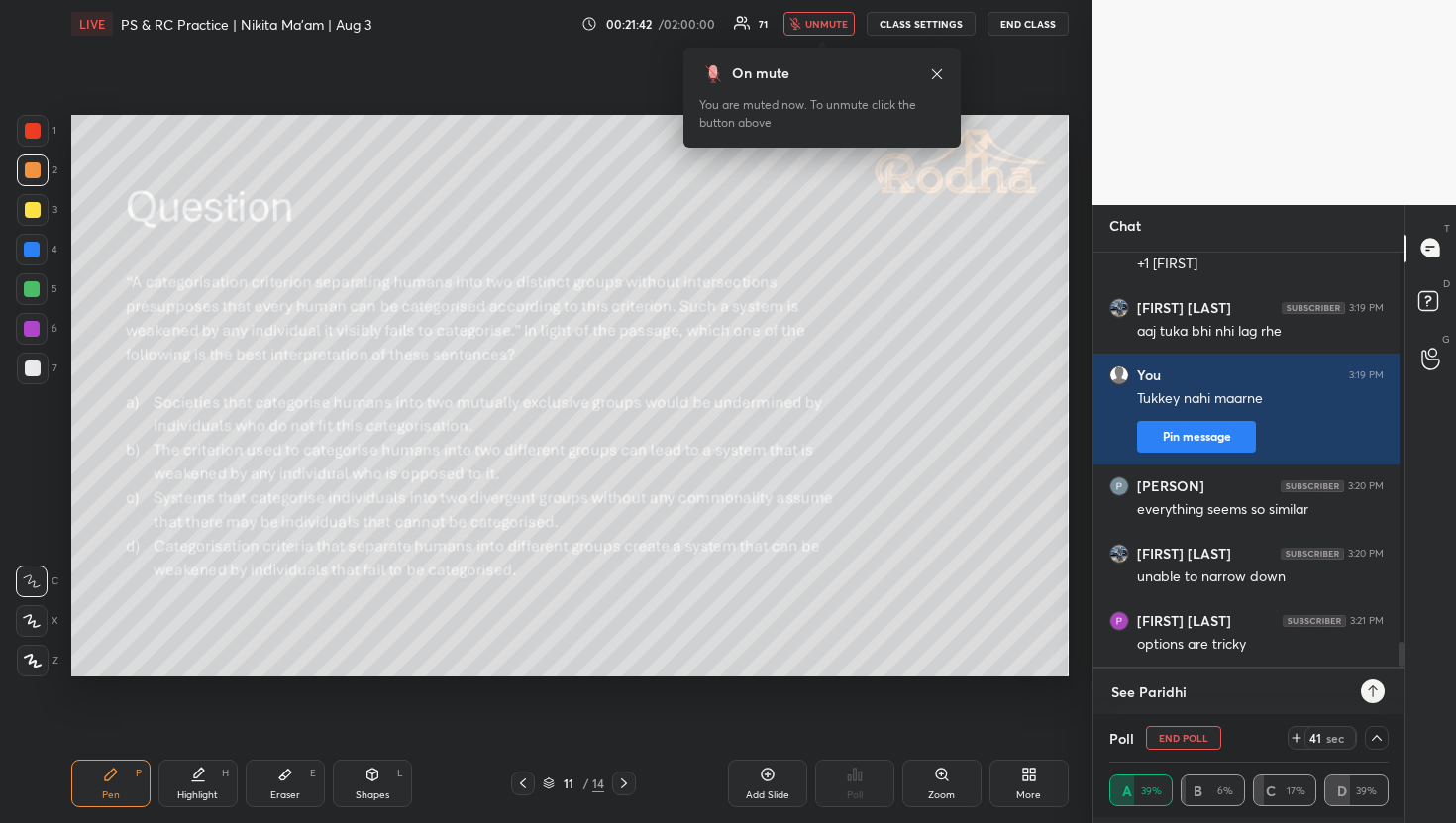 type on "See Paridh" 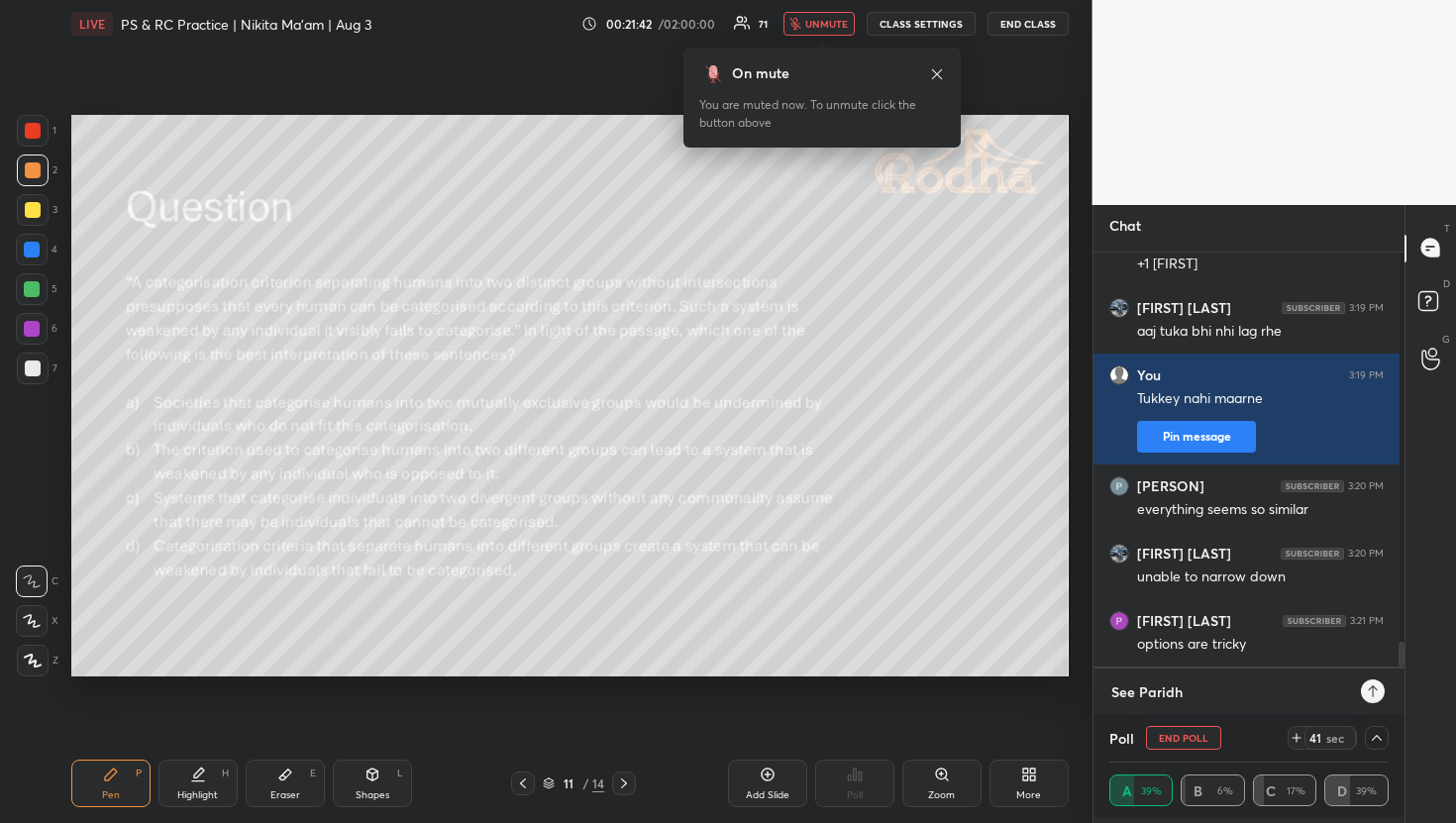 type on "See [PERSON]" 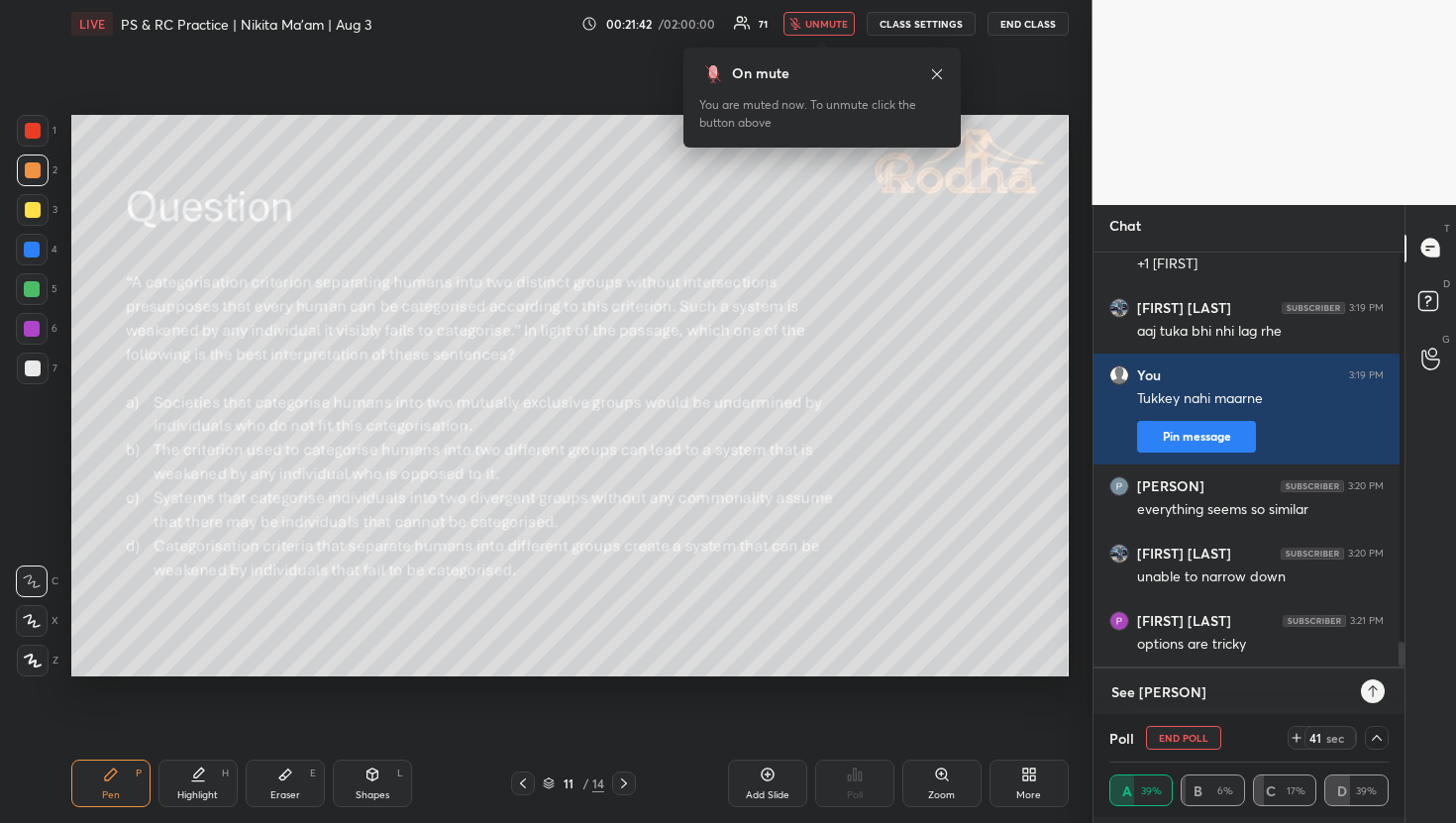 type on "See Pari" 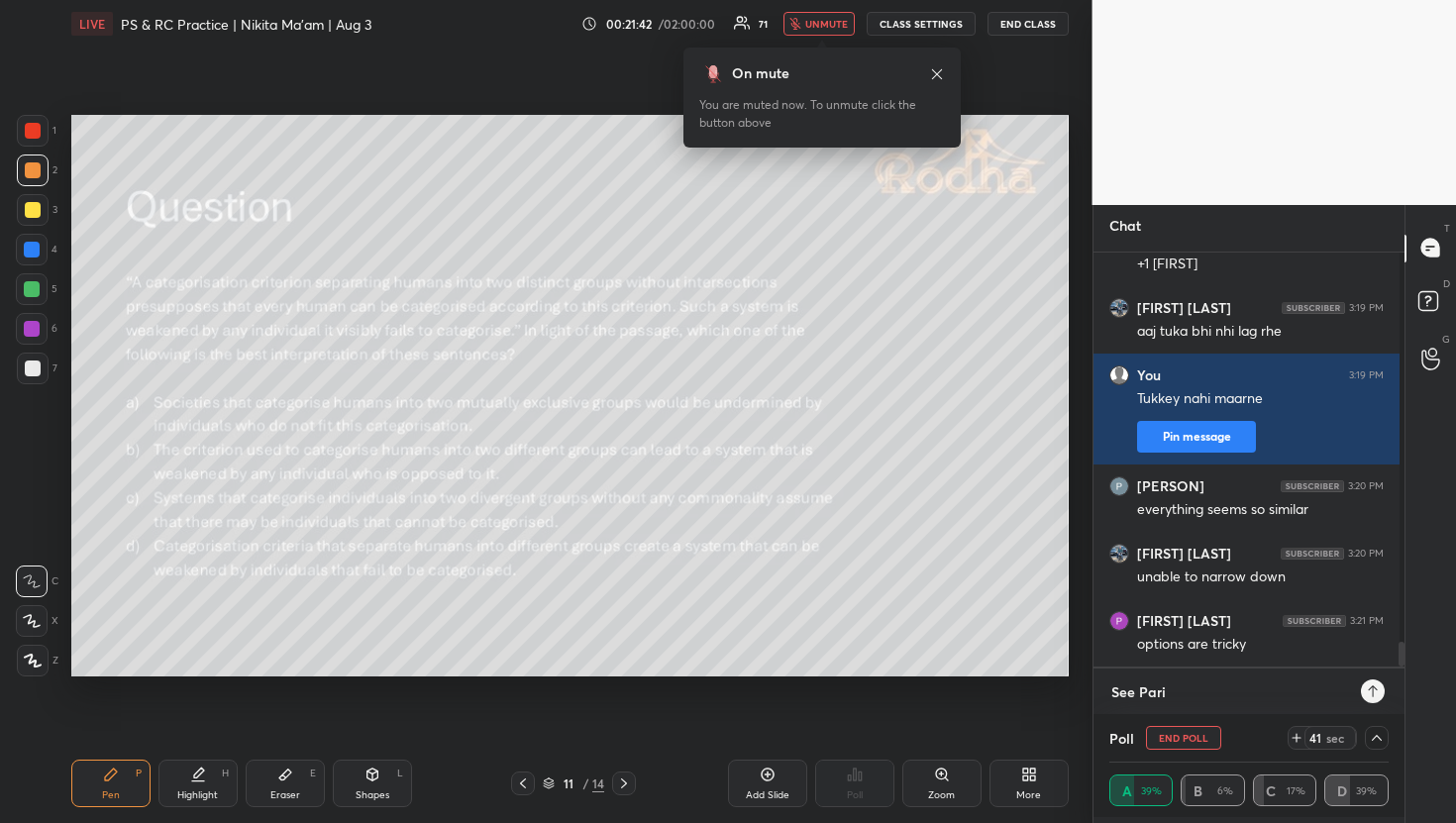 type on "x" 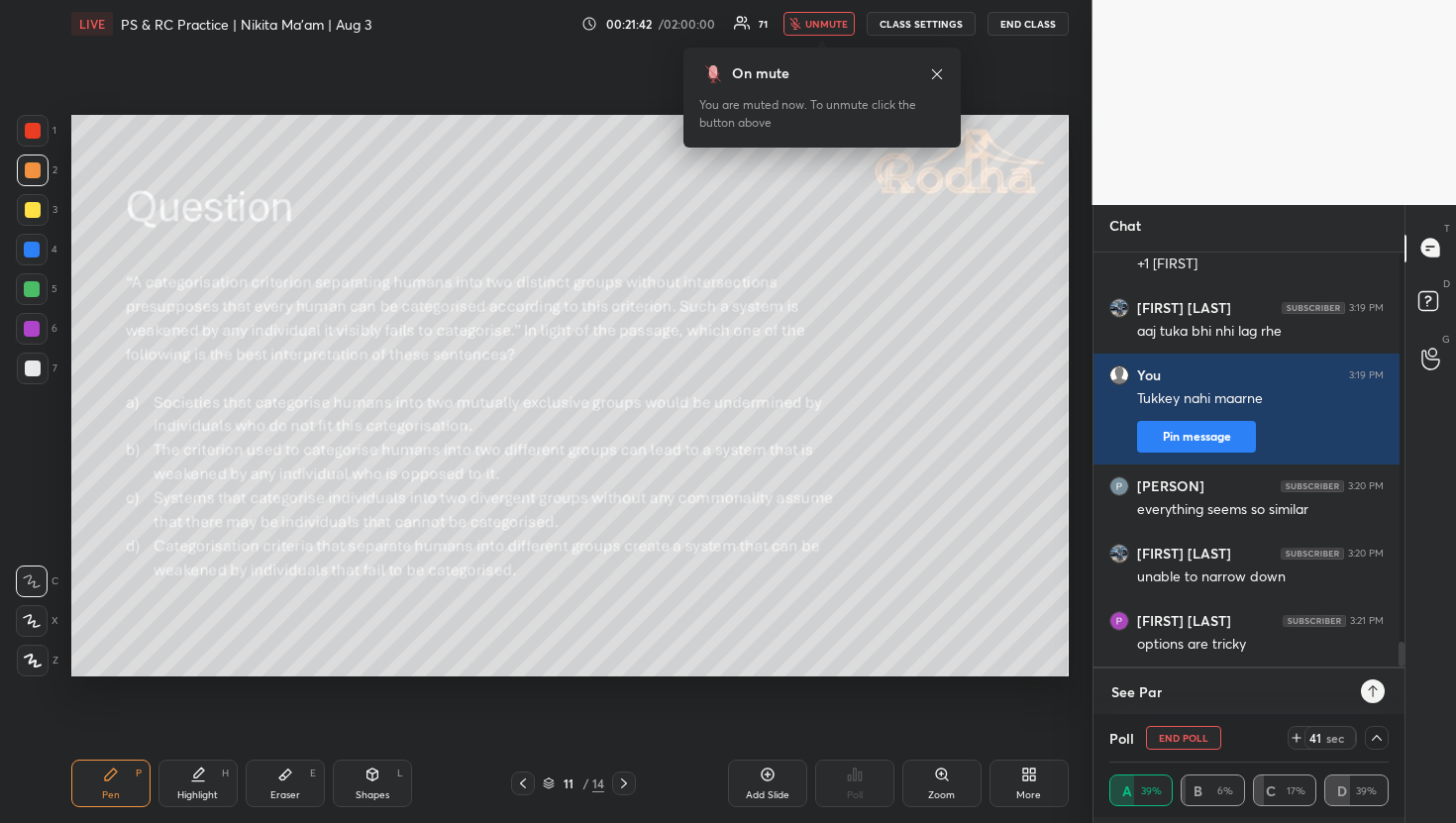 type on "See Pa" 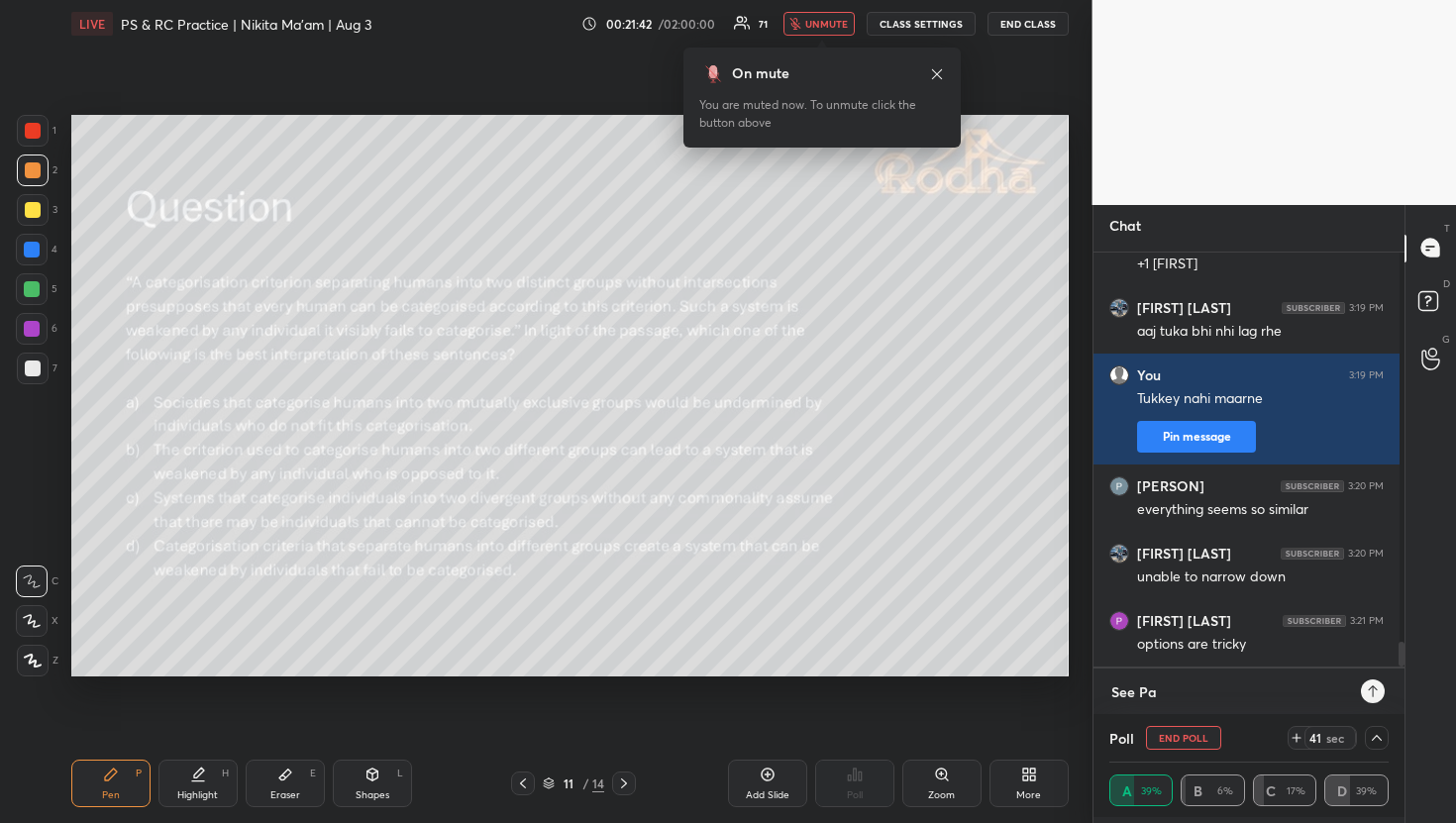 type on "See P" 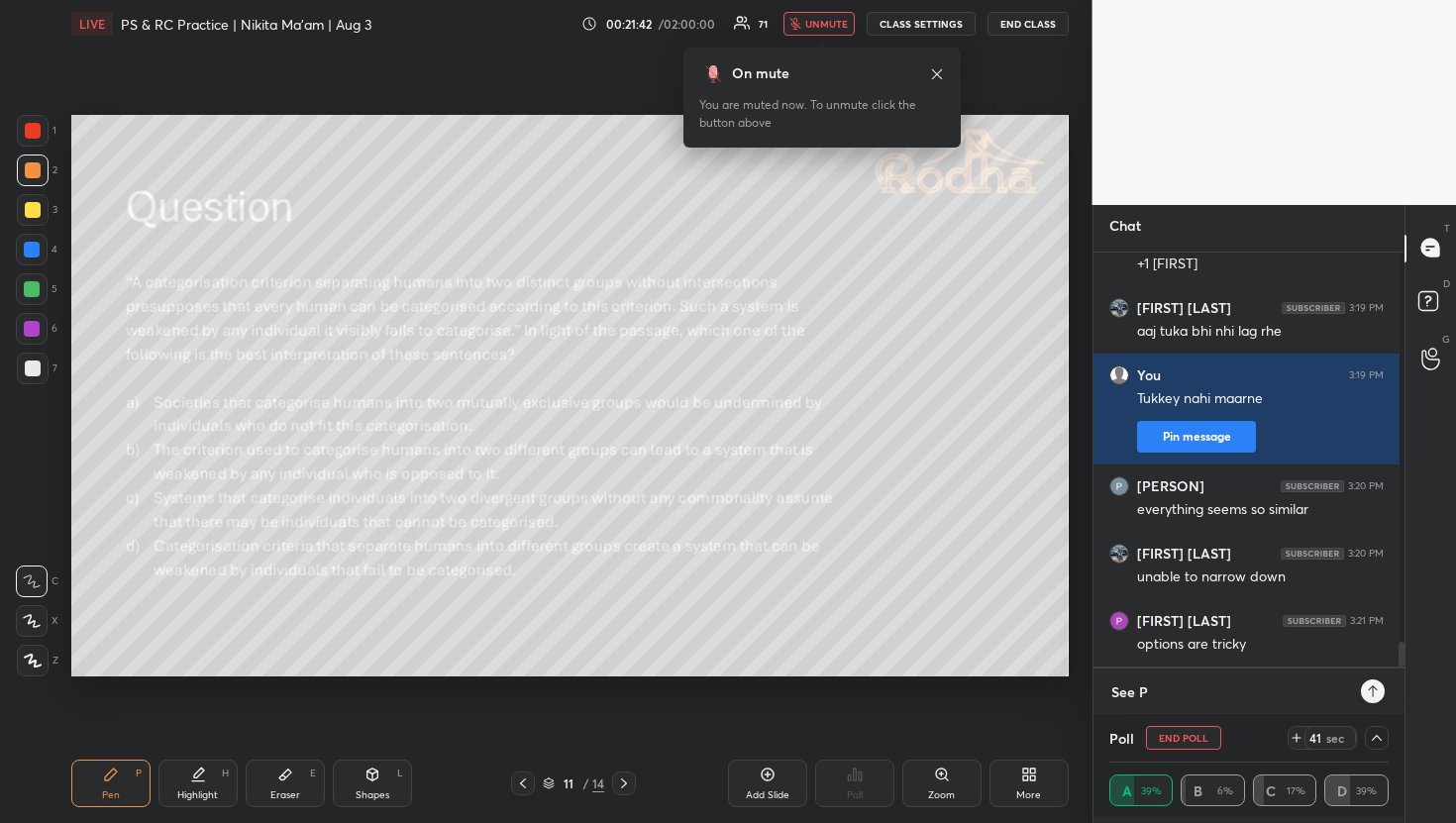 type on "See" 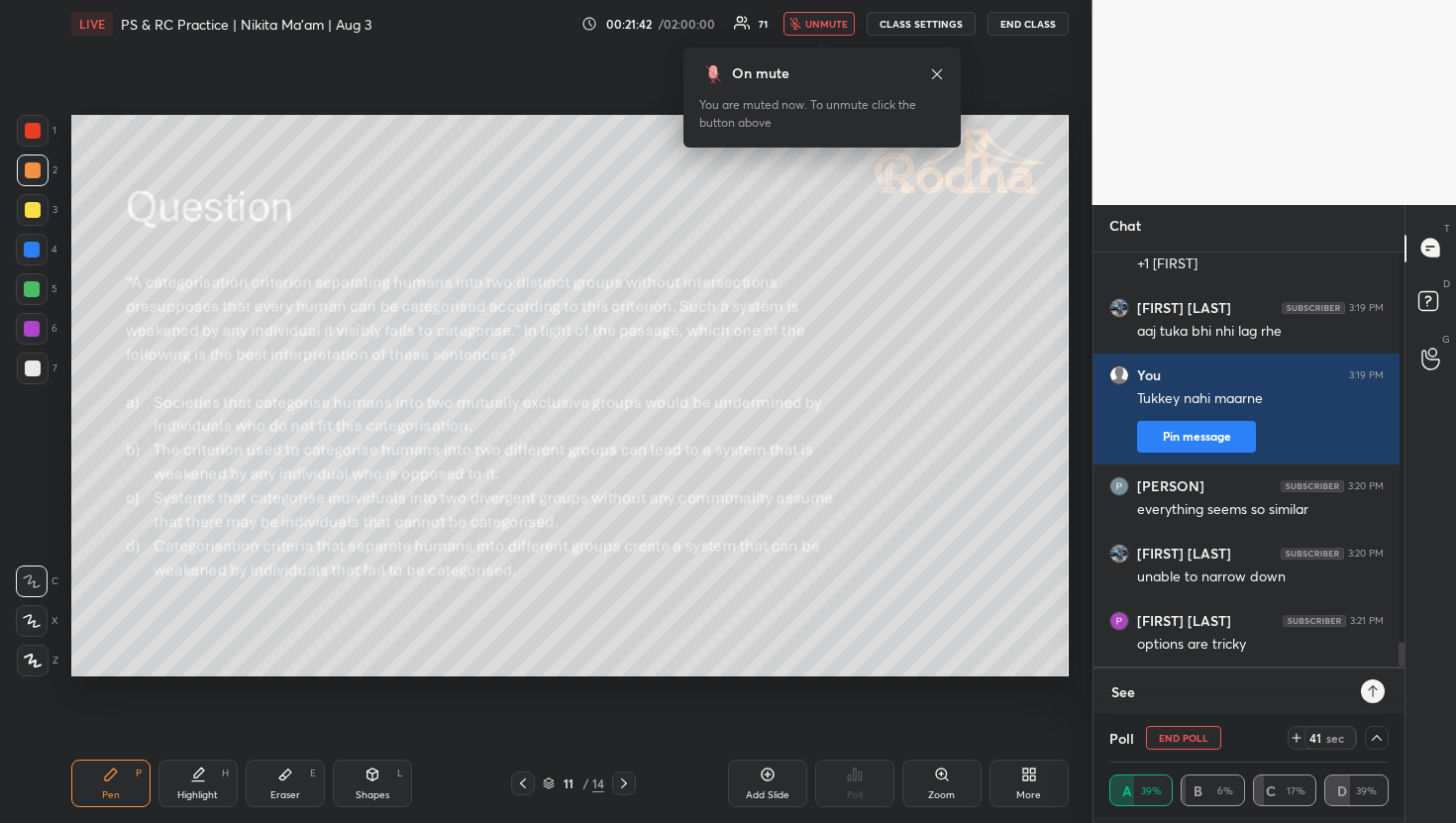type on "See" 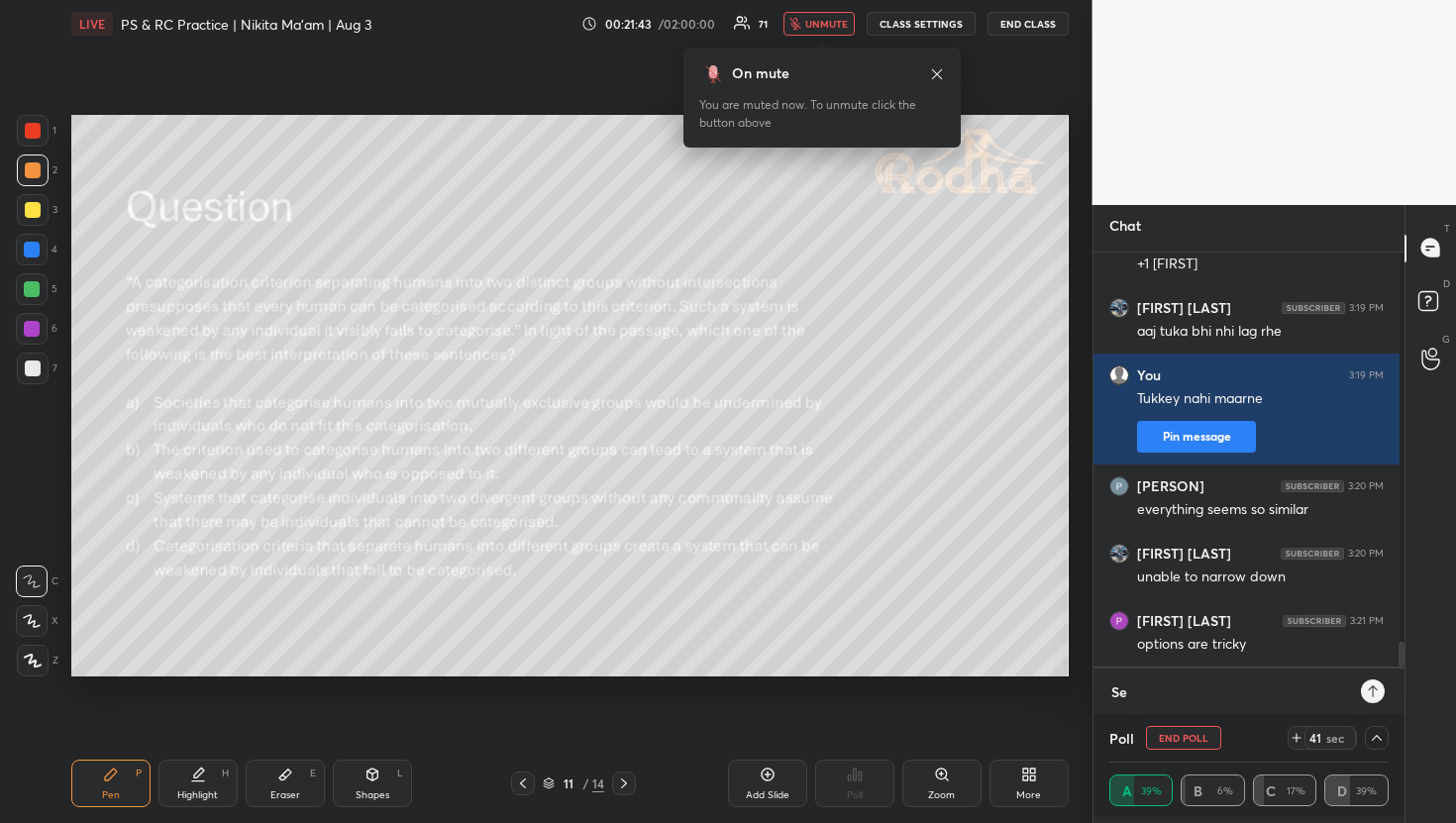 type on "S" 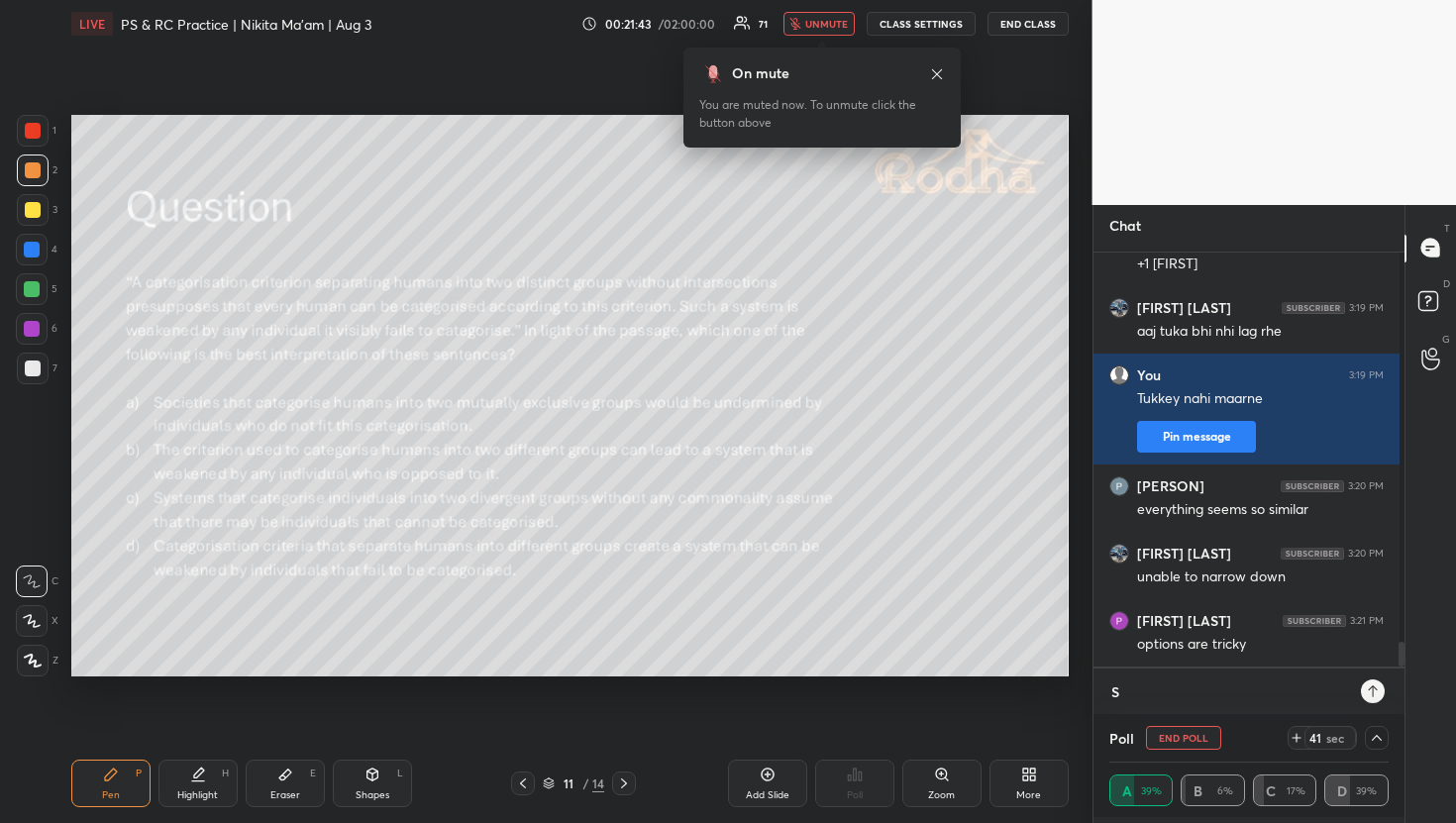 type 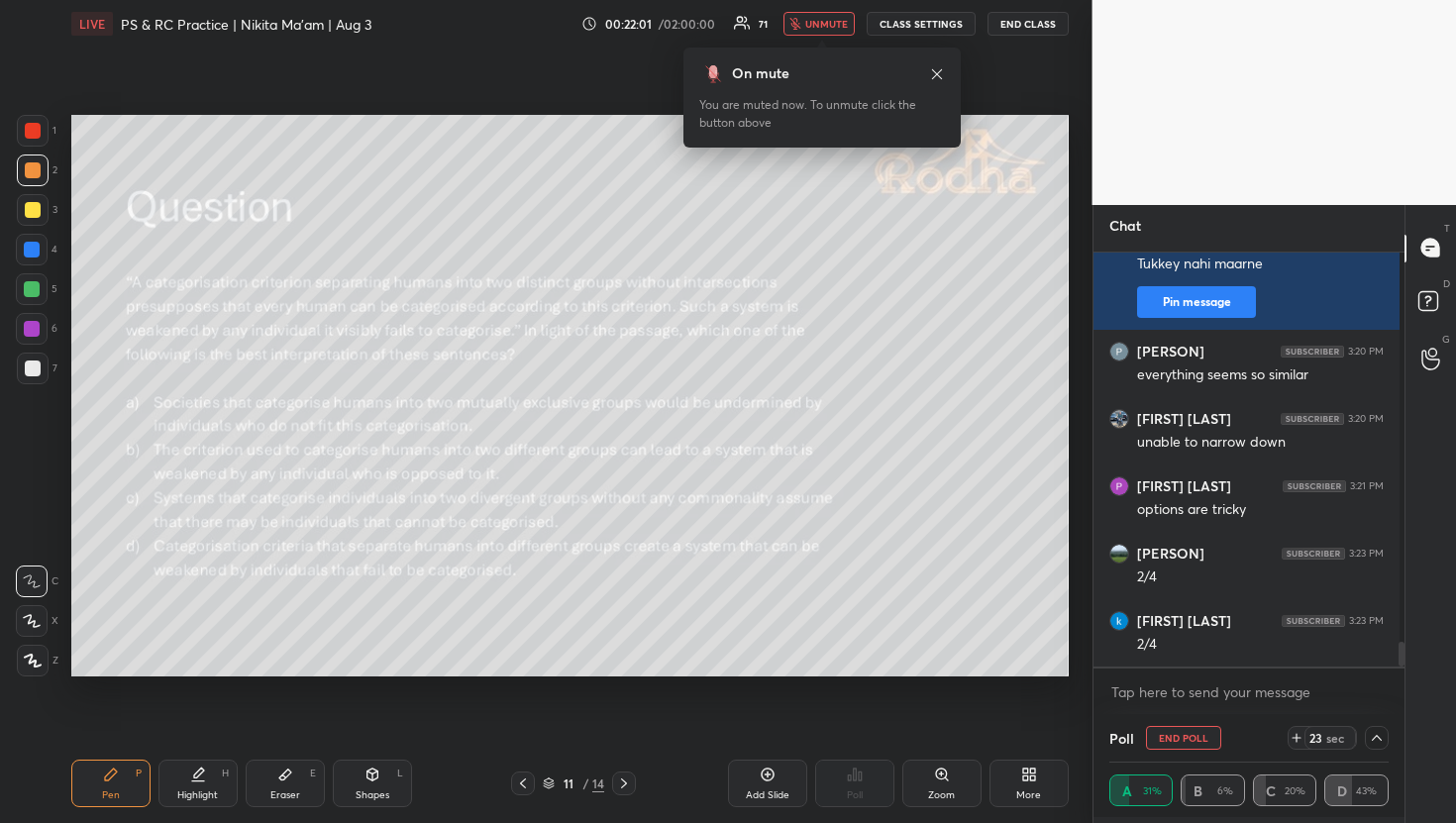 click on "unmute" at bounding box center [826, 24] 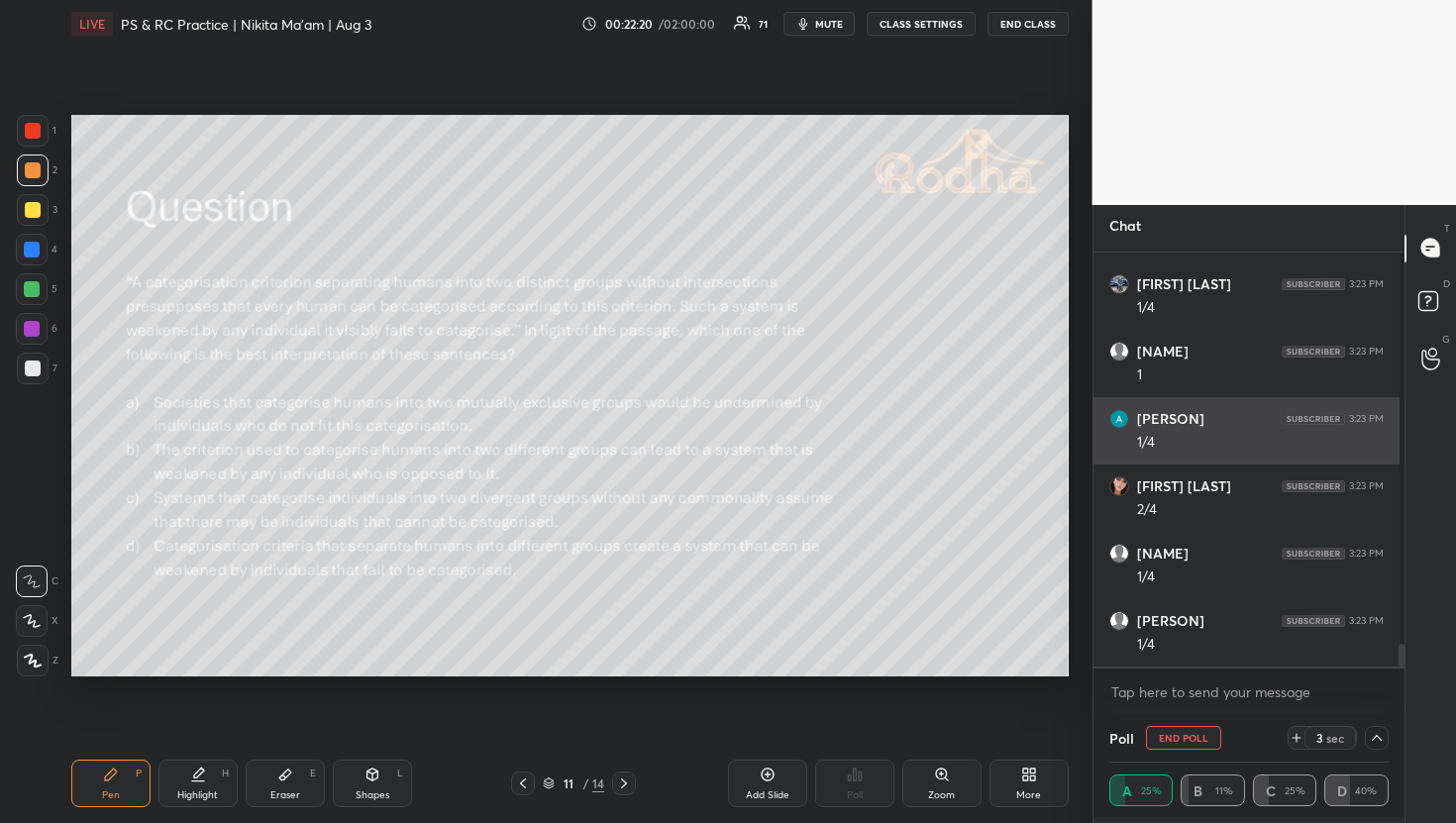 scroll, scrollTop: 7196, scrollLeft: 0, axis: vertical 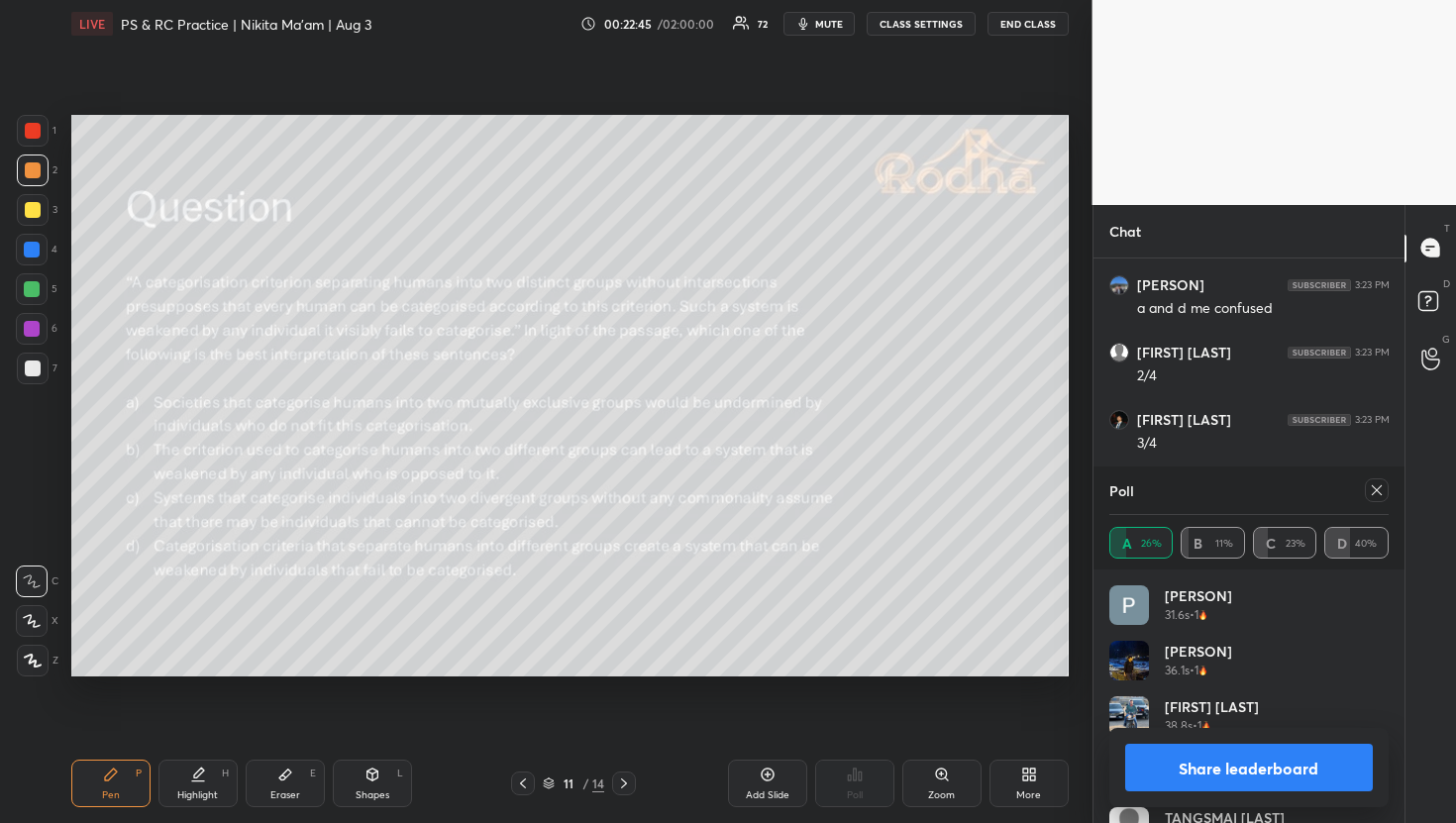 click 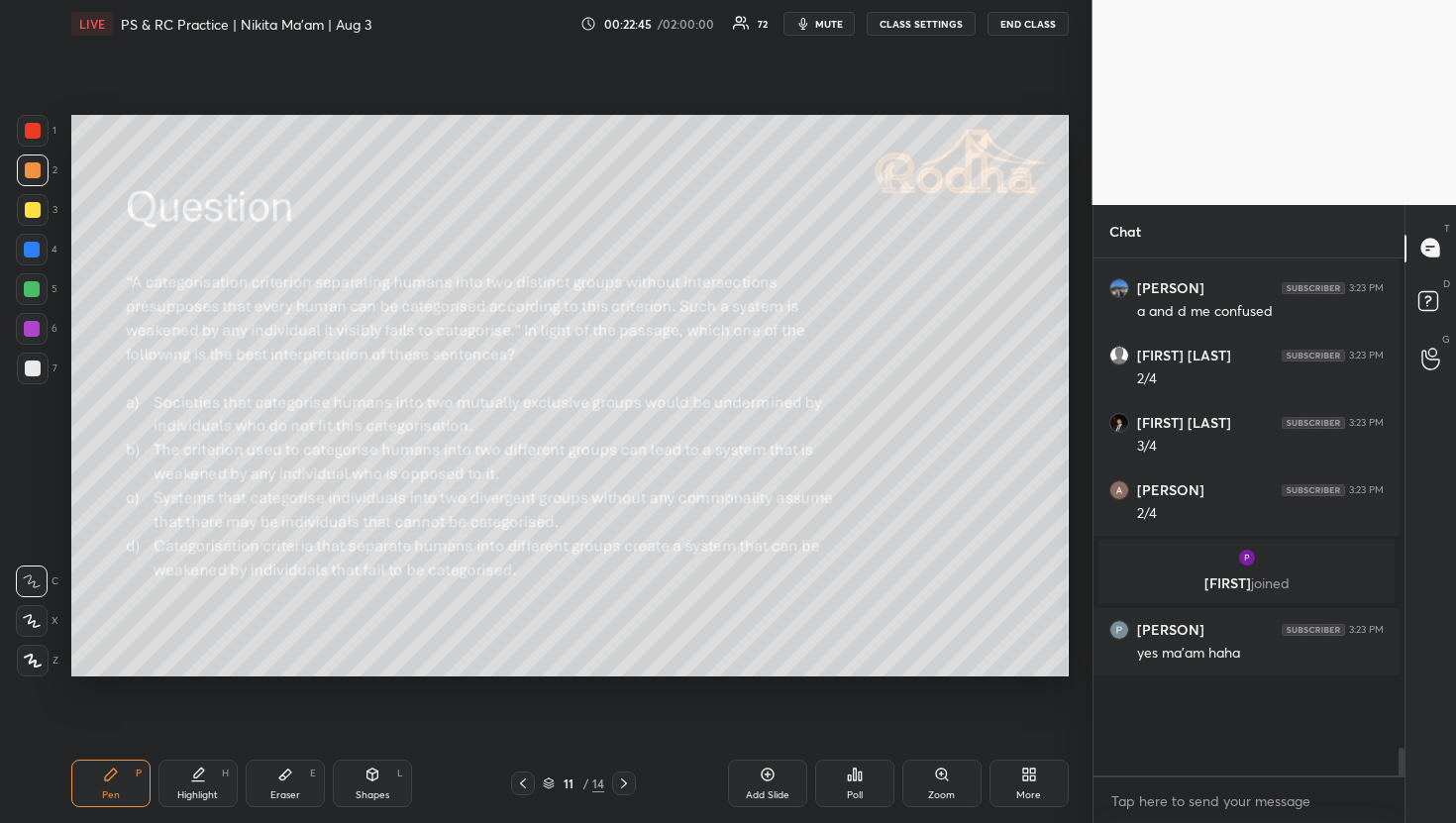 scroll, scrollTop: 478, scrollLeft: 299, axis: both 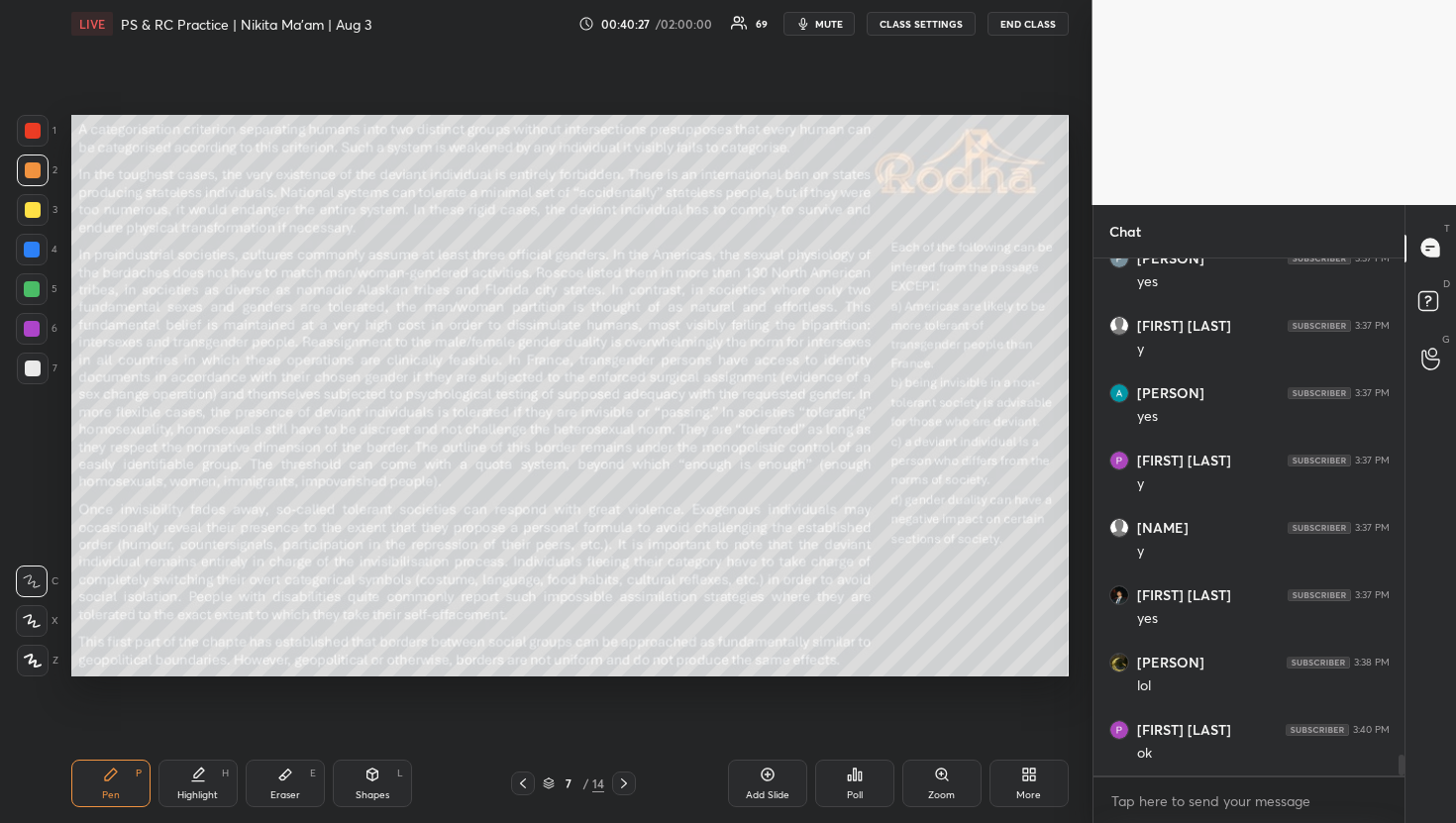 click at bounding box center (32, 289) 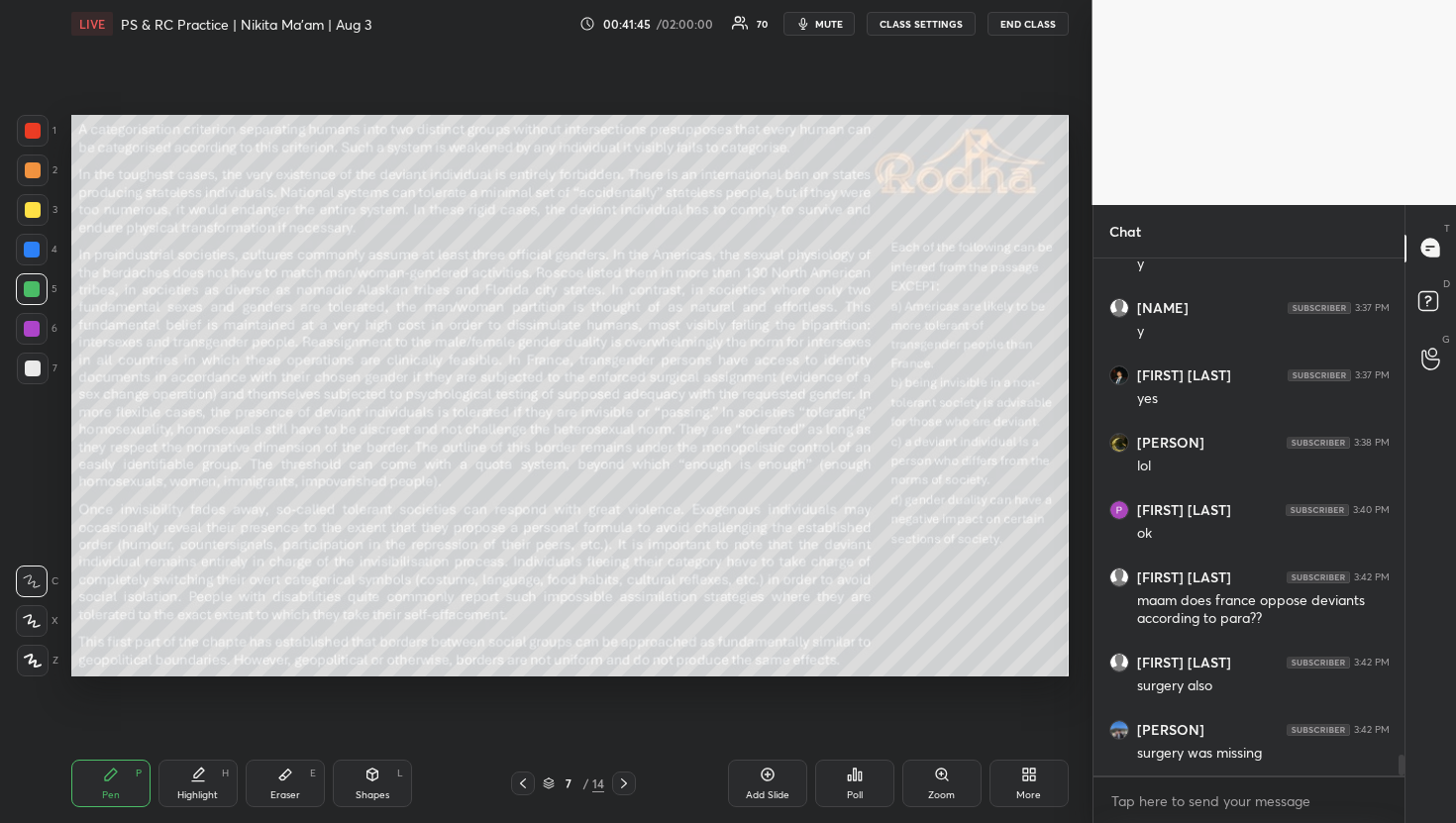 scroll, scrollTop: 12565, scrollLeft: 0, axis: vertical 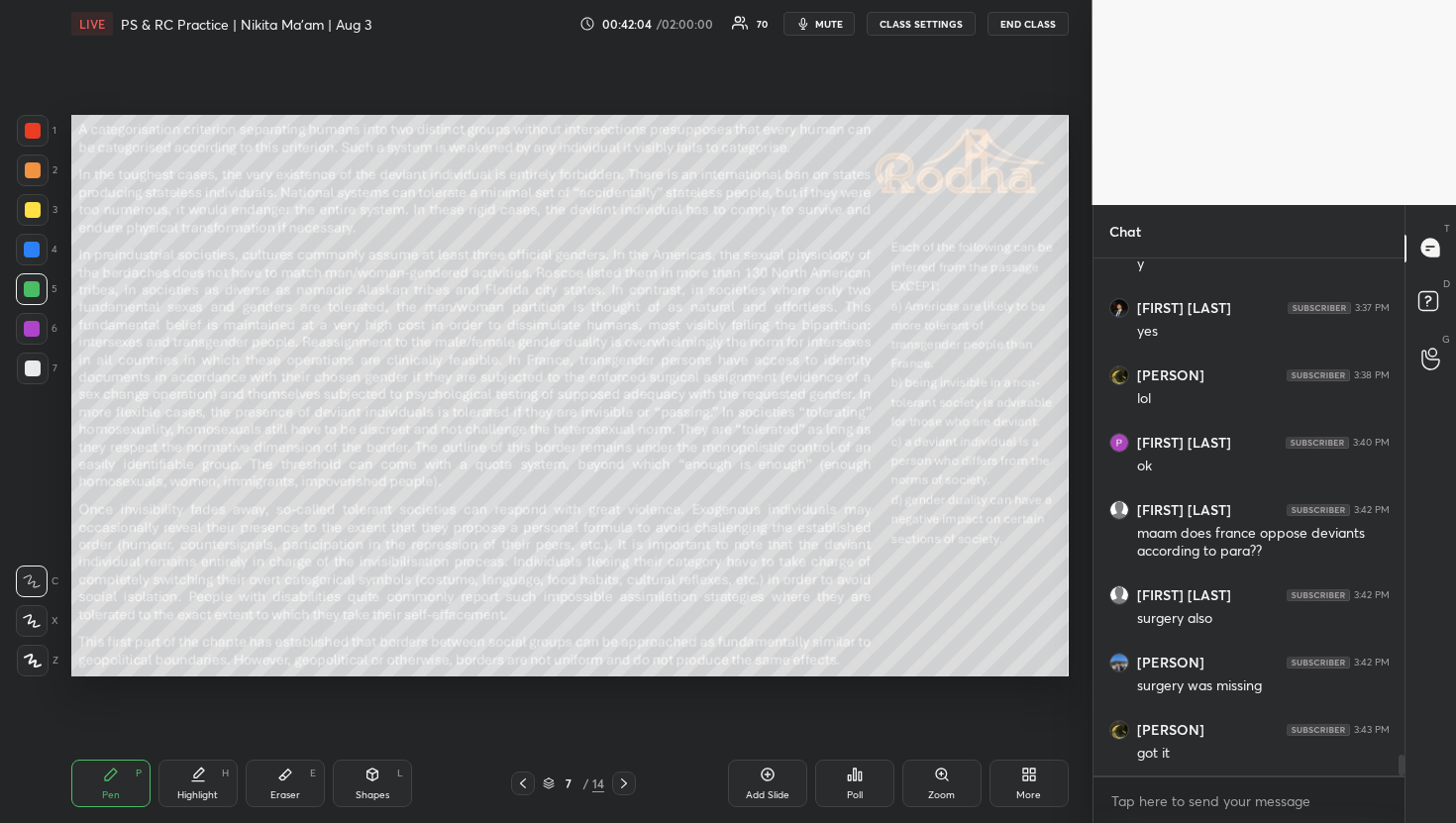 click on "Setting up your live class Poll for   secs No correct answer Start poll" at bounding box center (570, 395) 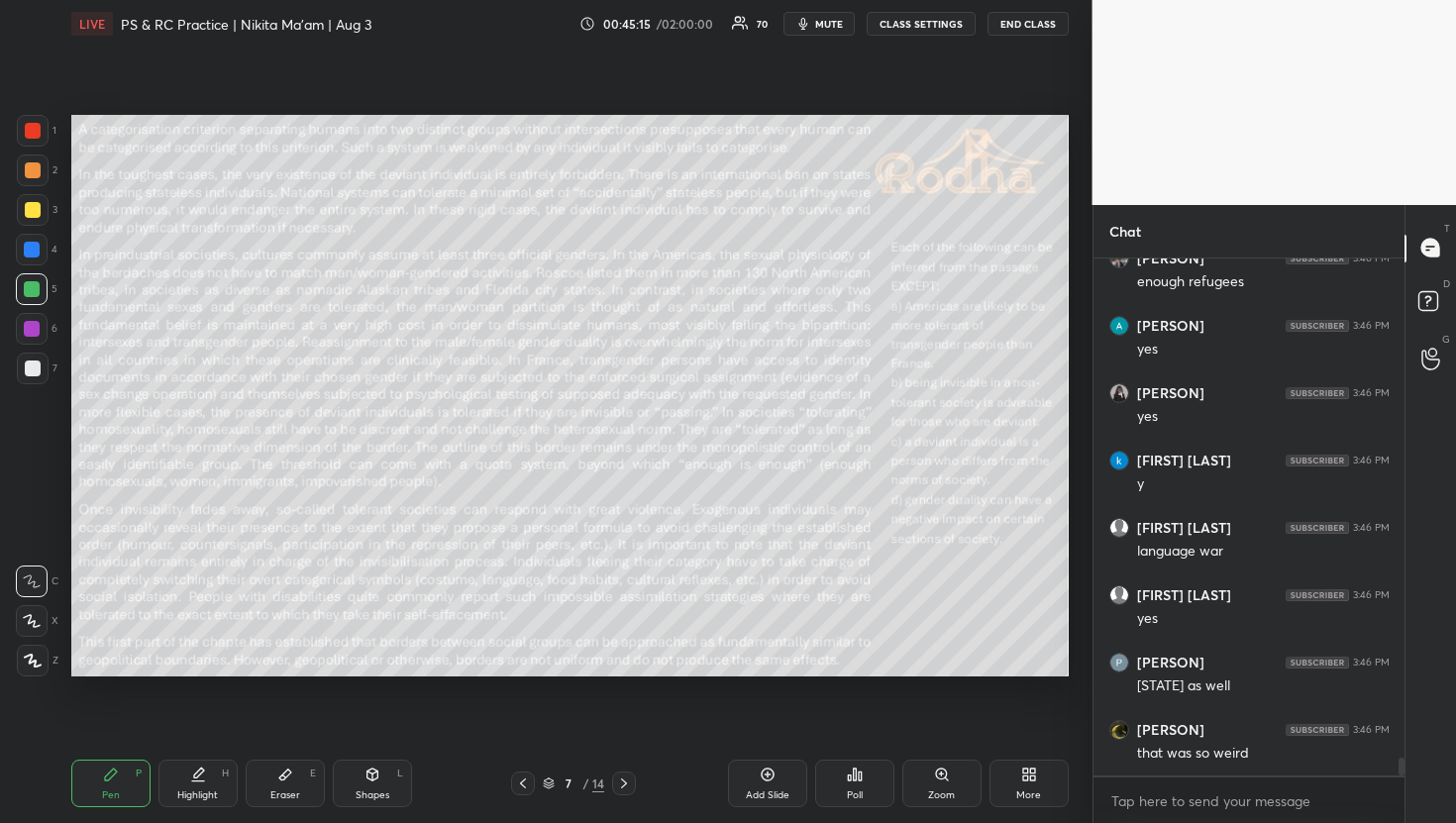 scroll, scrollTop: 14201, scrollLeft: 0, axis: vertical 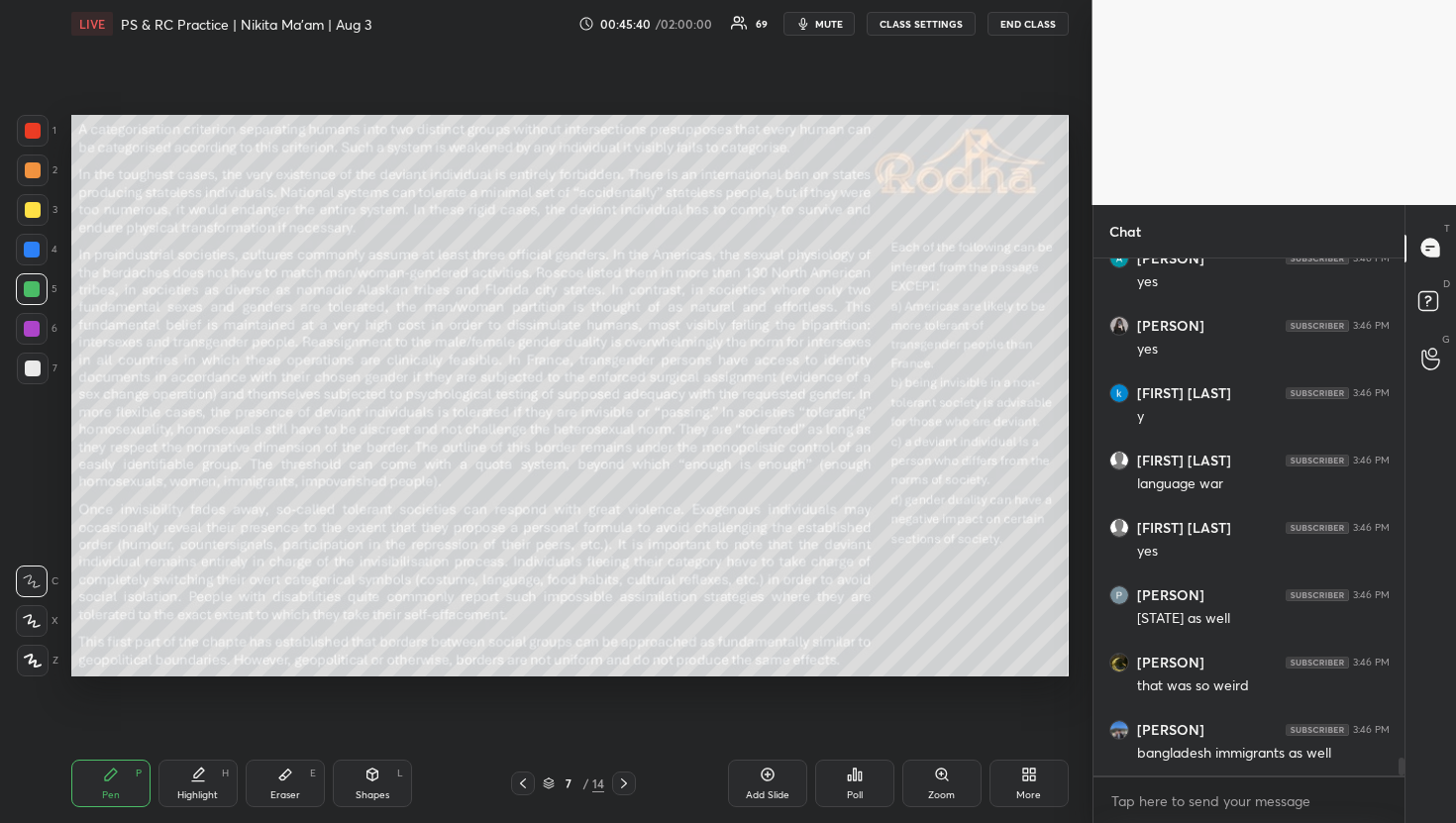 click at bounding box center [32, 250] 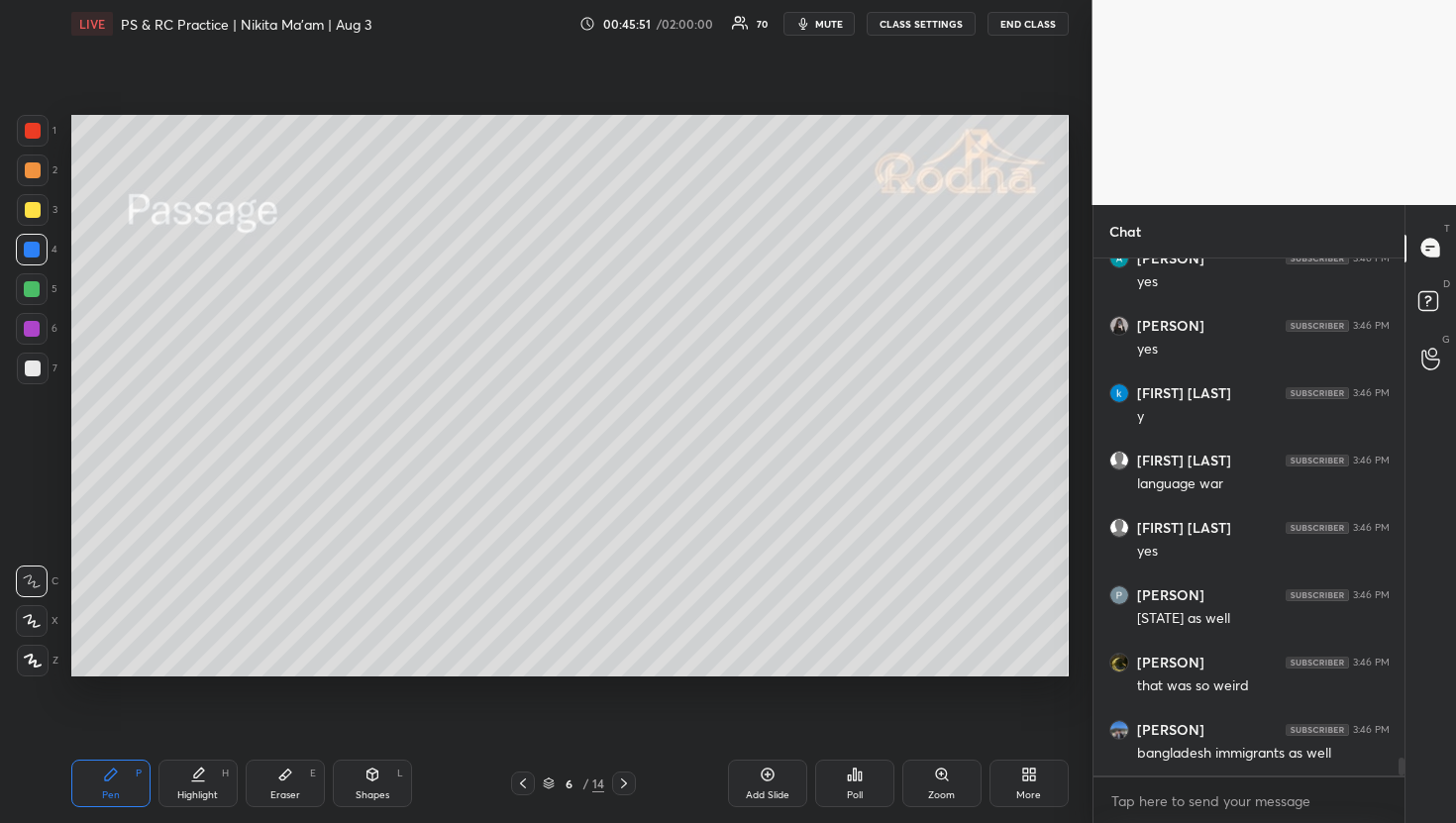 scroll, scrollTop: 14268, scrollLeft: 0, axis: vertical 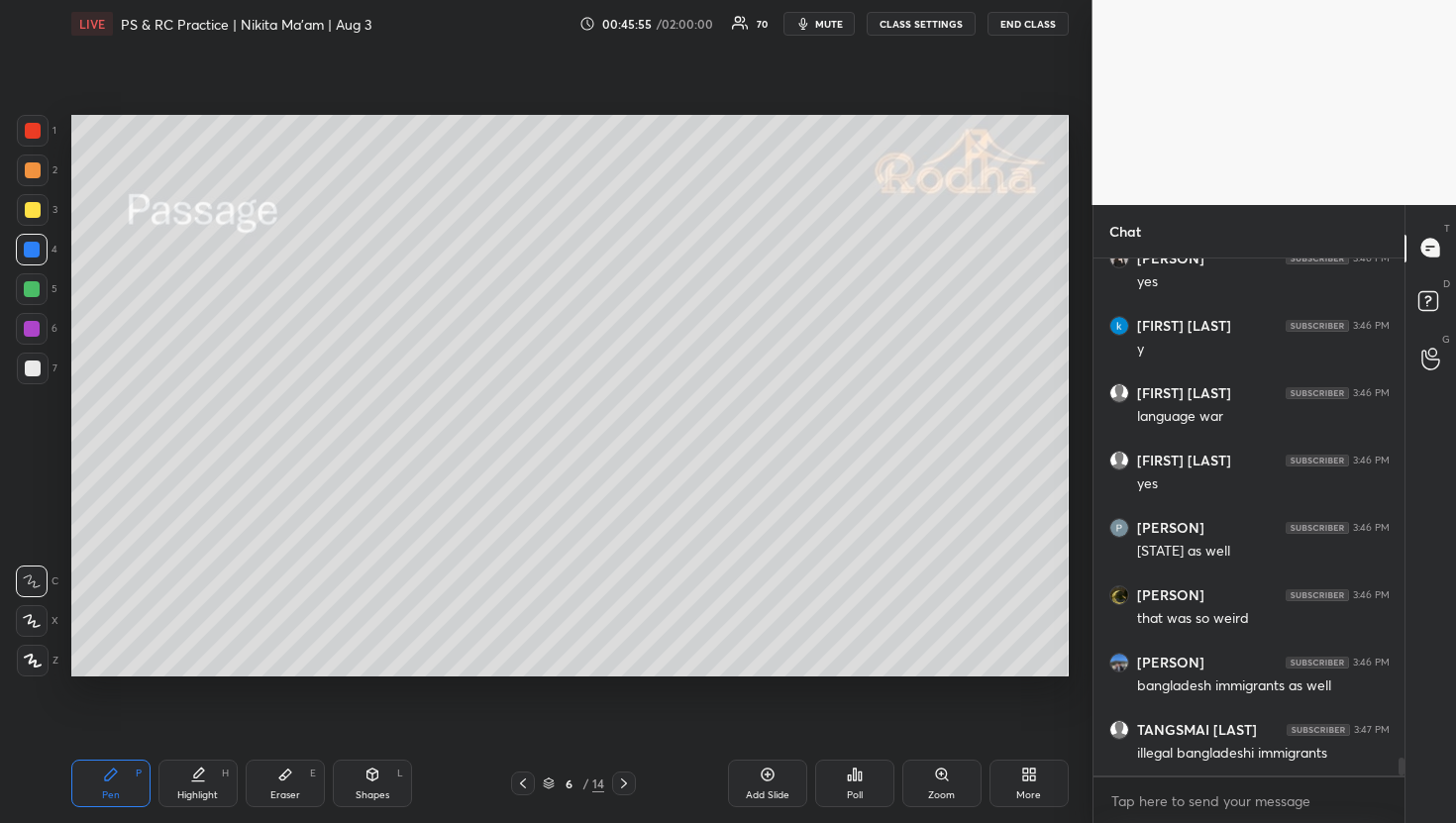 click at bounding box center (33, 170) 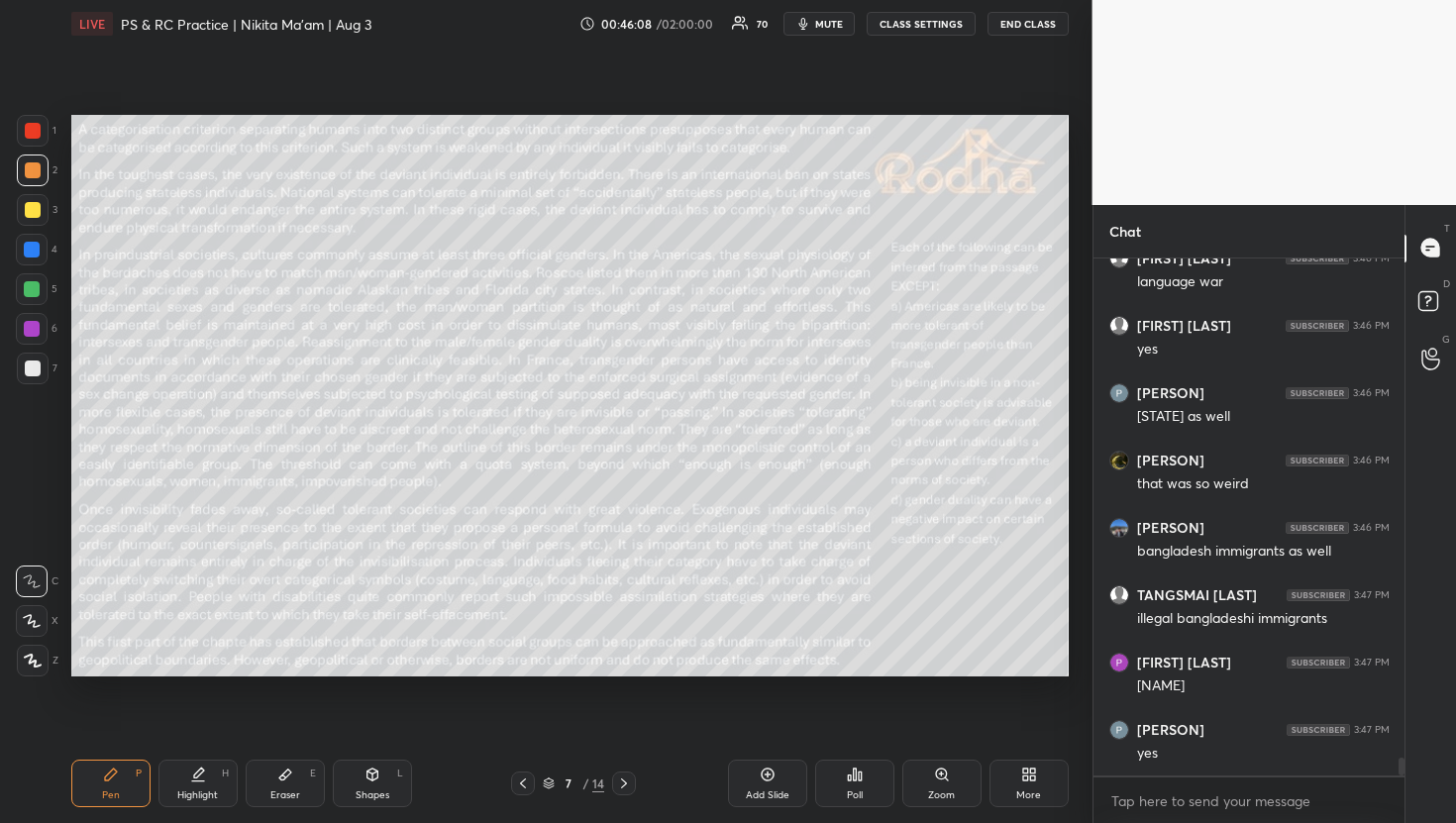 scroll, scrollTop: 14470, scrollLeft: 0, axis: vertical 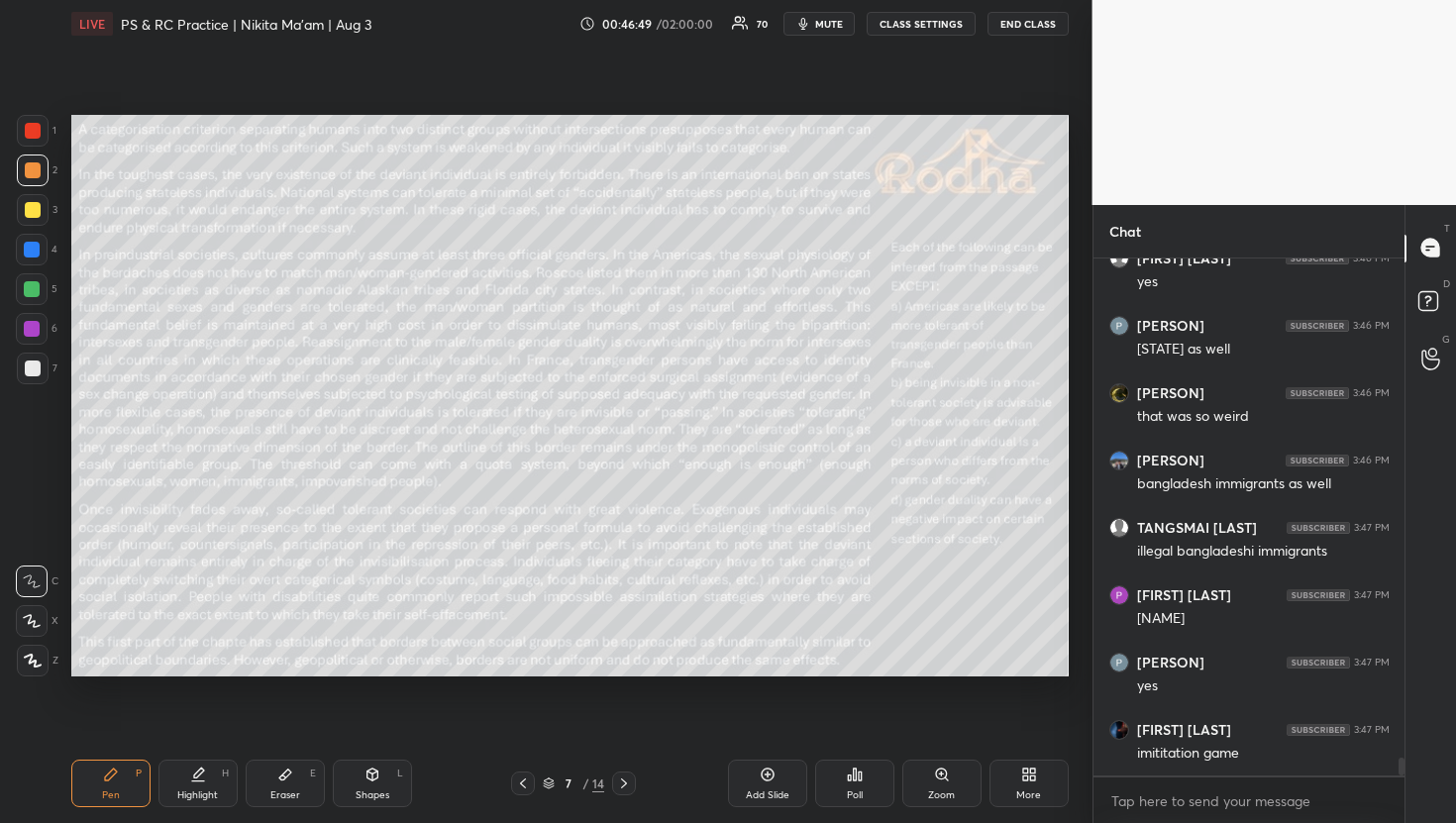 click at bounding box center (33, 210) 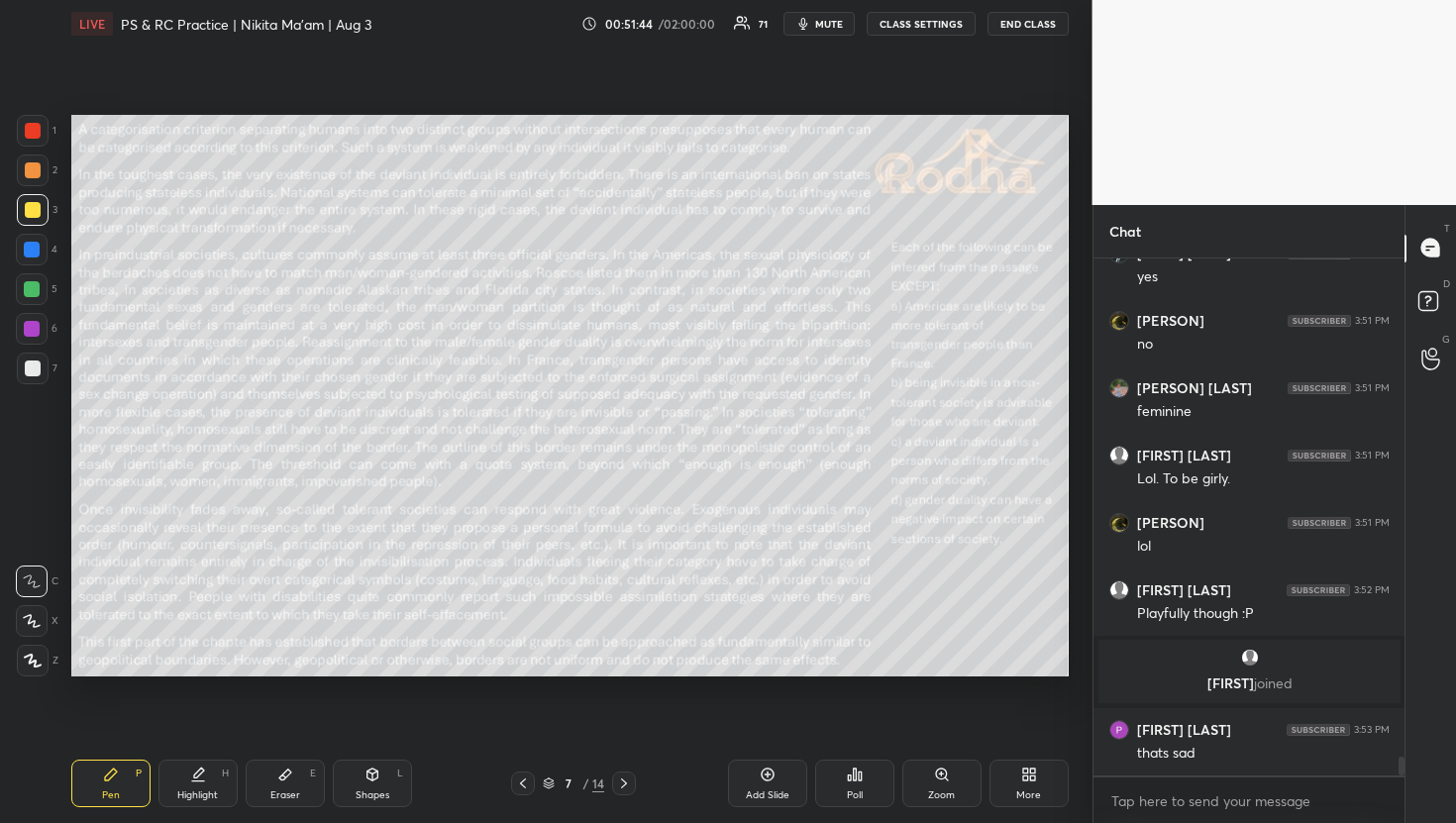 scroll, scrollTop: 13866, scrollLeft: 0, axis: vertical 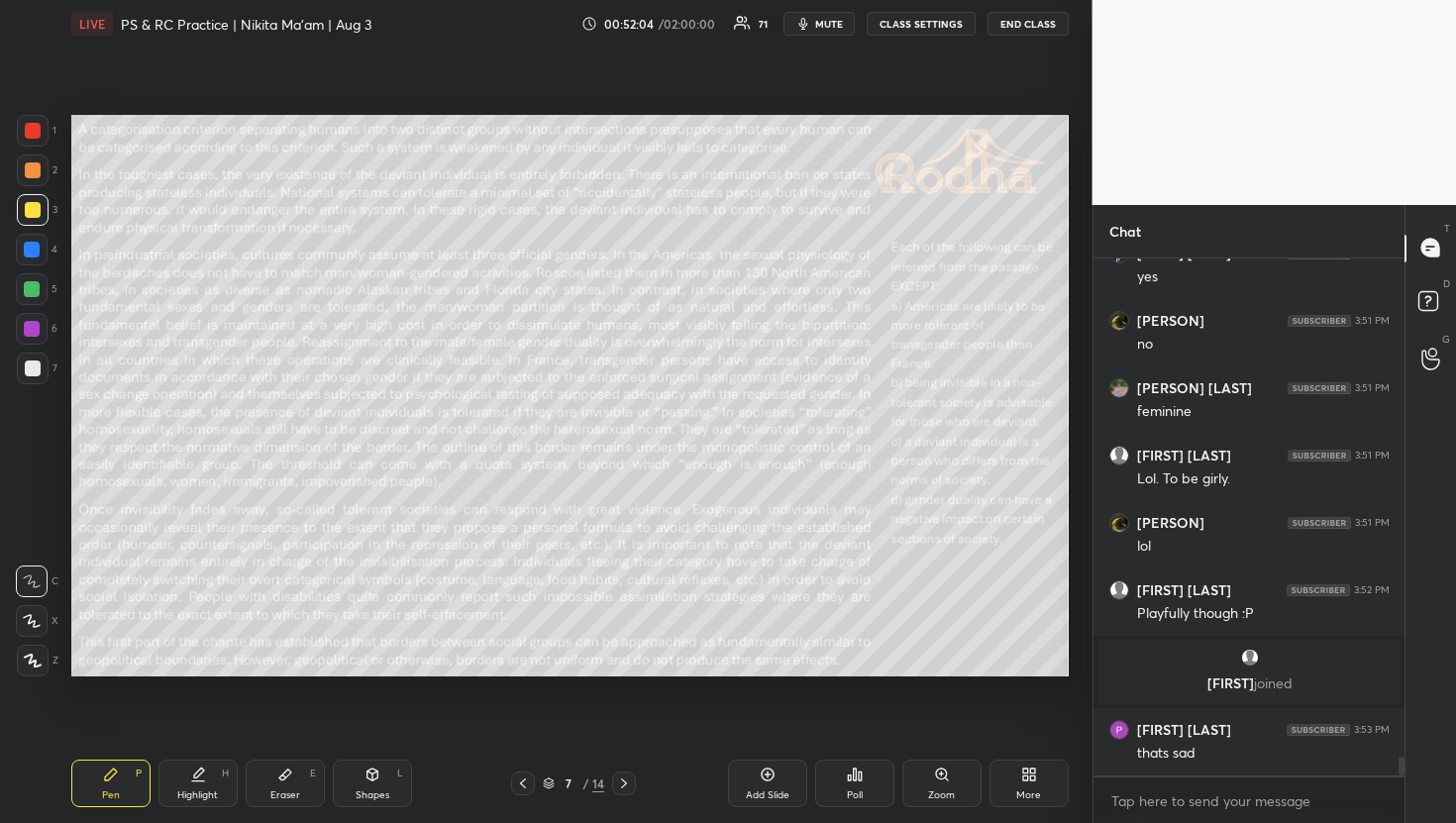 click at bounding box center (32, 250) 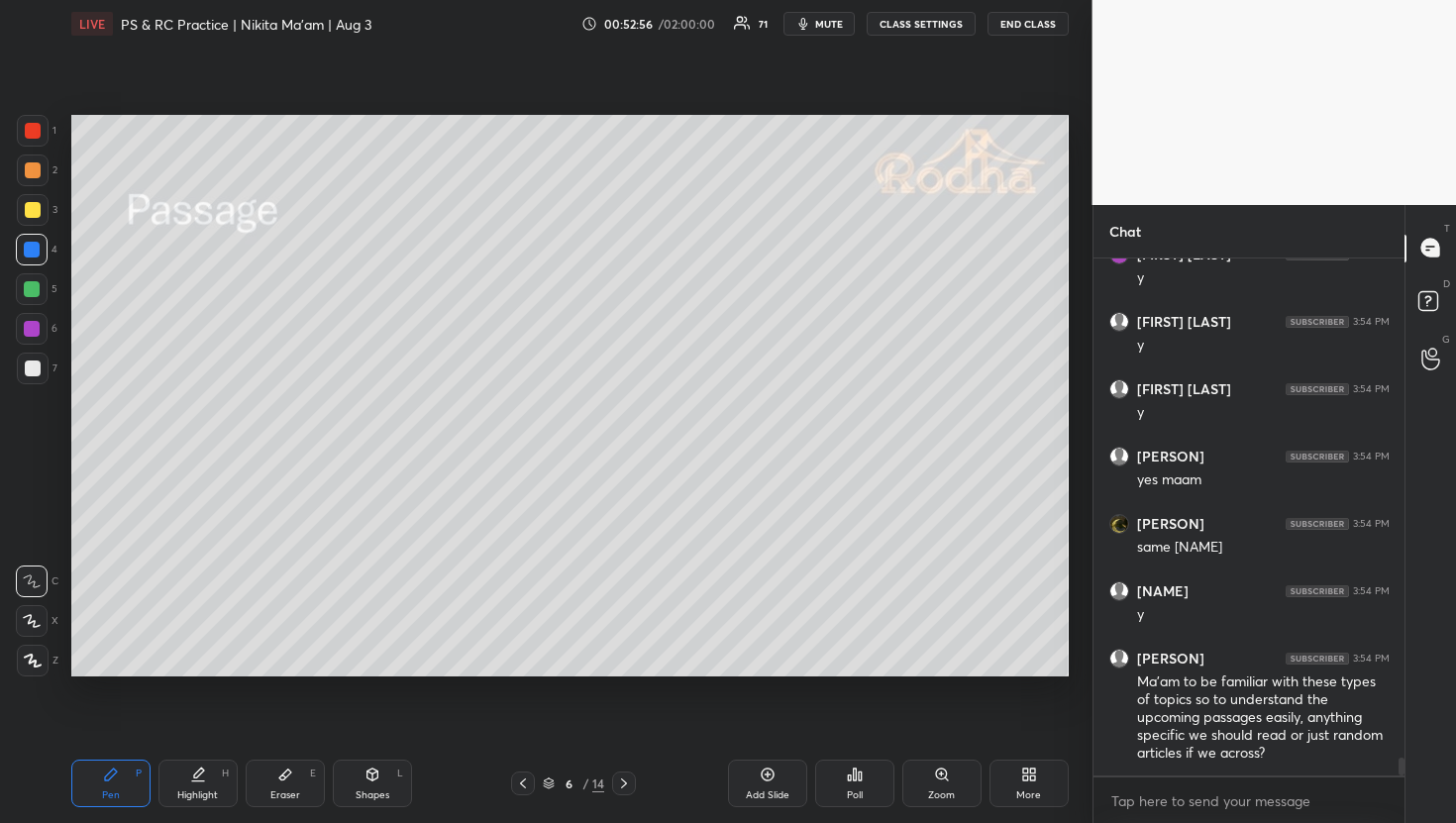 scroll, scrollTop: 14746, scrollLeft: 0, axis: vertical 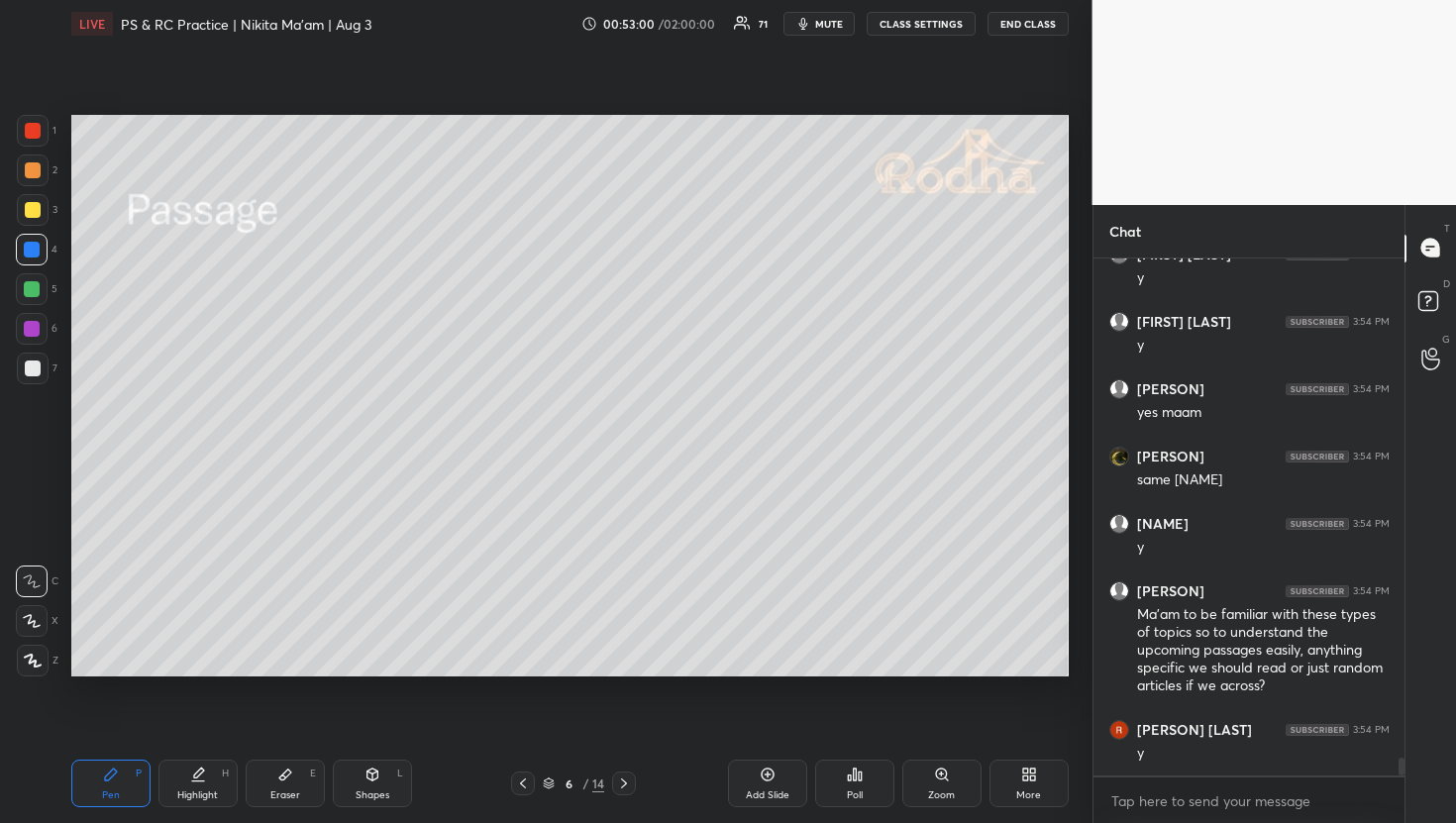 click at bounding box center (33, 170) 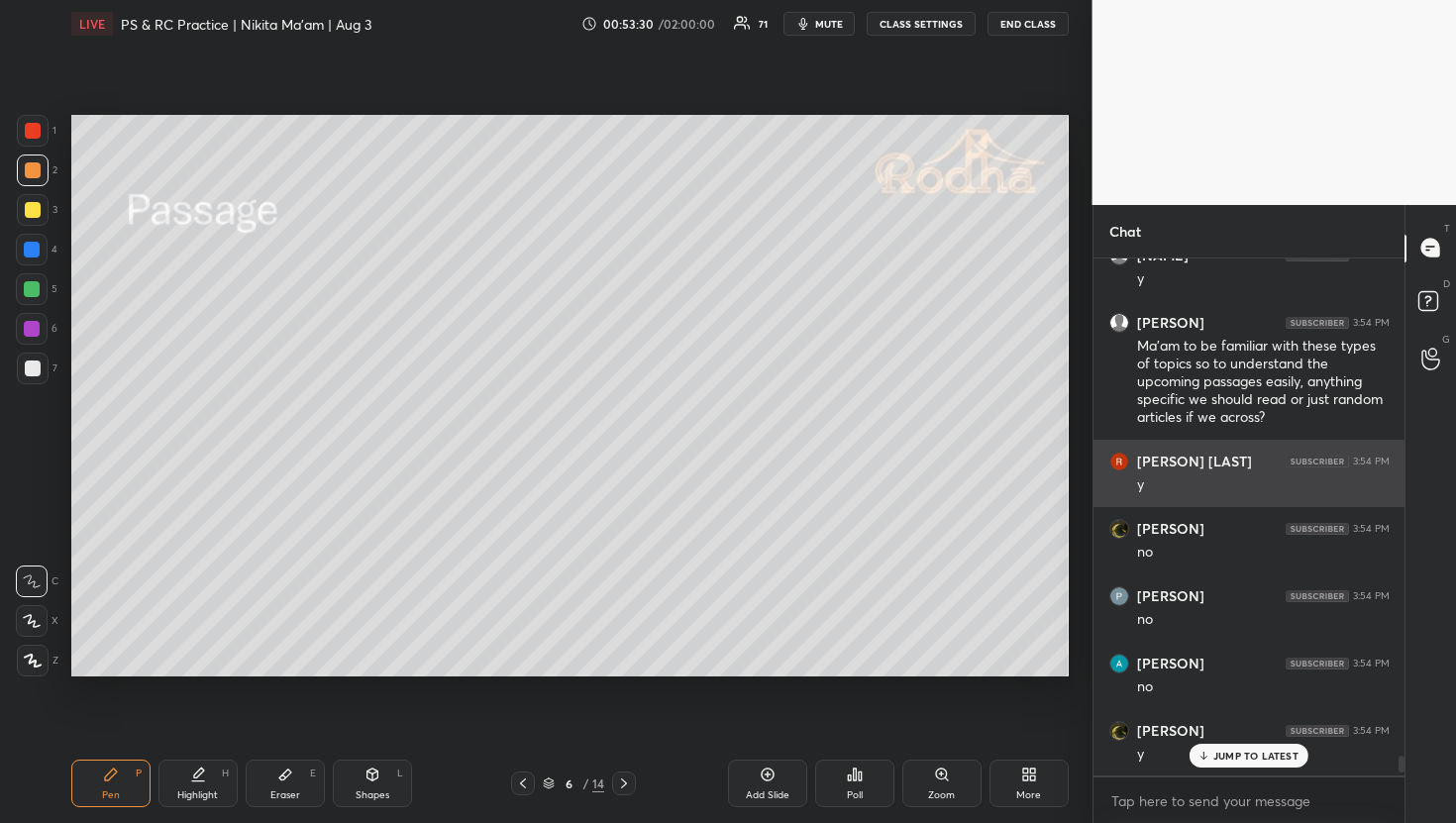 scroll, scrollTop: 15000, scrollLeft: 0, axis: vertical 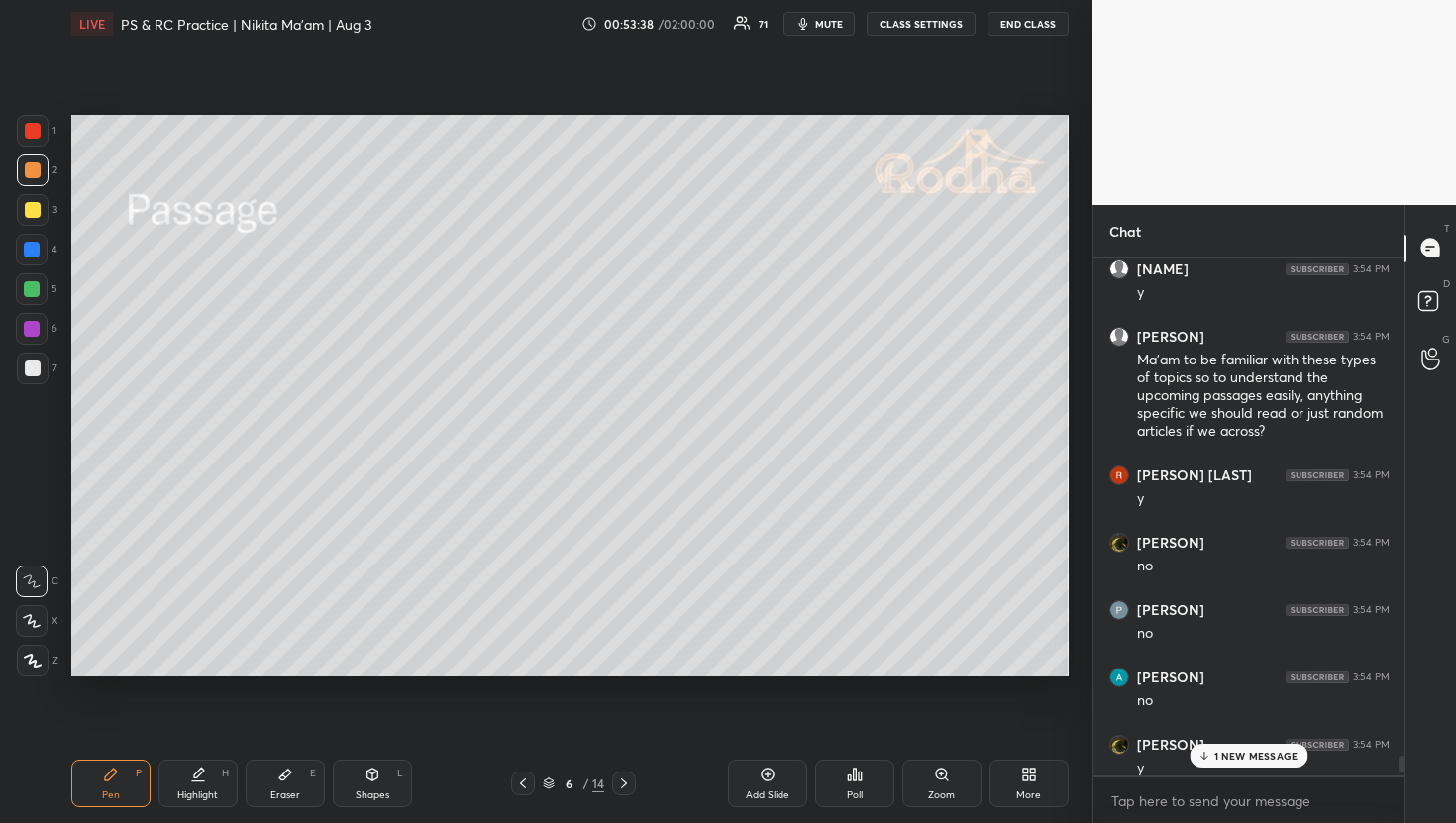 click on "Eraser" at bounding box center [285, 795] 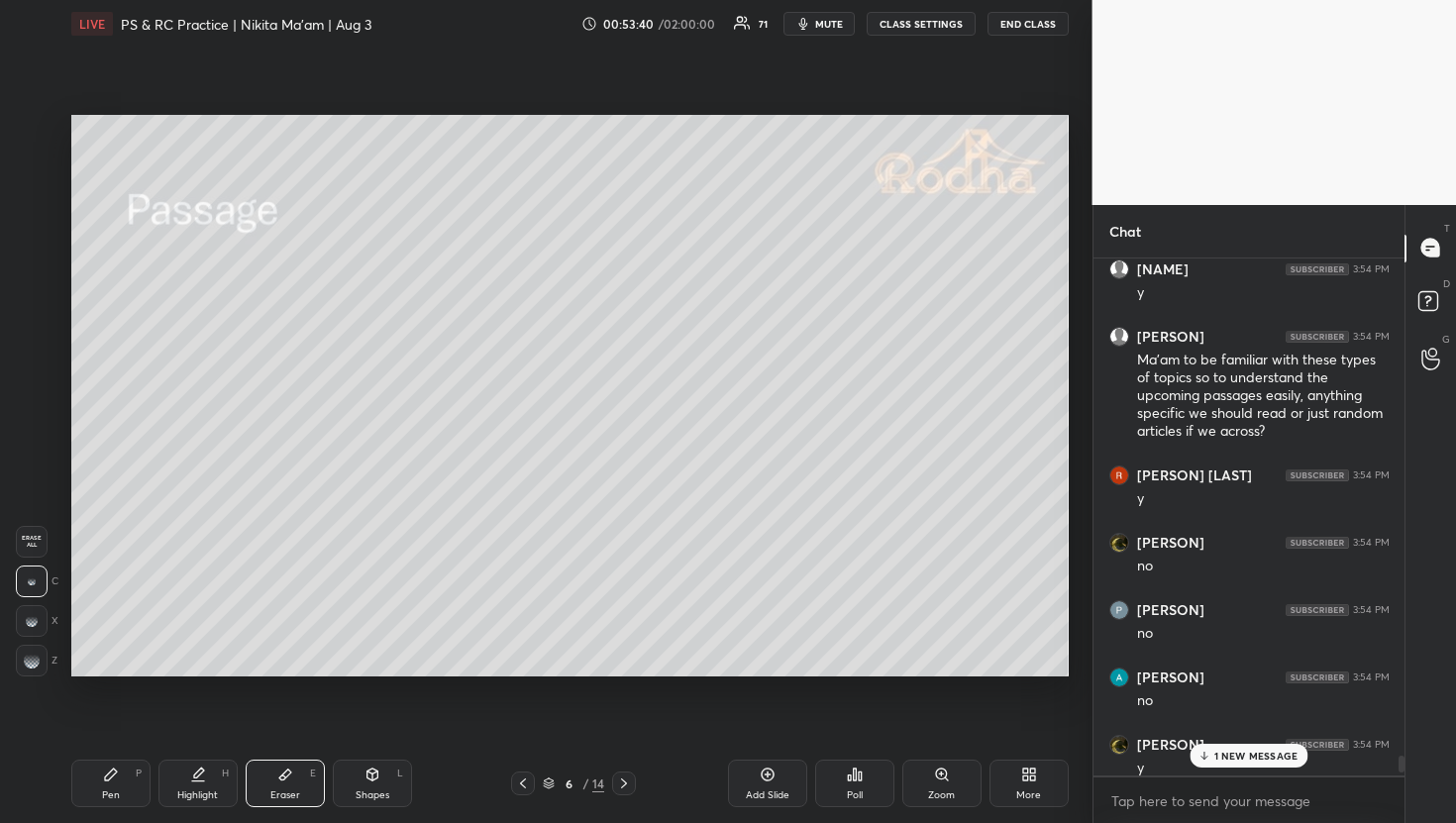 click on "Pen" at bounding box center [111, 795] 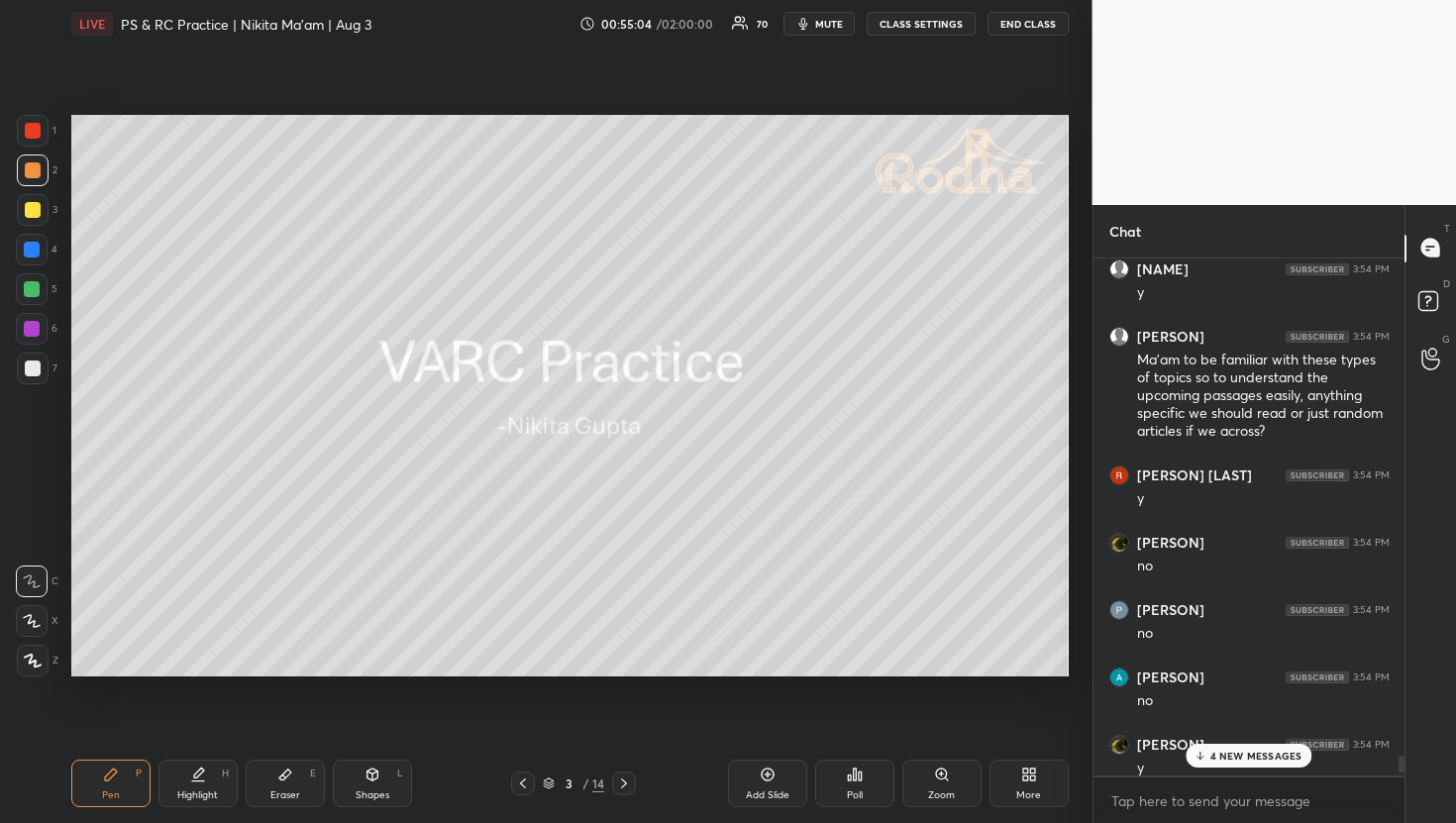 click on "4 NEW MESSAGES" at bounding box center (1248, 756) 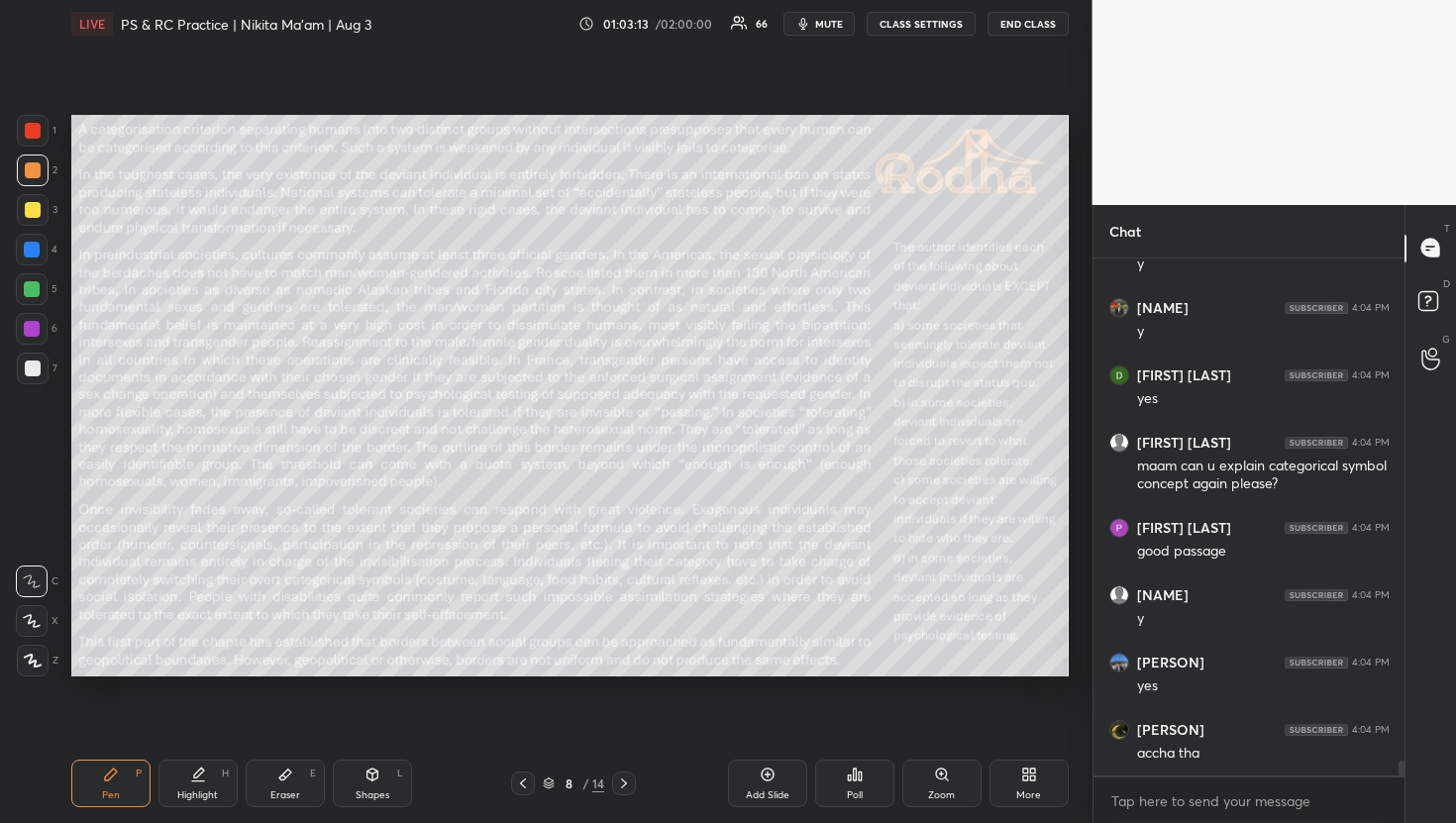 scroll, scrollTop: 17661, scrollLeft: 0, axis: vertical 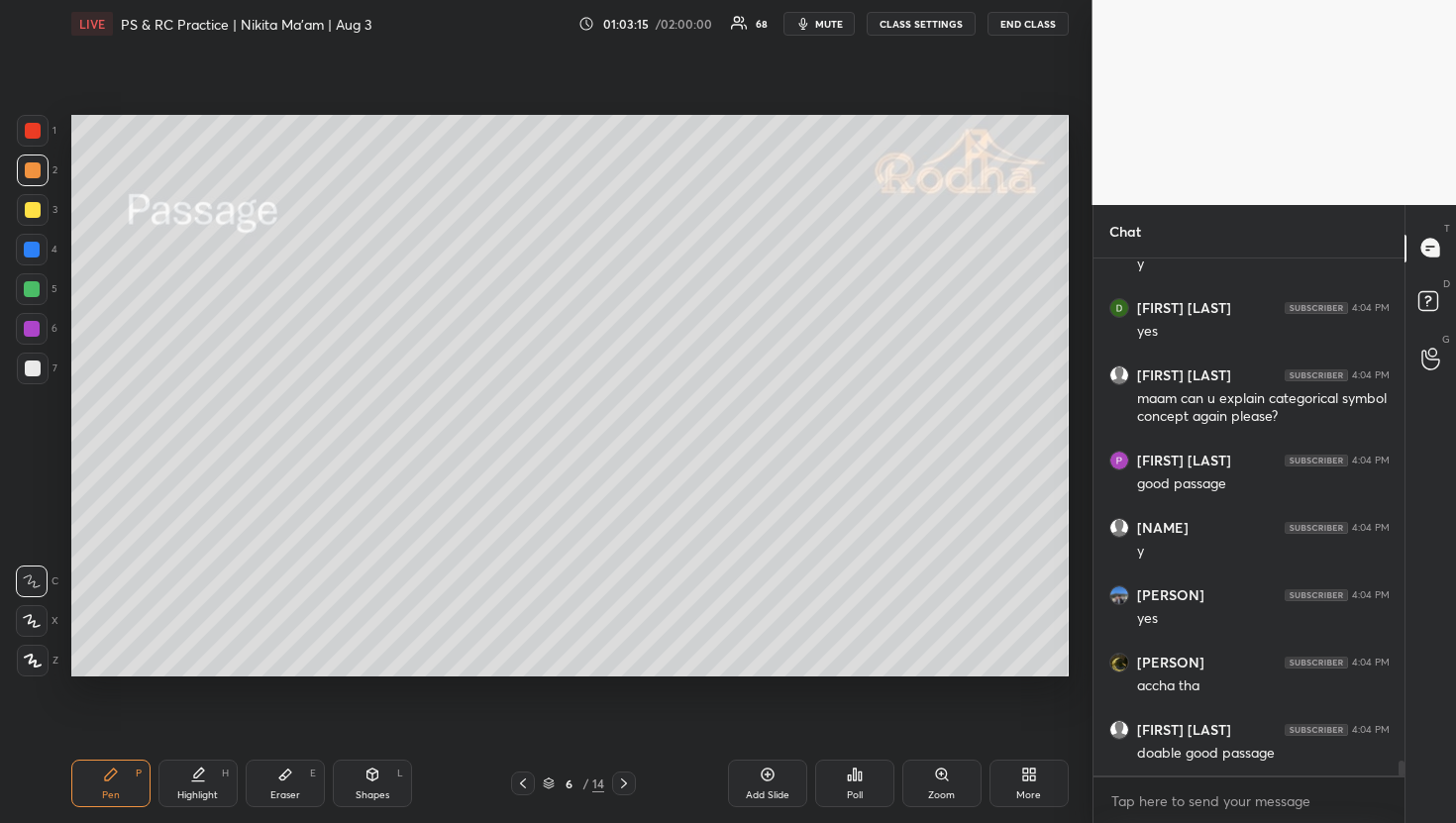 click on "Eraser E" at bounding box center [285, 783] 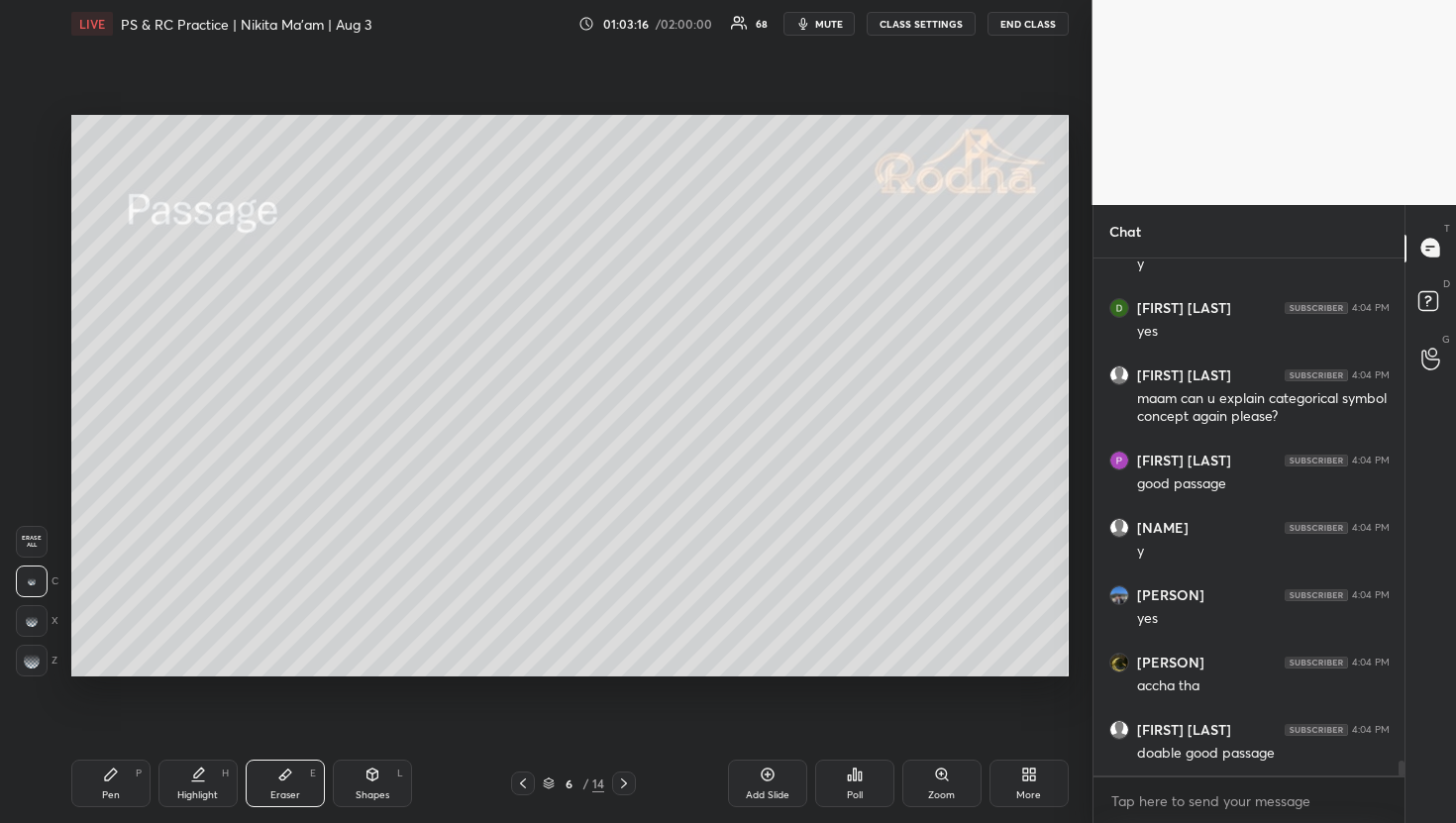 click on "Erase all   C X Z" at bounding box center [37, 597] 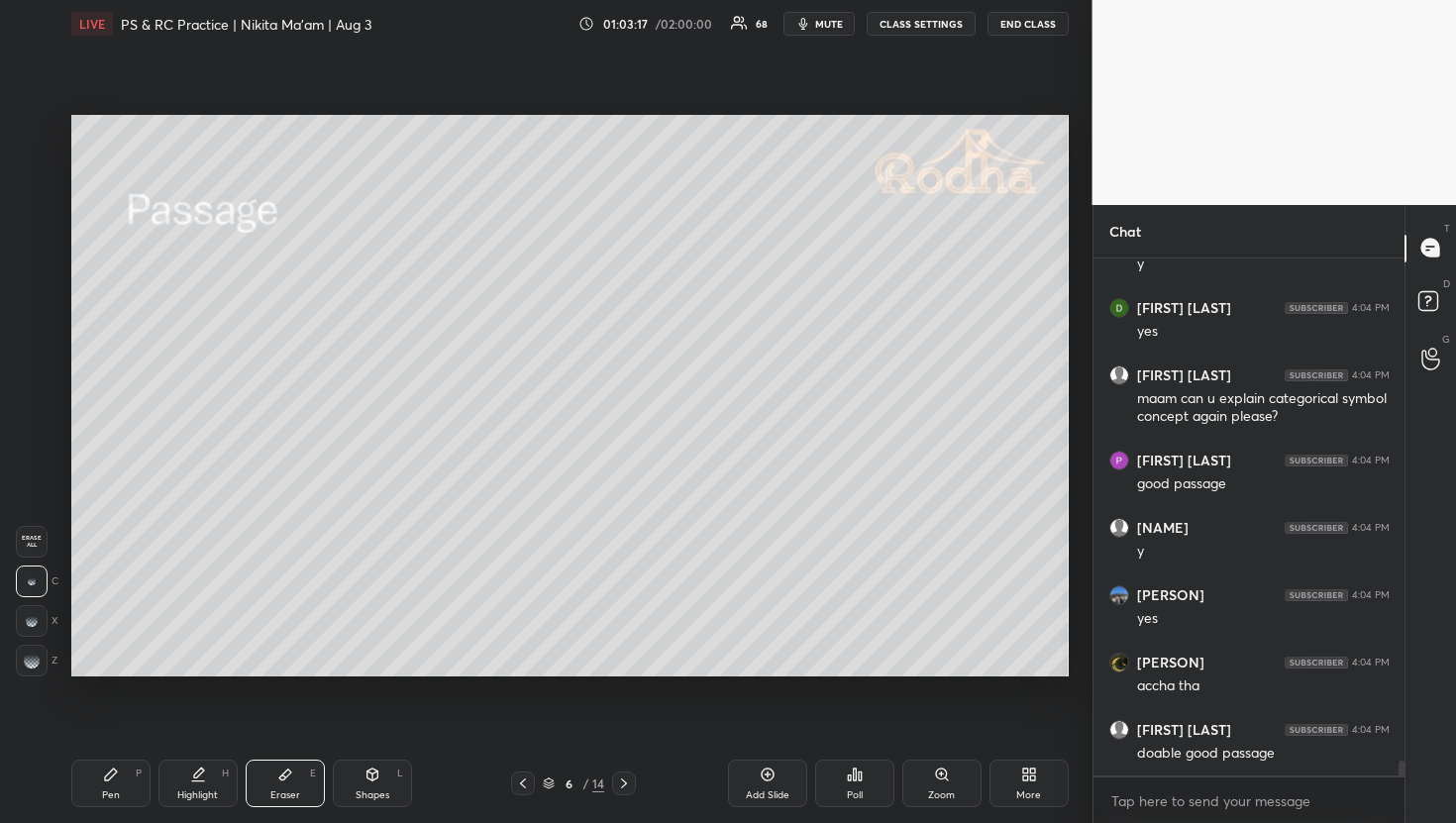 scroll, scrollTop: 17729, scrollLeft: 0, axis: vertical 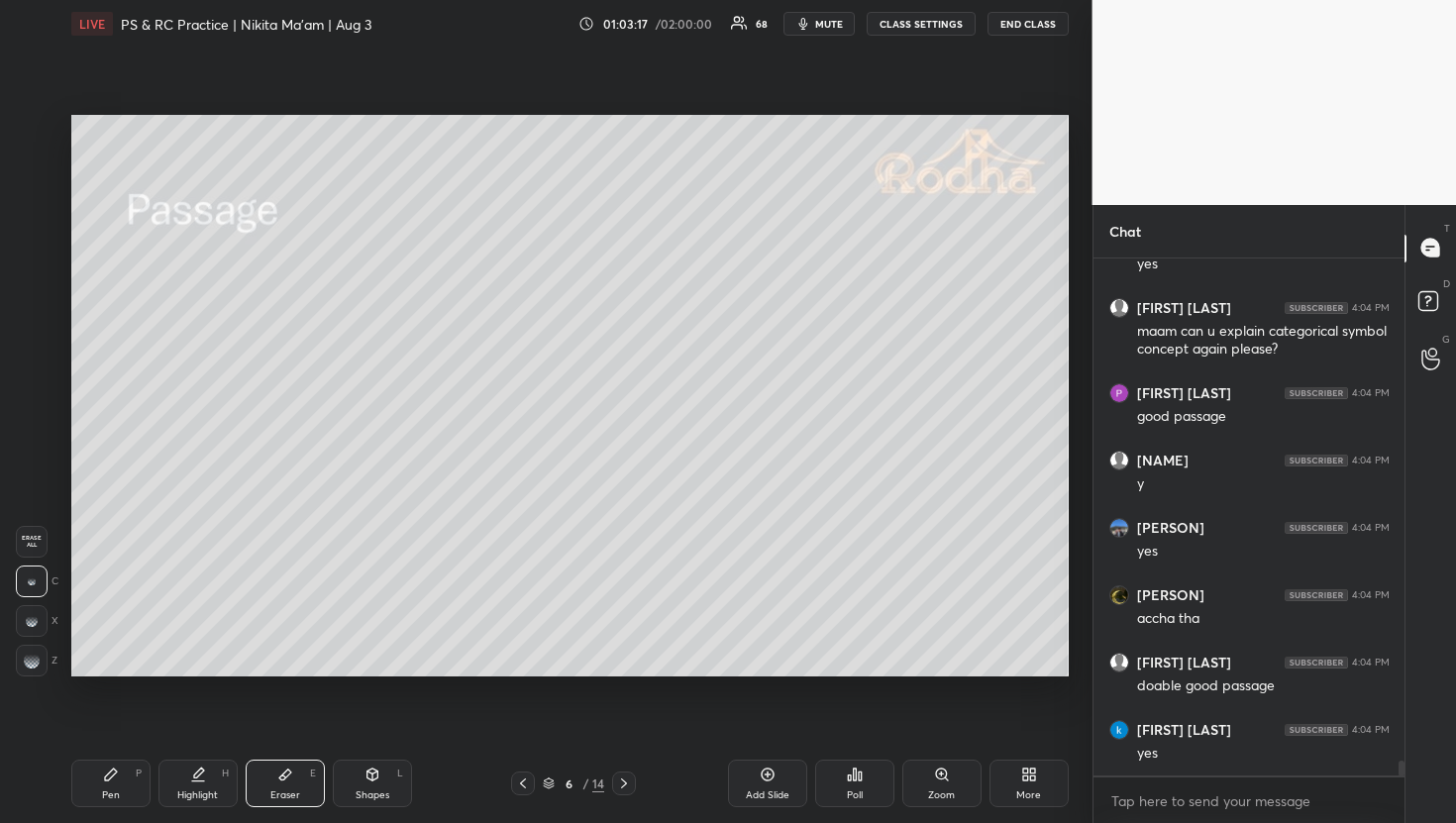 click on "Erase all" at bounding box center (32, 542) 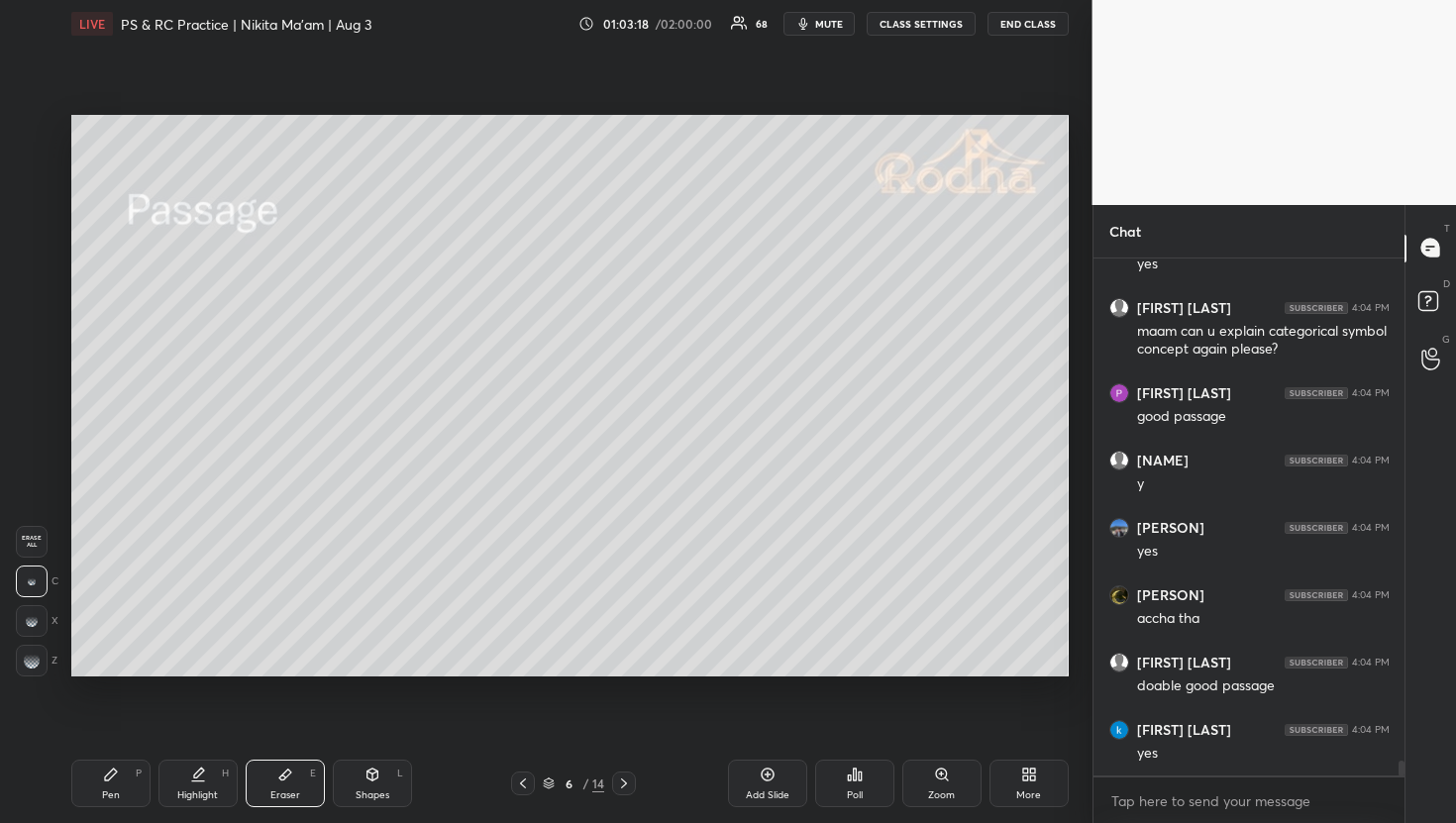 click on "Pen" at bounding box center (111, 795) 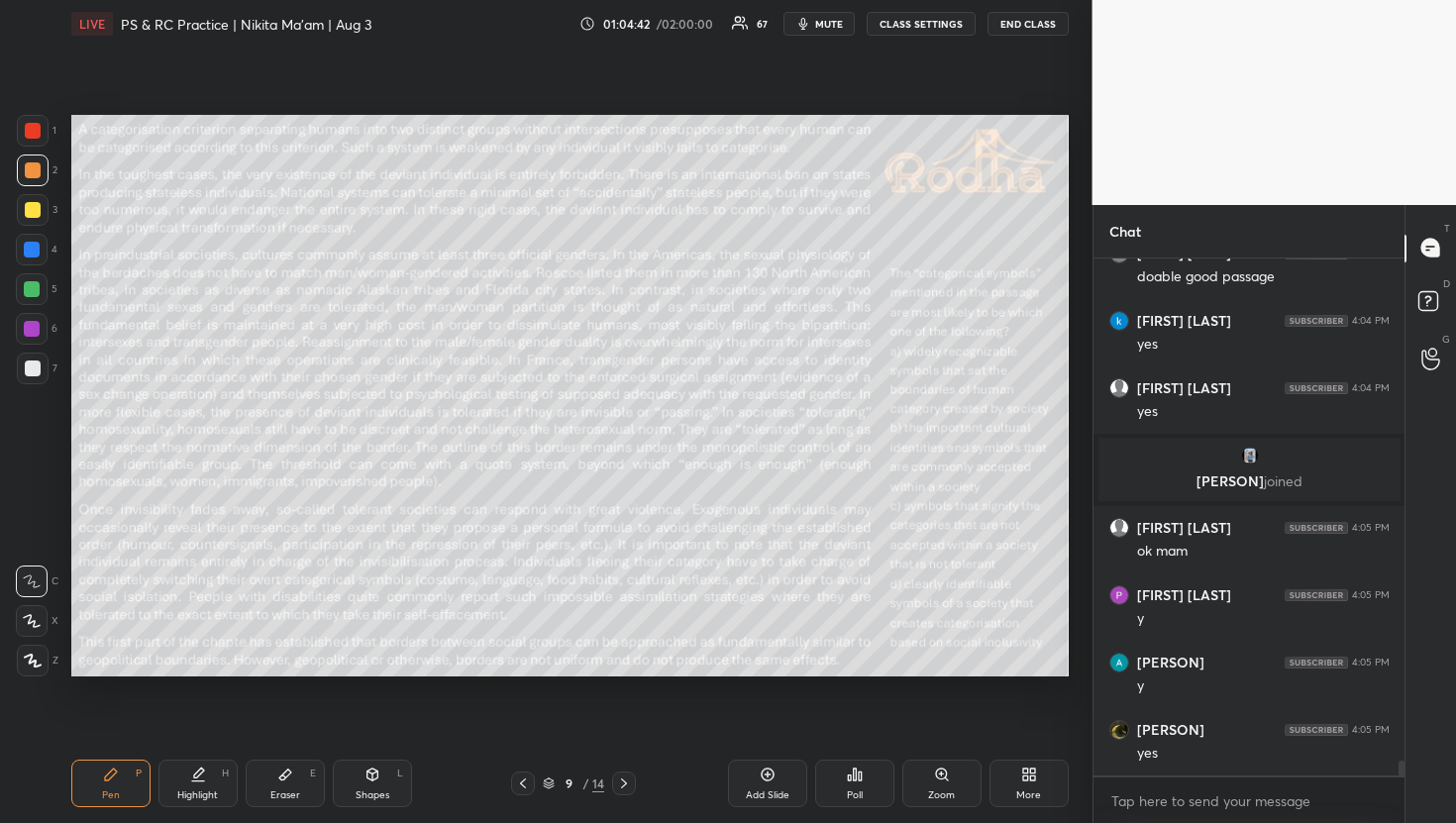 scroll, scrollTop: 17864, scrollLeft: 0, axis: vertical 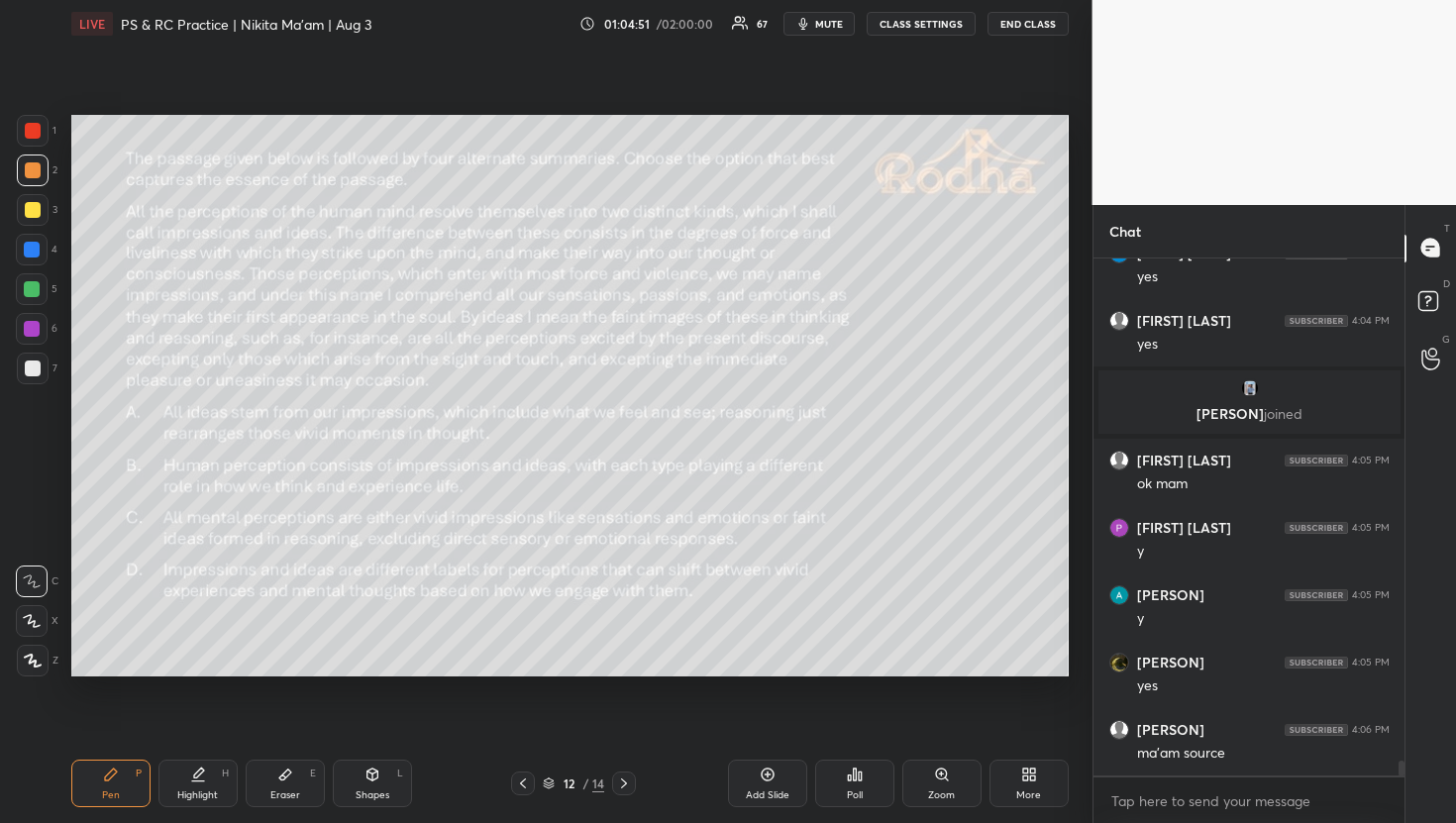 click on "Poll" at bounding box center [855, 783] 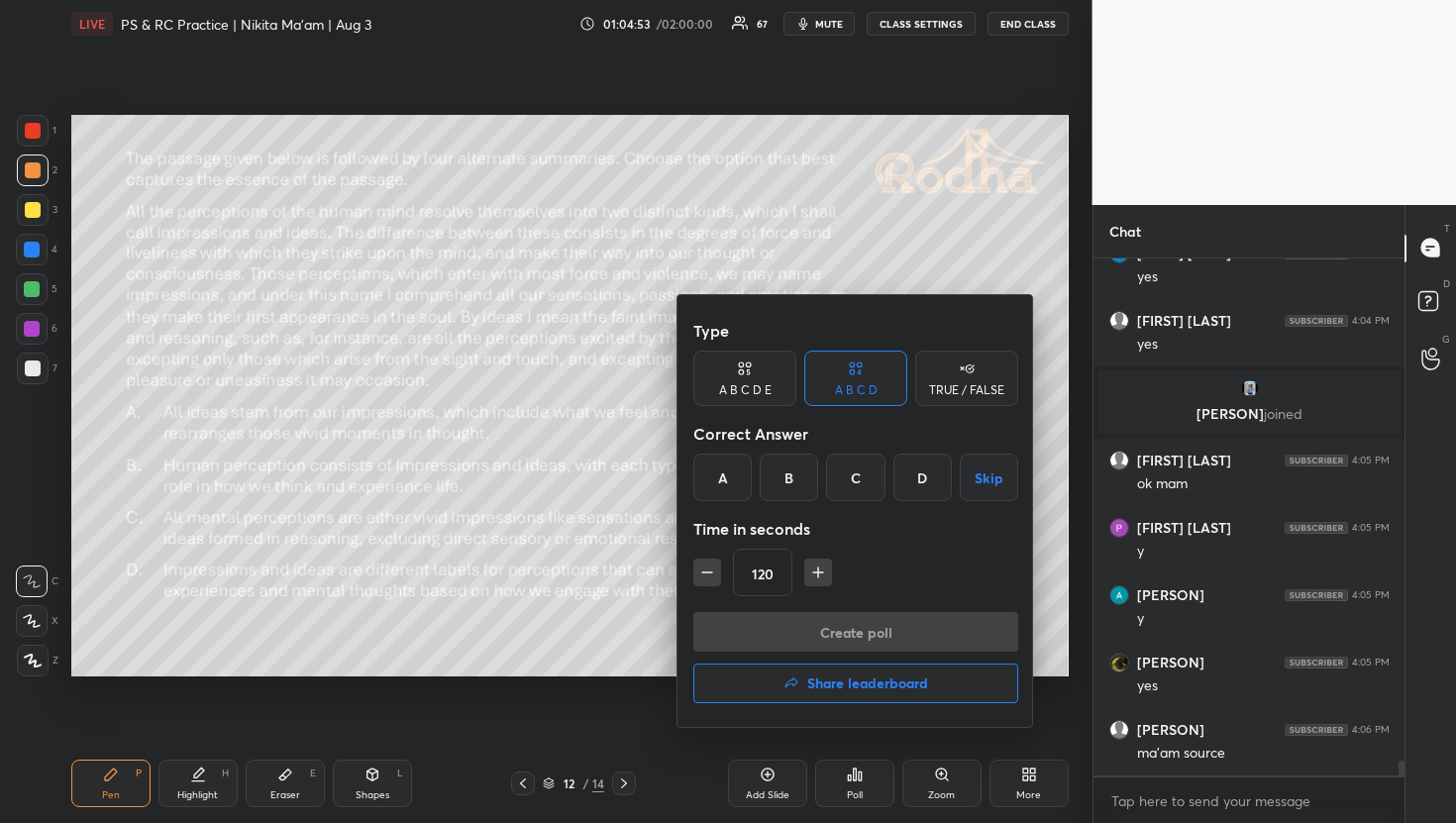 click at bounding box center [728, 411] 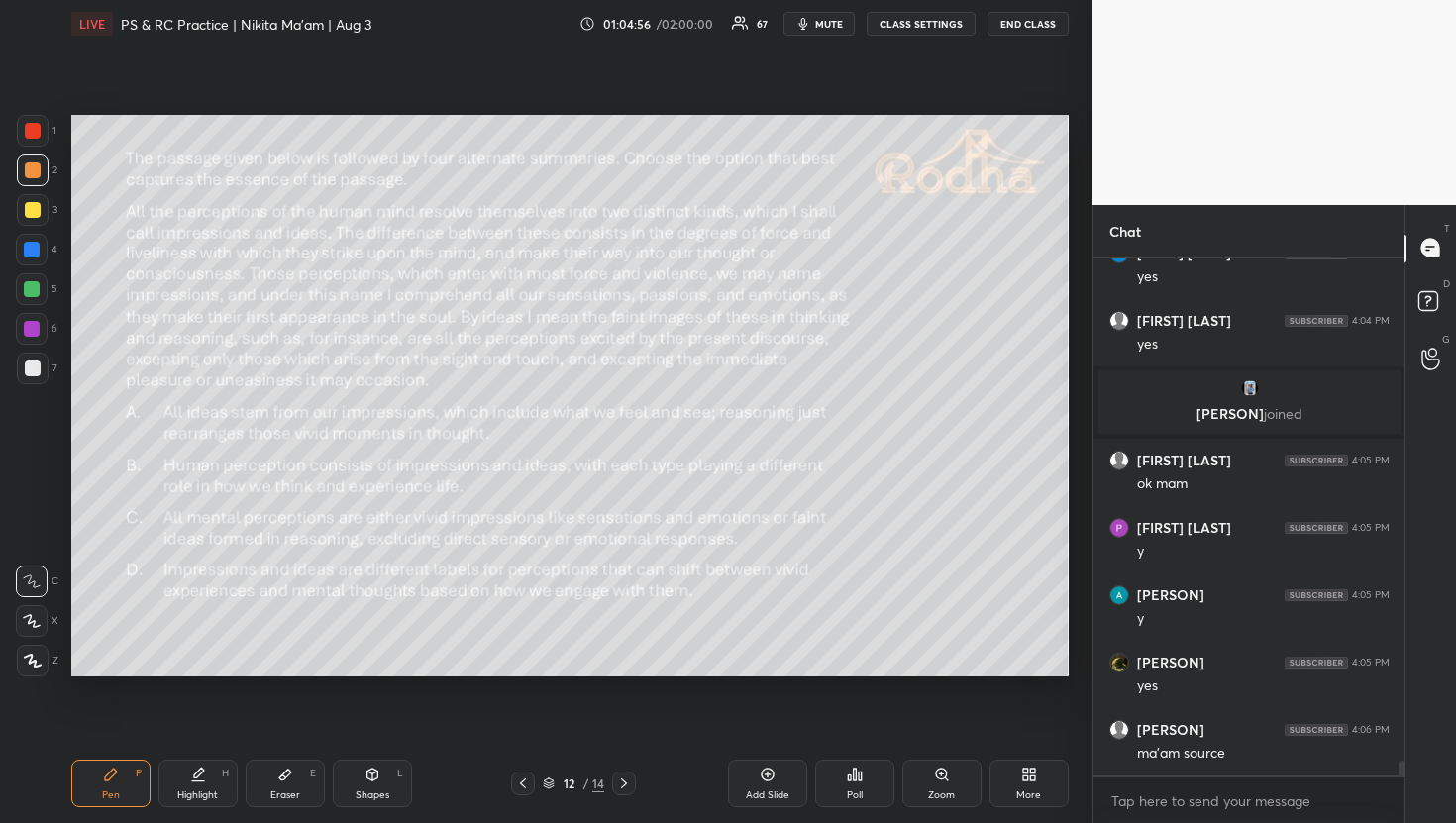 click on "Poll" at bounding box center (855, 783) 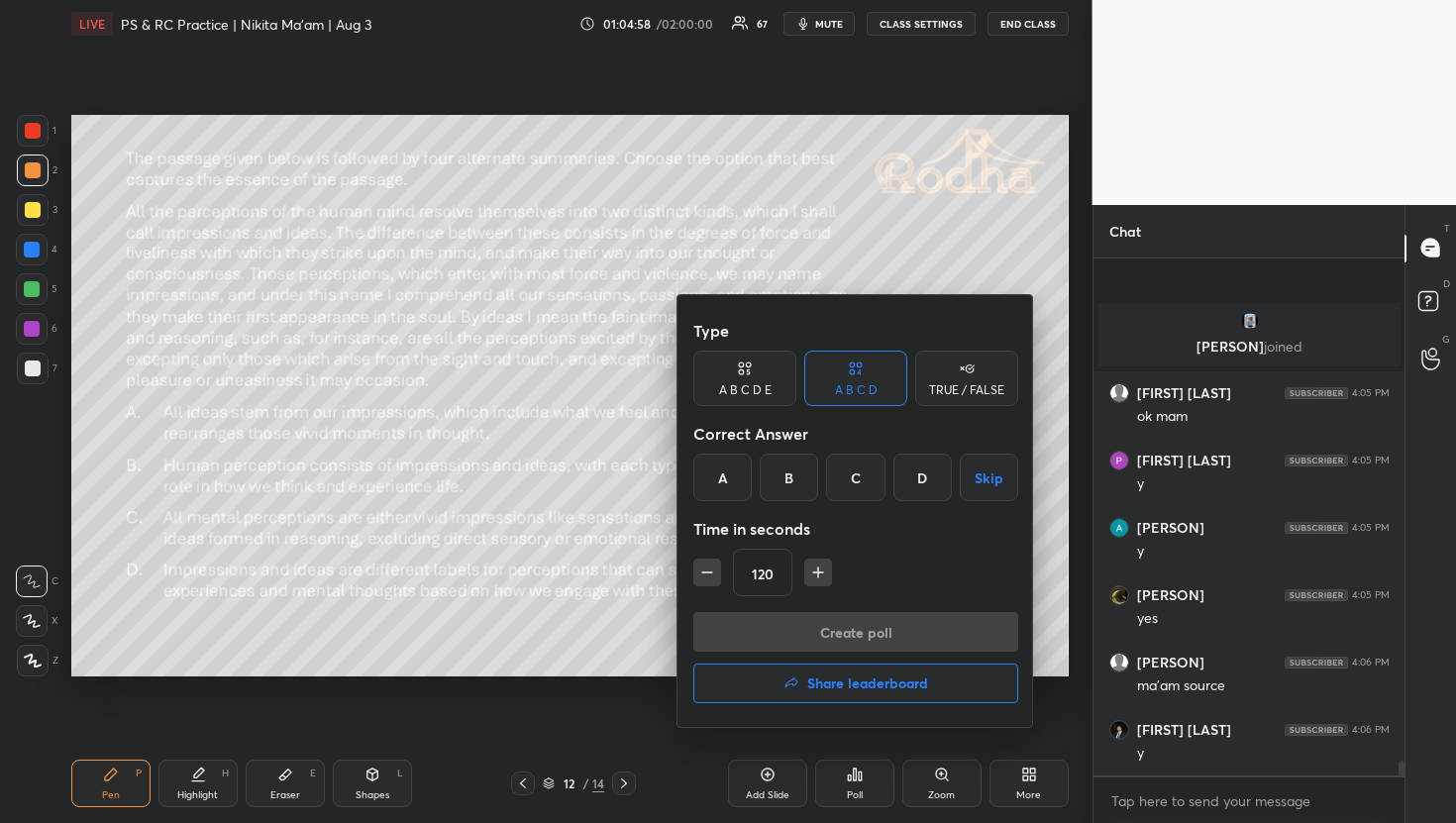 scroll, scrollTop: 18066, scrollLeft: 0, axis: vertical 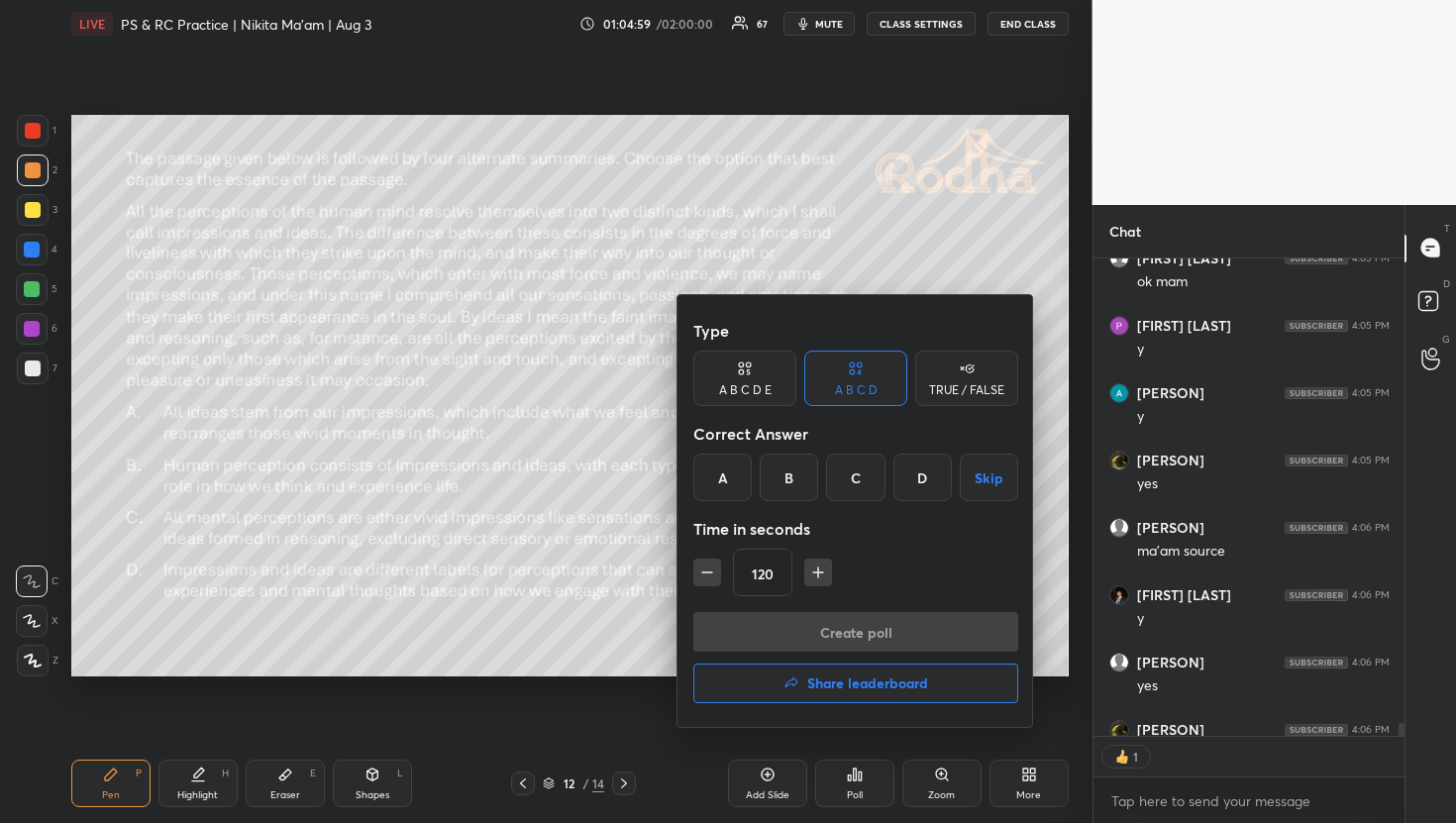 click on "C" at bounding box center [855, 477] 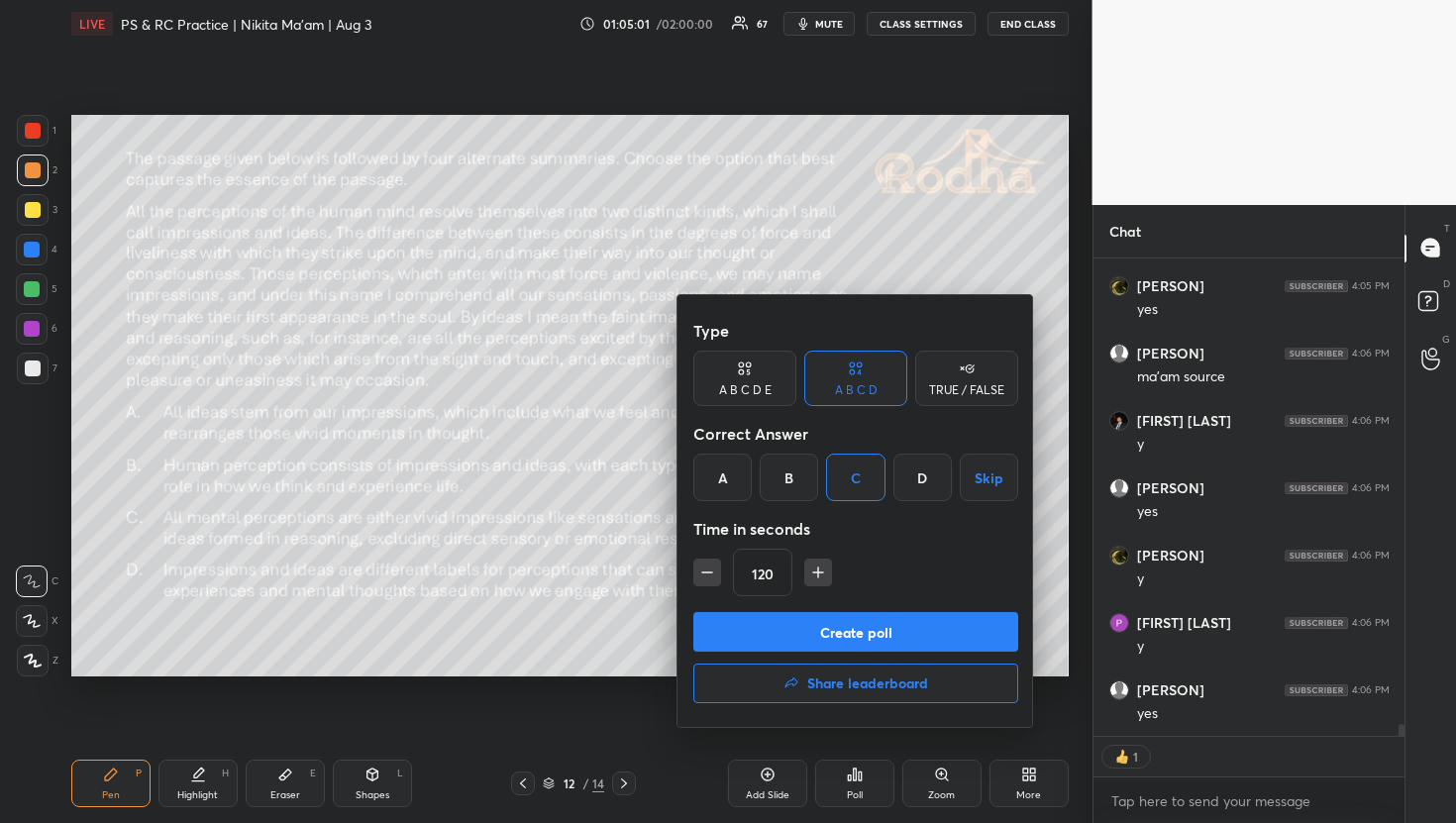 scroll, scrollTop: 18308, scrollLeft: 0, axis: vertical 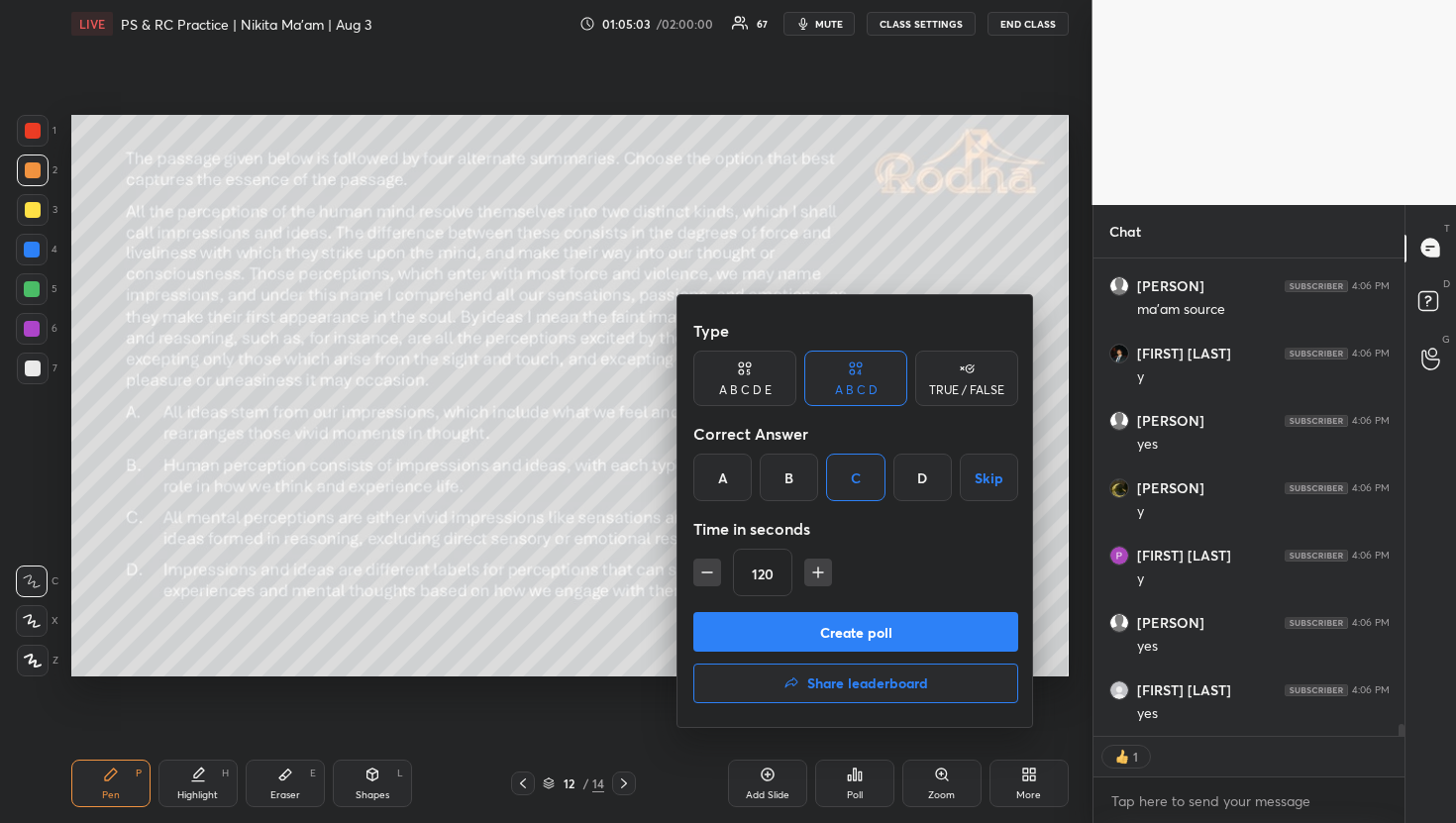 click on "Create poll" at bounding box center [856, 632] 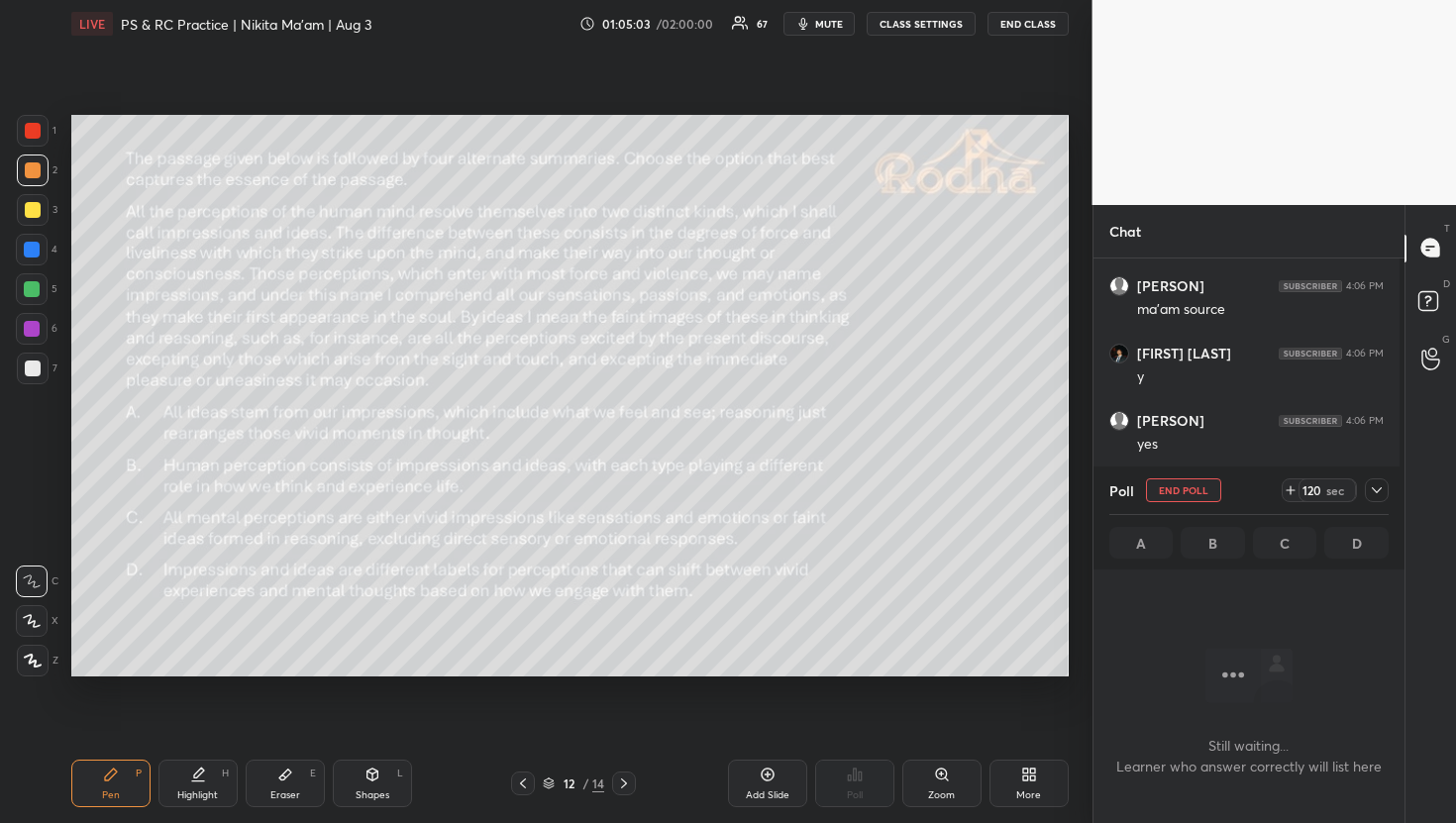 scroll, scrollTop: 384, scrollLeft: 299, axis: both 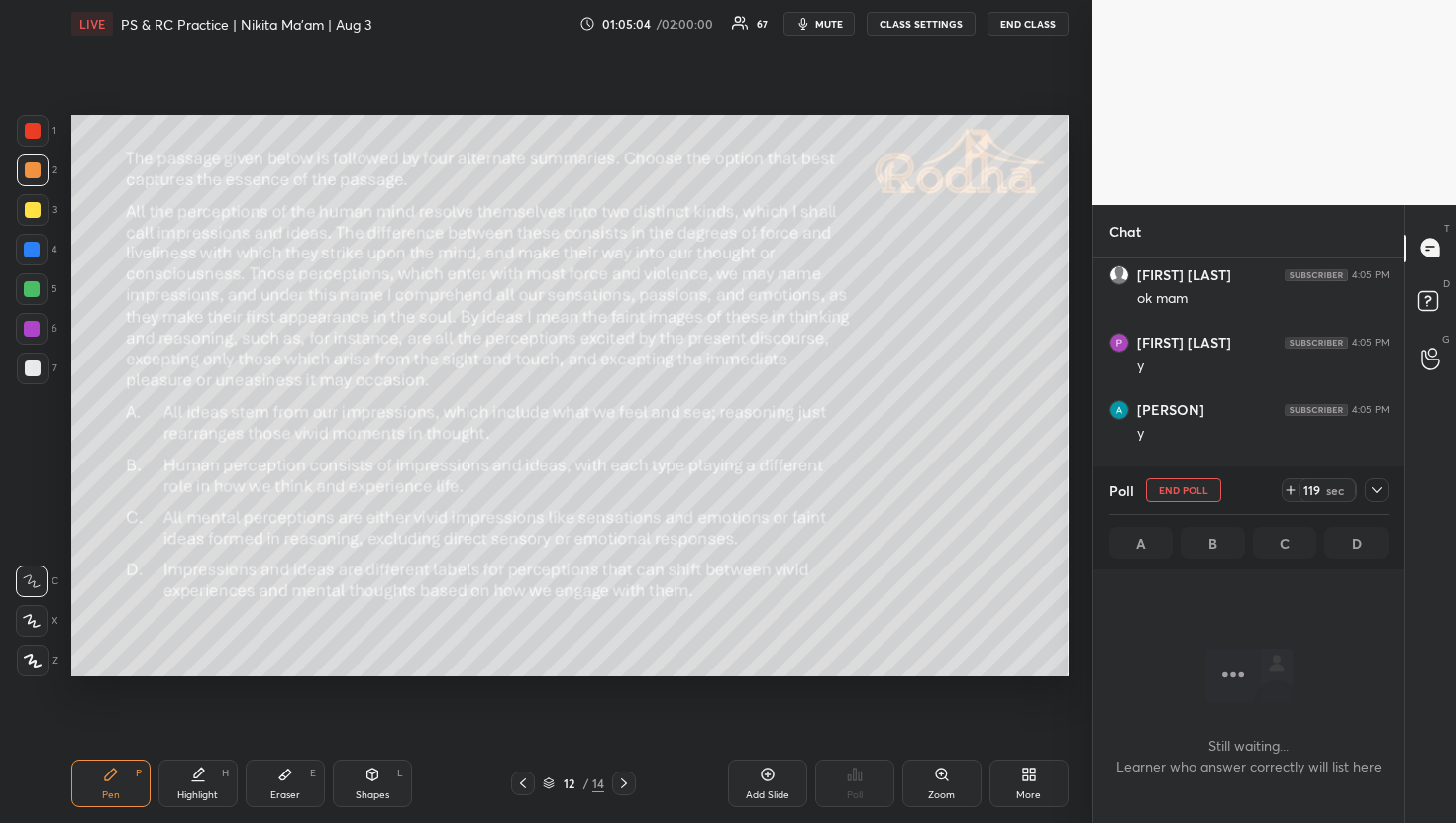 click 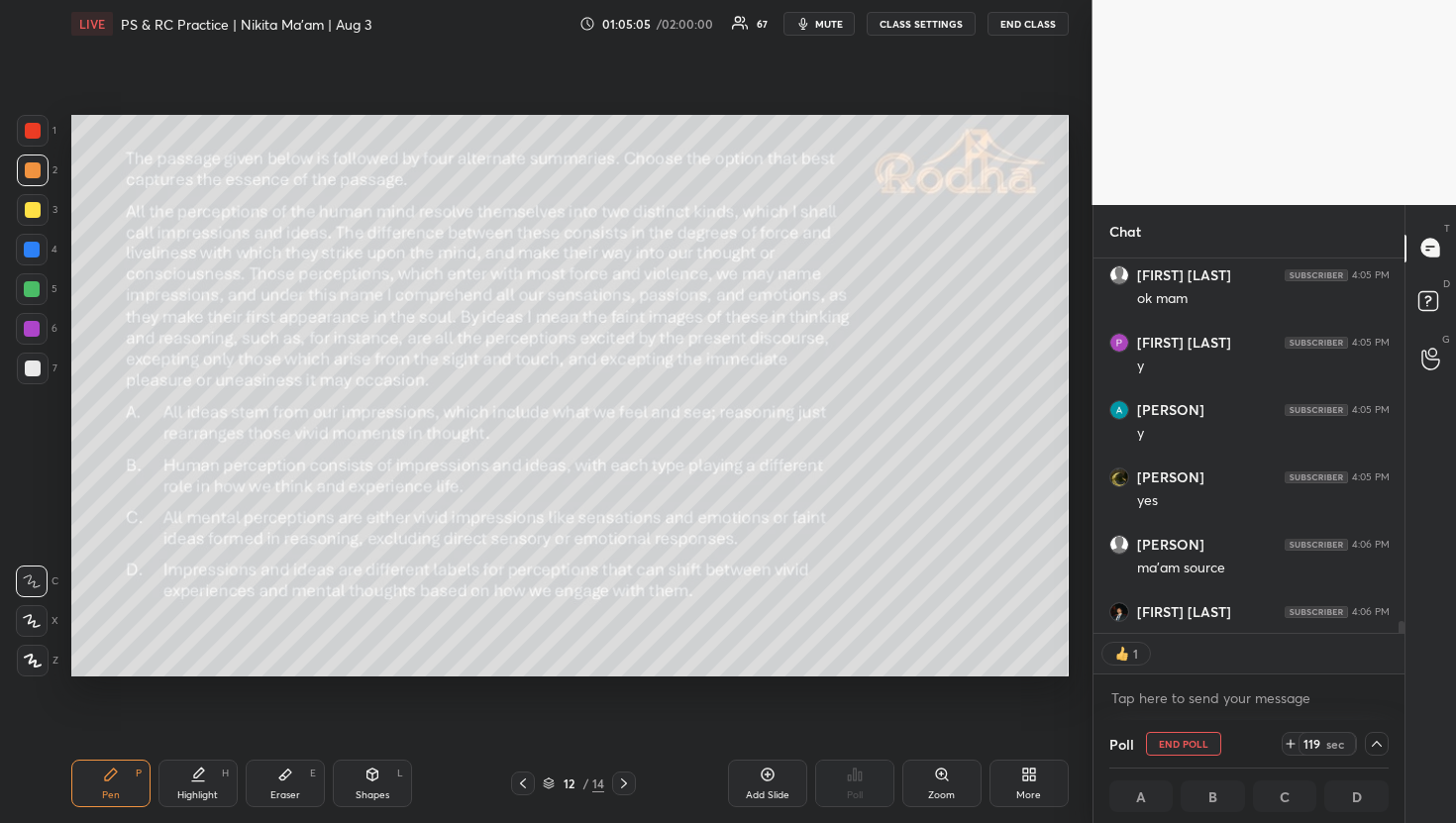 scroll, scrollTop: 368, scrollLeft: 299, axis: both 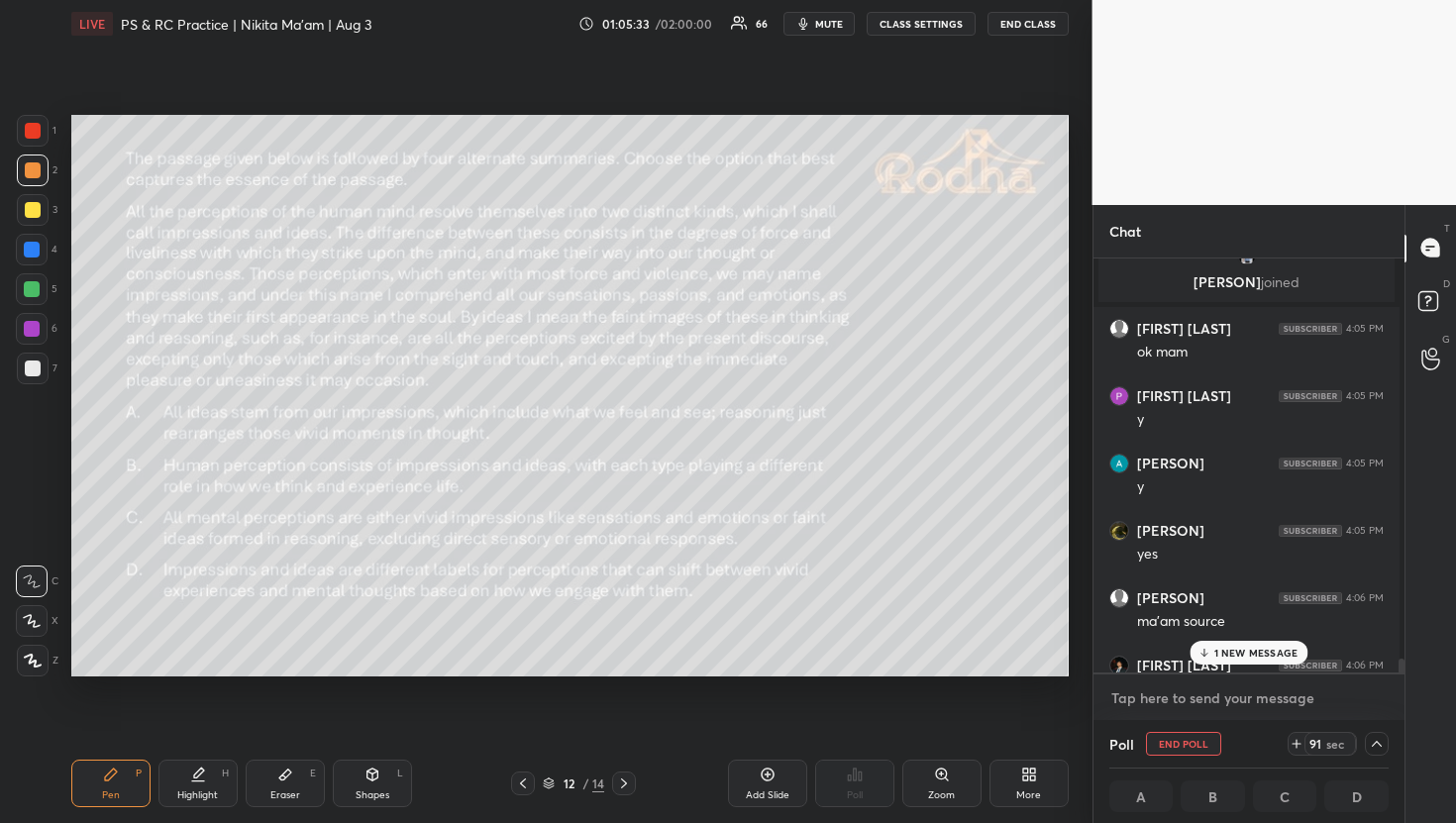 type on "x" 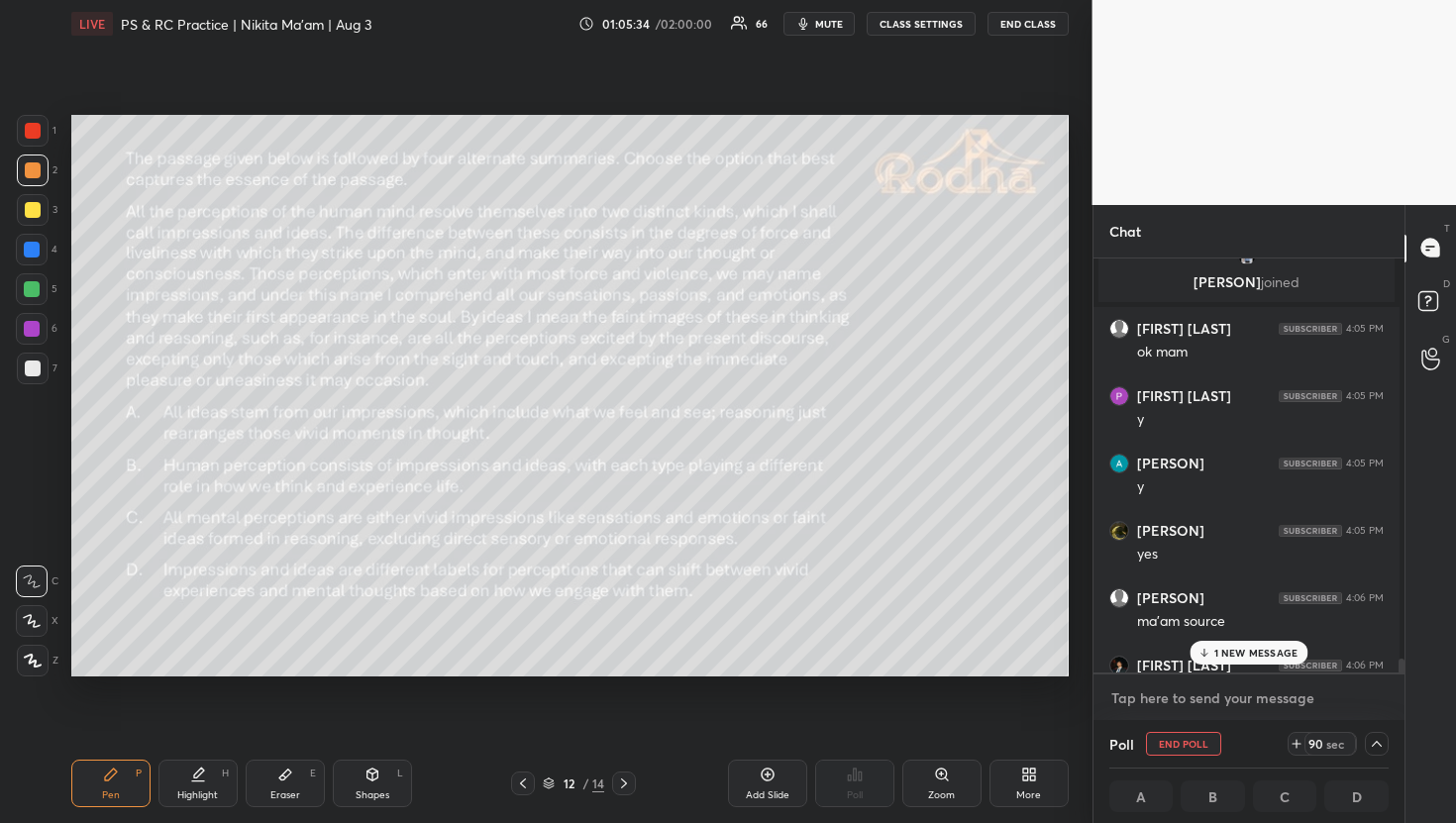 paste on "https://hal.science/hal-01249674/document" 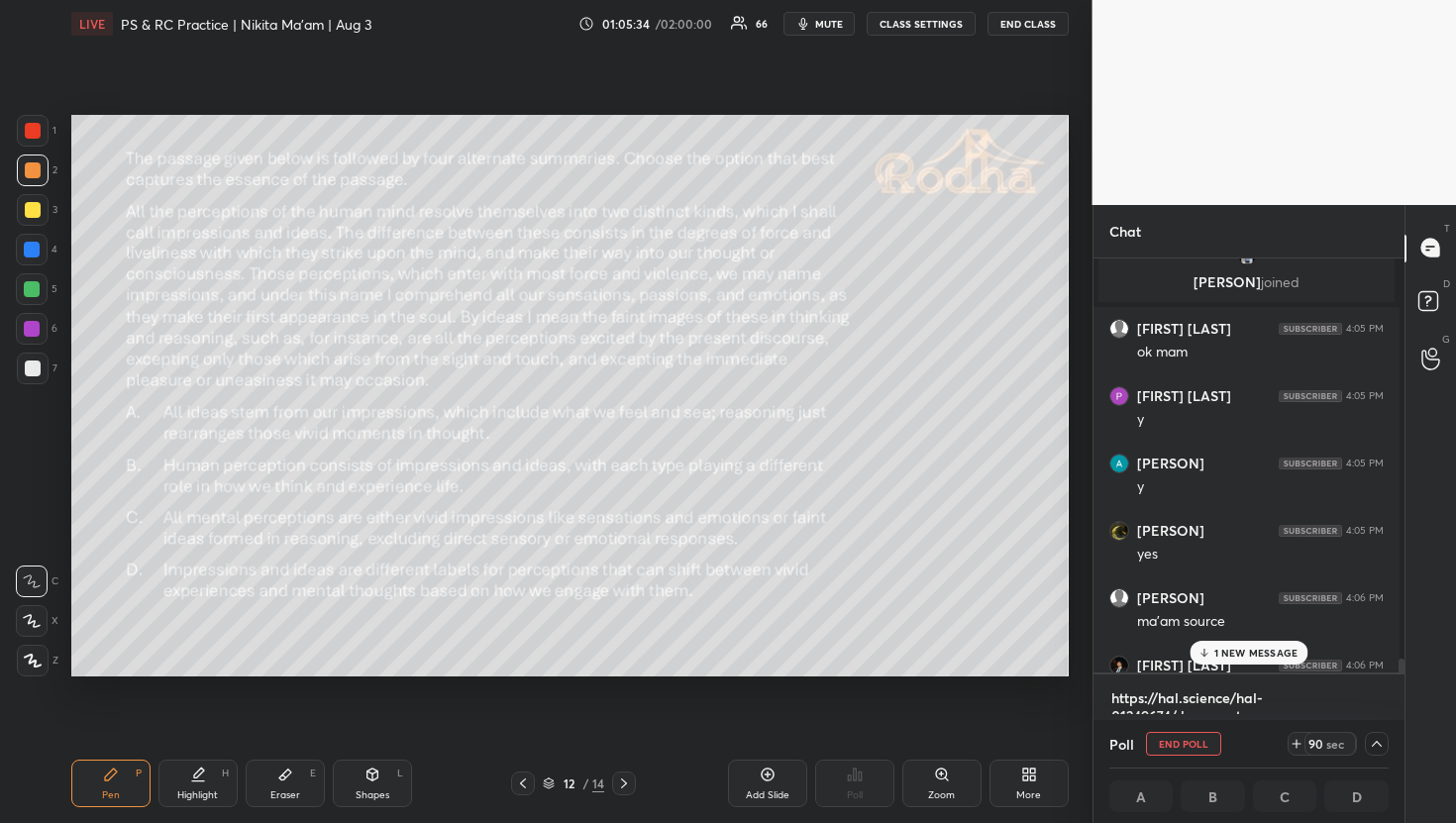 scroll, scrollTop: 0, scrollLeft: 0, axis: both 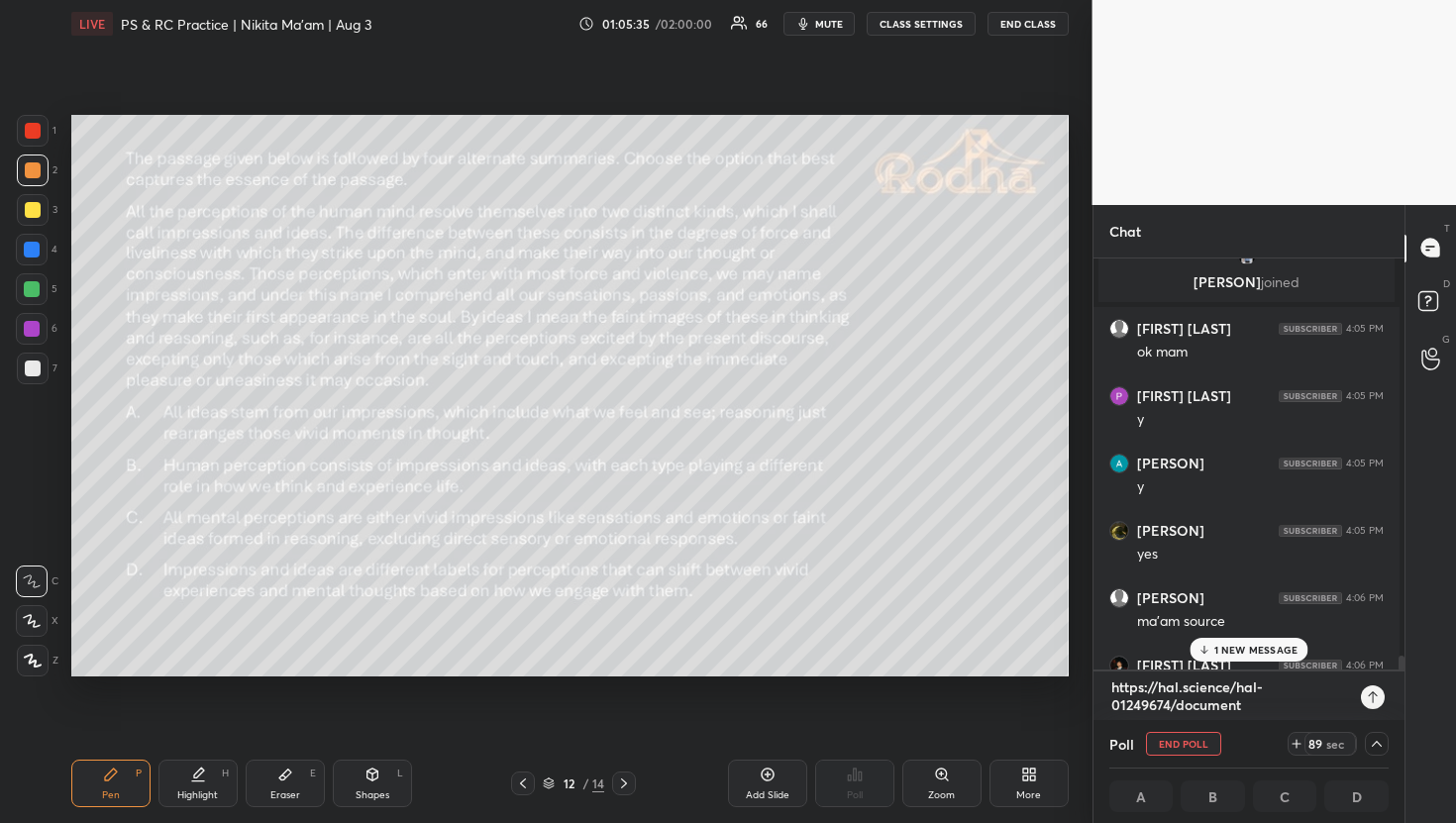 type 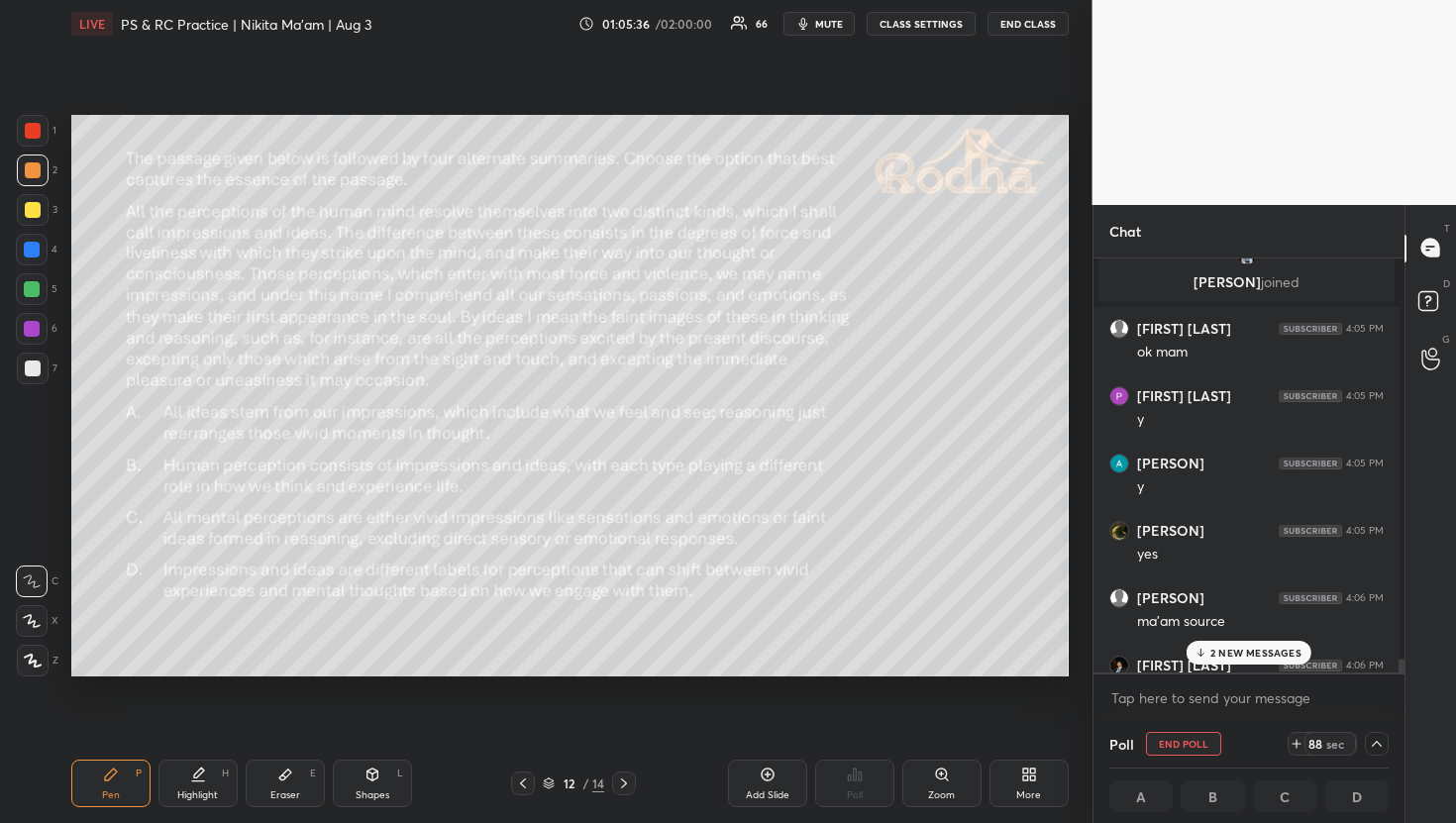 click on "2 NEW MESSAGES" at bounding box center [1256, 653] 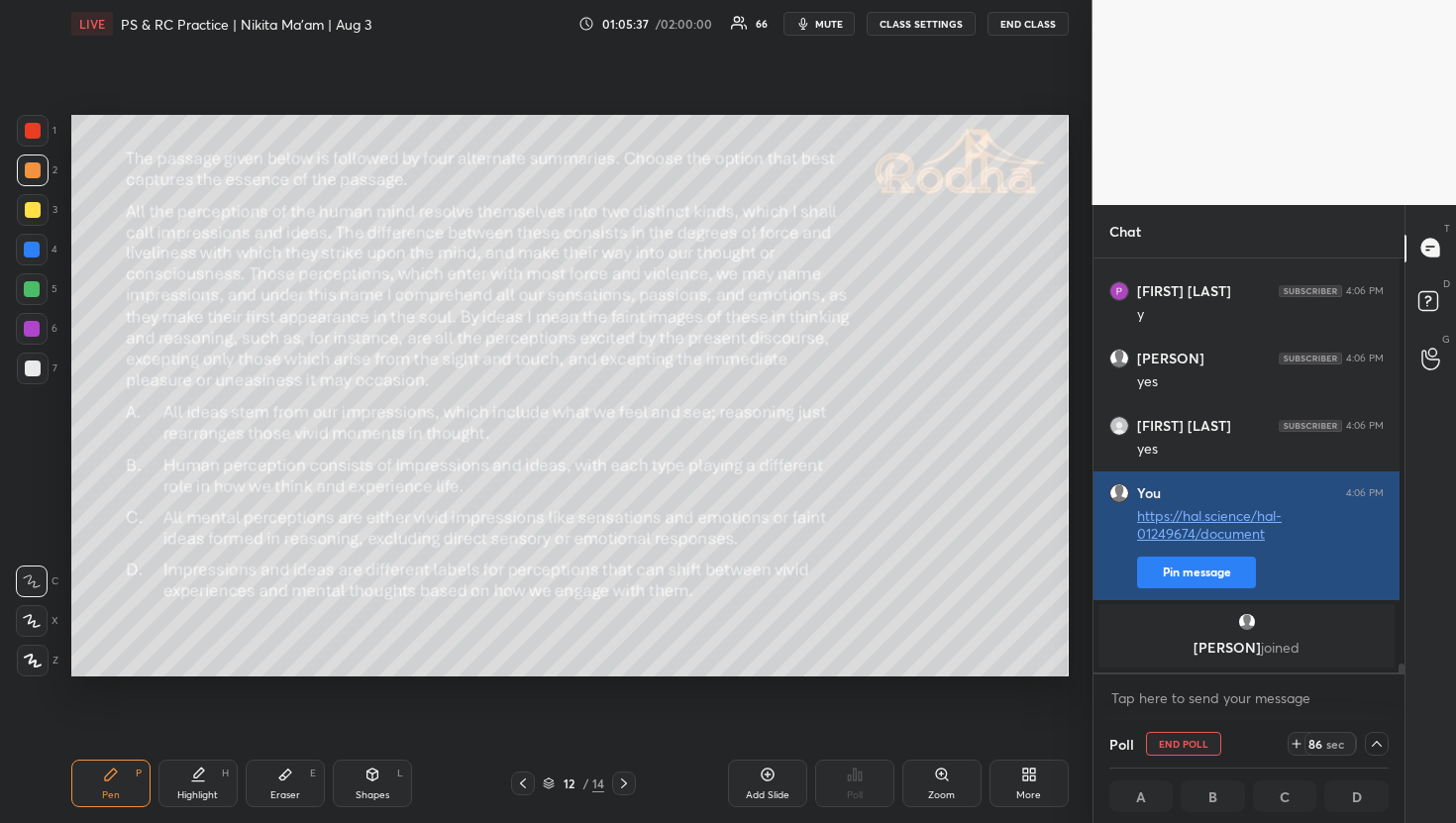click on "Pin message" at bounding box center [1196, 572] 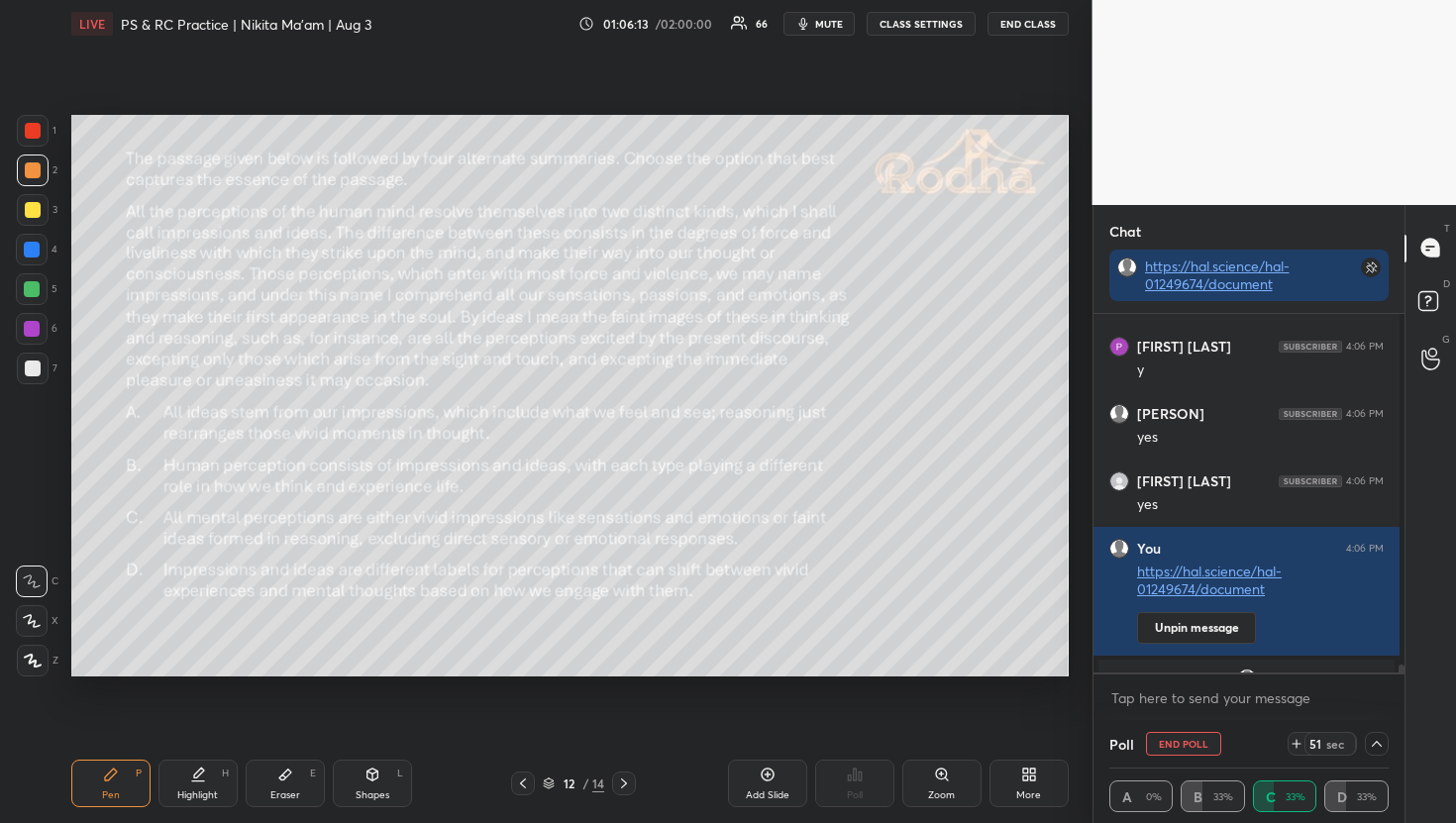 scroll, scrollTop: 1, scrollLeft: 7, axis: both 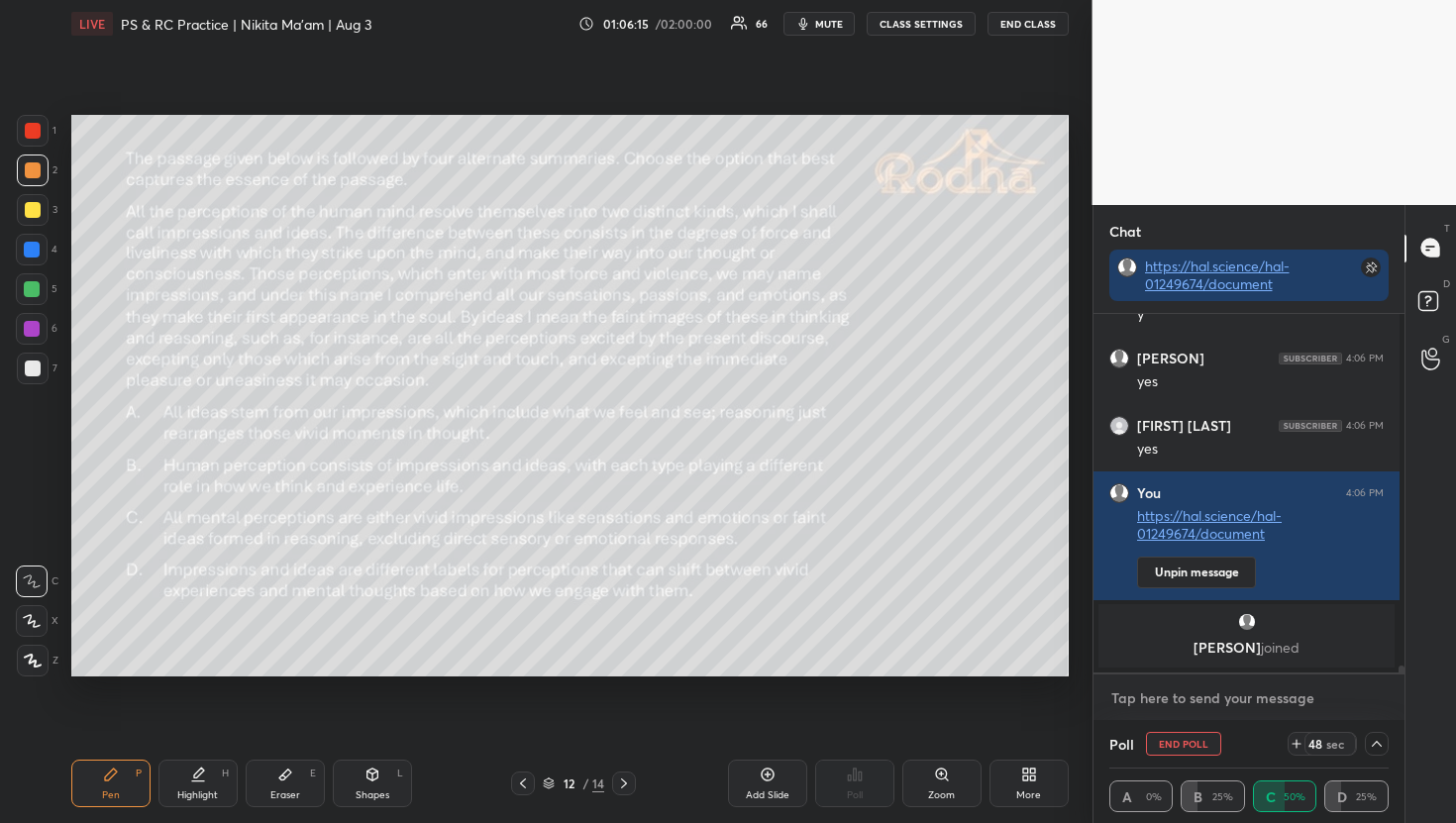 type on "x" 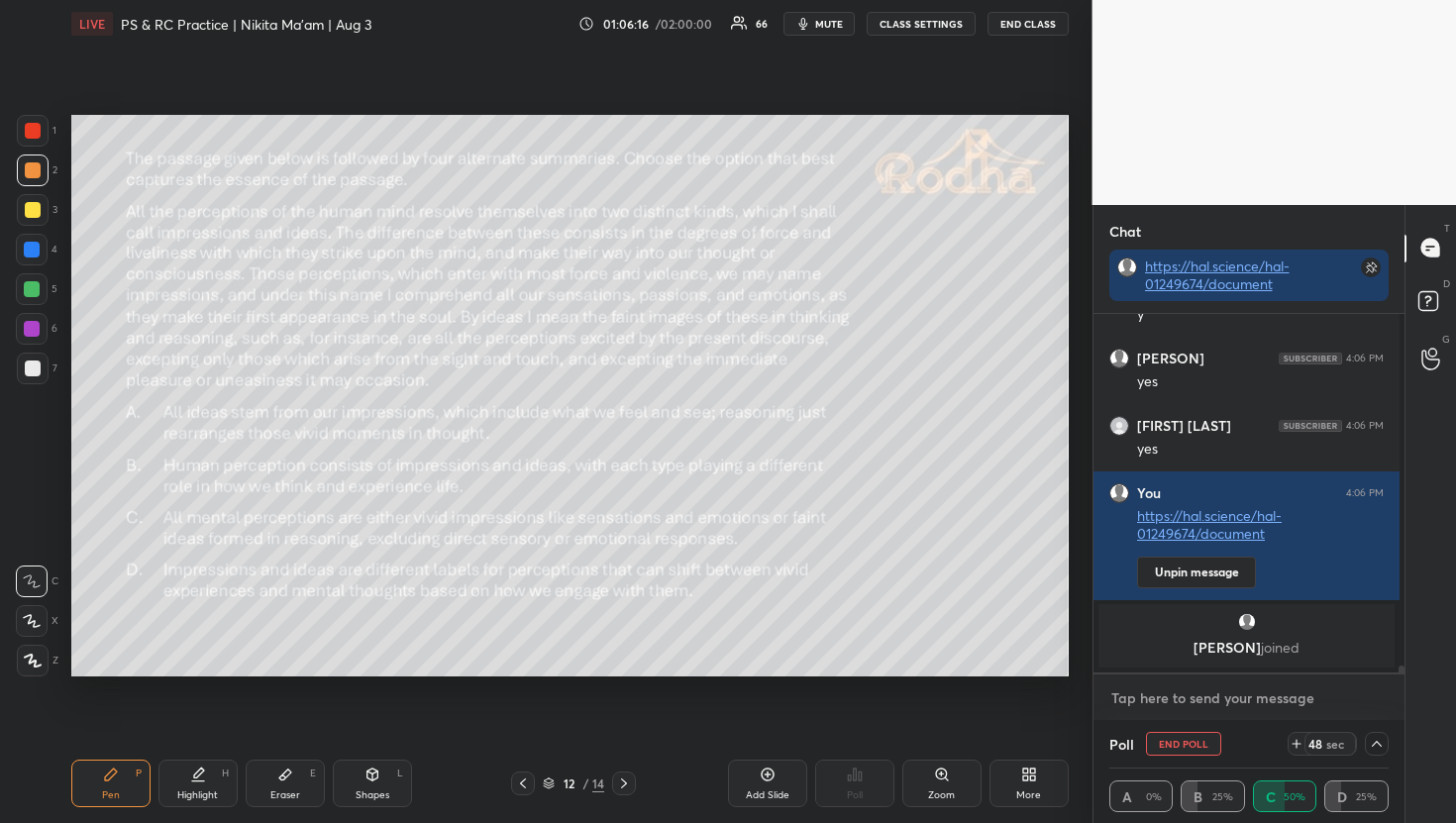 type on "I" 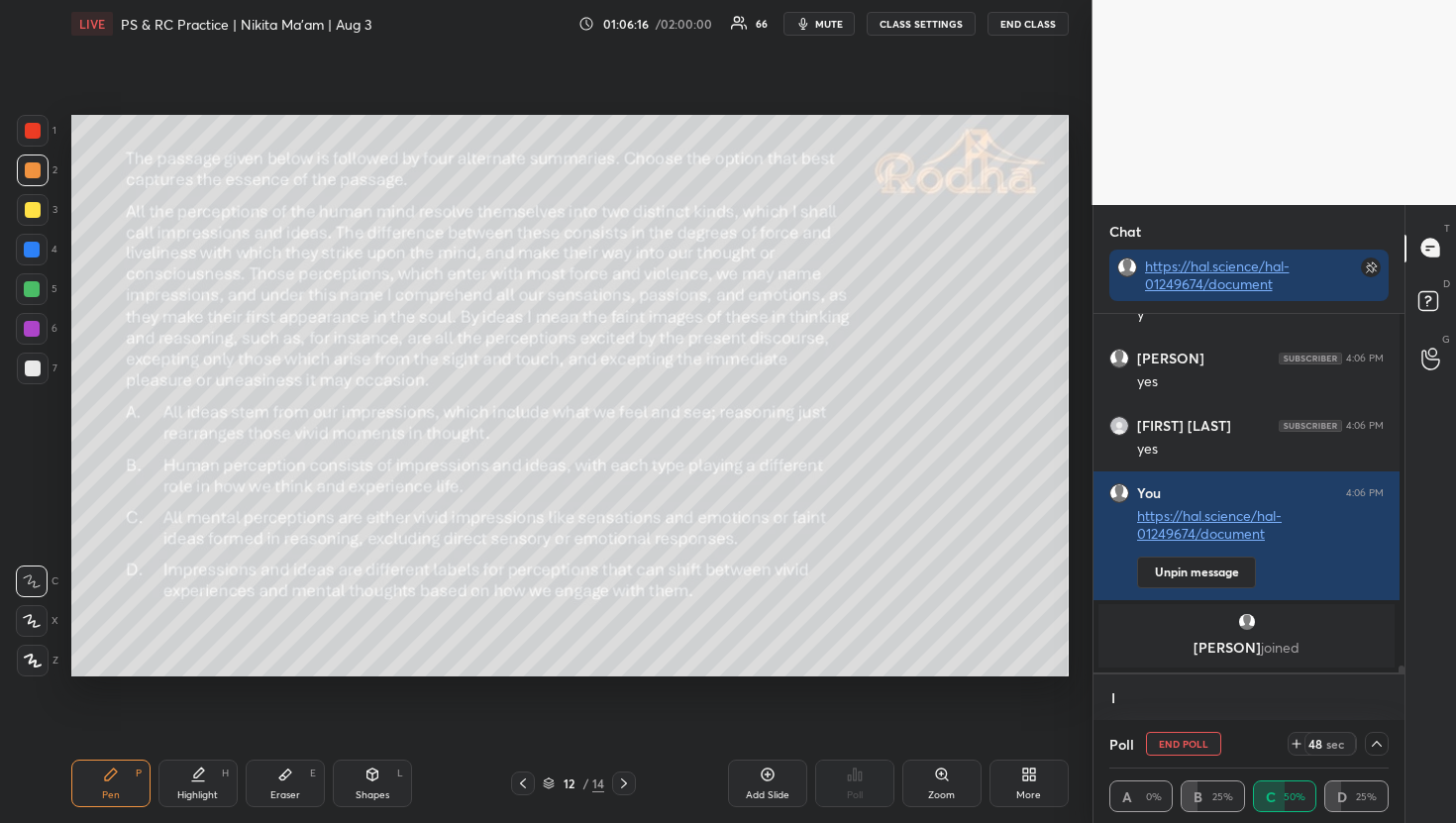 scroll, scrollTop: 347, scrollLeft: 299, axis: both 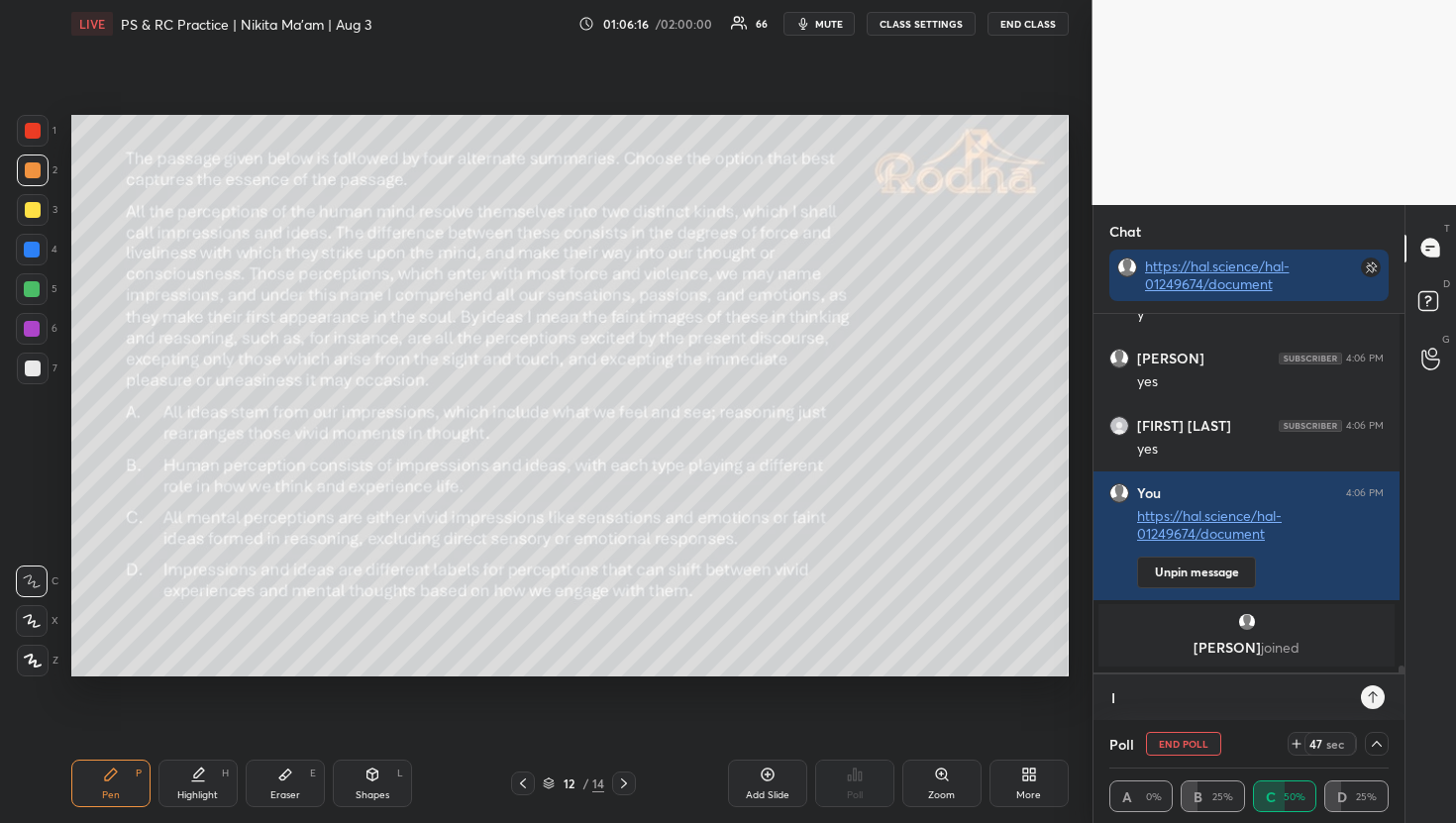 type on "It" 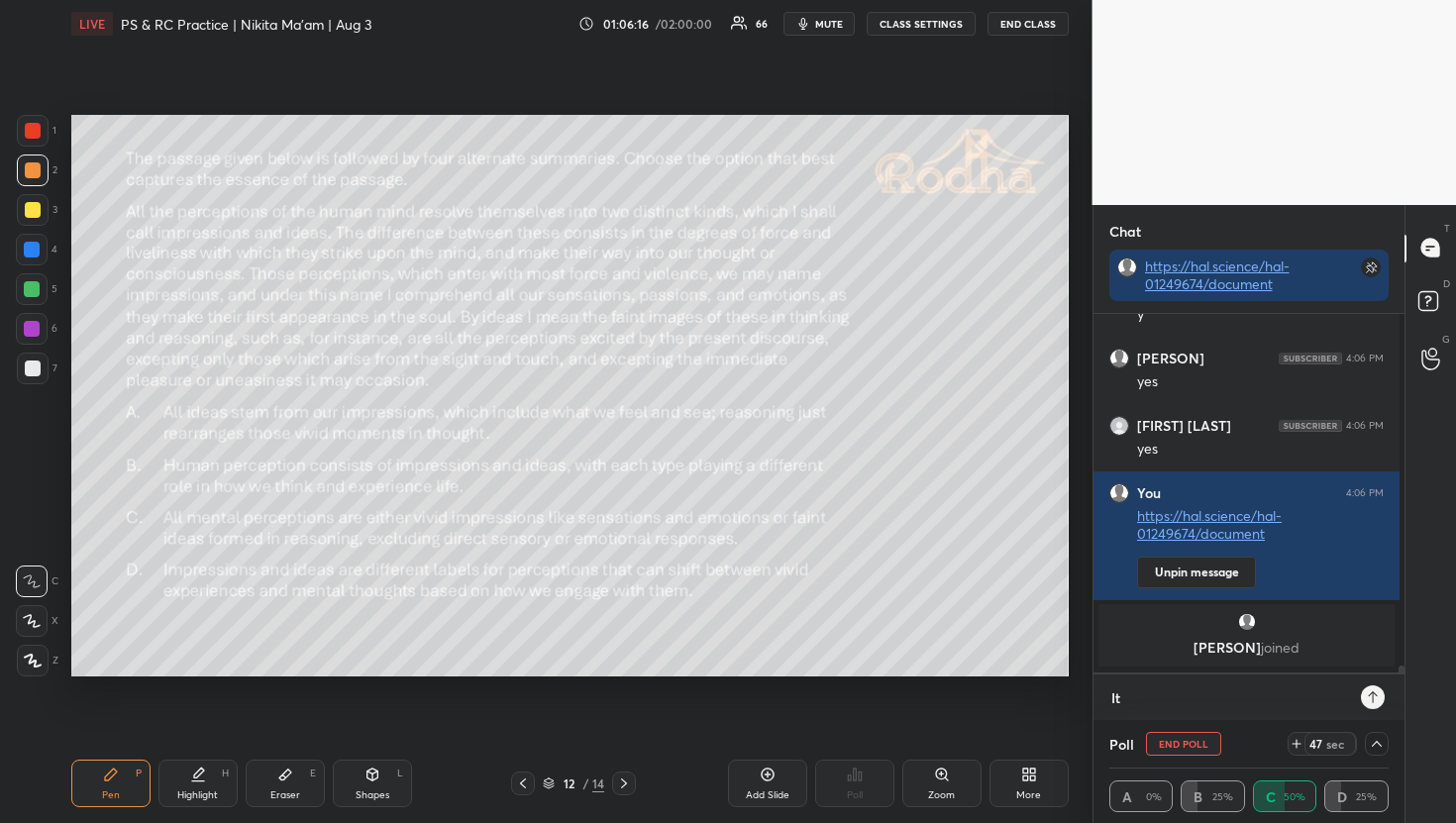 scroll, scrollTop: 6, scrollLeft: 7, axis: both 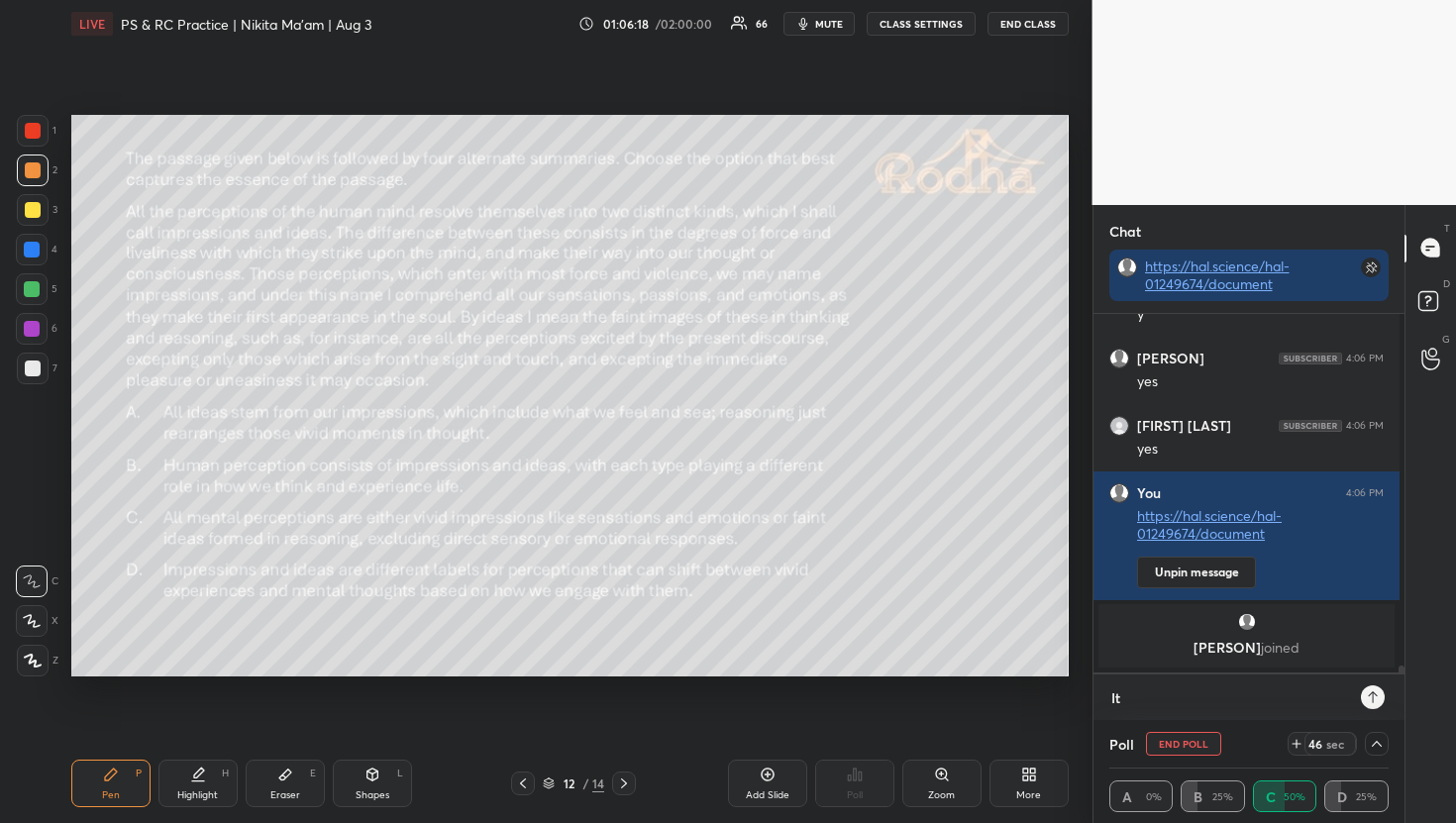 type on "It" 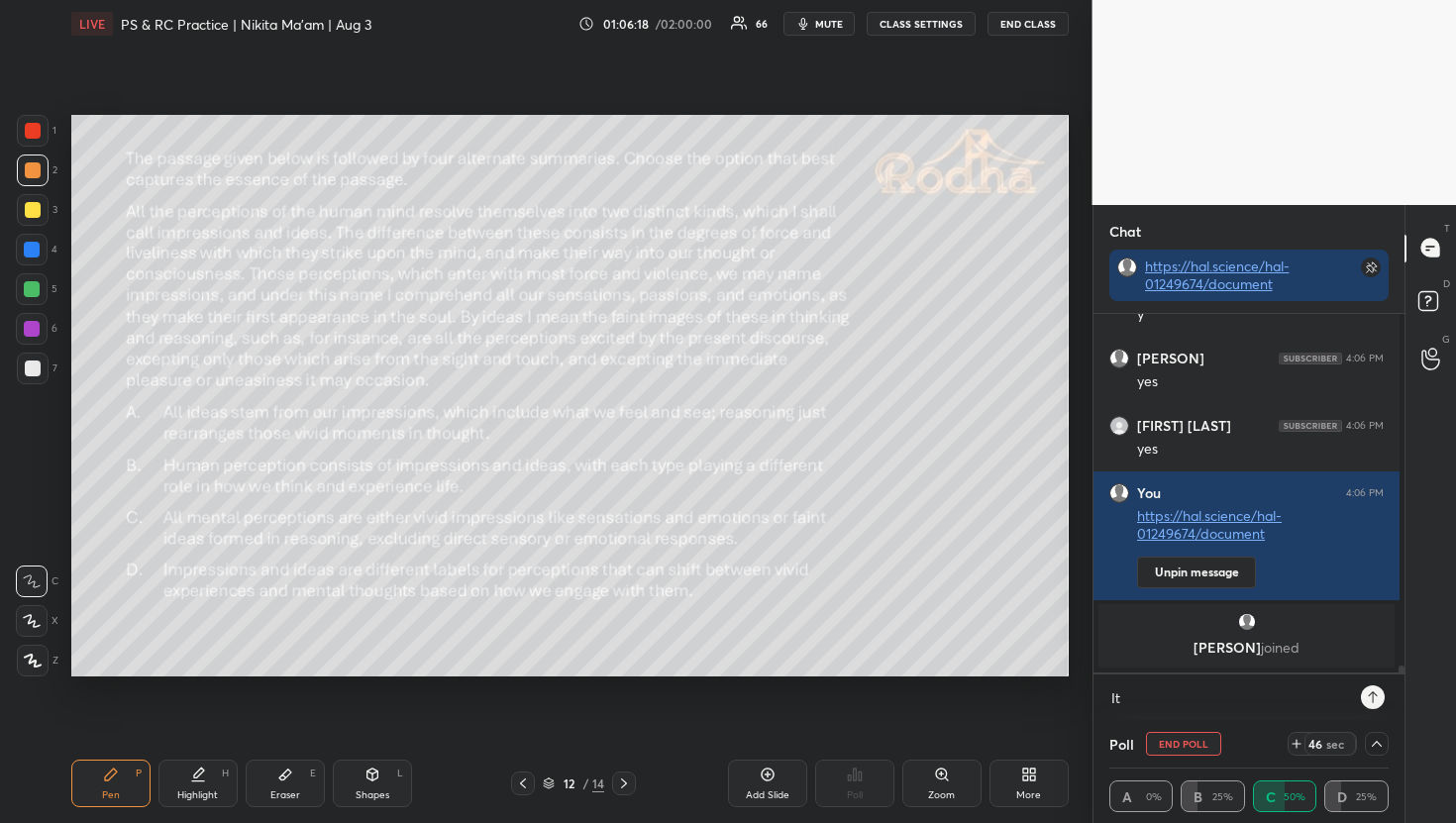 click on "01:06:18 /  02:00:00 66 mute CLASS SETTINGS END CLASS" at bounding box center (823, 24) 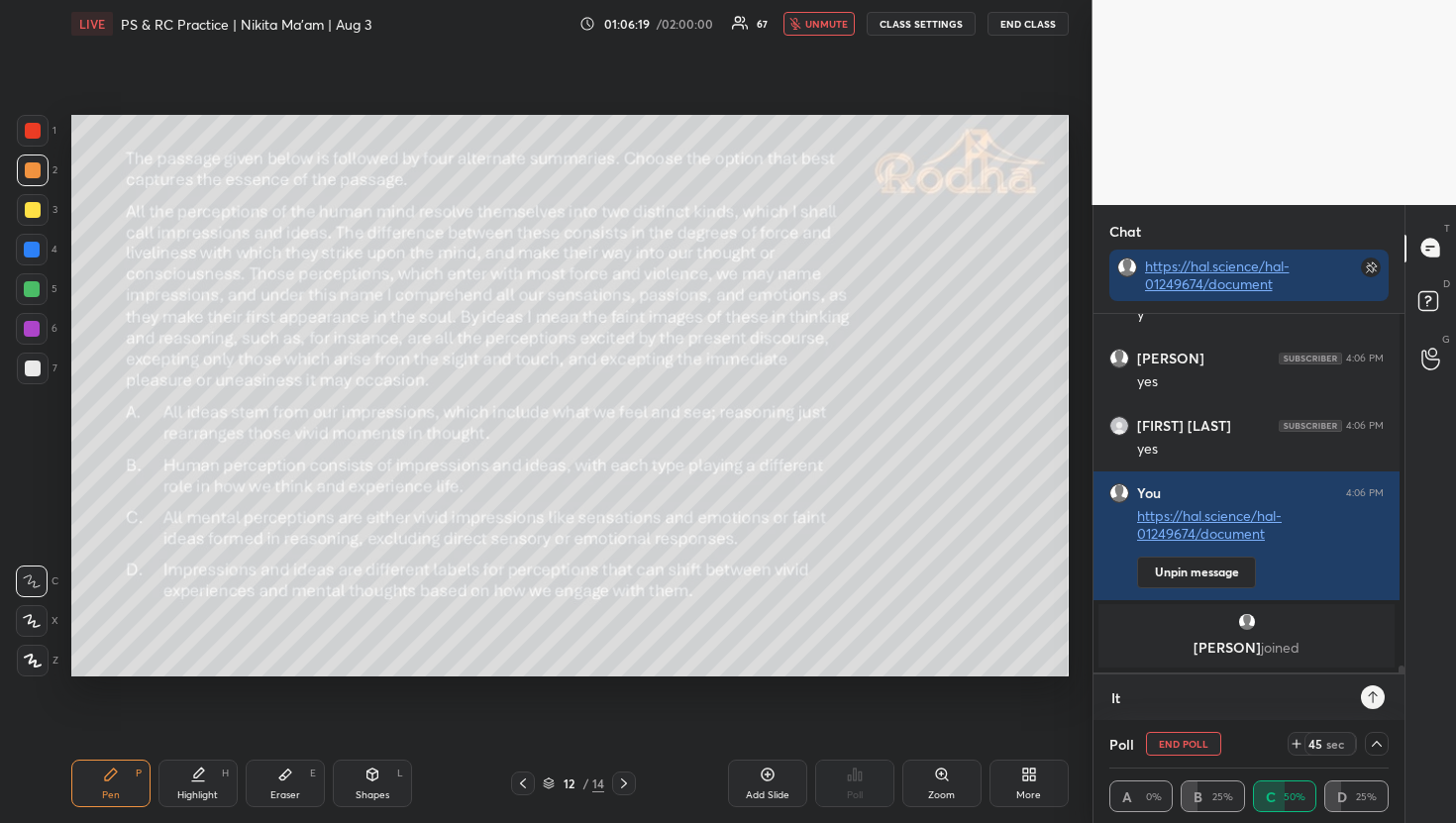 type on "x" 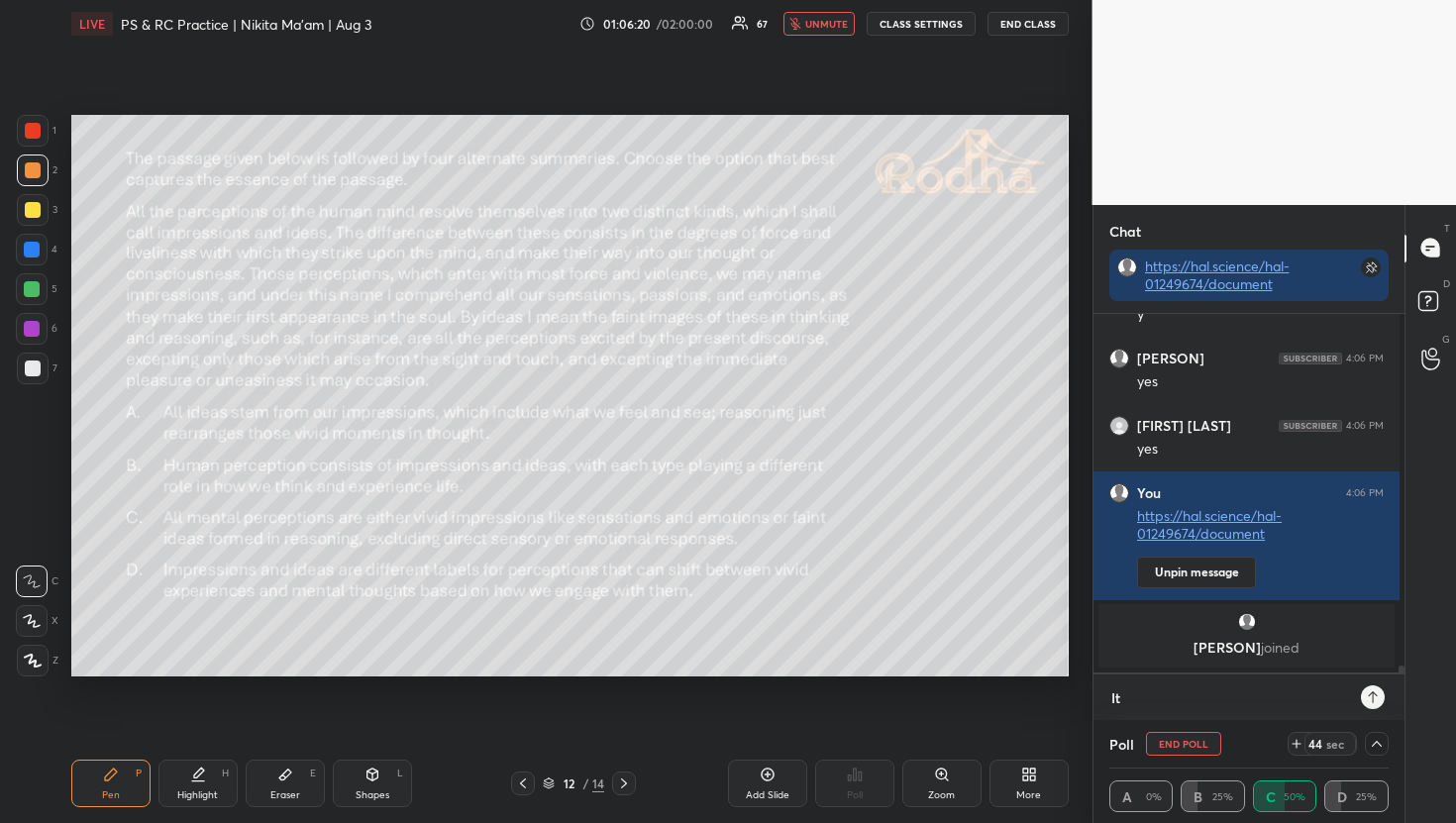 type on "It'" 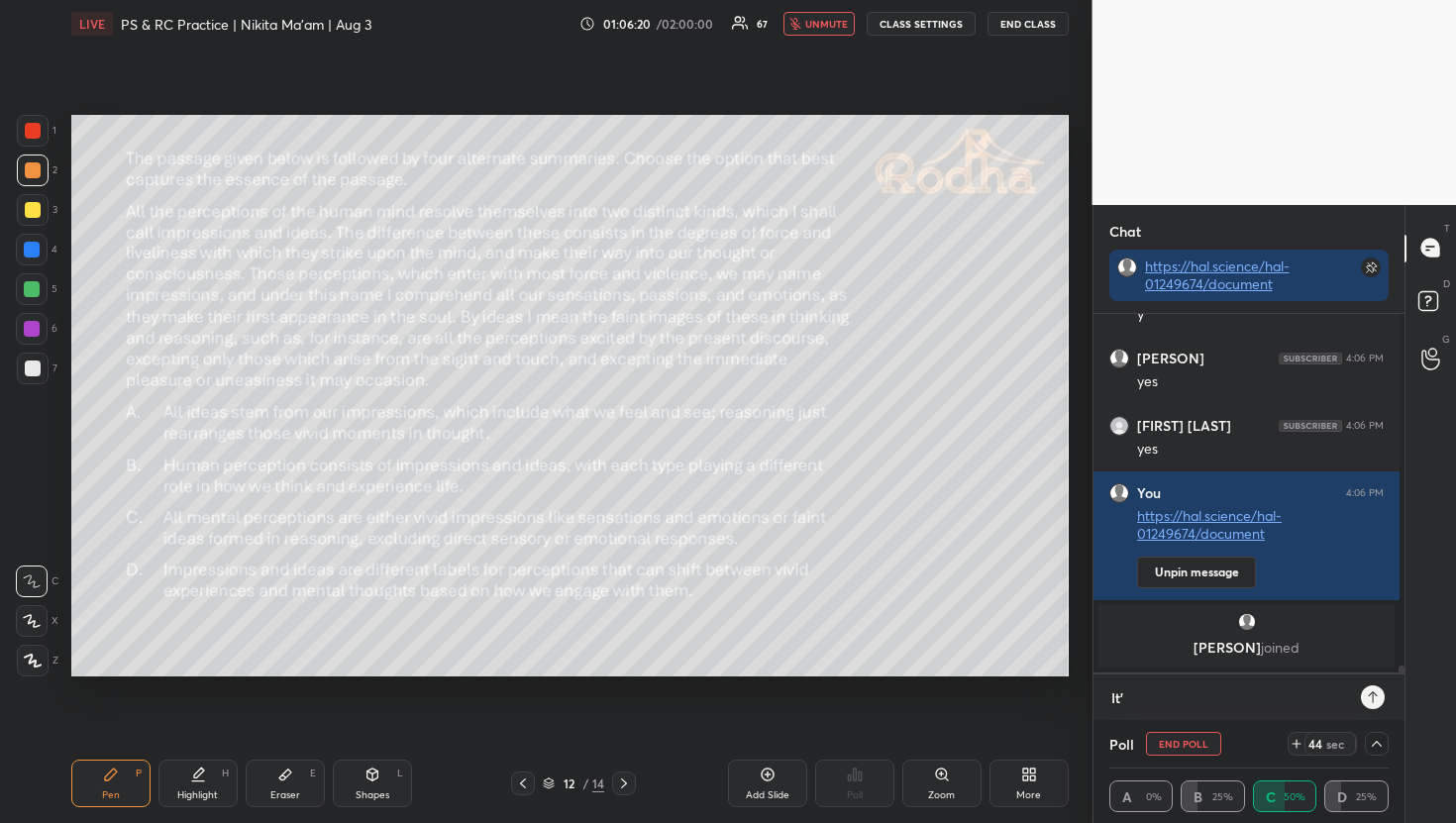 type on "It's" 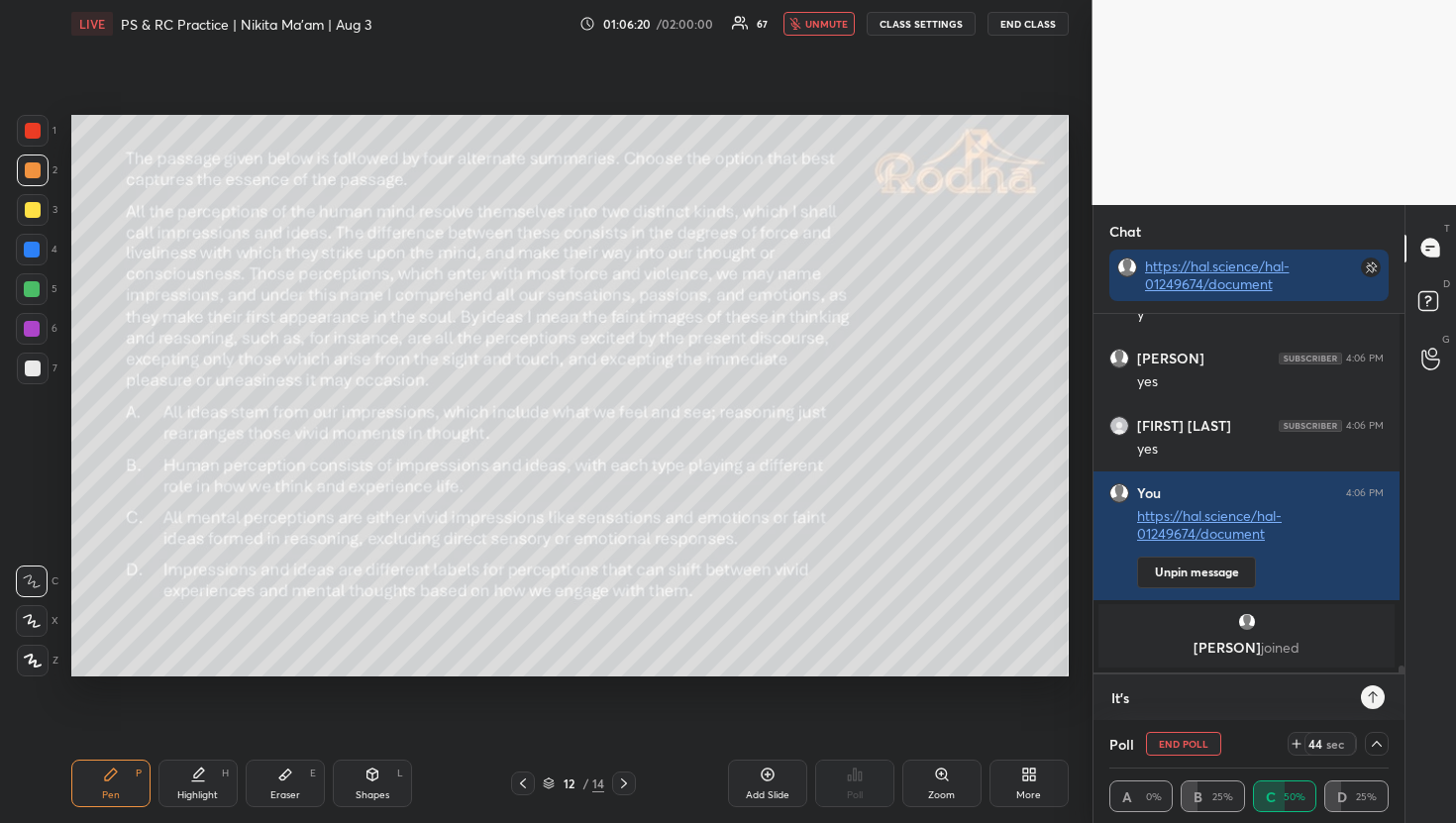 type on "It's" 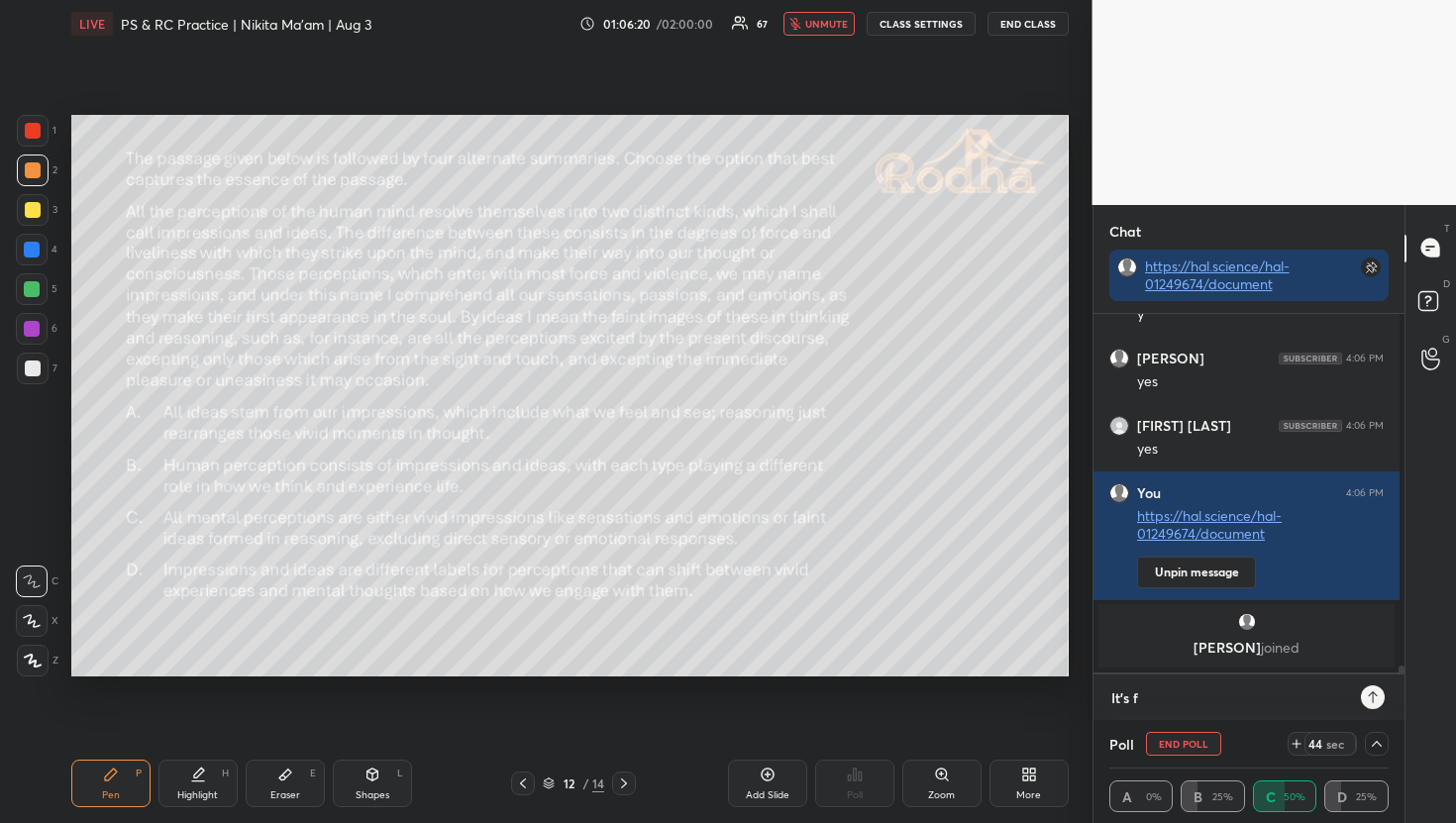 type on "It's fr" 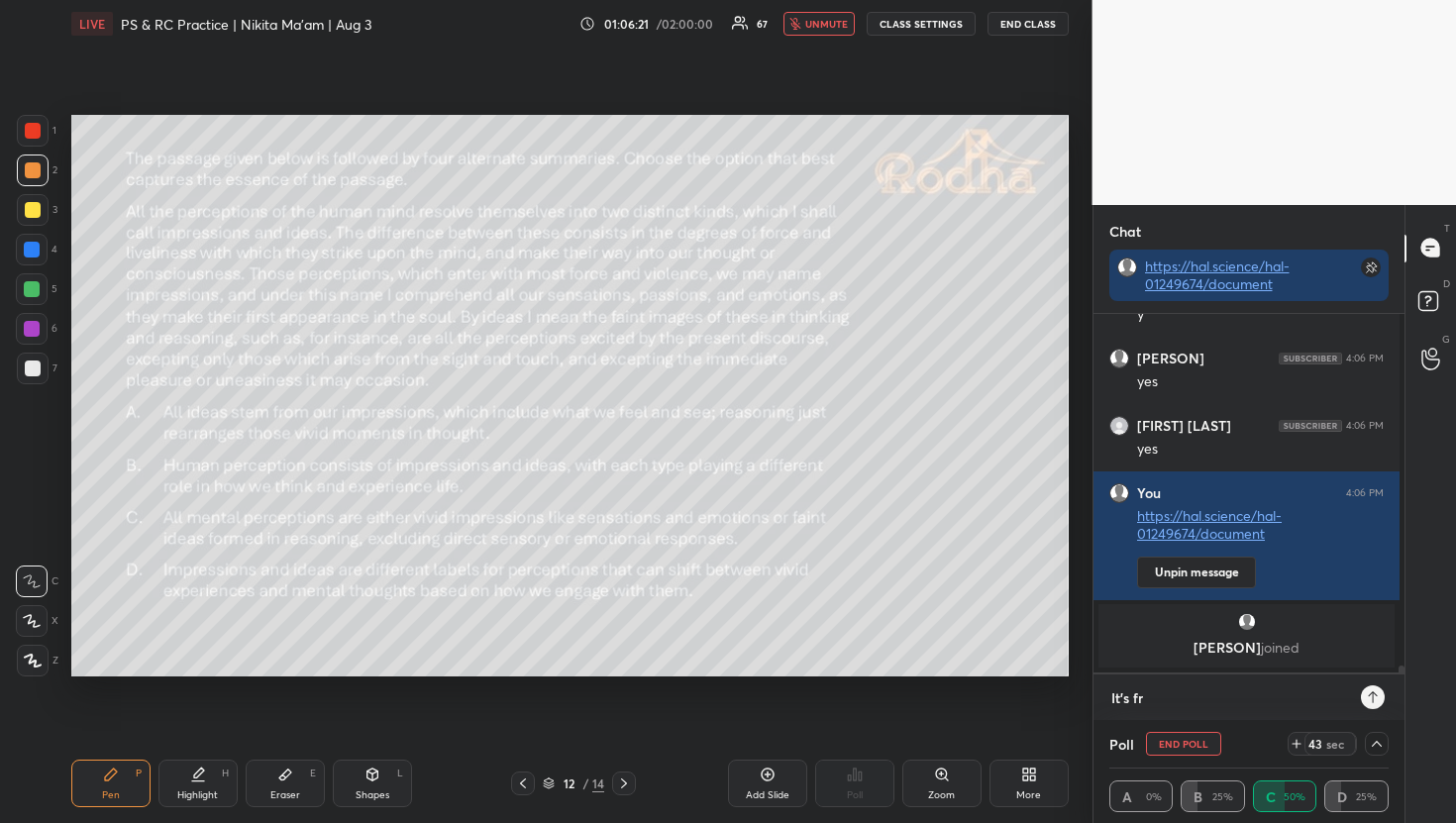 type on "It's fro" 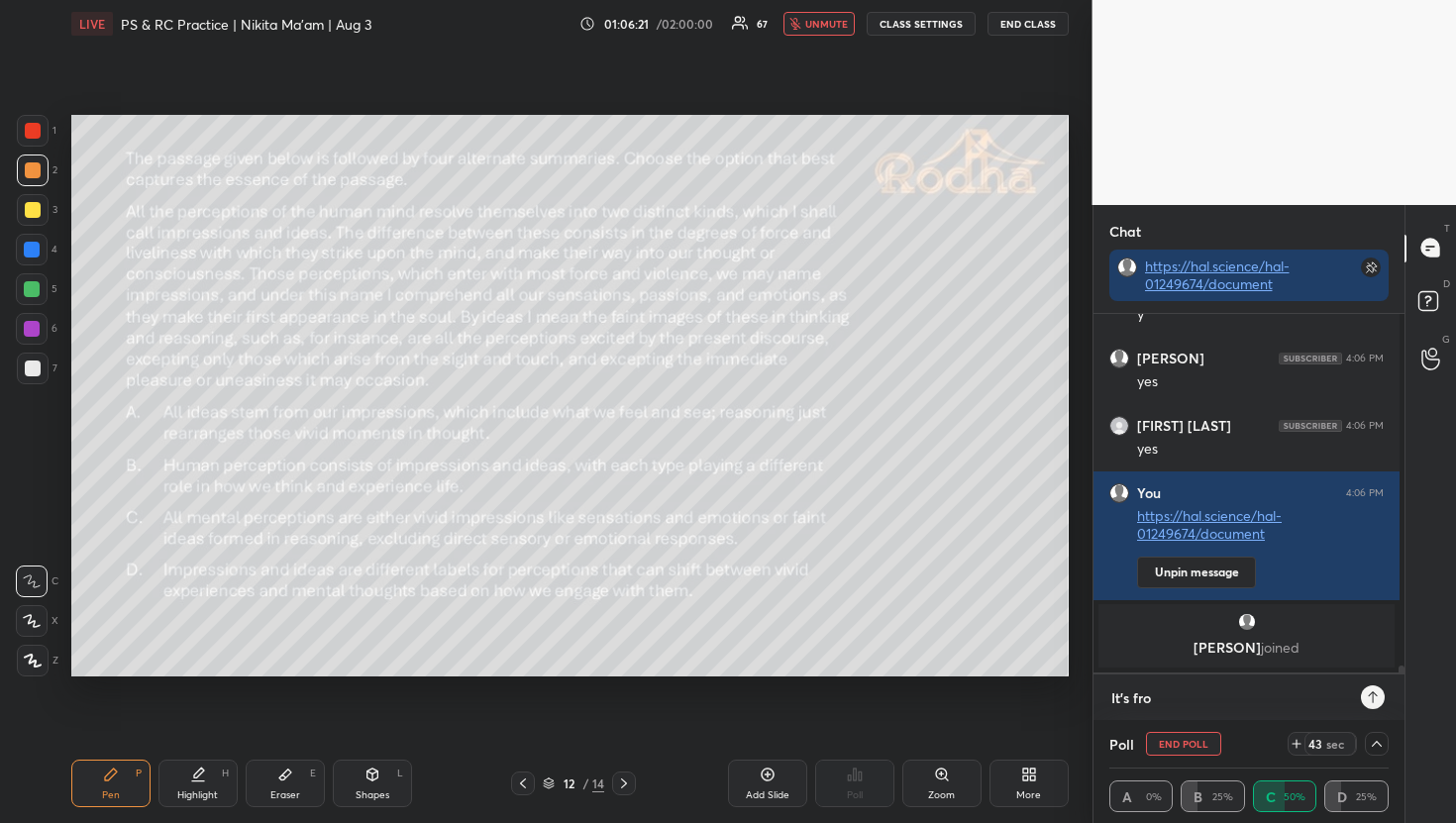 type on "It's from" 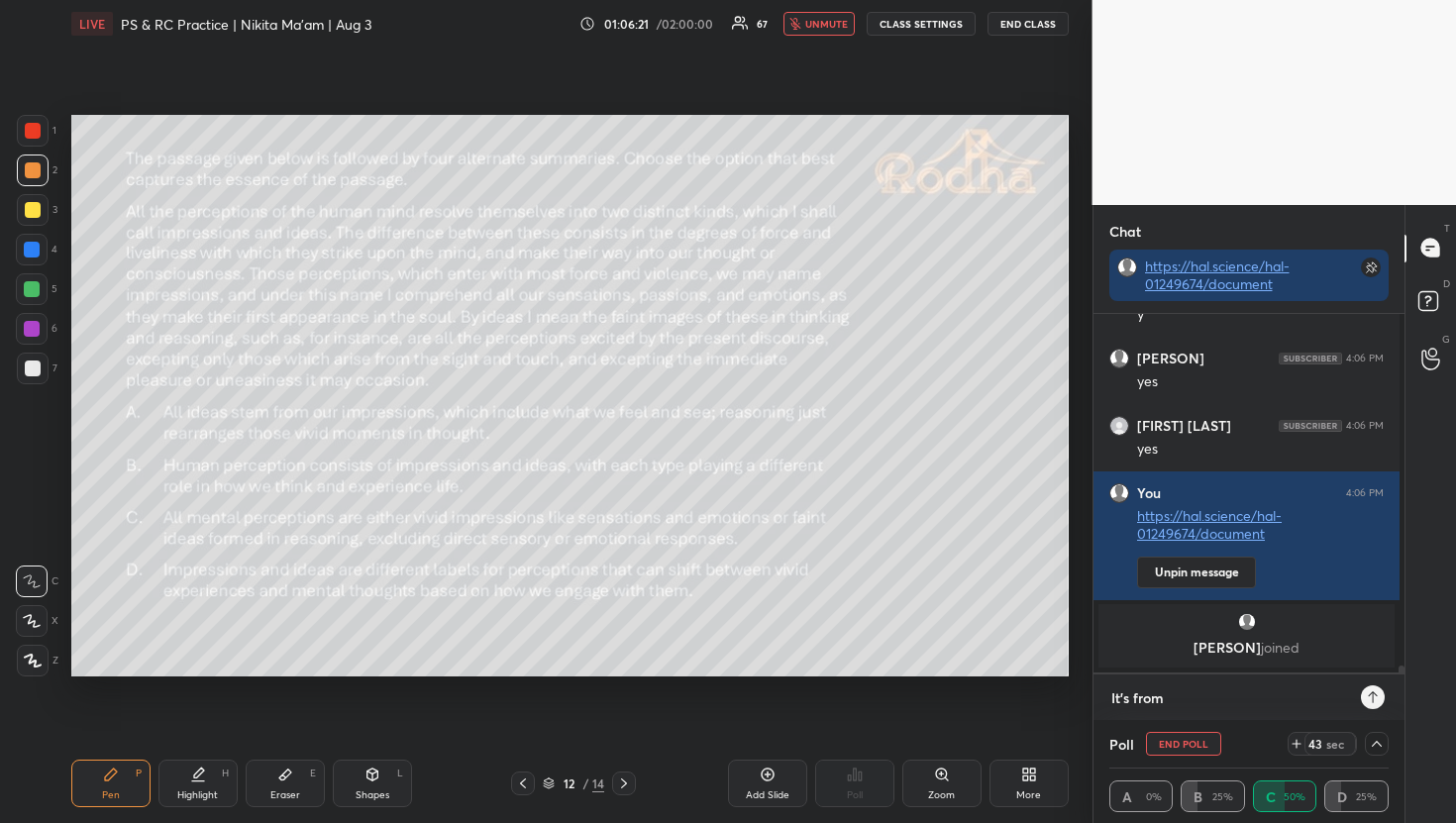 type on "x" 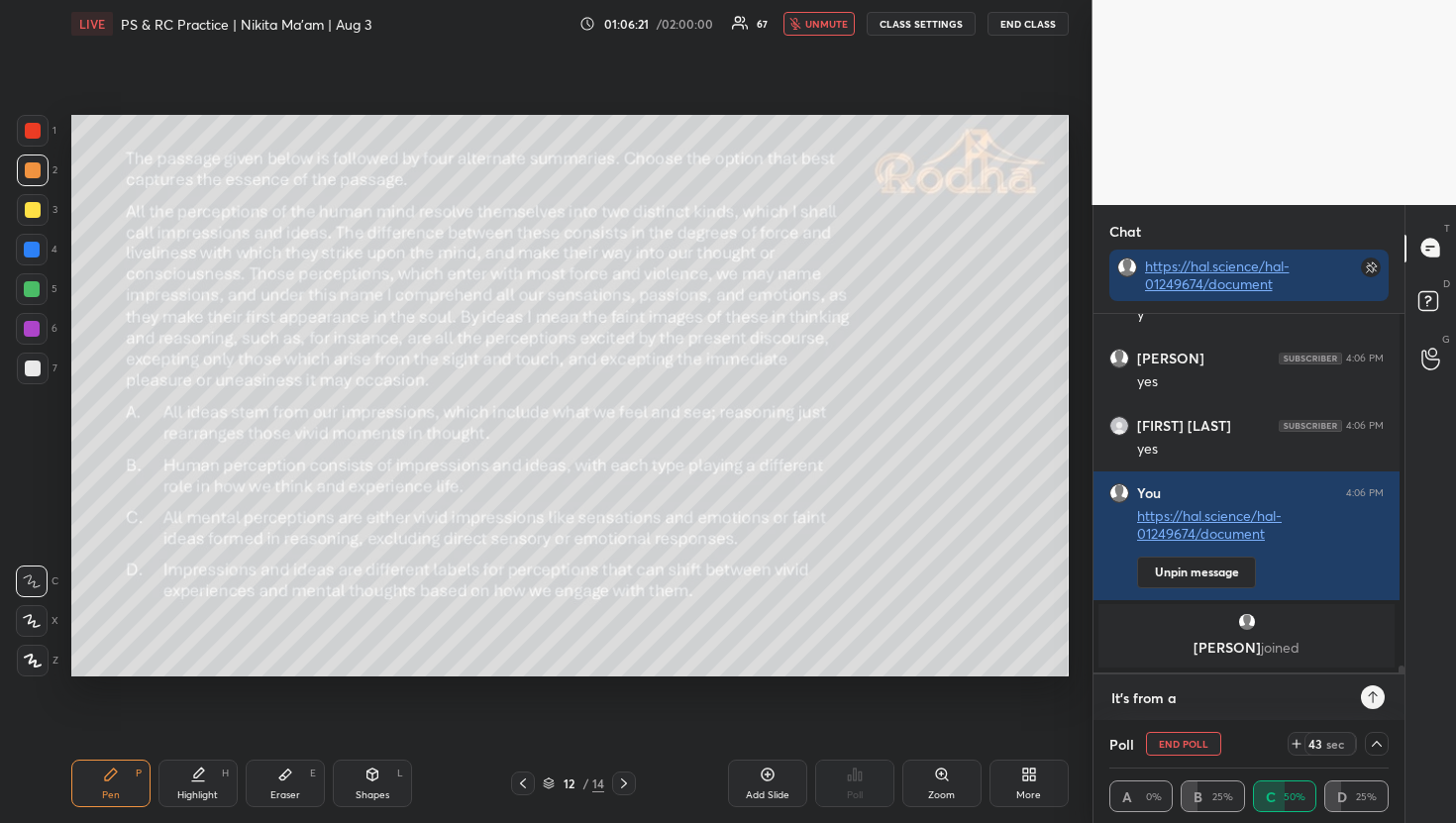 type on "It's from an" 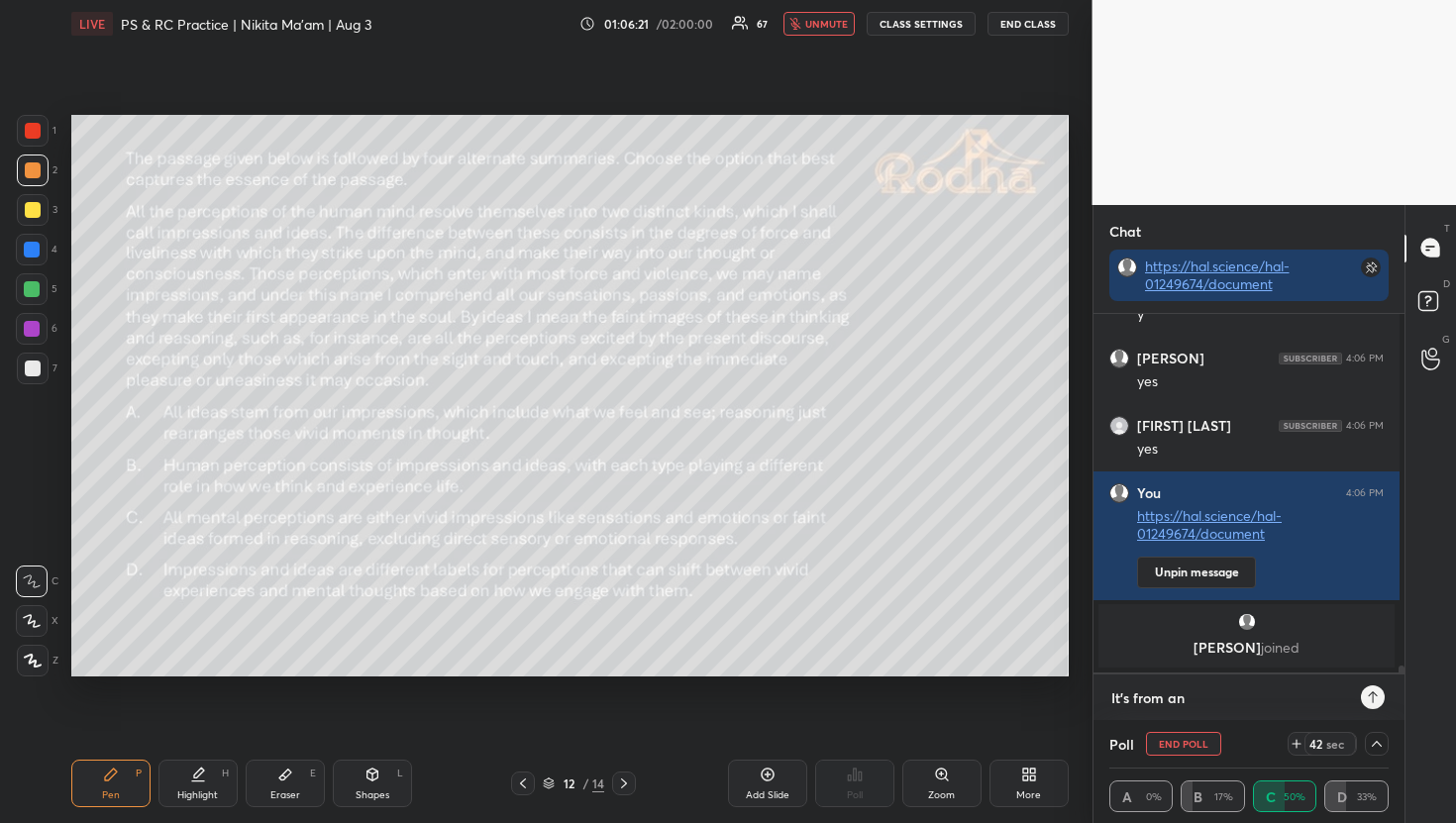 type on "It's from an" 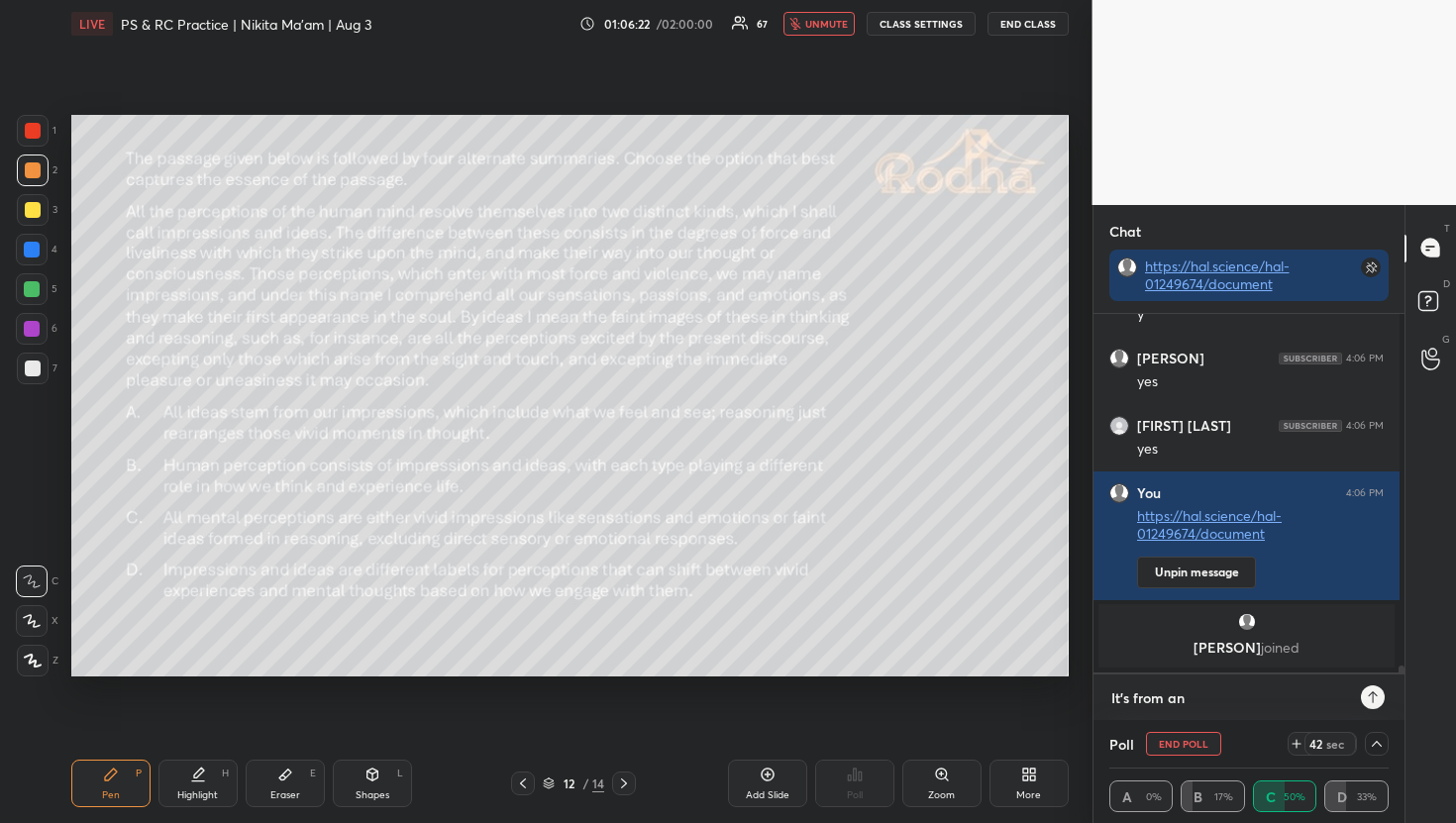 type on "It's from an a" 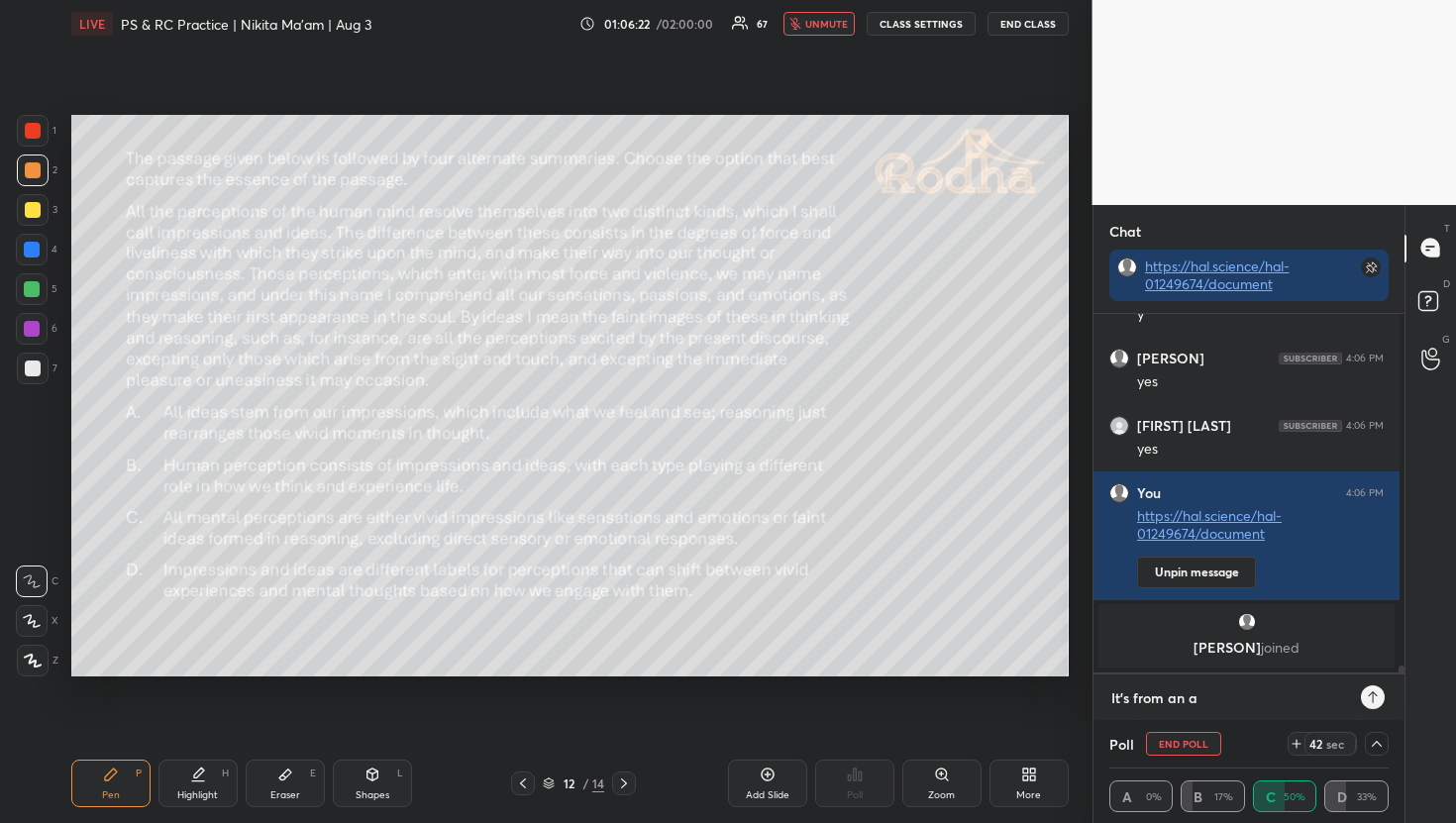 type on "It's from an ac" 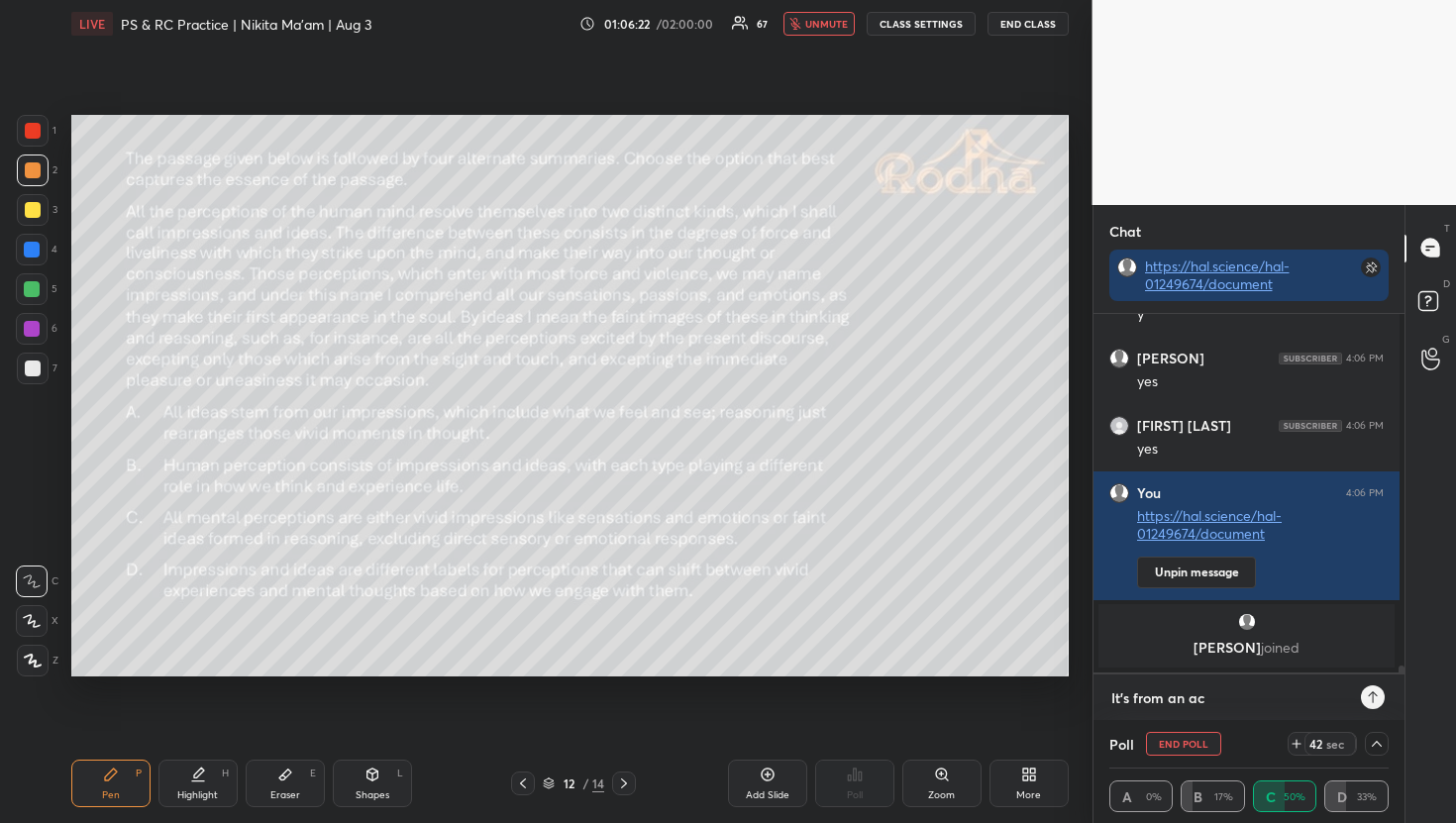 type on "It's from an aca" 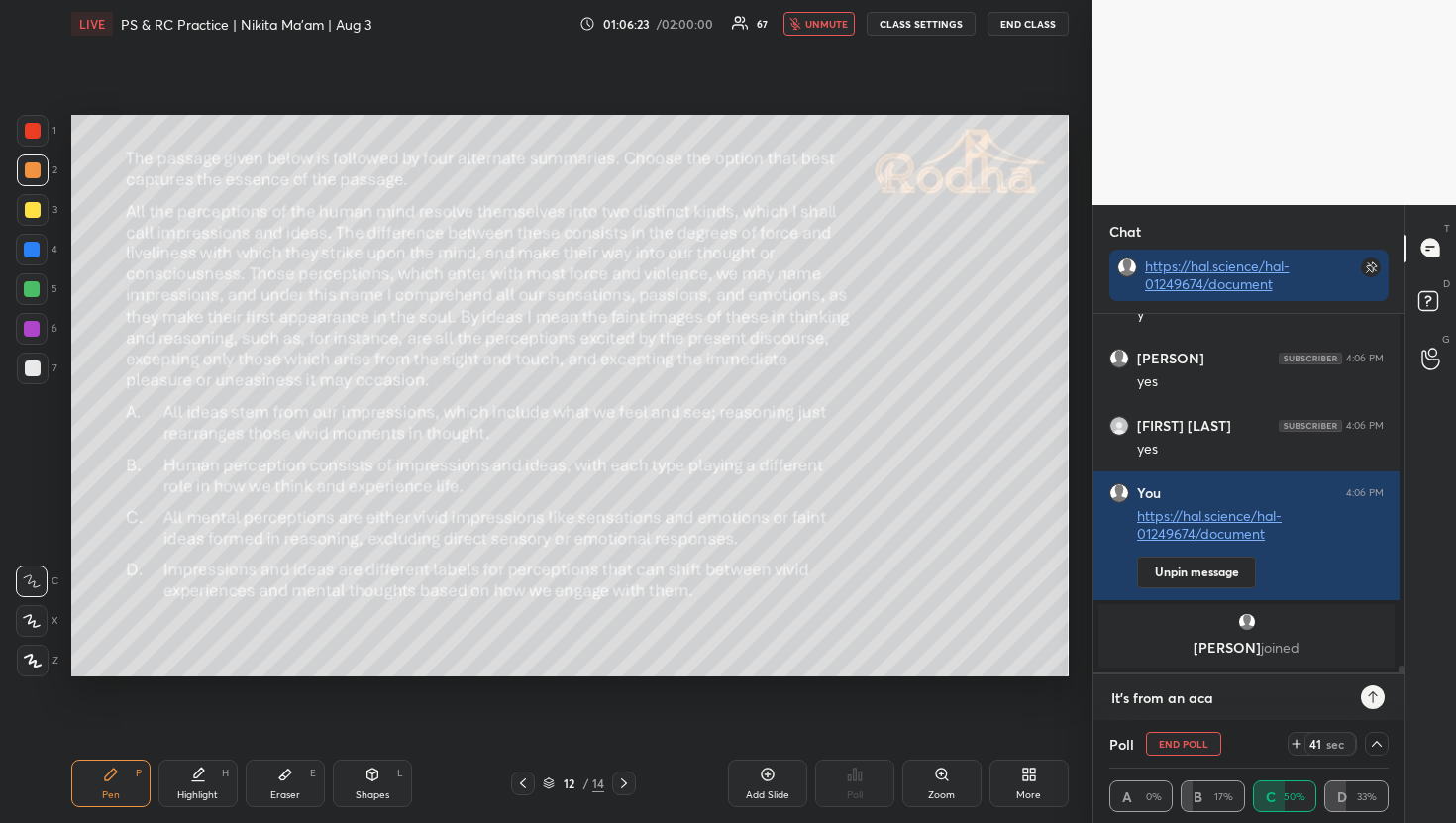 type on "It's from an acad" 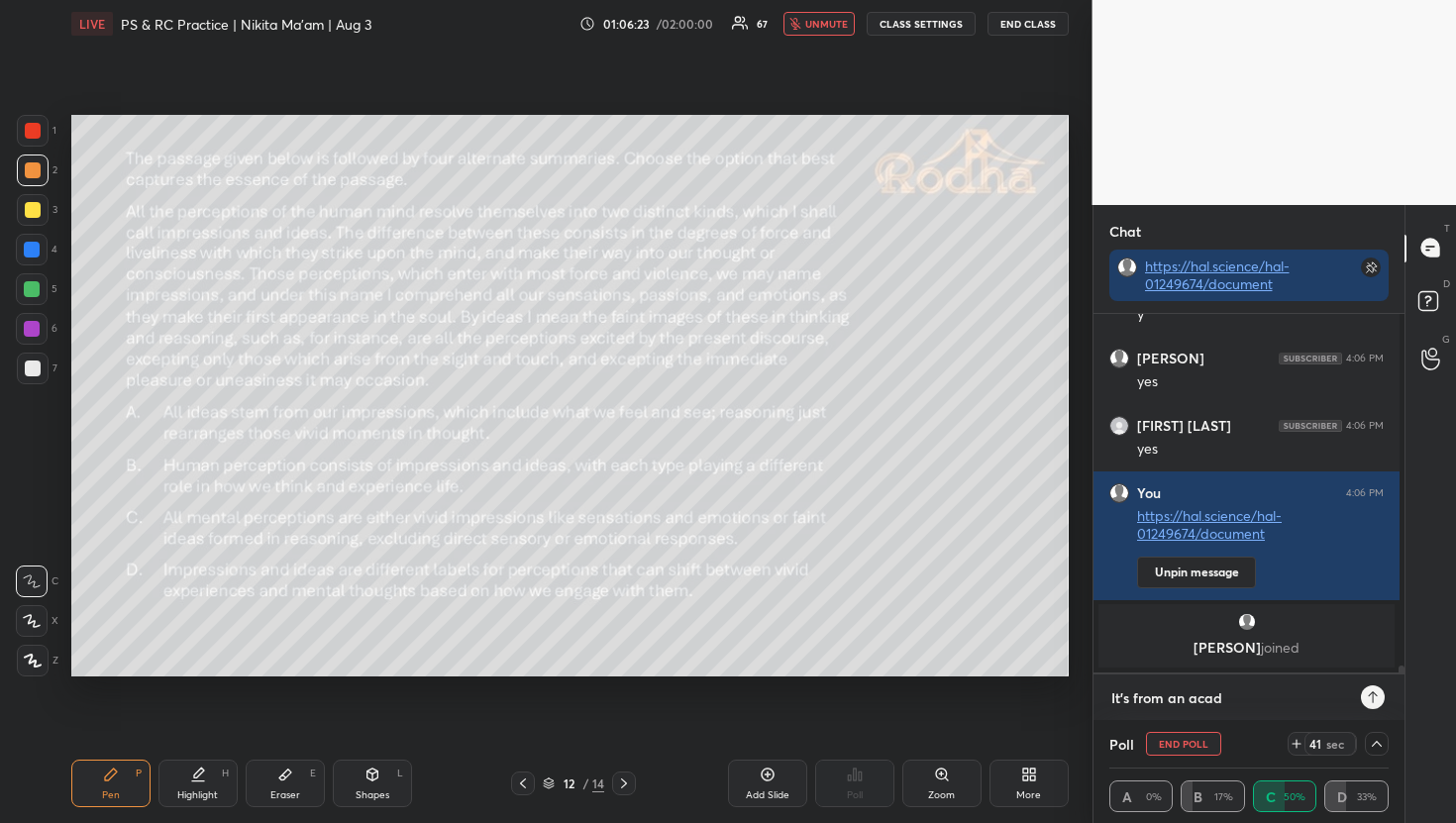 type on "It's from an acade" 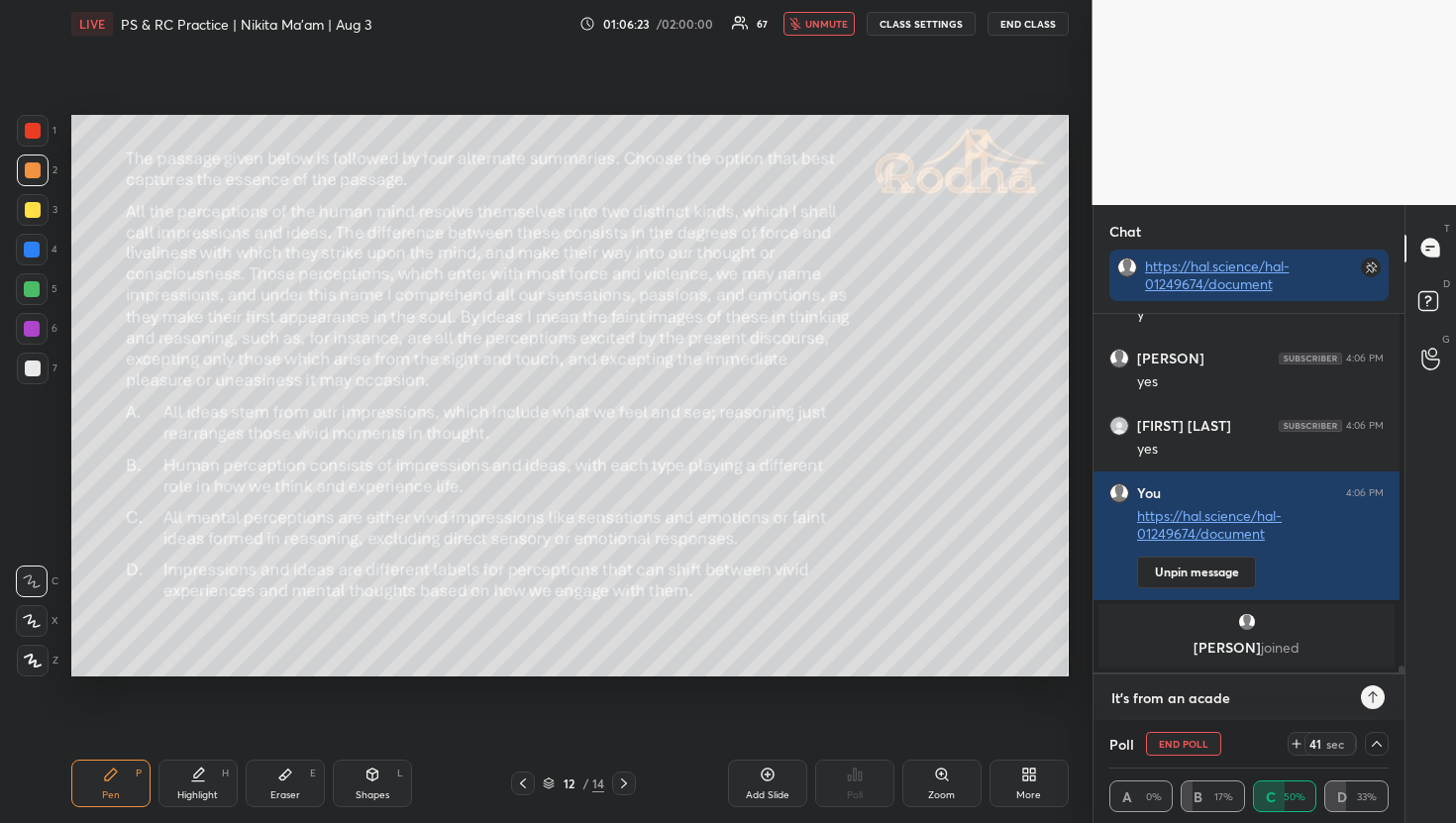 type on "It's from an academ" 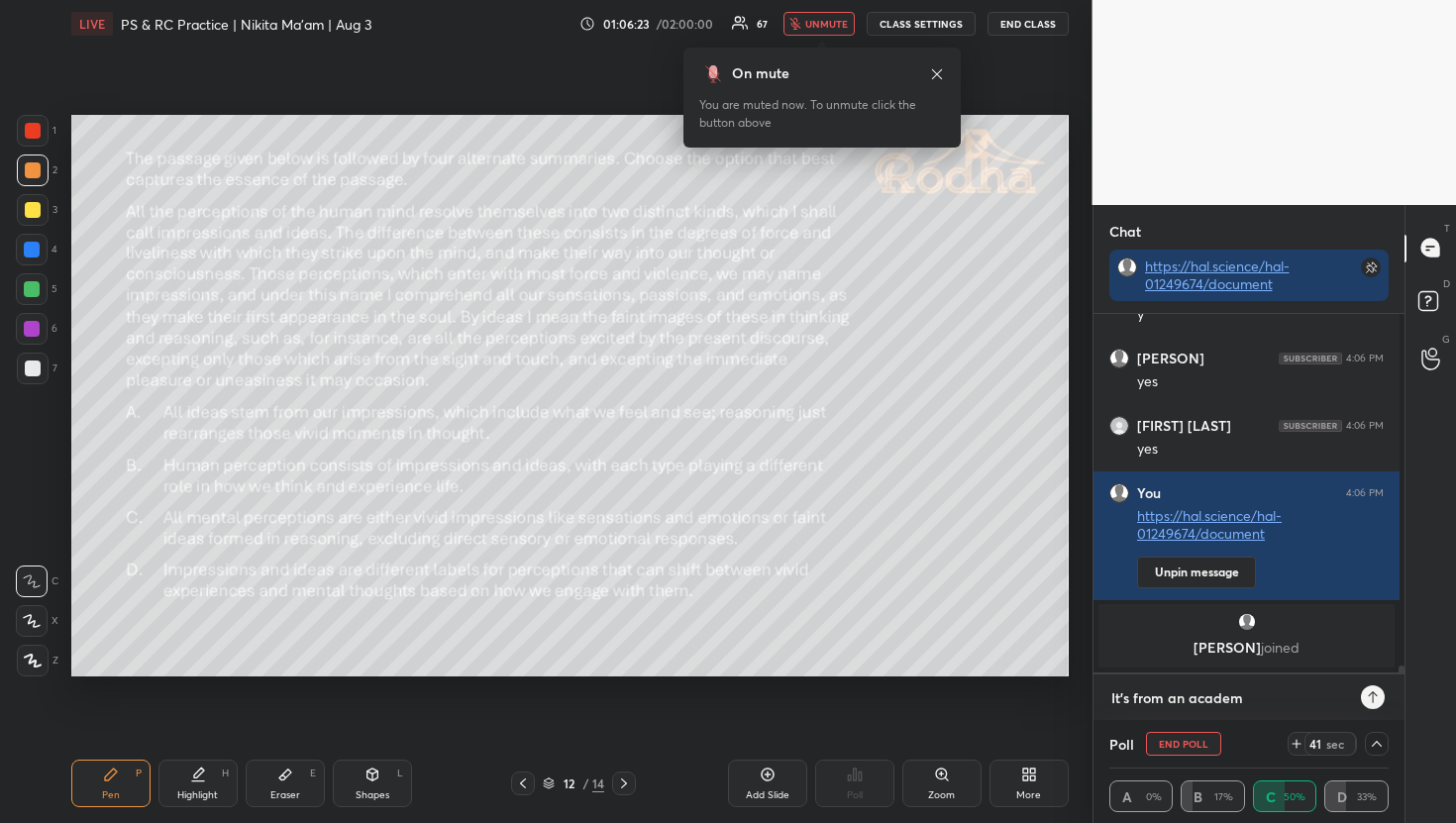 type on "It's from an academi" 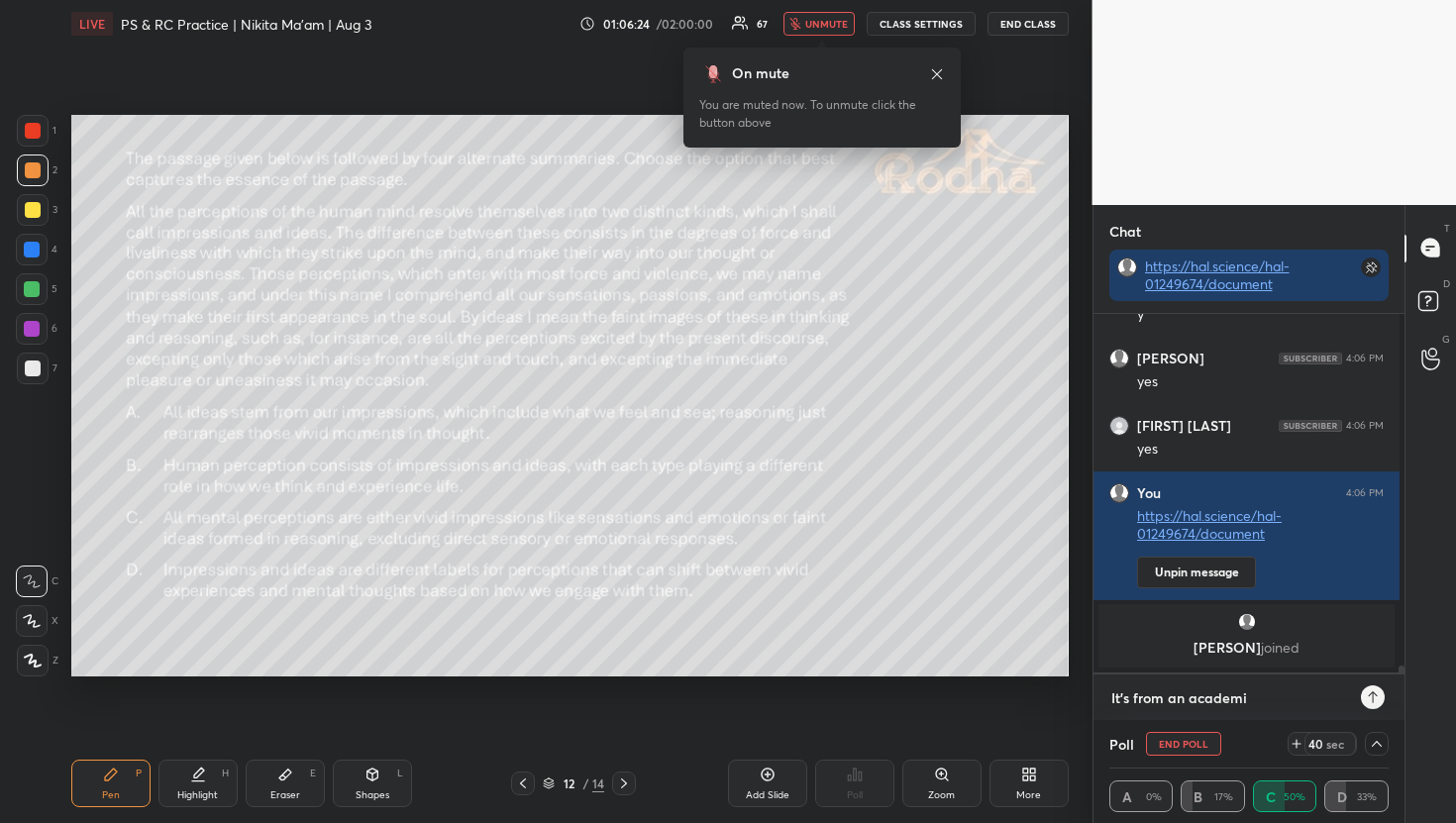 type on "It's from an academic" 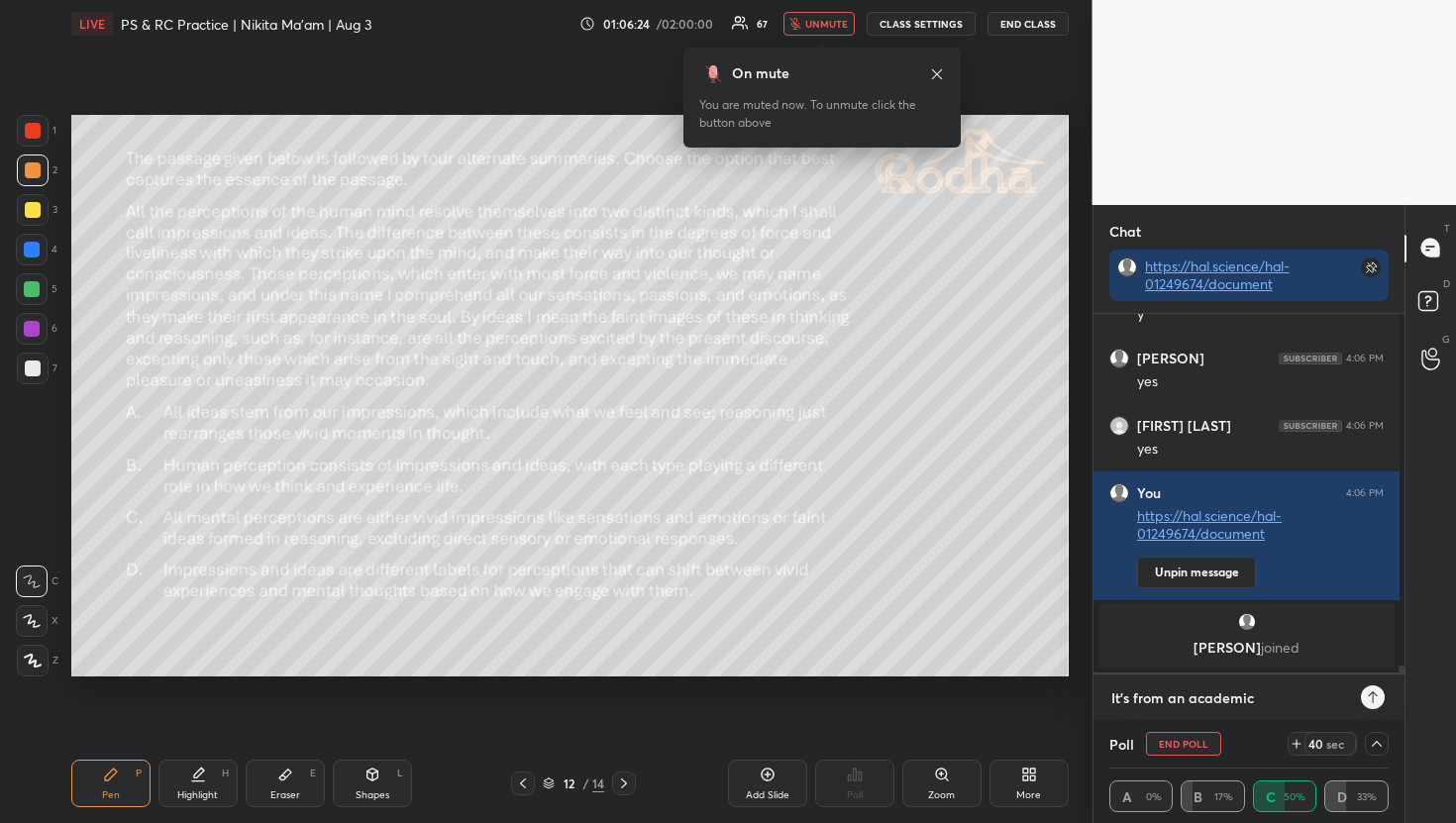 type on "It's from an academic" 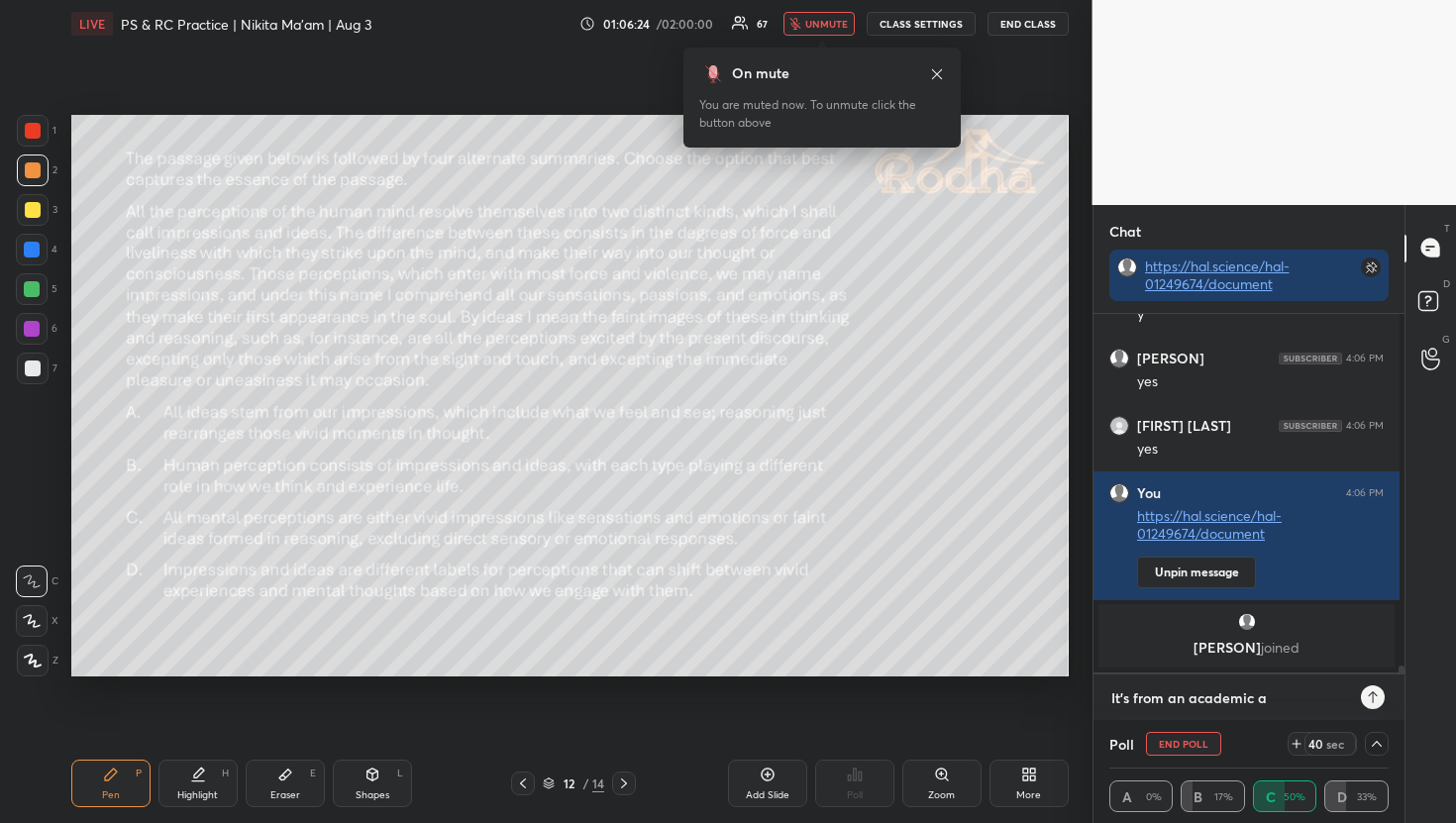 type on "It's from an academic ar" 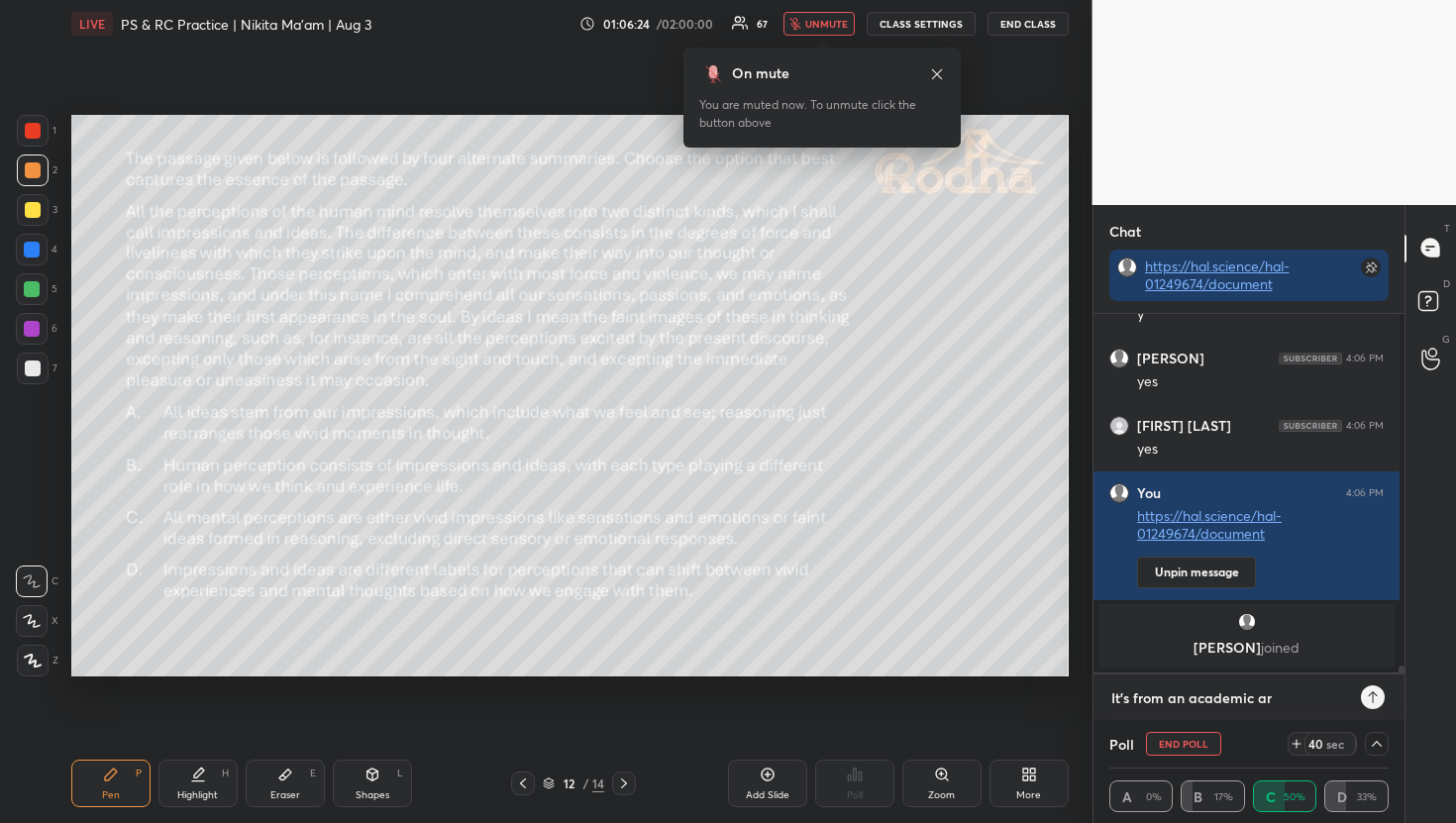 type on "It's from an academic art" 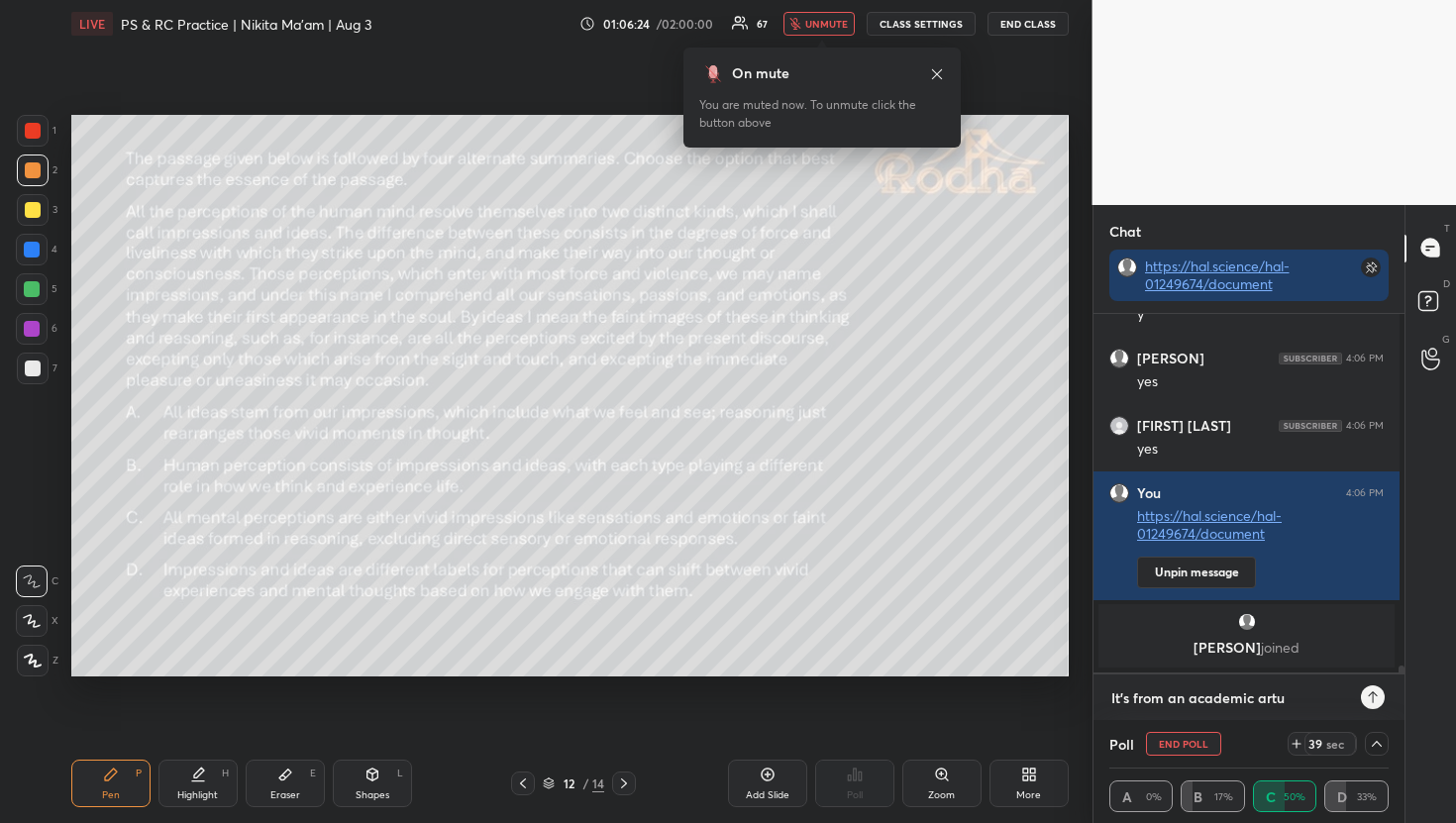 type on "It's from an academic artui" 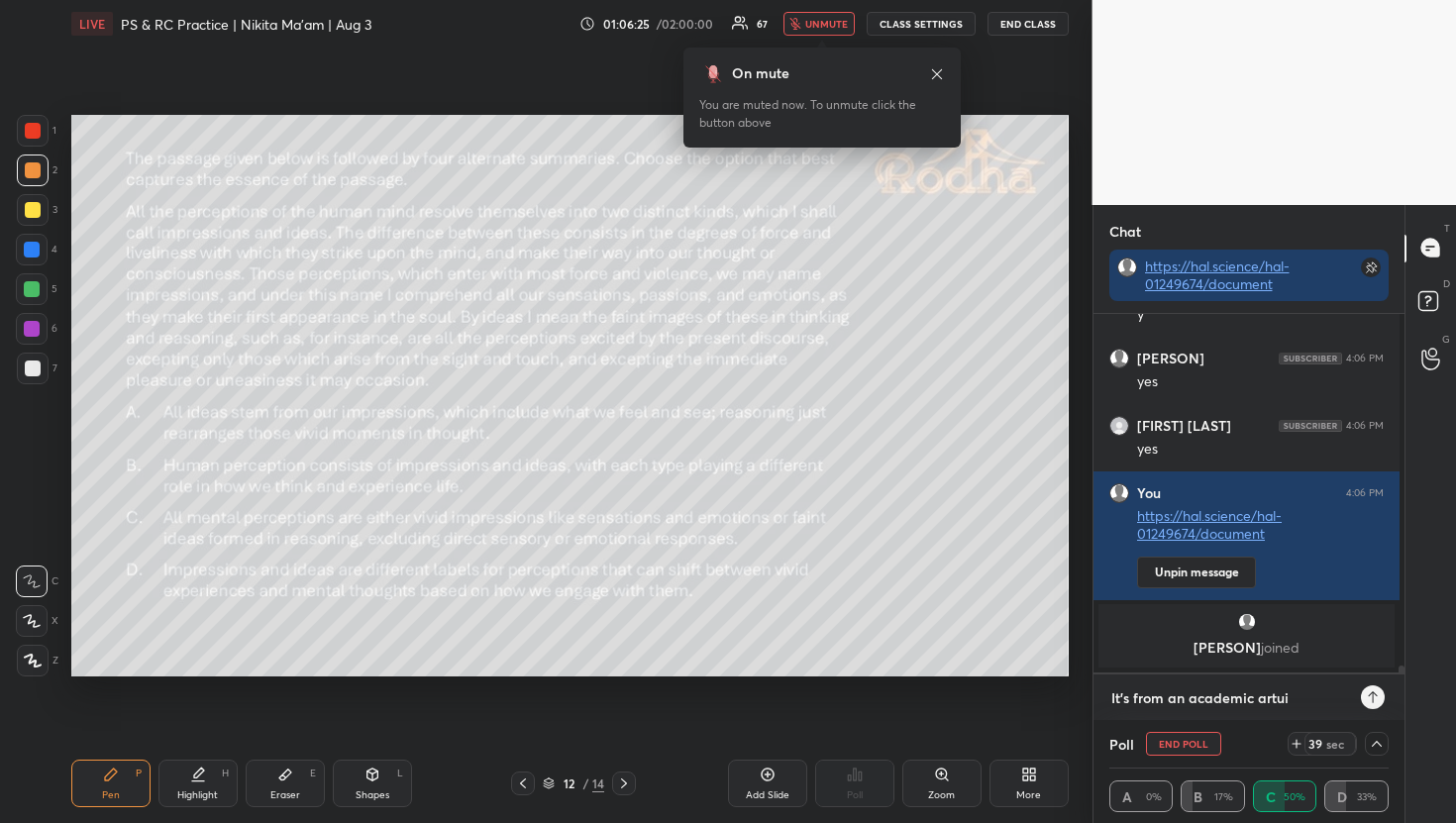 type on "It's from an academic artuic" 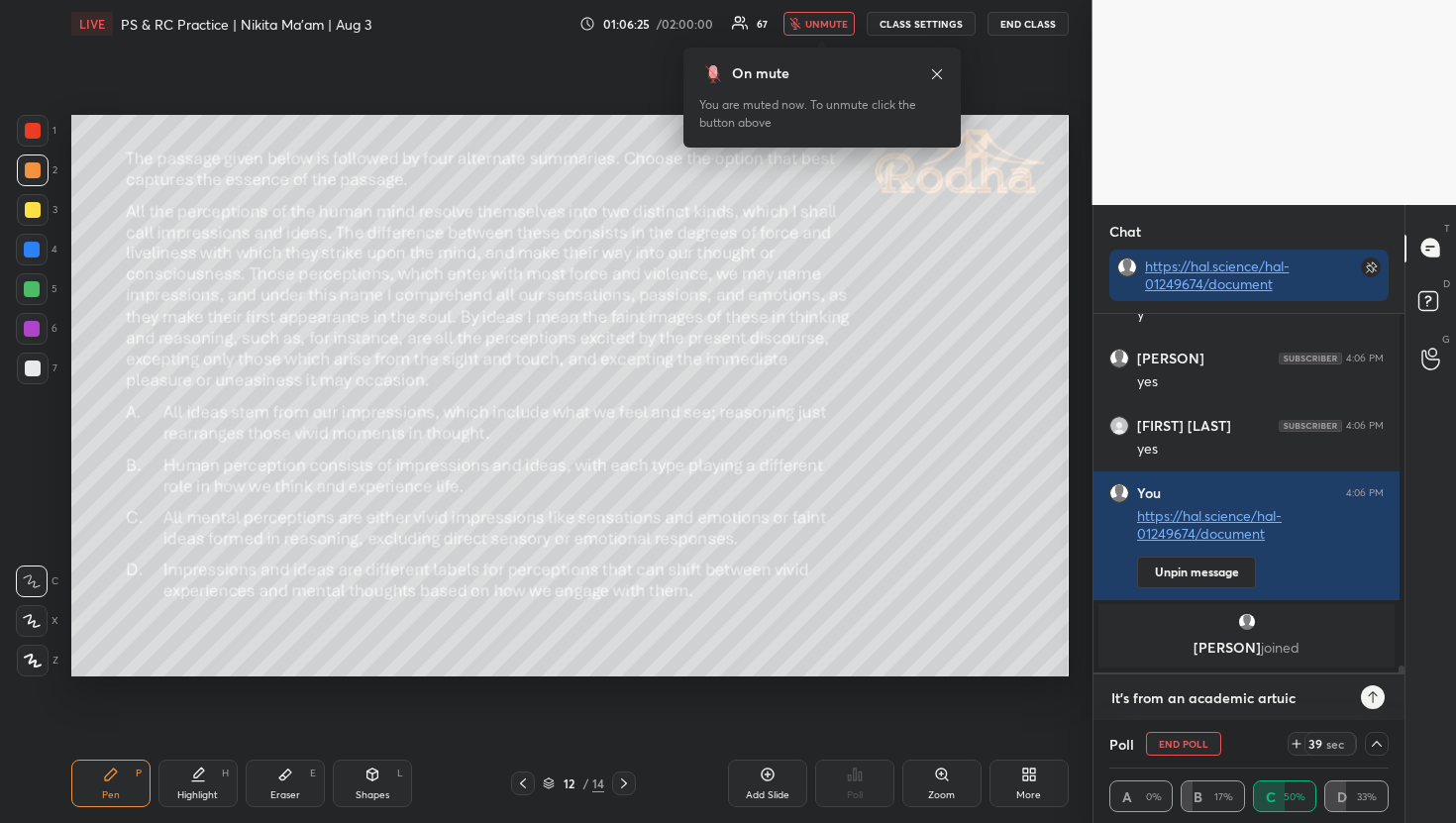type on "It's from an academic artui" 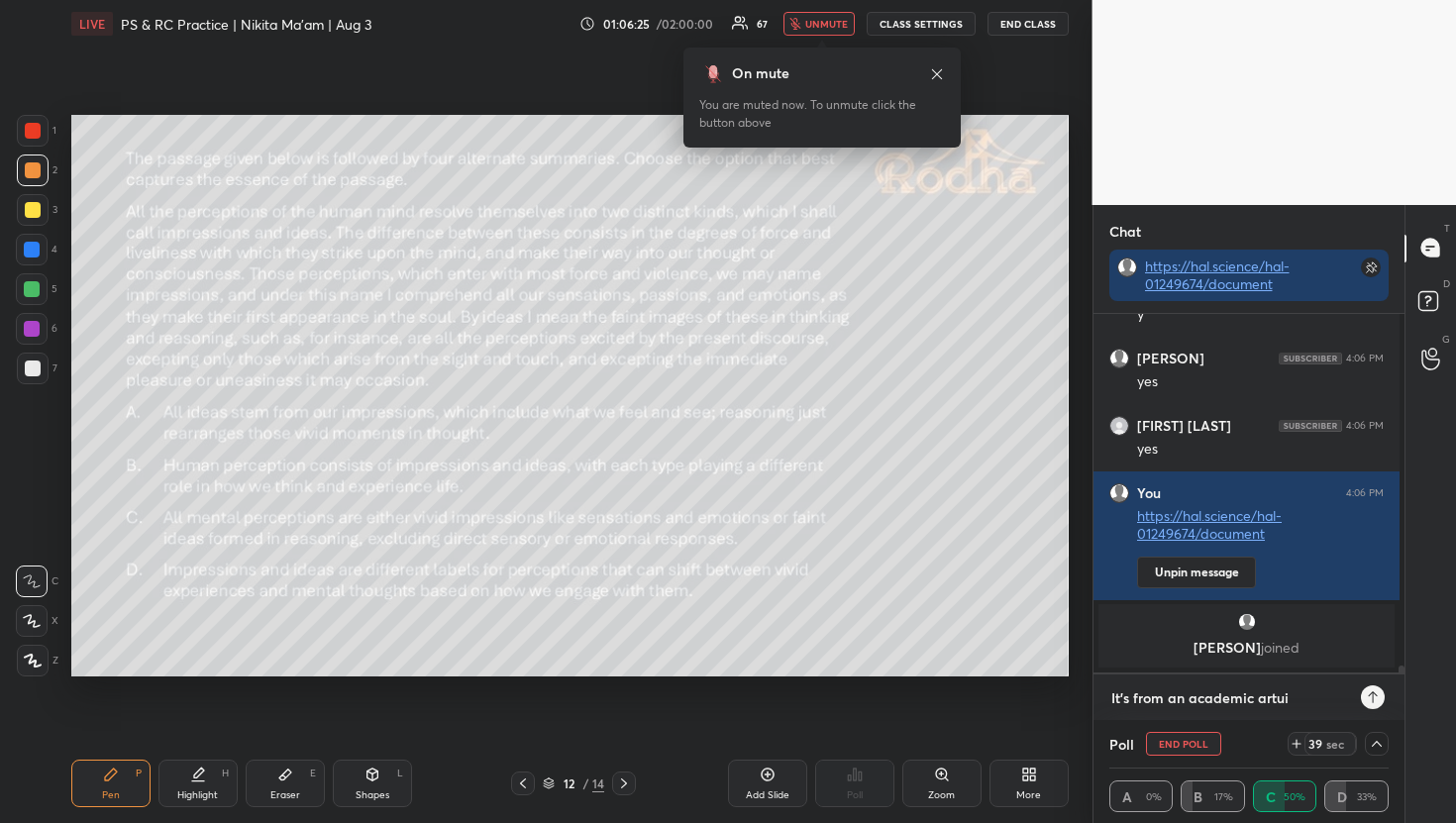 type on "It's from an academic artu" 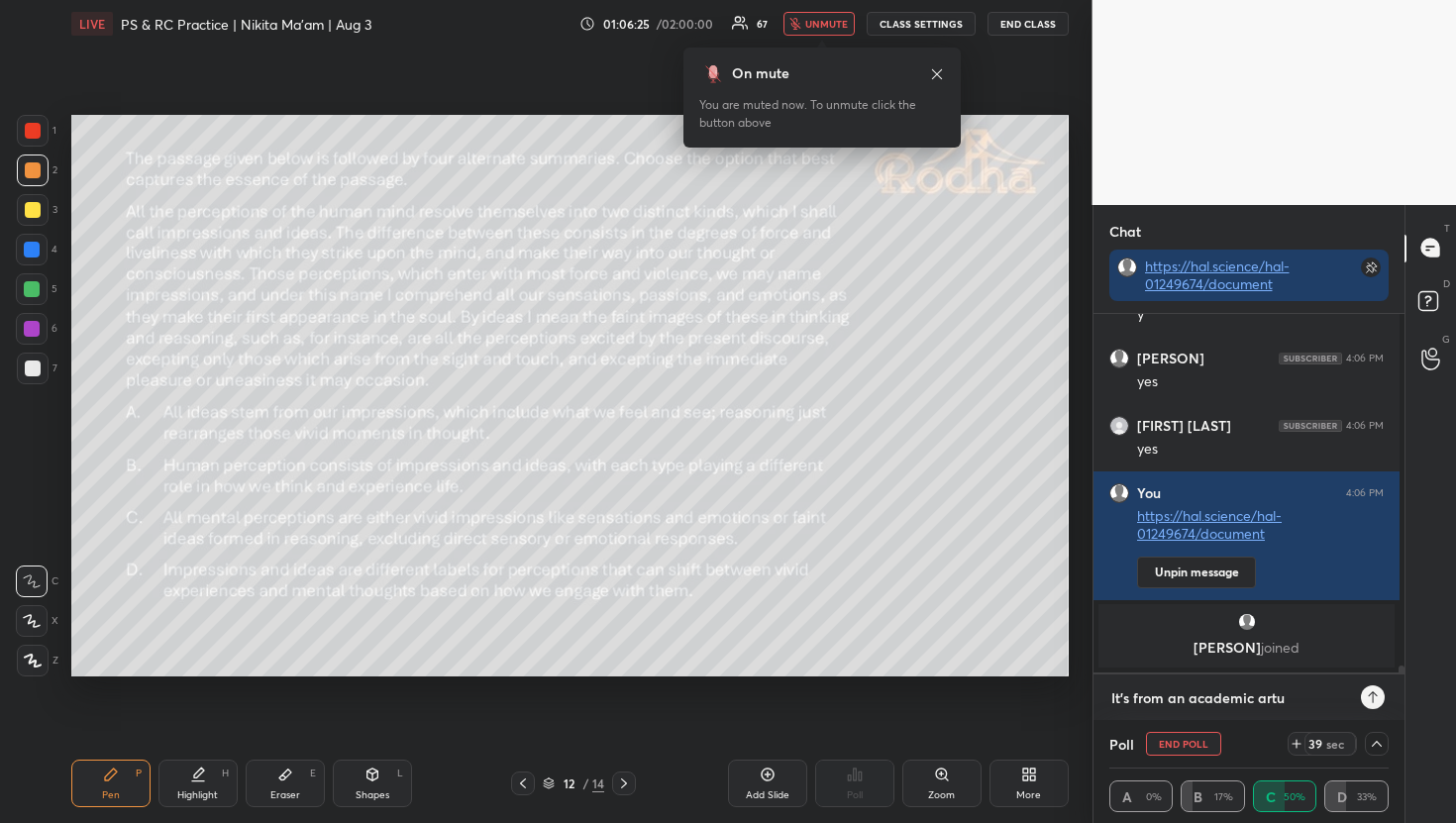 type on "It's from an academic art" 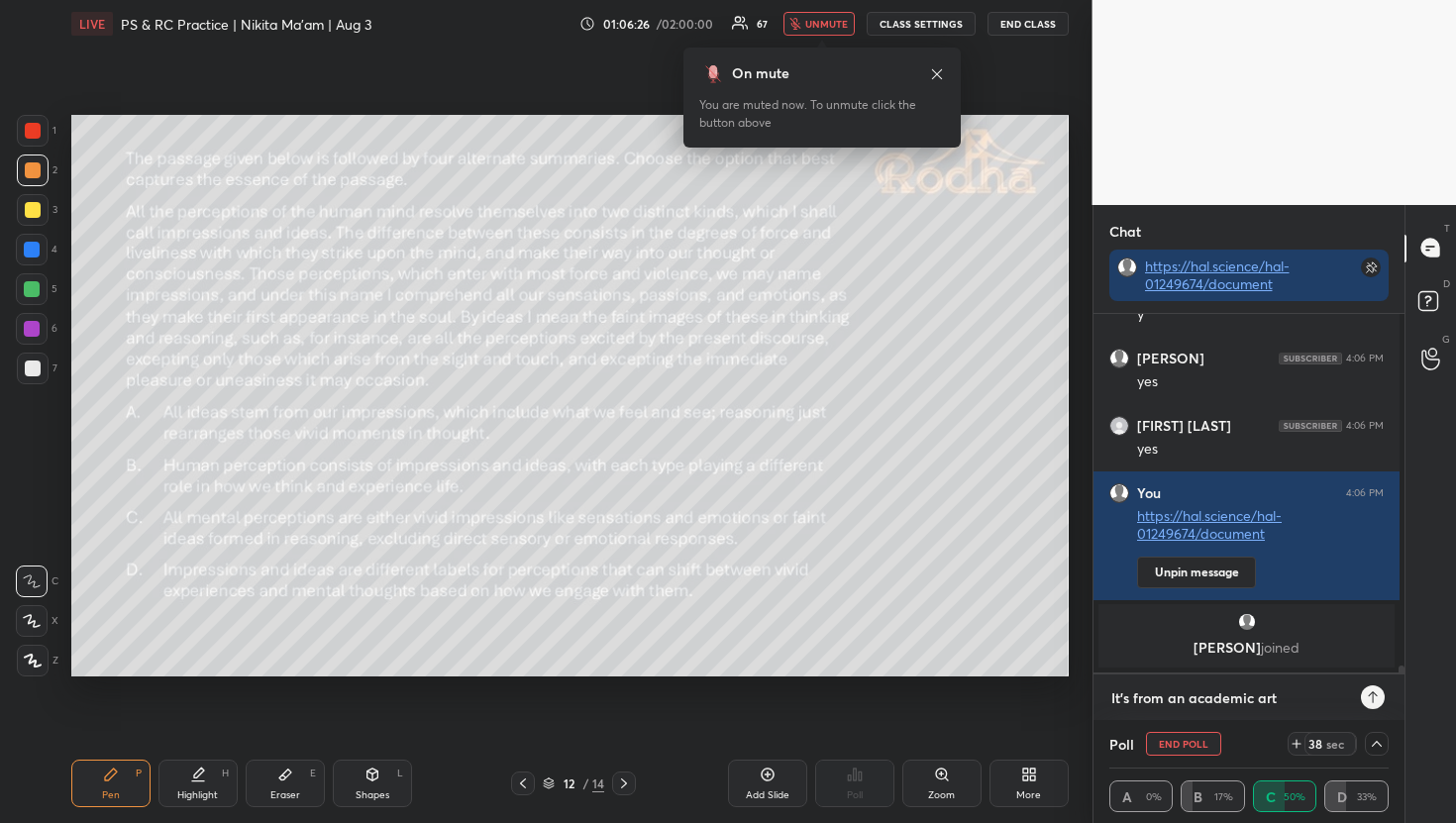 type on "It's from an academic arti" 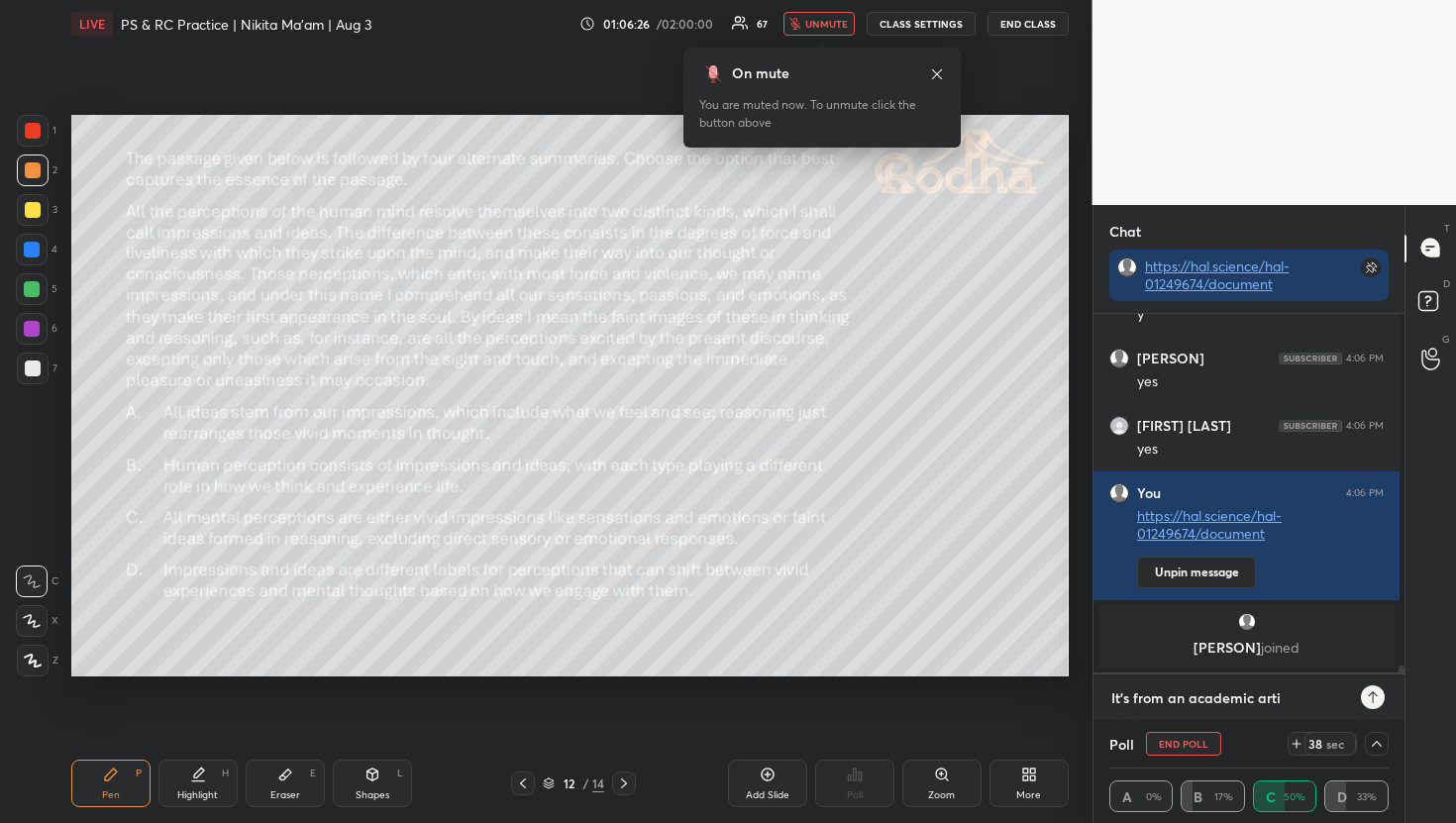 type on "It's from an academic artic" 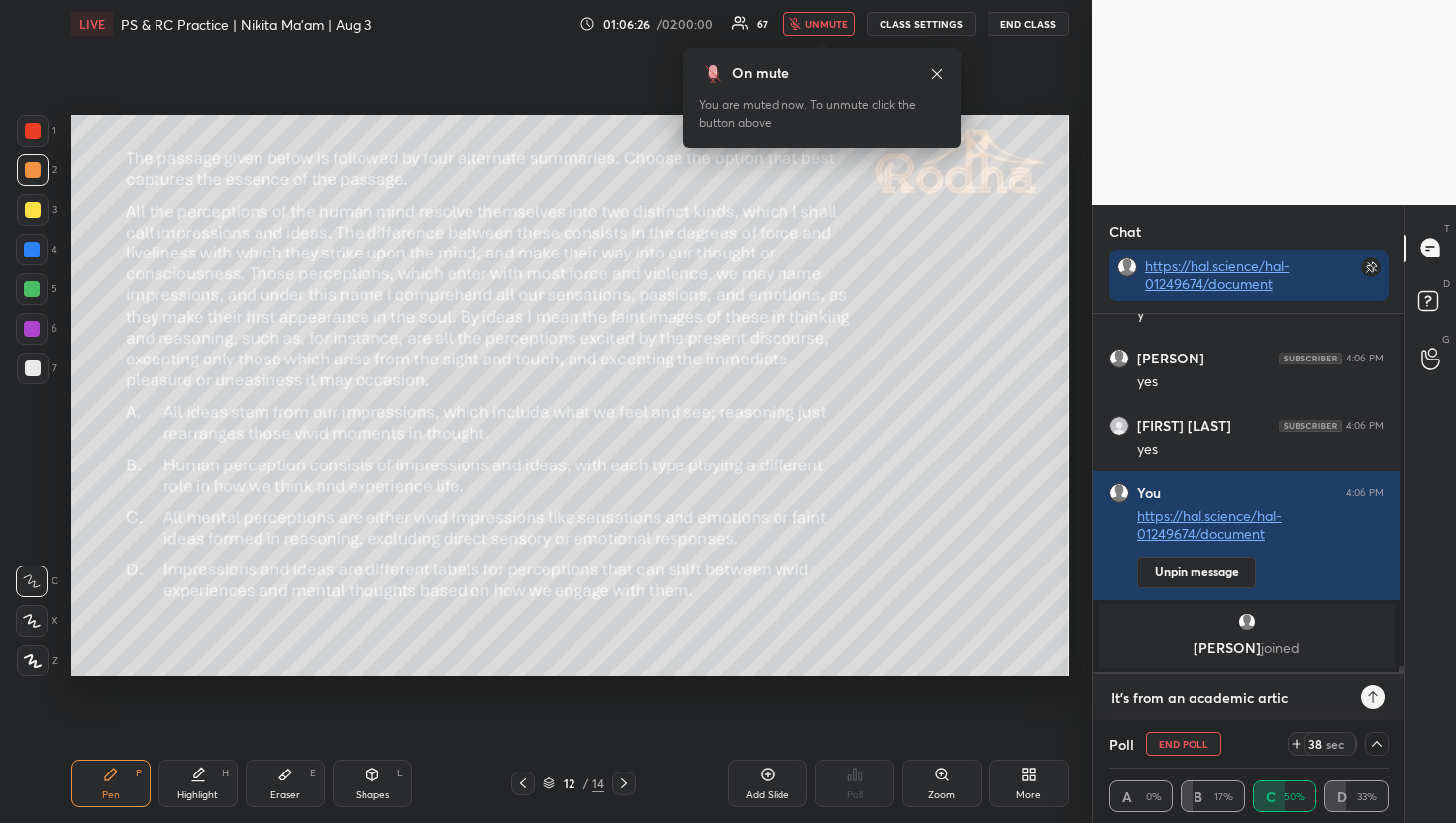 type on "It's from an academic articl" 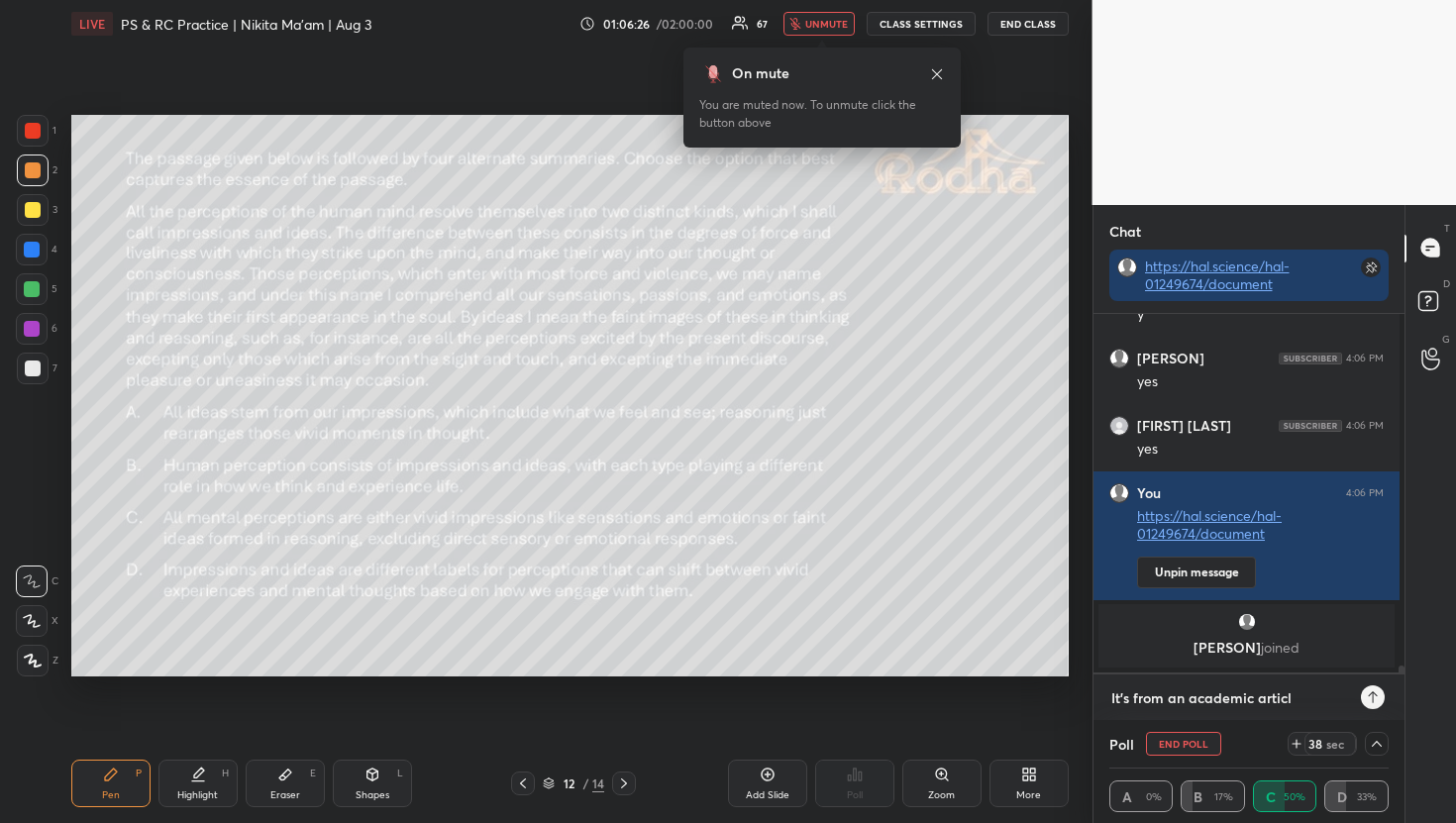 type on "It's from an academic article" 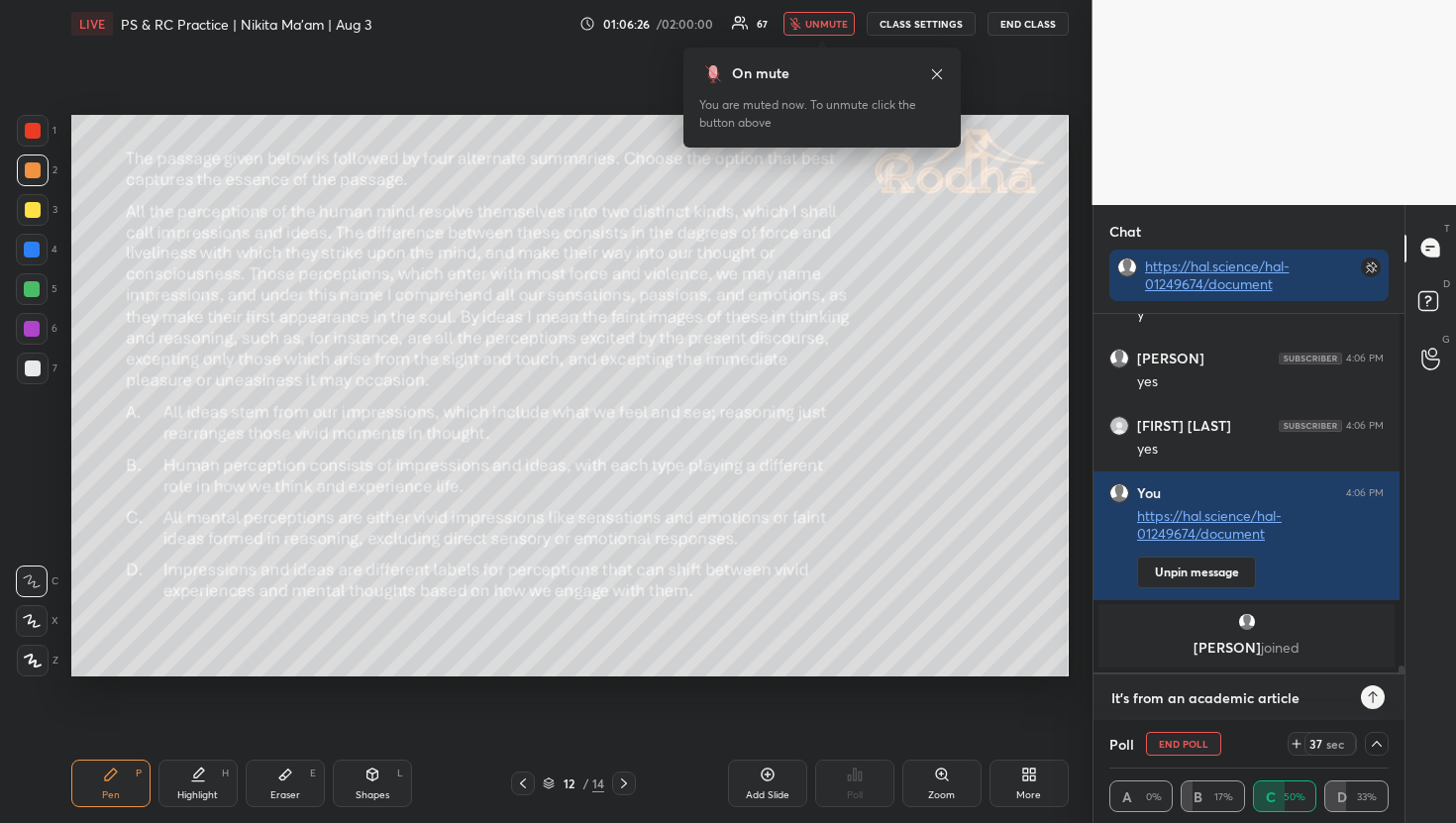 type 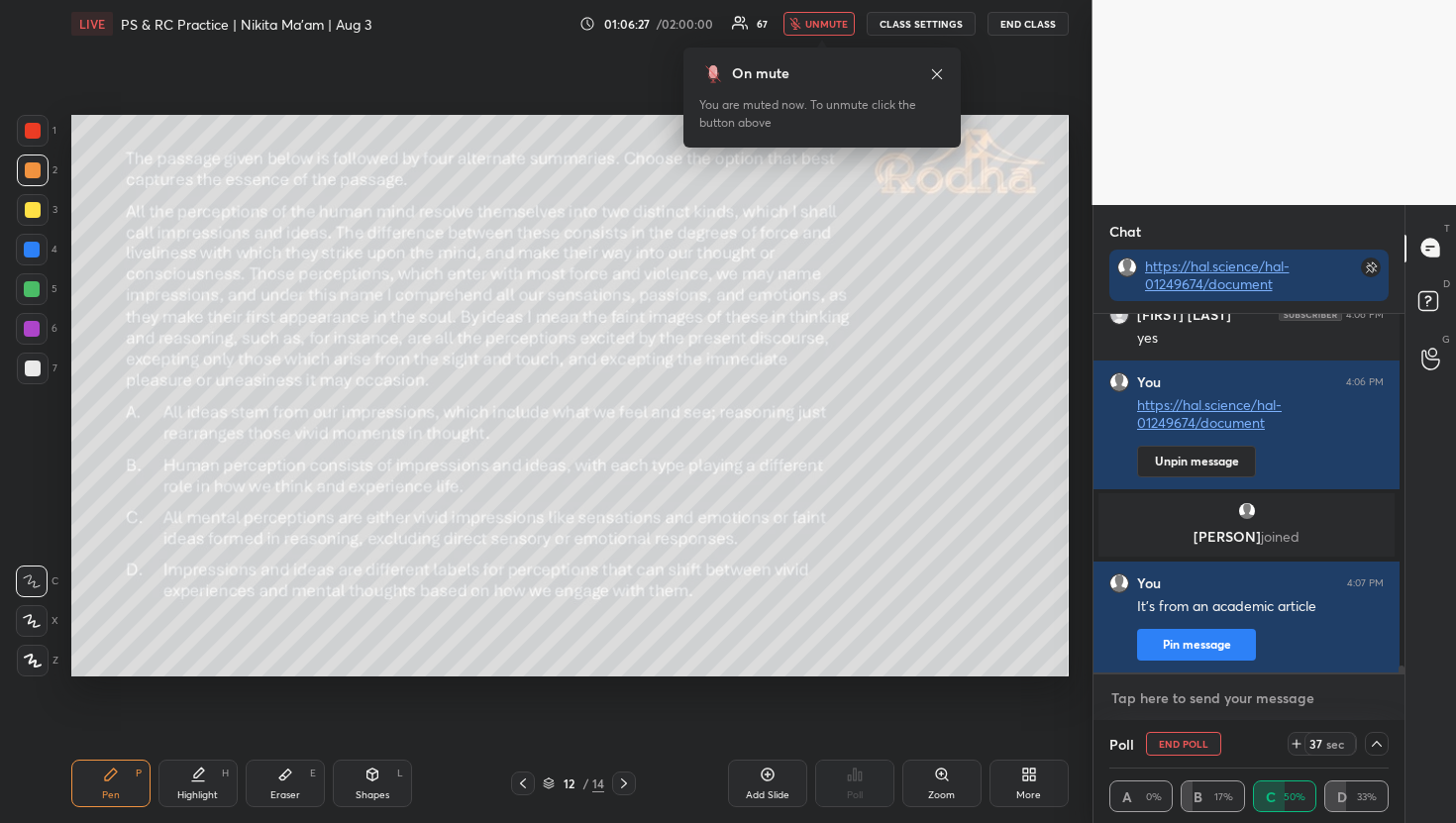scroll, scrollTop: 18431, scrollLeft: 0, axis: vertical 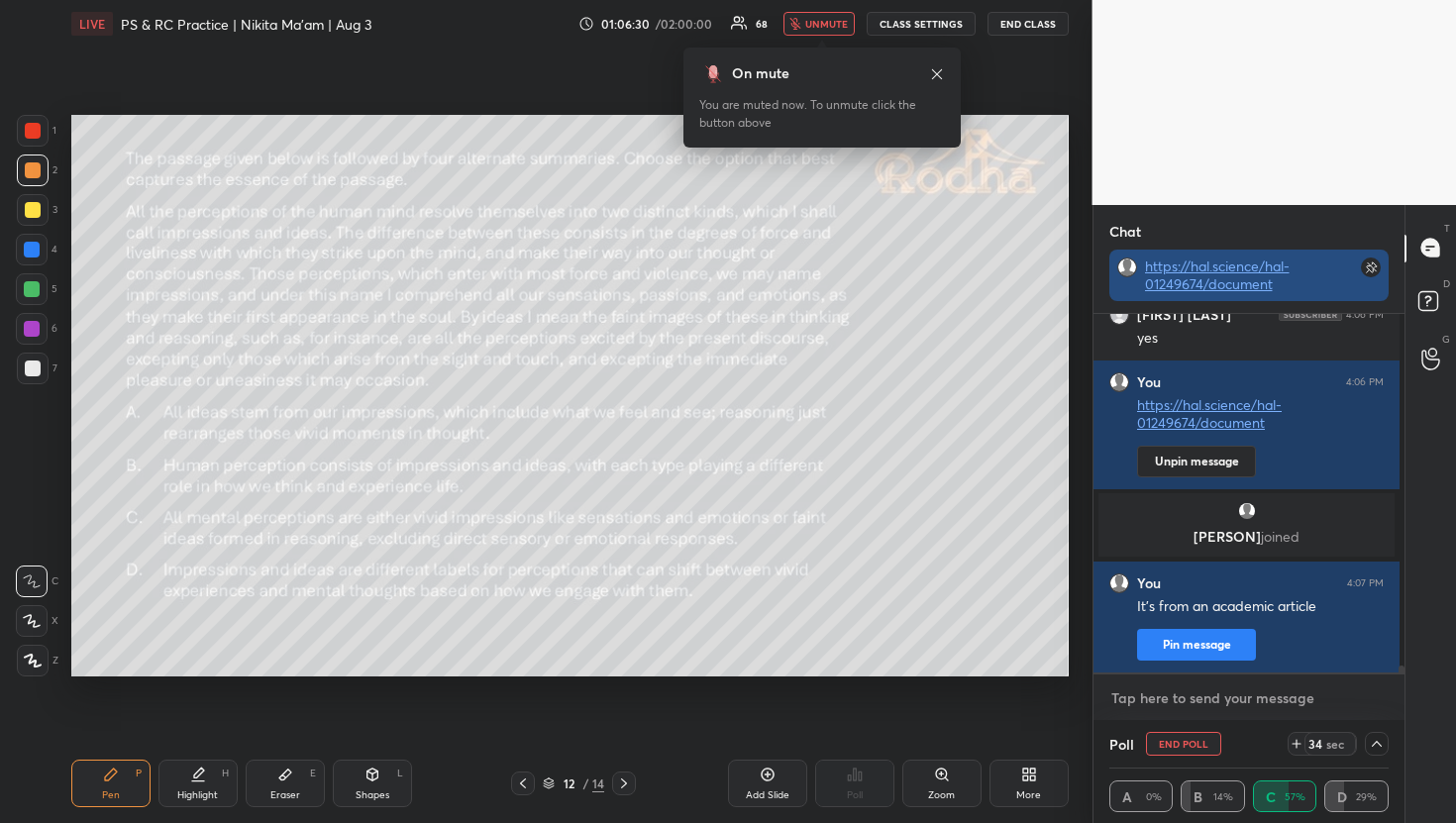 type 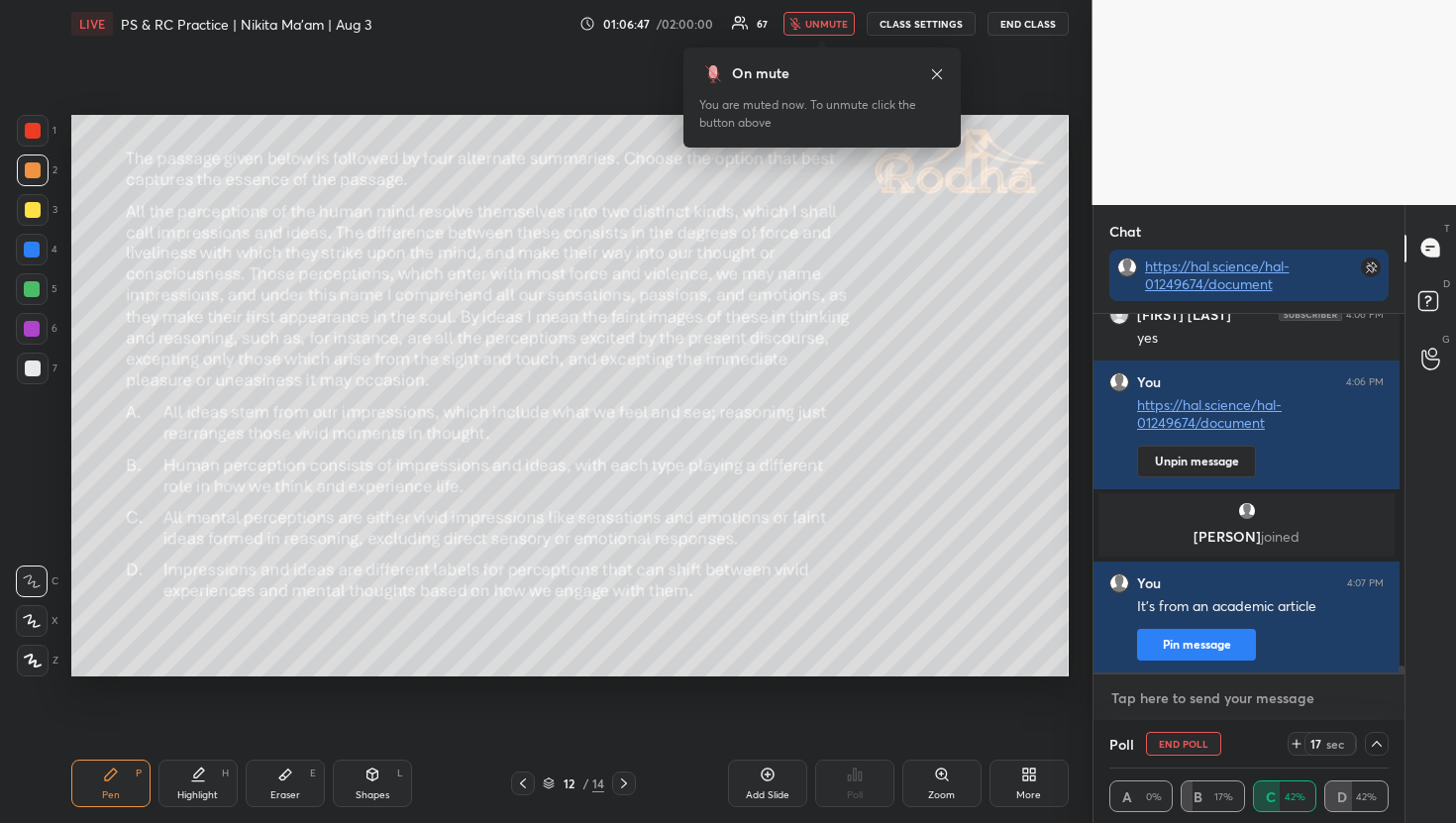 scroll, scrollTop: 18498, scrollLeft: 0, axis: vertical 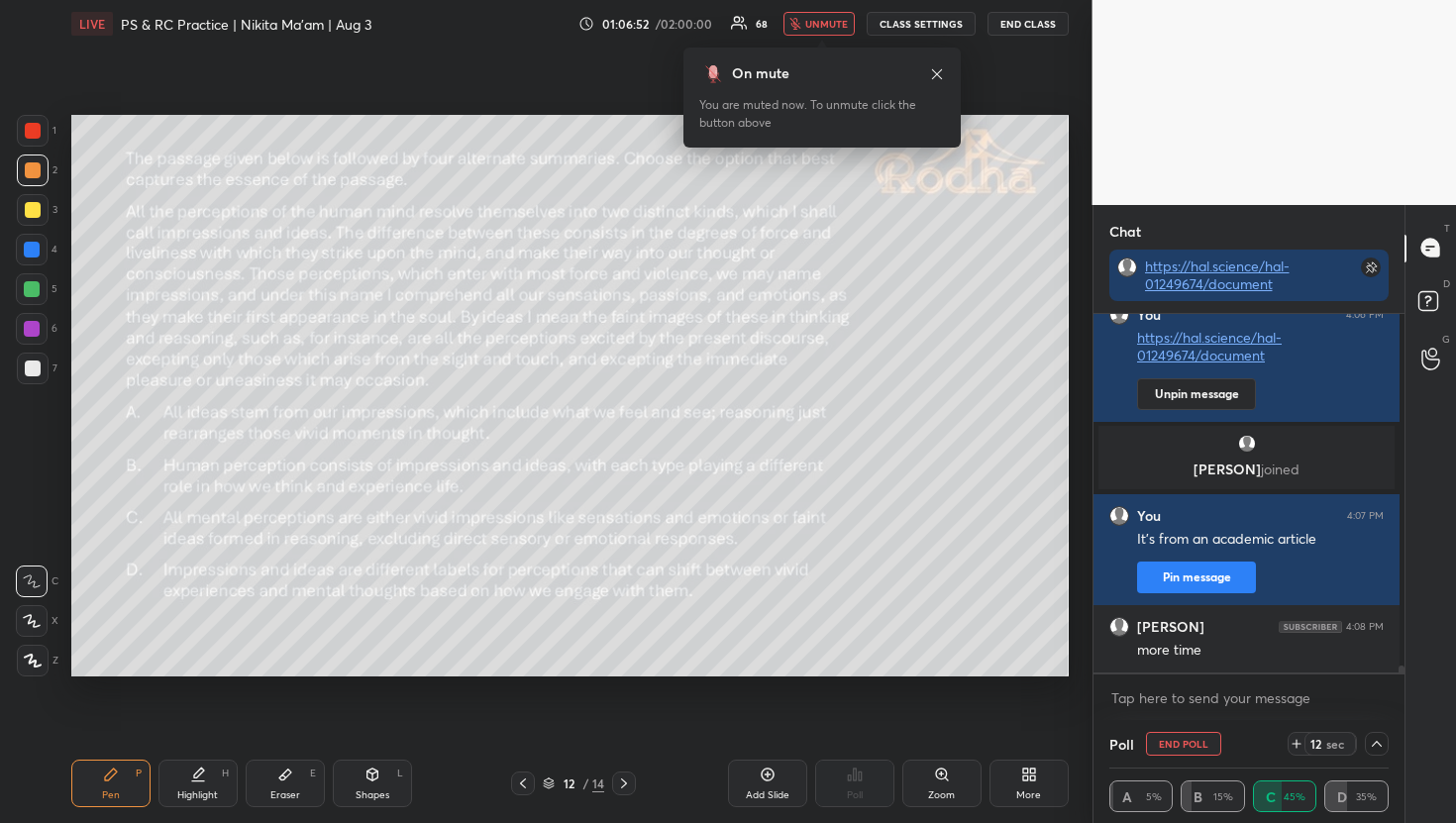 click 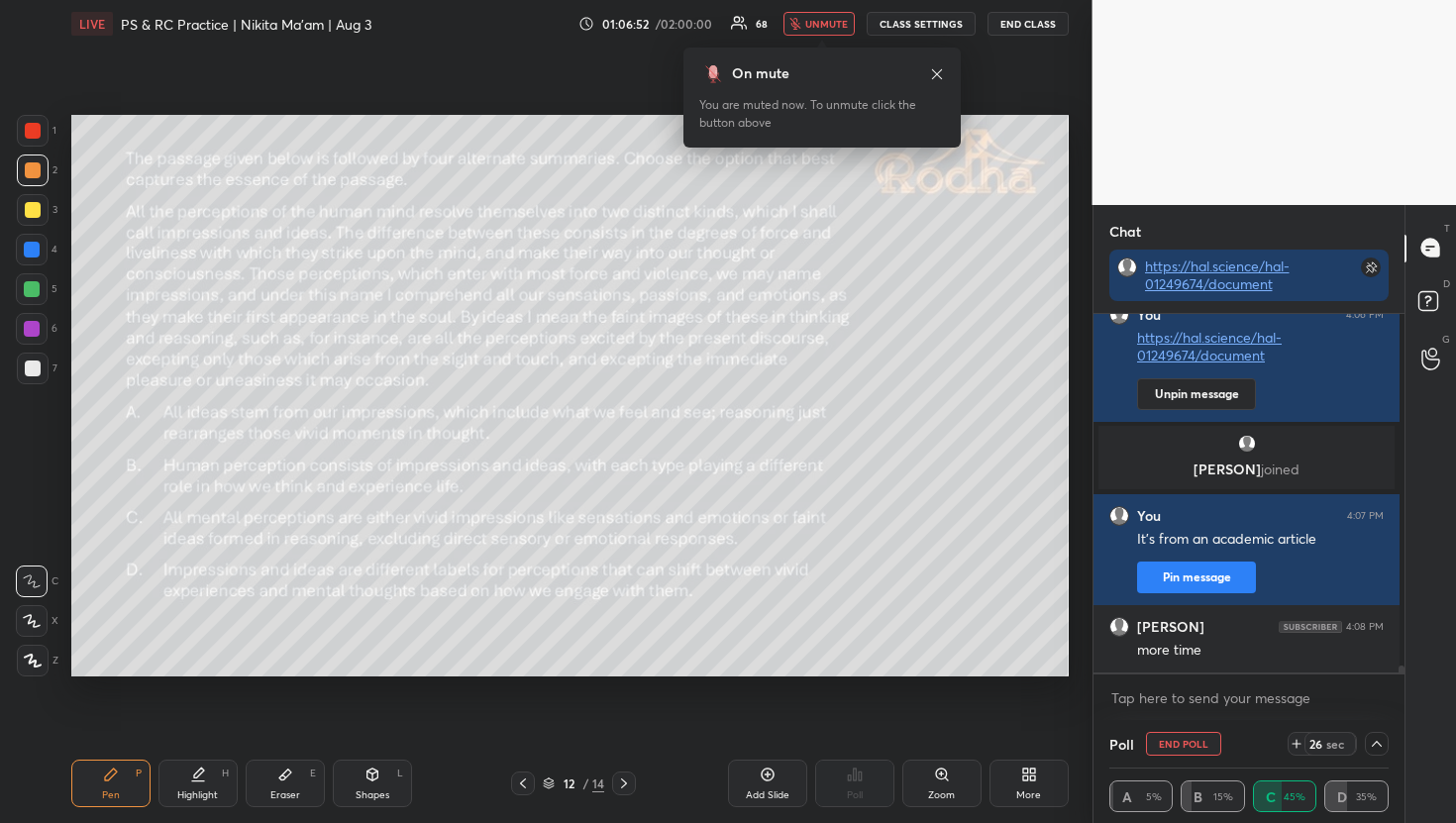 click 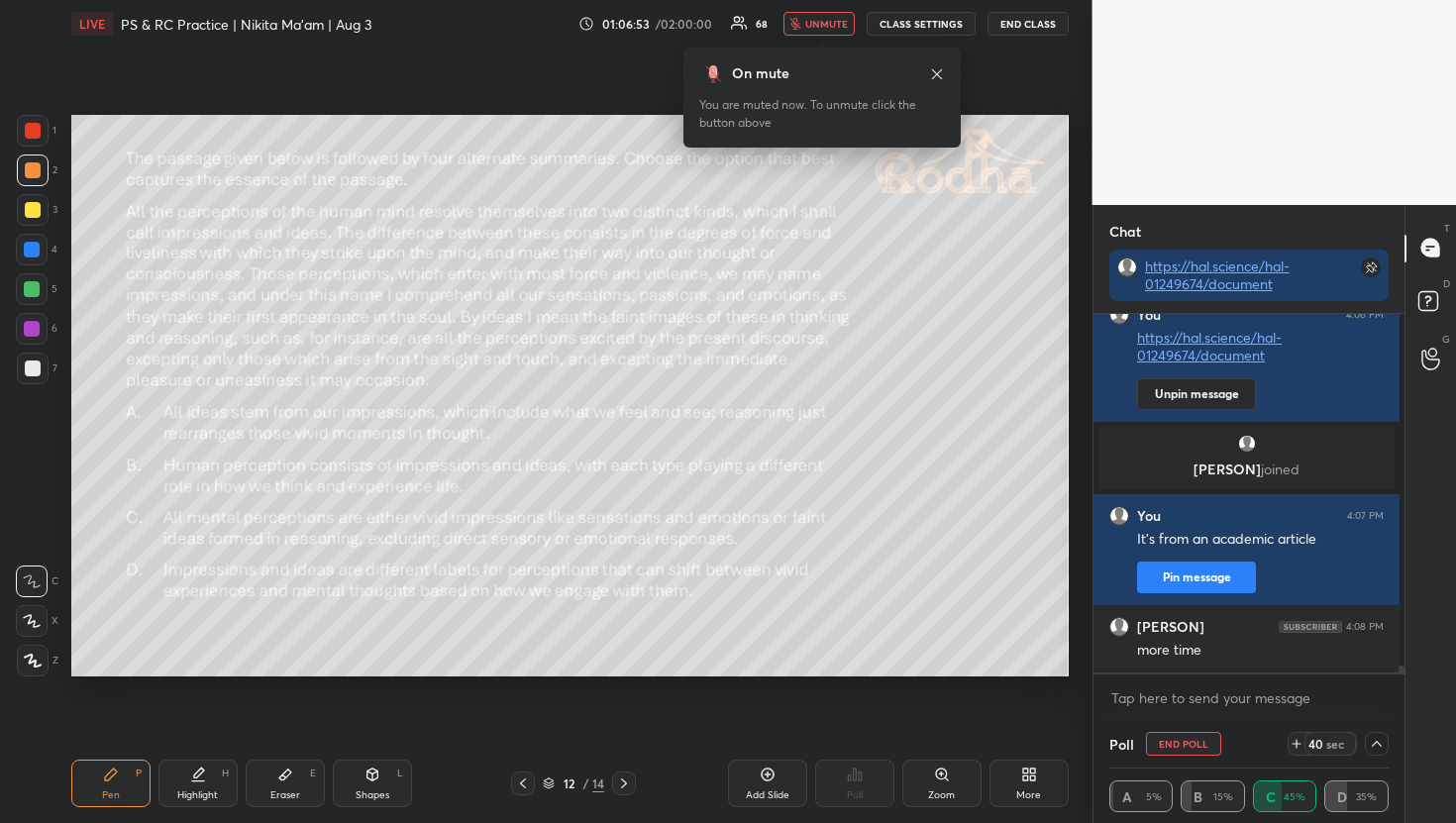 click 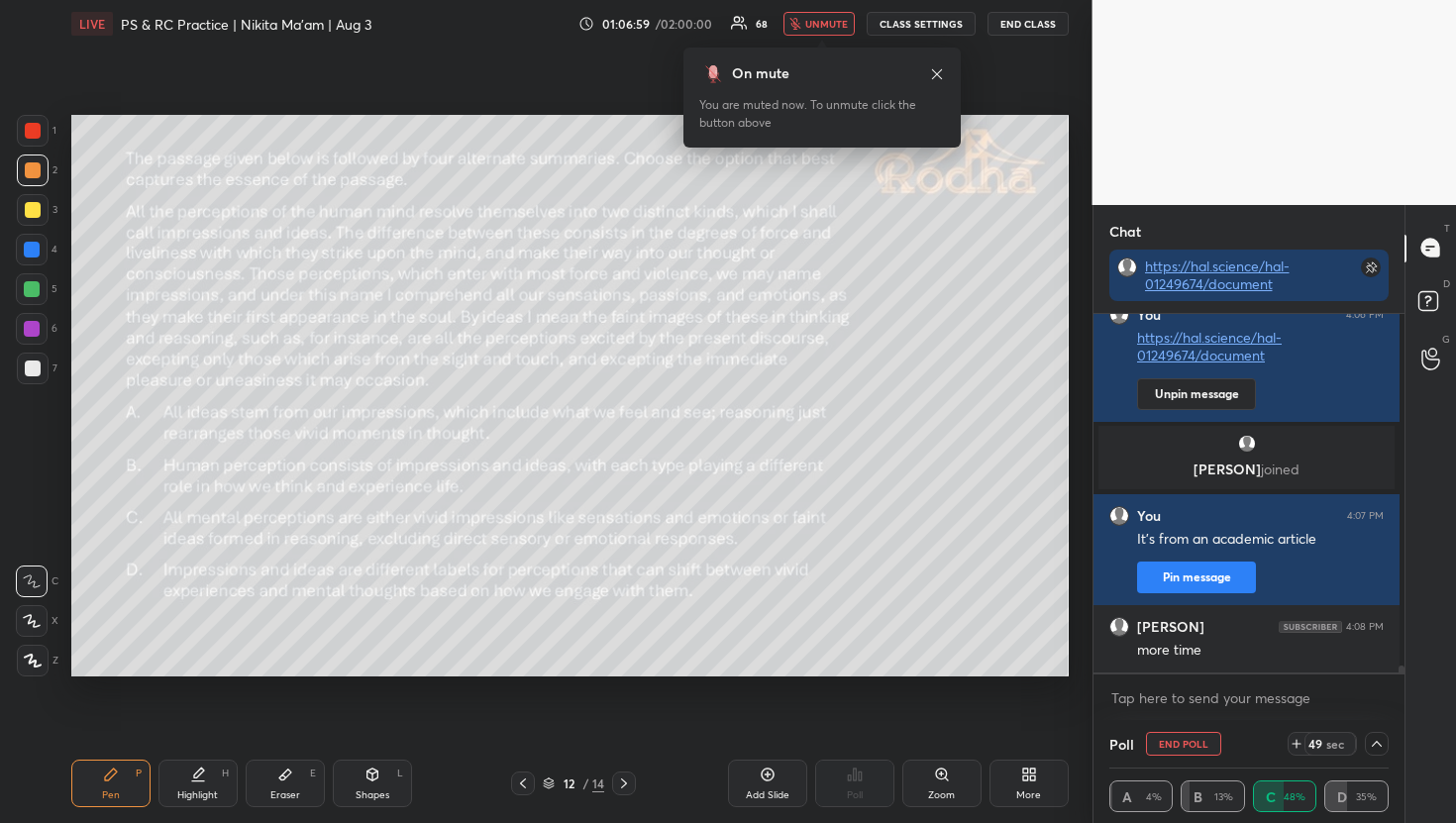scroll, scrollTop: 18619, scrollLeft: 0, axis: vertical 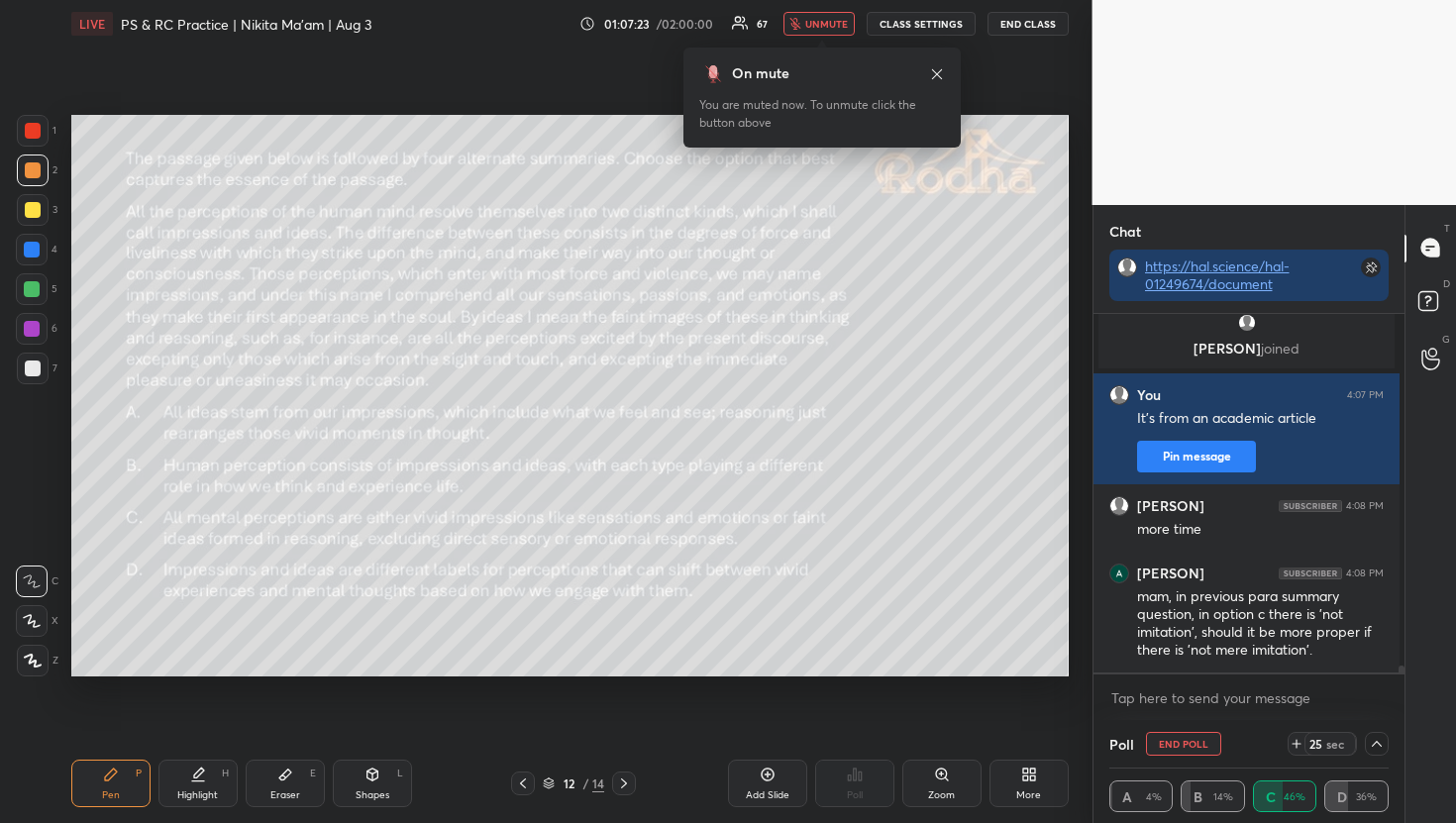 click on "More" at bounding box center (1029, 783) 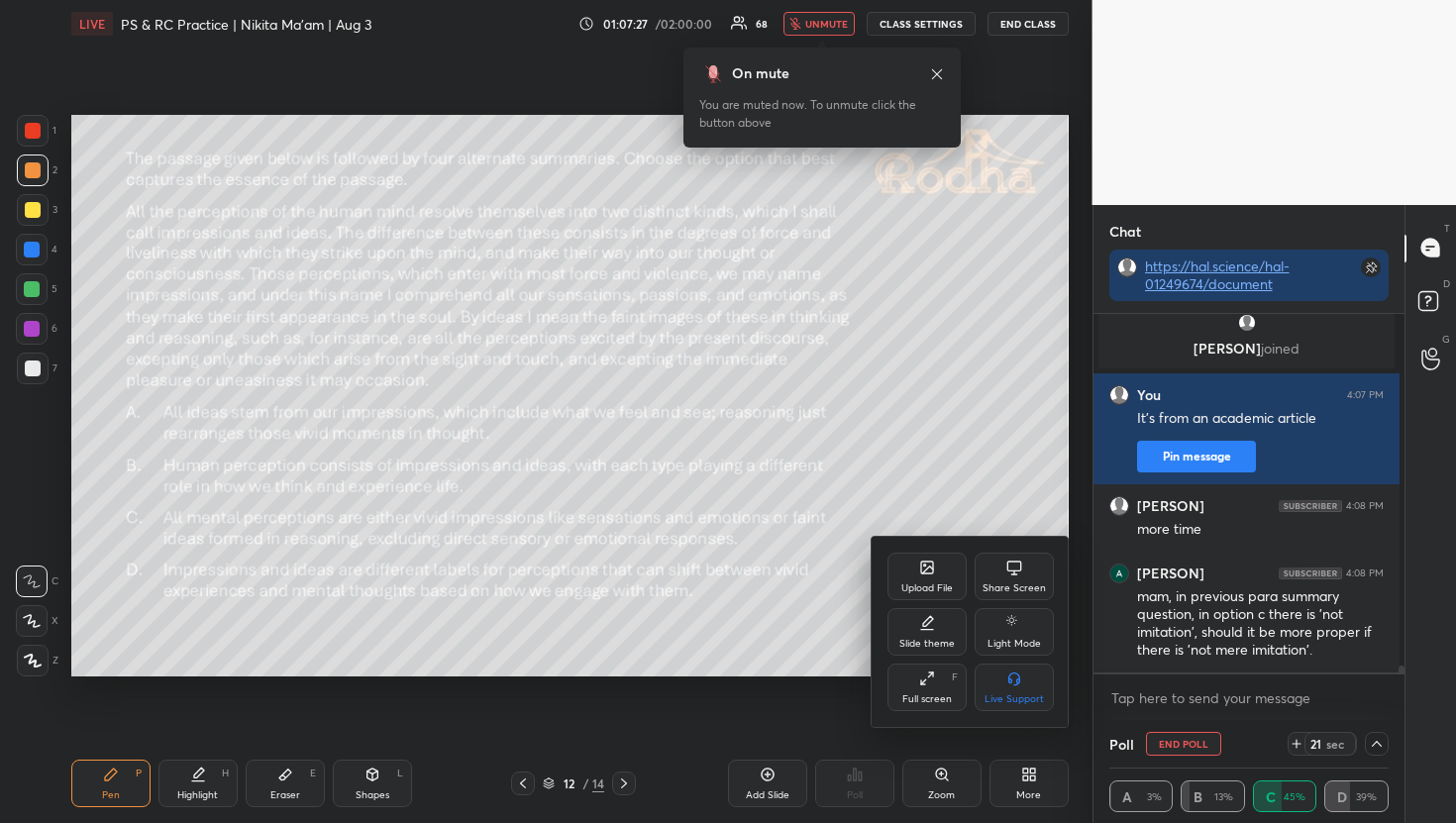 click on "Upload File" at bounding box center [927, 588] 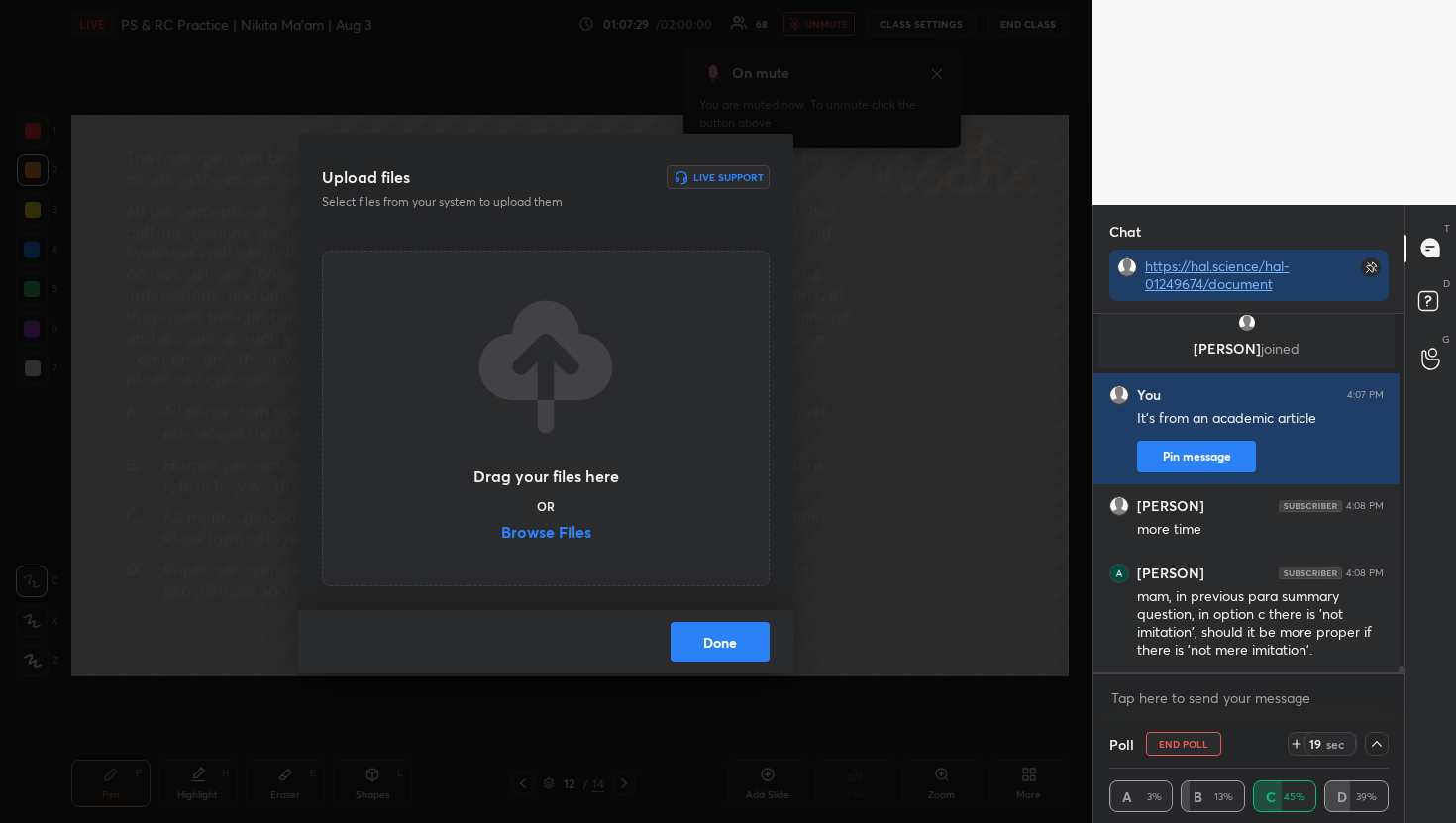 click on "Browse Files" at bounding box center (546, 534) 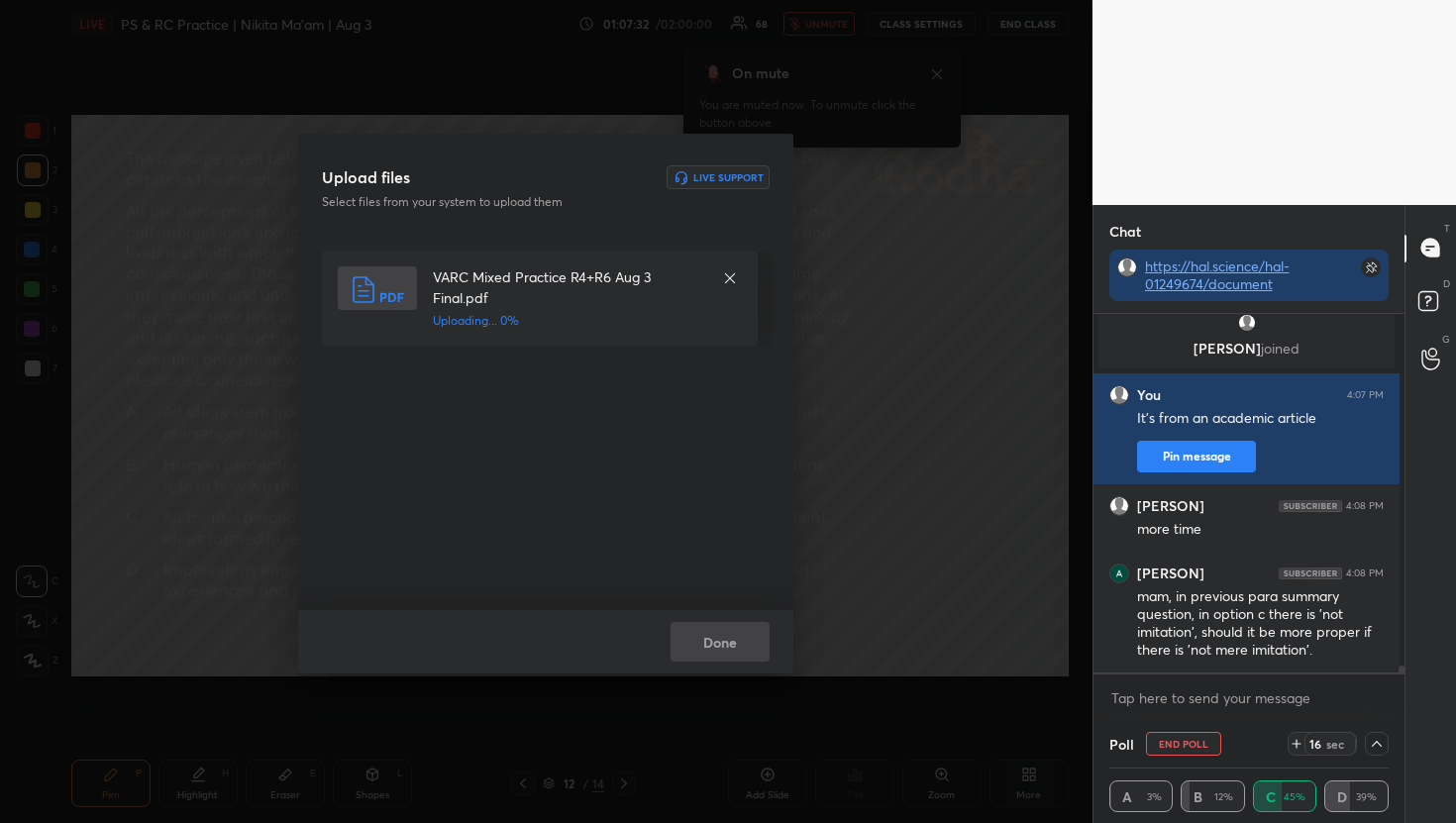 scroll, scrollTop: 18704, scrollLeft: 0, axis: vertical 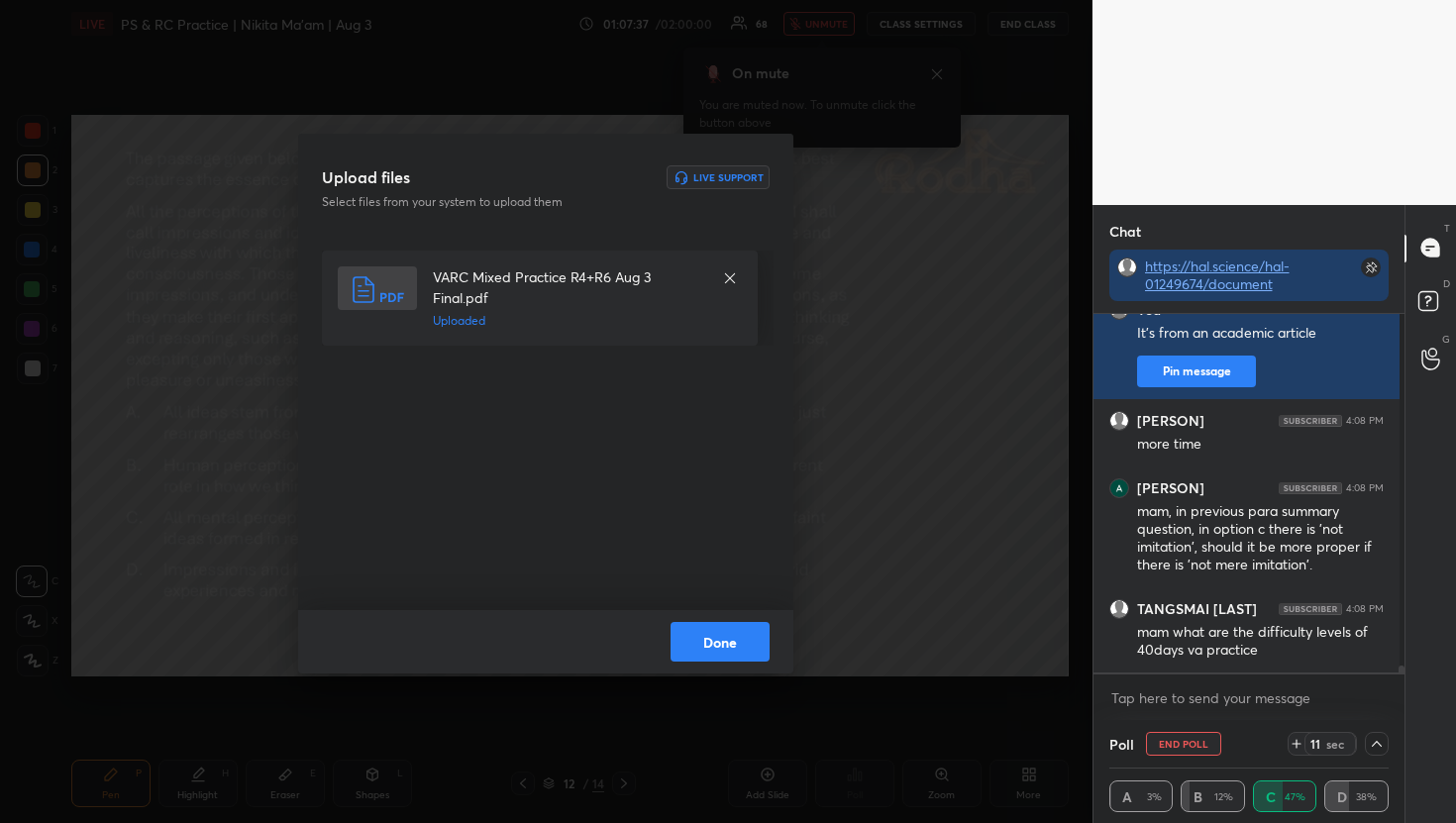 click on "Done" at bounding box center [720, 642] 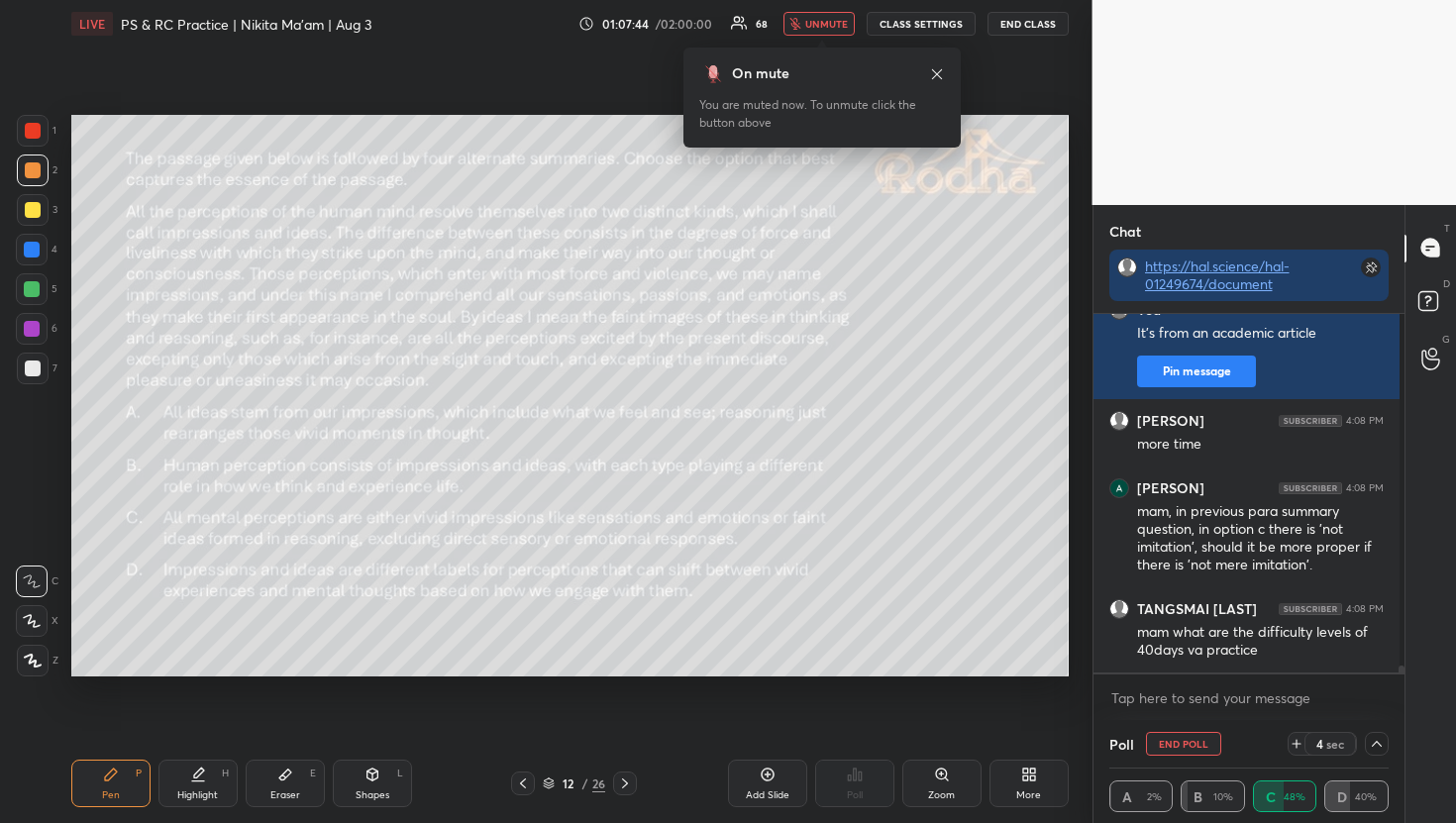 click on "unmute" at bounding box center (819, 24) 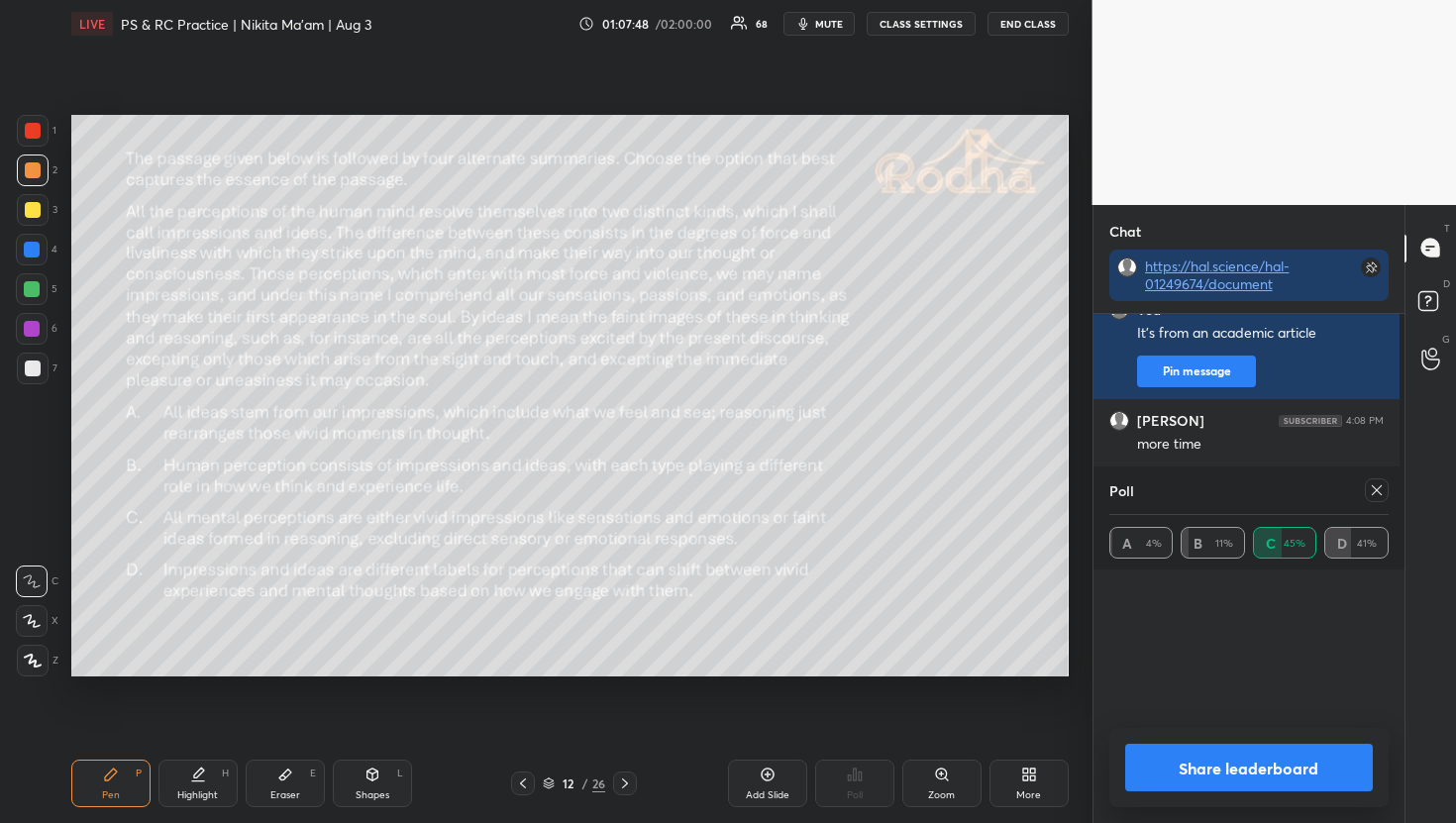 scroll, scrollTop: 6, scrollLeft: 7, axis: both 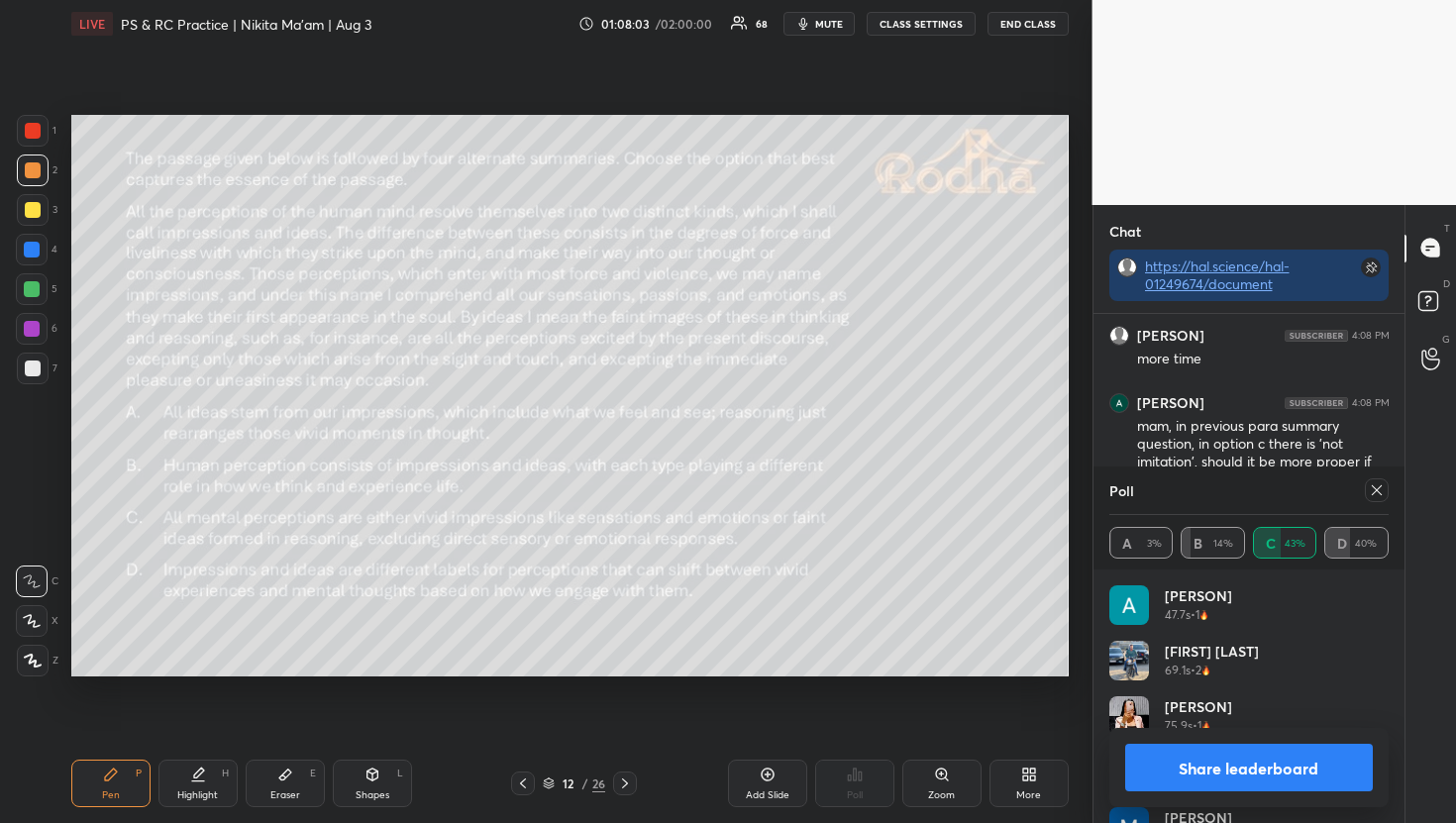 click 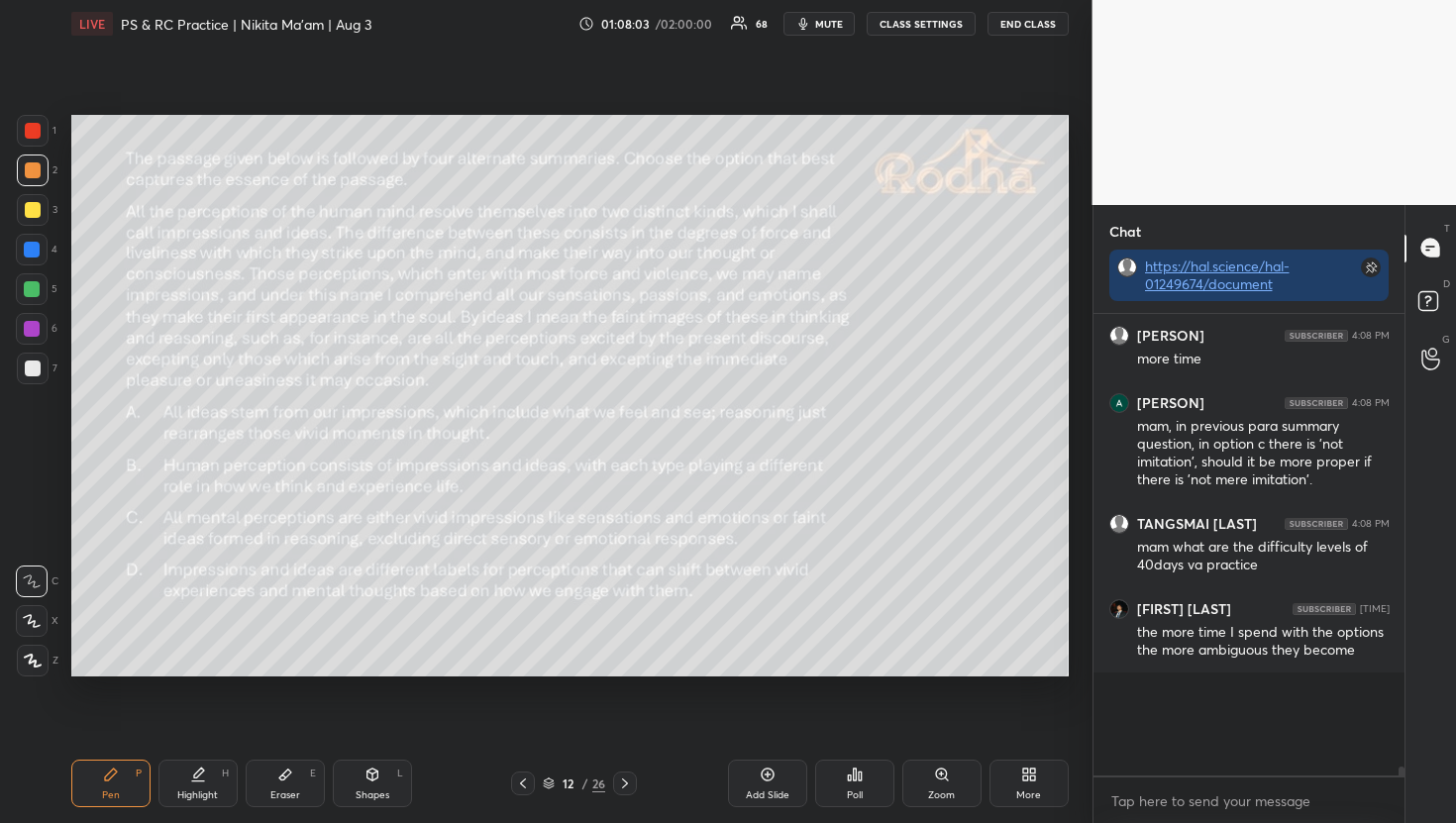 scroll, scrollTop: 385, scrollLeft: 299, axis: both 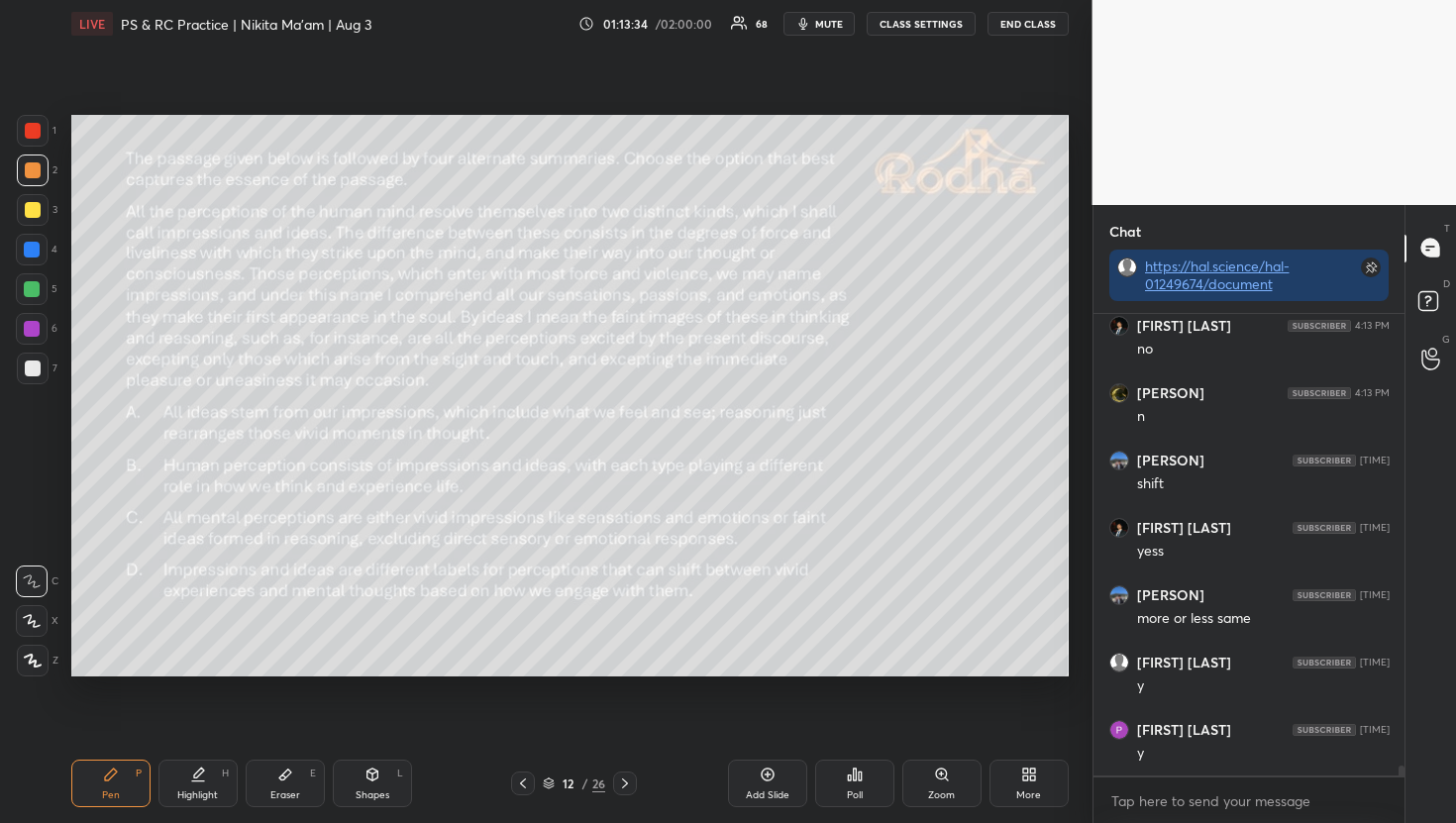 click on "Setting up your live class Poll for   secs No correct answer Start poll" at bounding box center [570, 395] 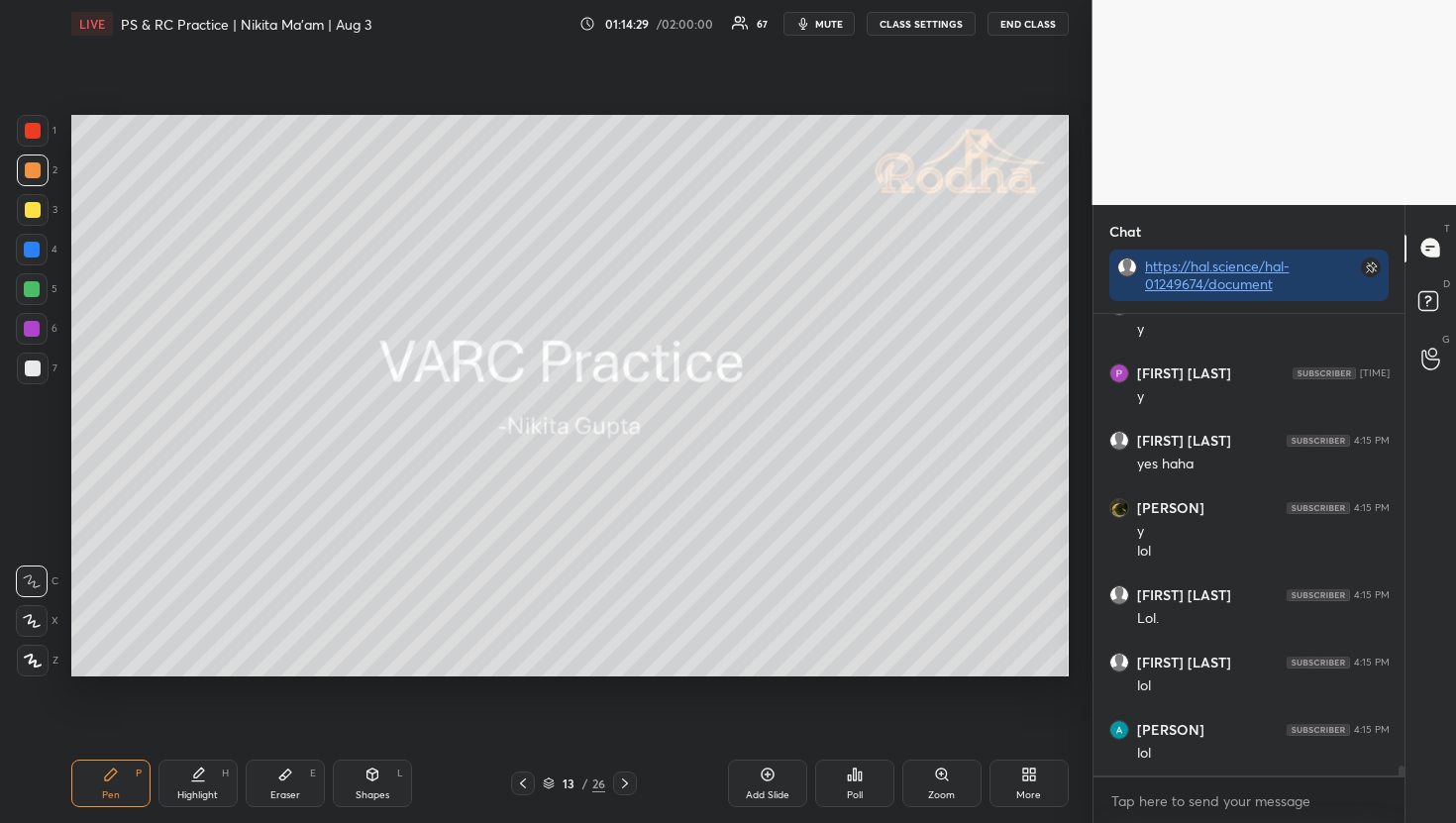 scroll, scrollTop: 20598, scrollLeft: 0, axis: vertical 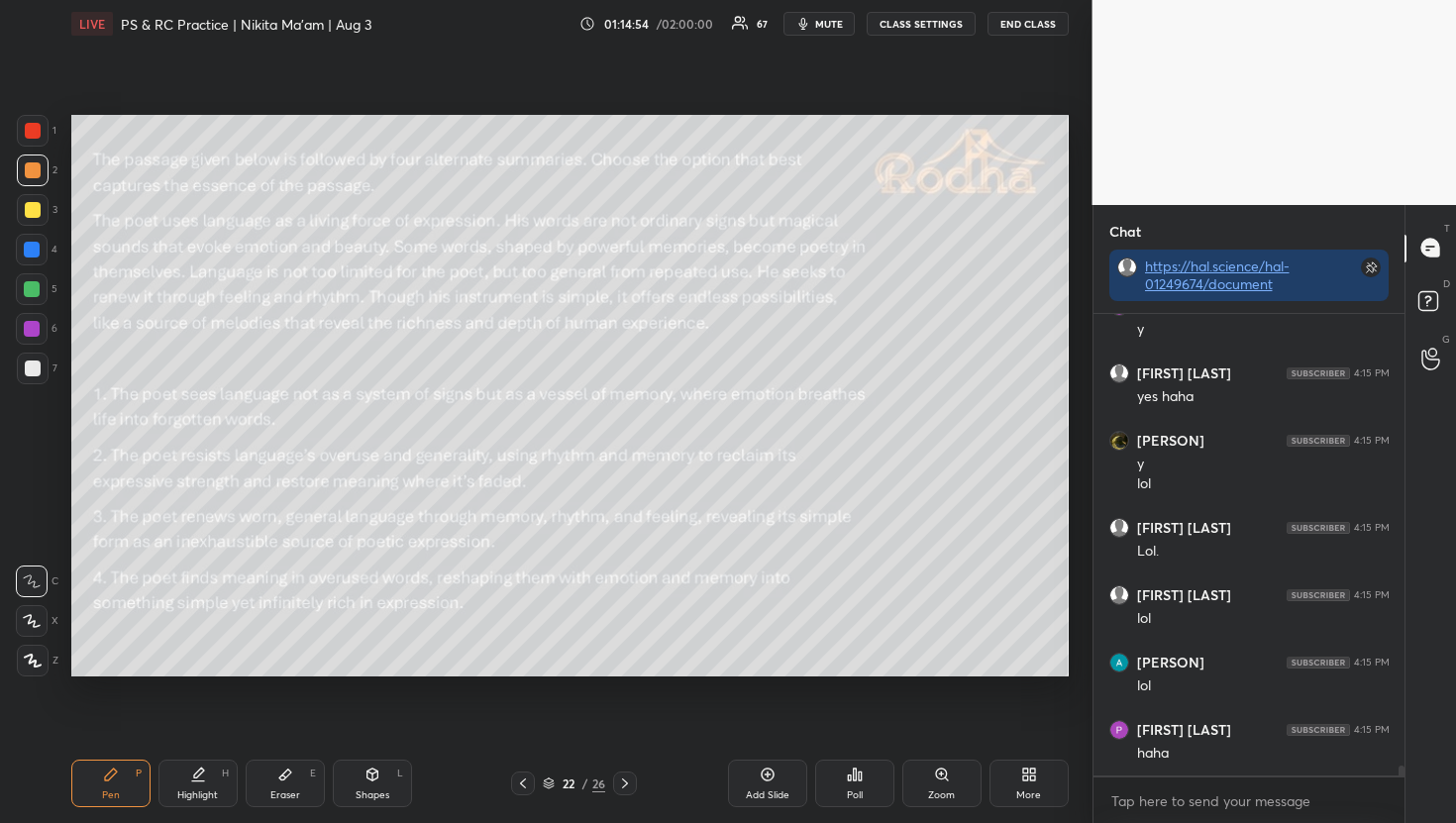 click 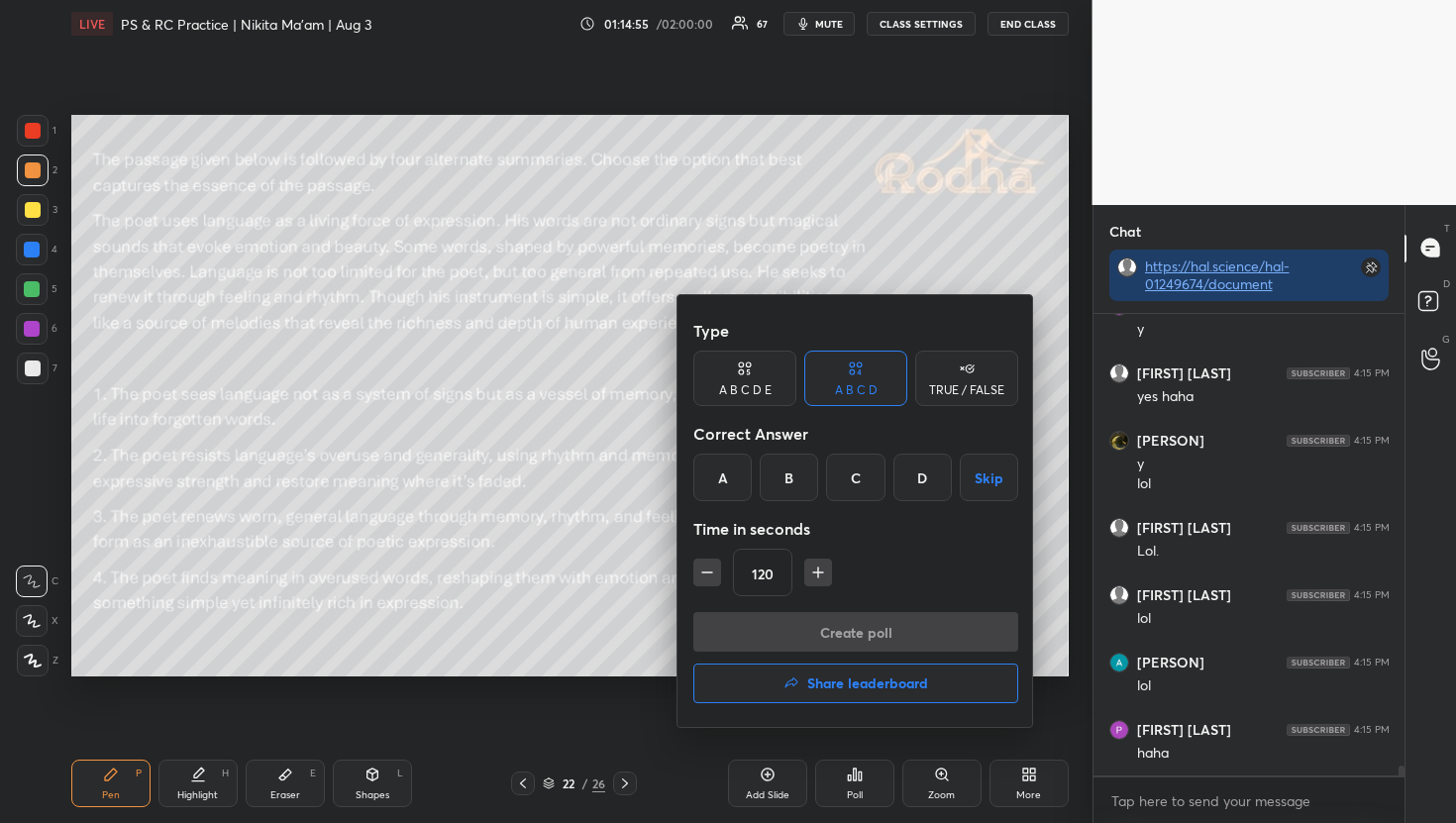 click on "C" at bounding box center (855, 477) 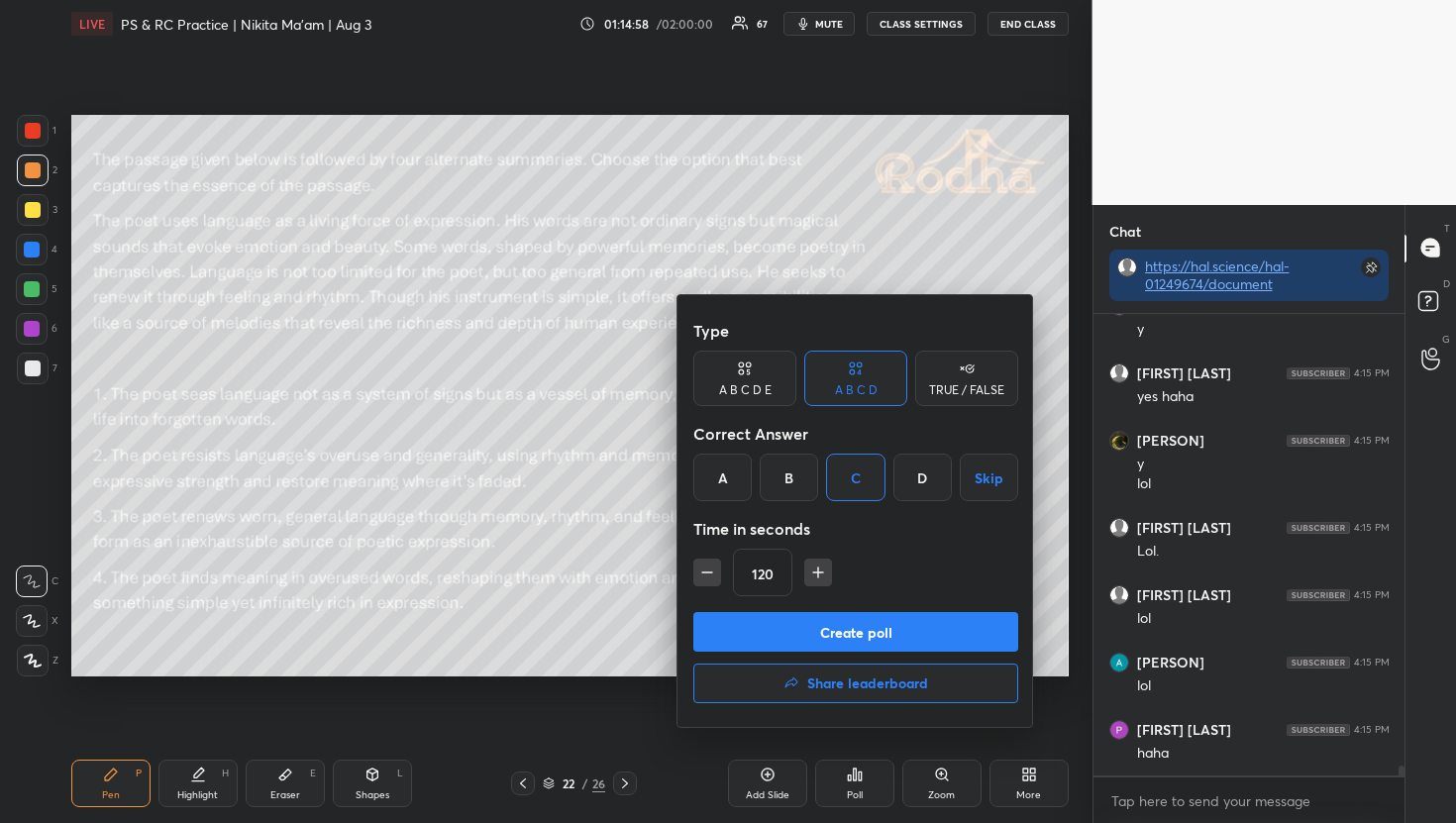 click on "Create poll" at bounding box center (856, 632) 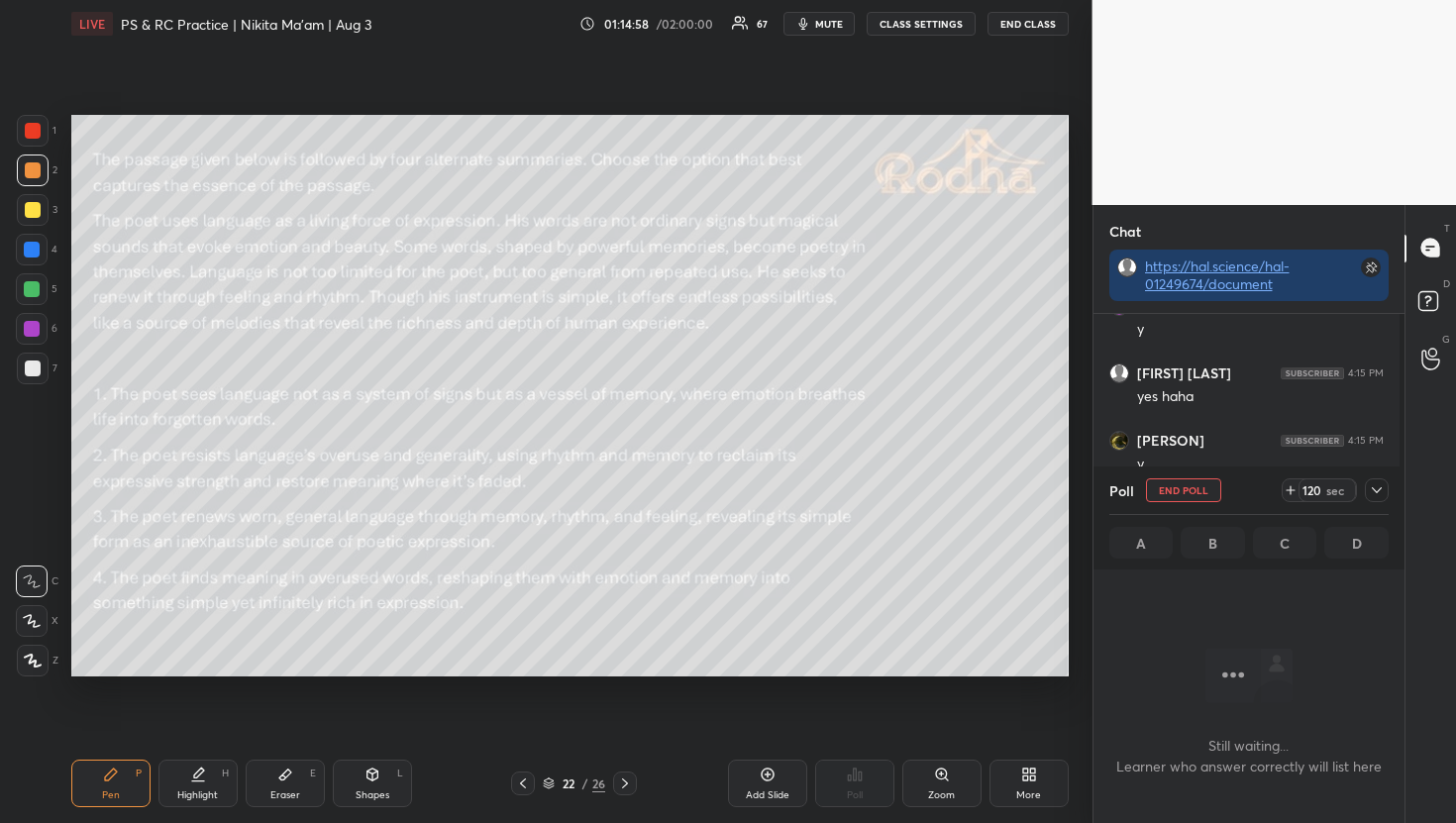scroll, scrollTop: 369, scrollLeft: 299, axis: both 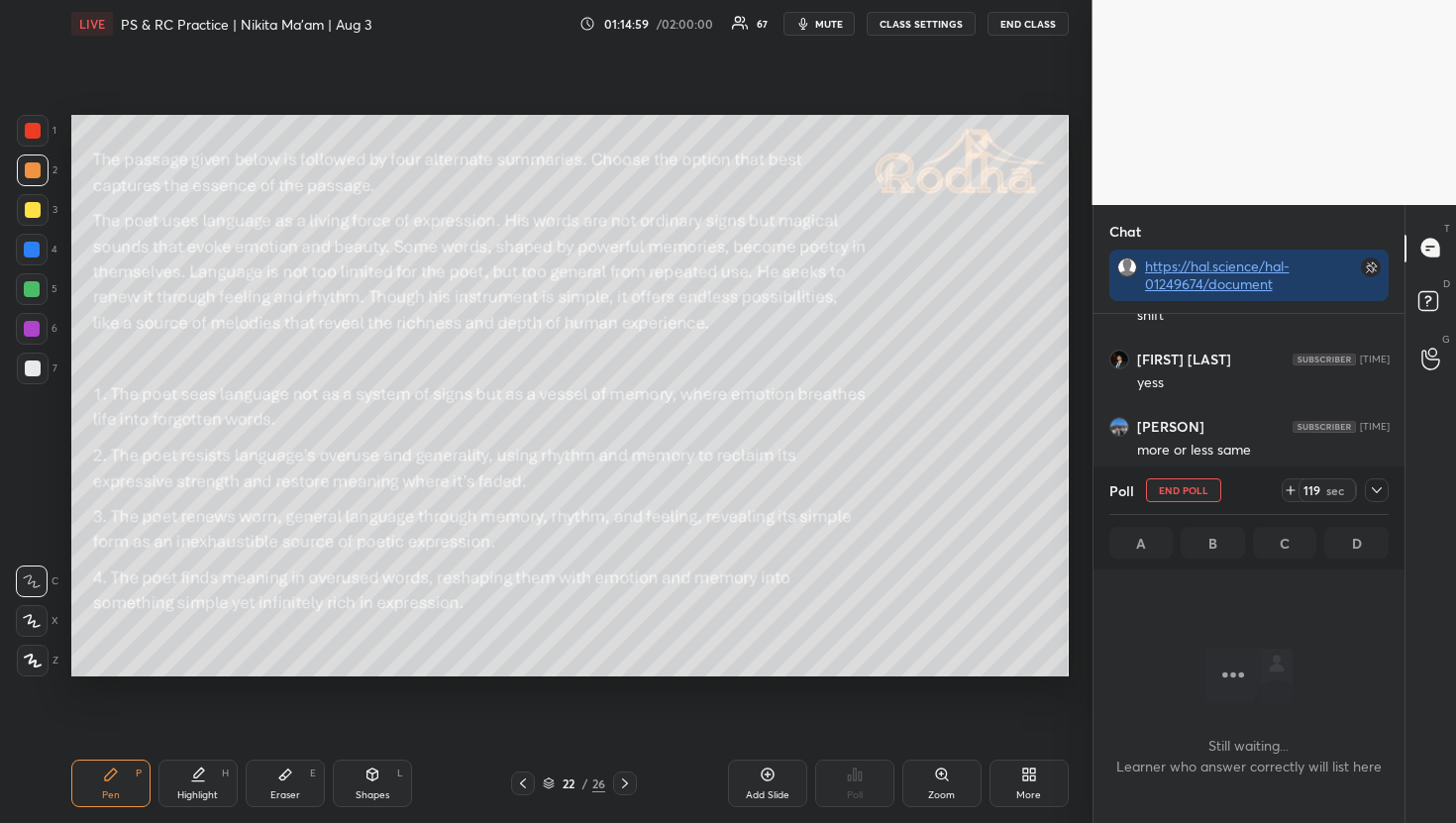 click 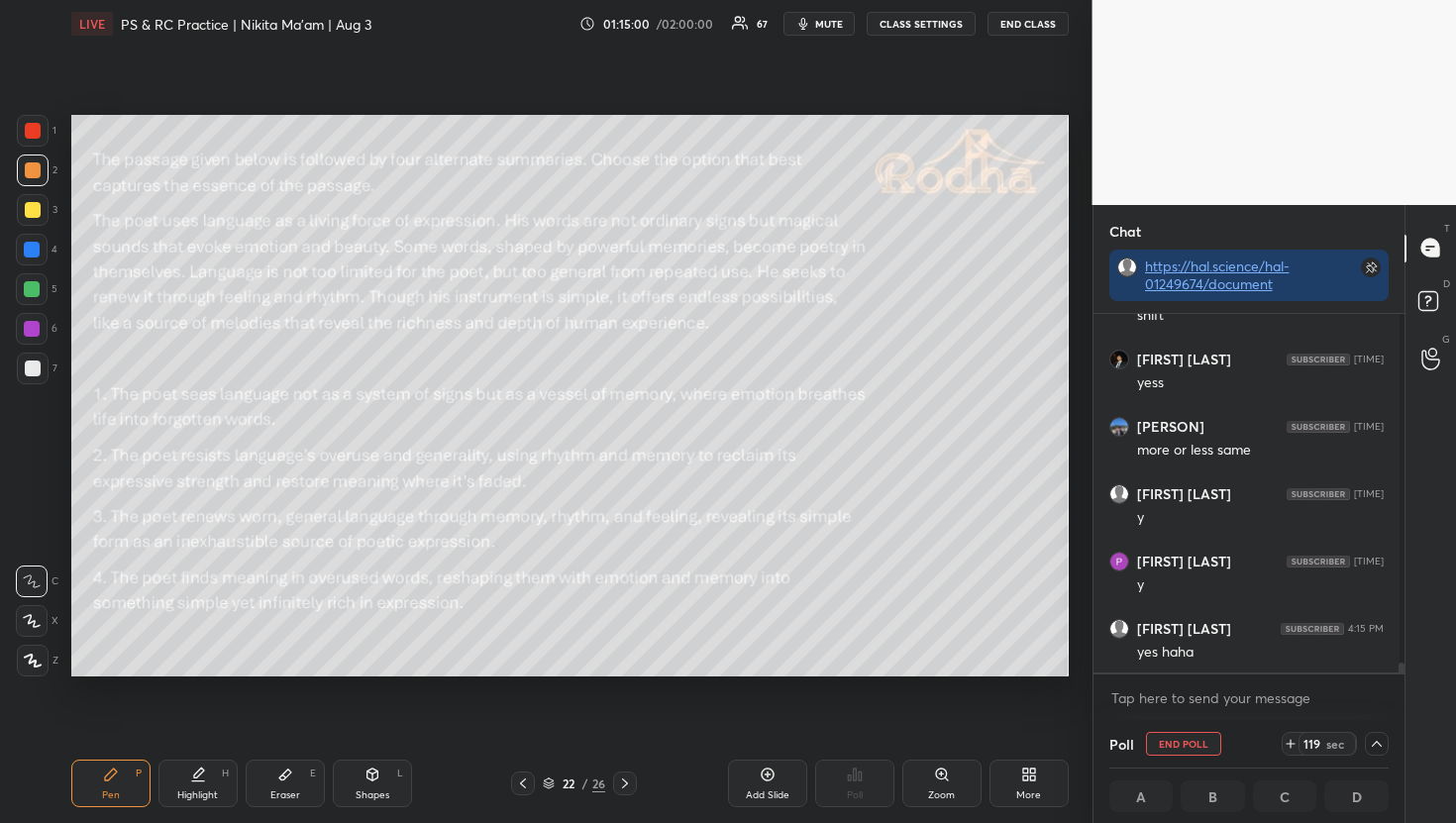 scroll, scrollTop: 353, scrollLeft: 299, axis: both 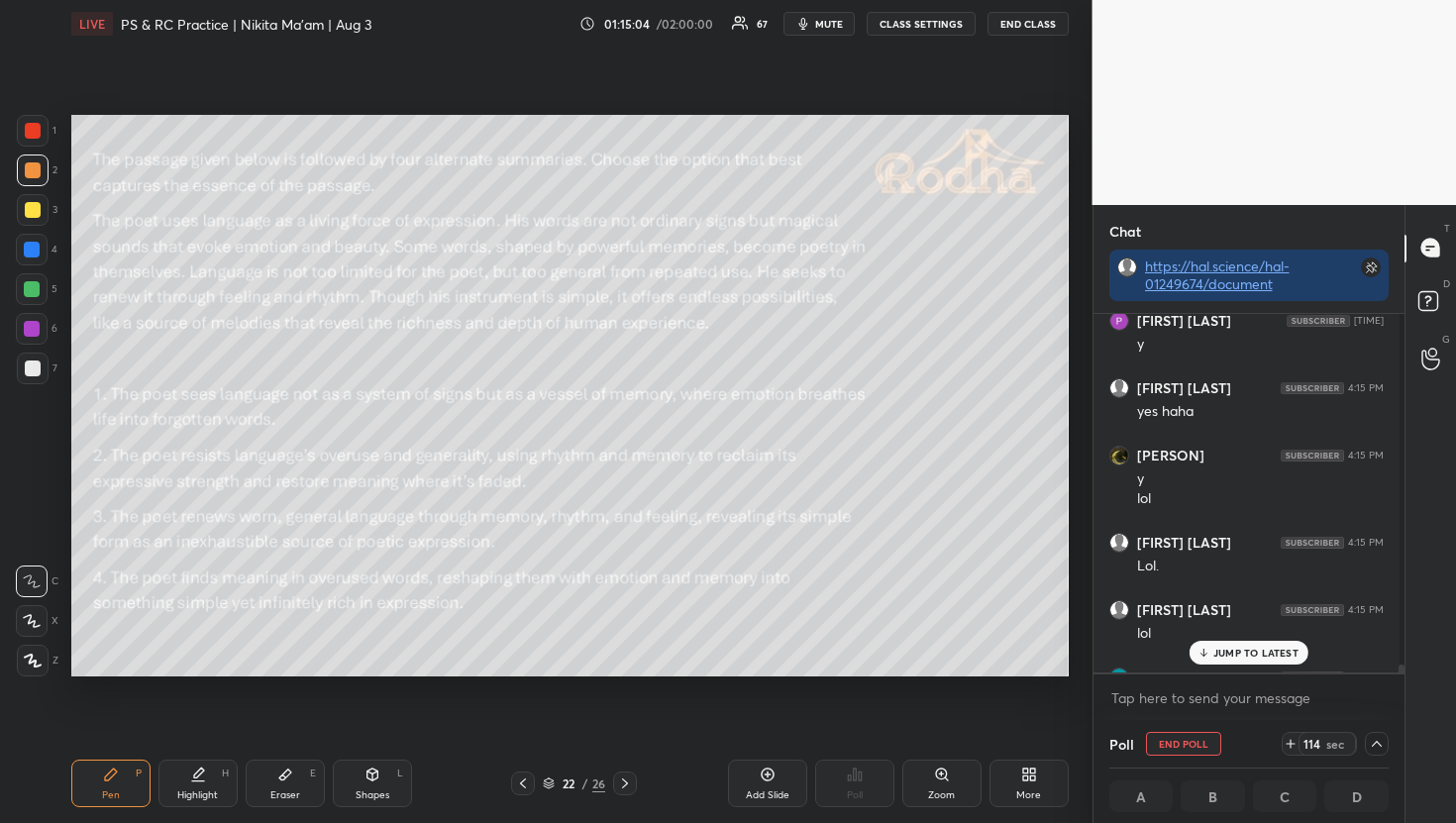 click on "mute" at bounding box center (829, 24) 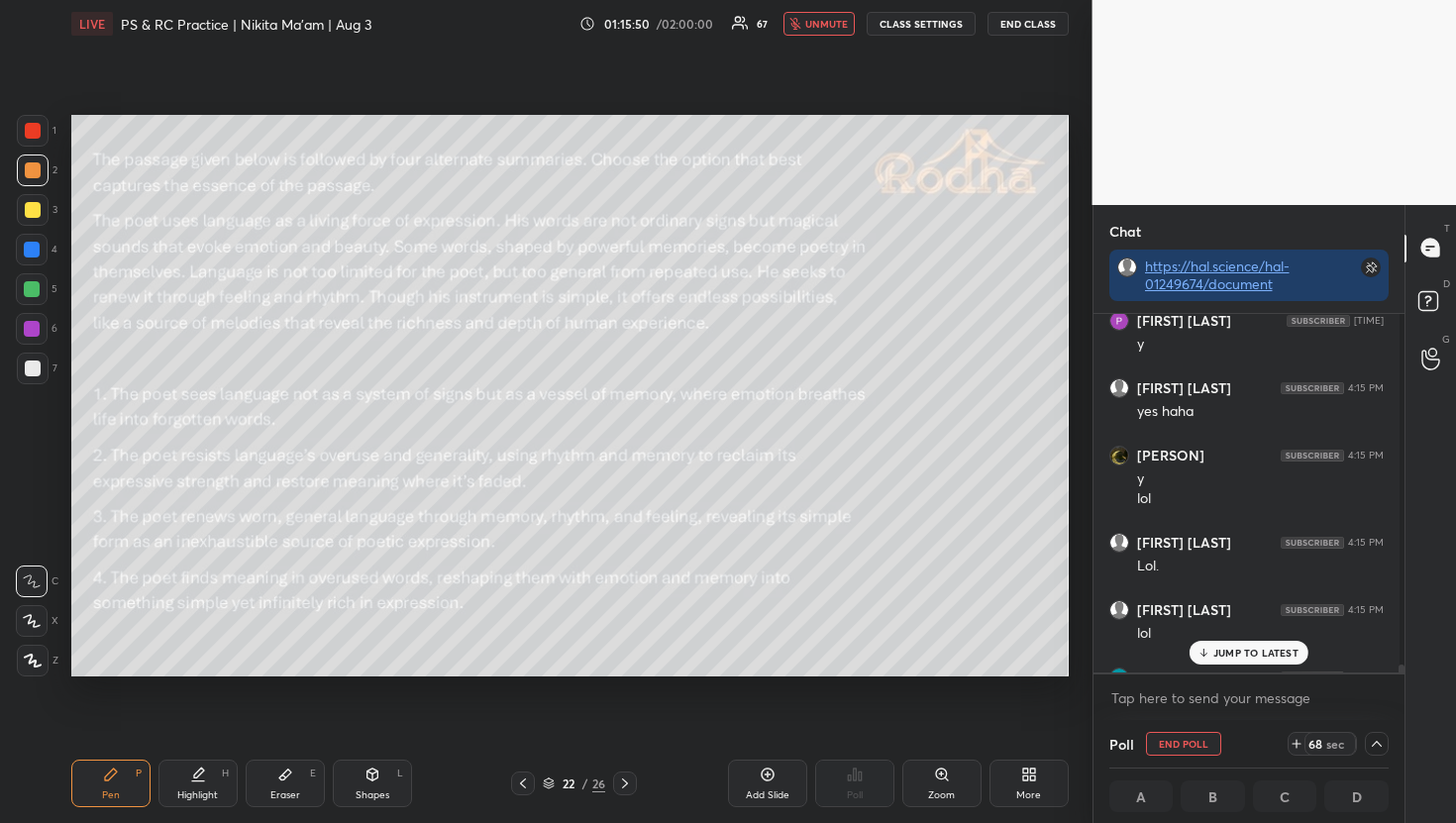 scroll, scrollTop: 1, scrollLeft: 7, axis: both 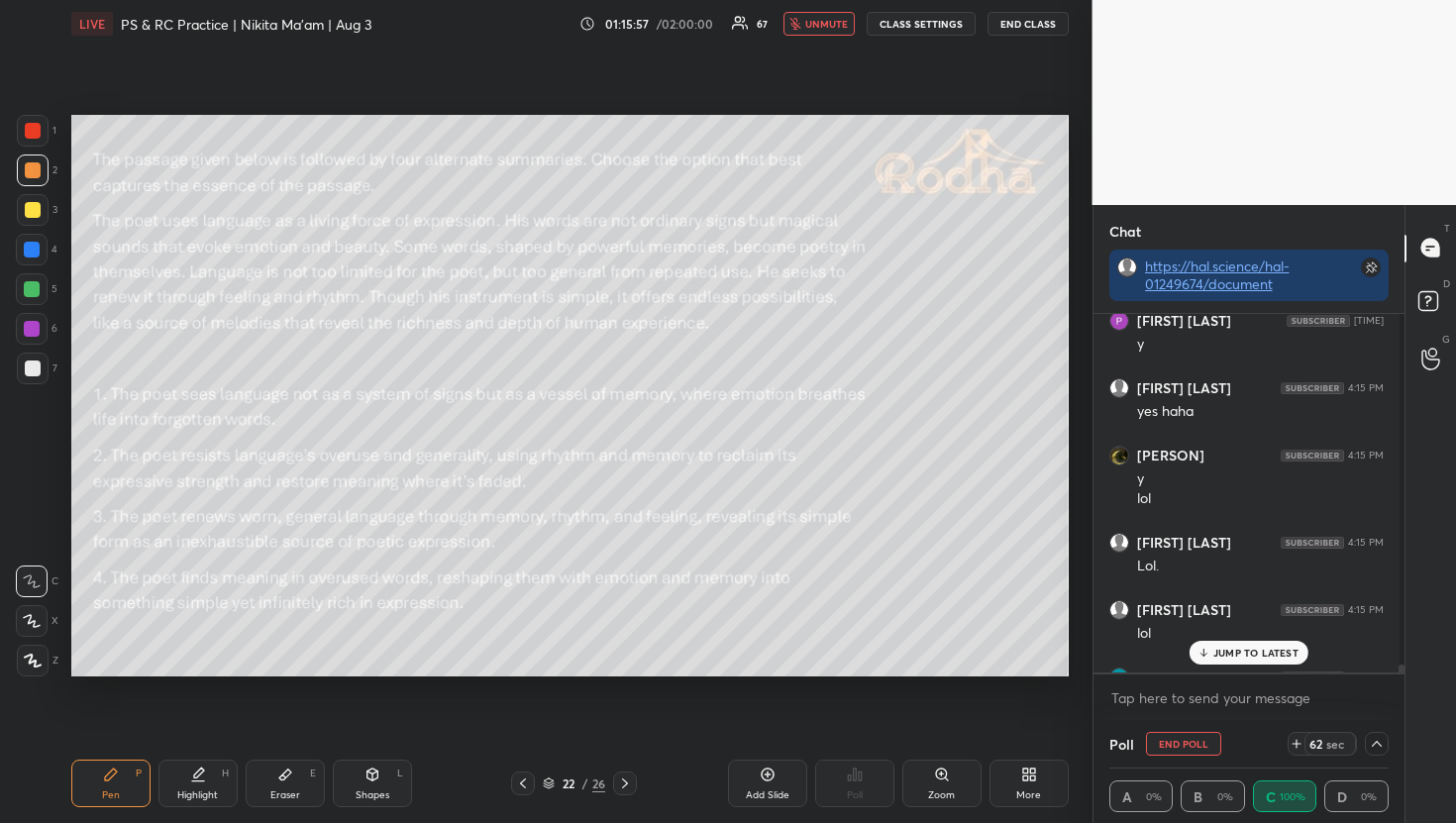 click on "JUMP TO LATEST" at bounding box center [1249, 653] 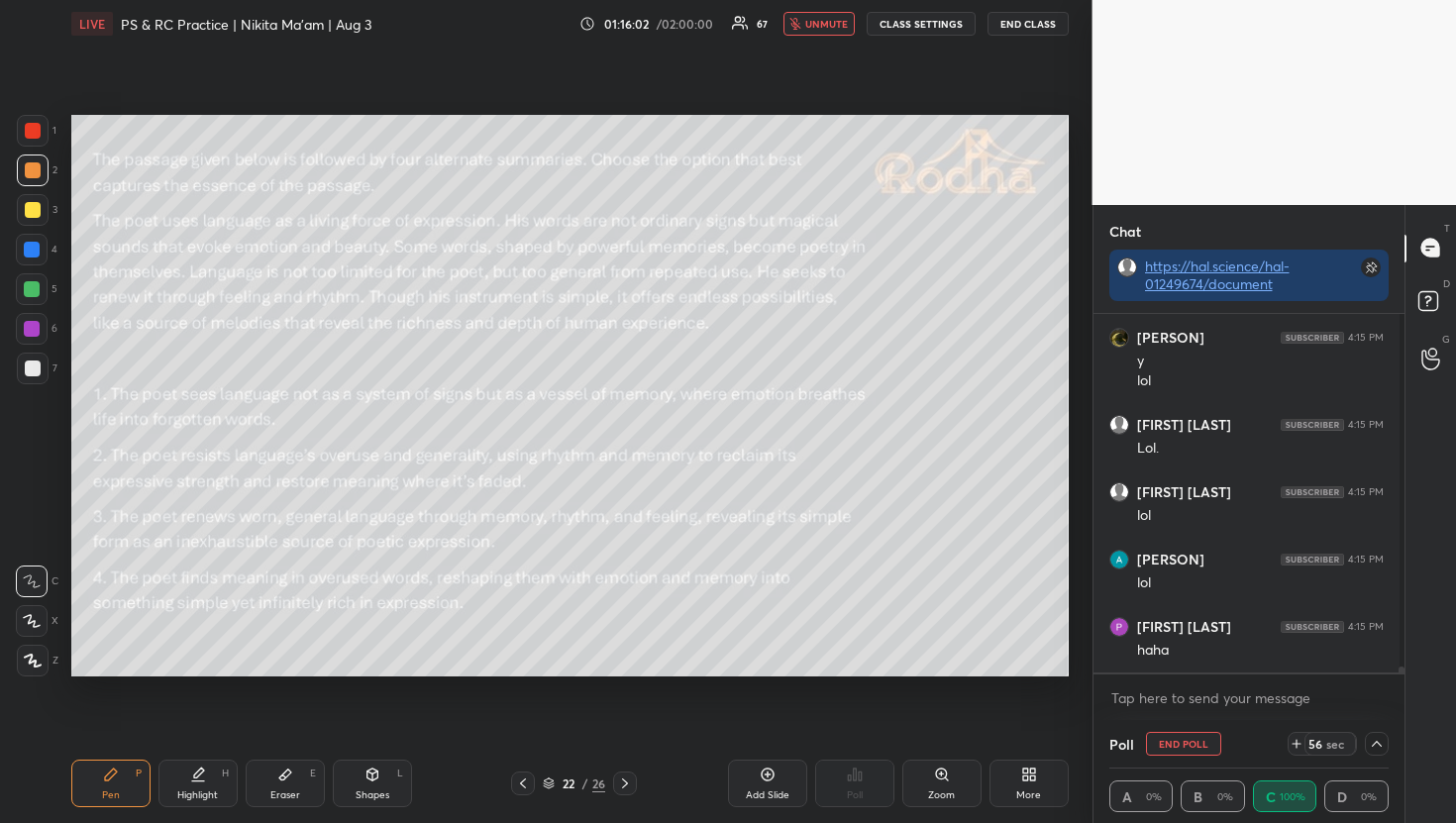 click 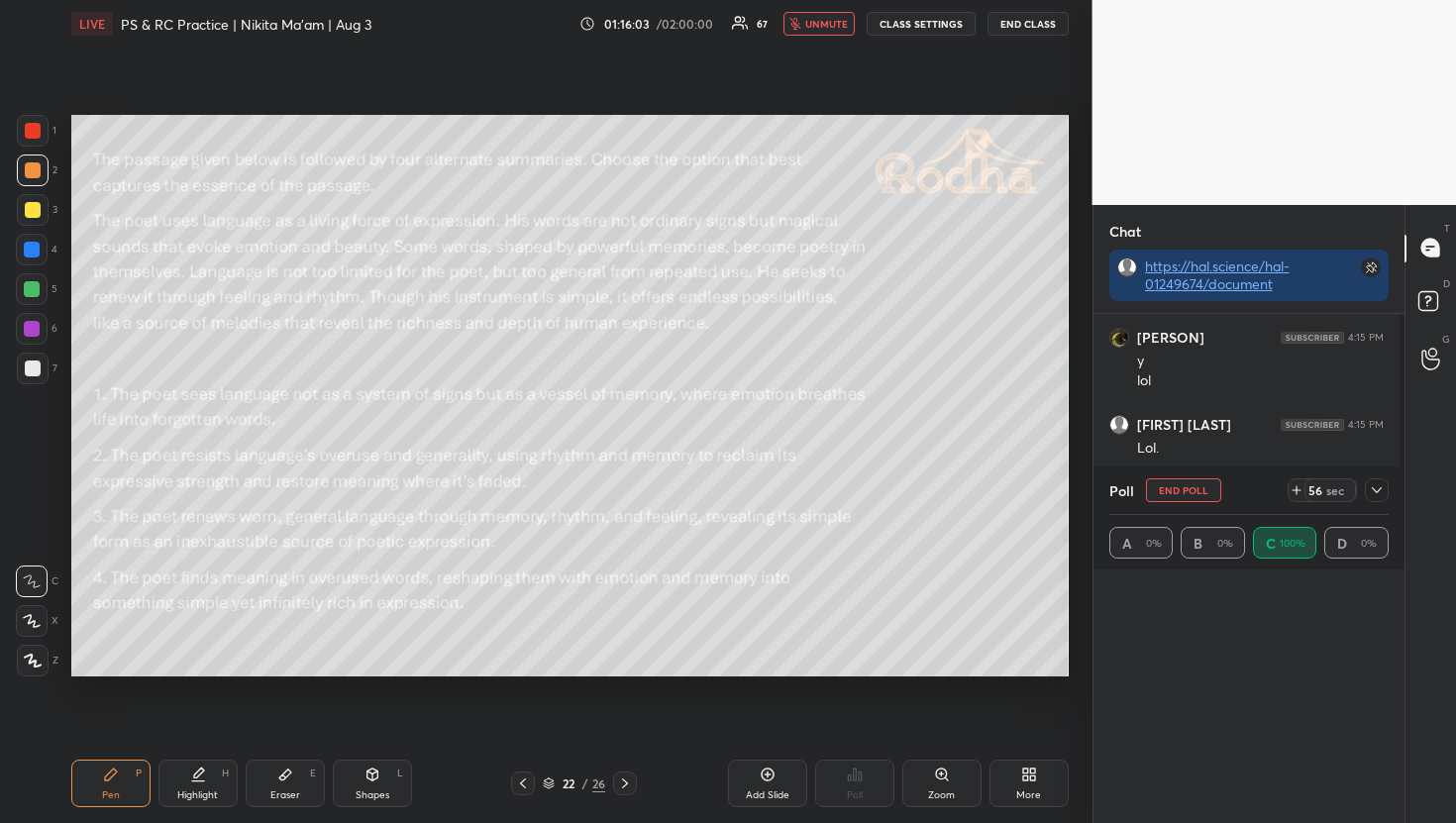 scroll, scrollTop: 0, scrollLeft: 1, axis: horizontal 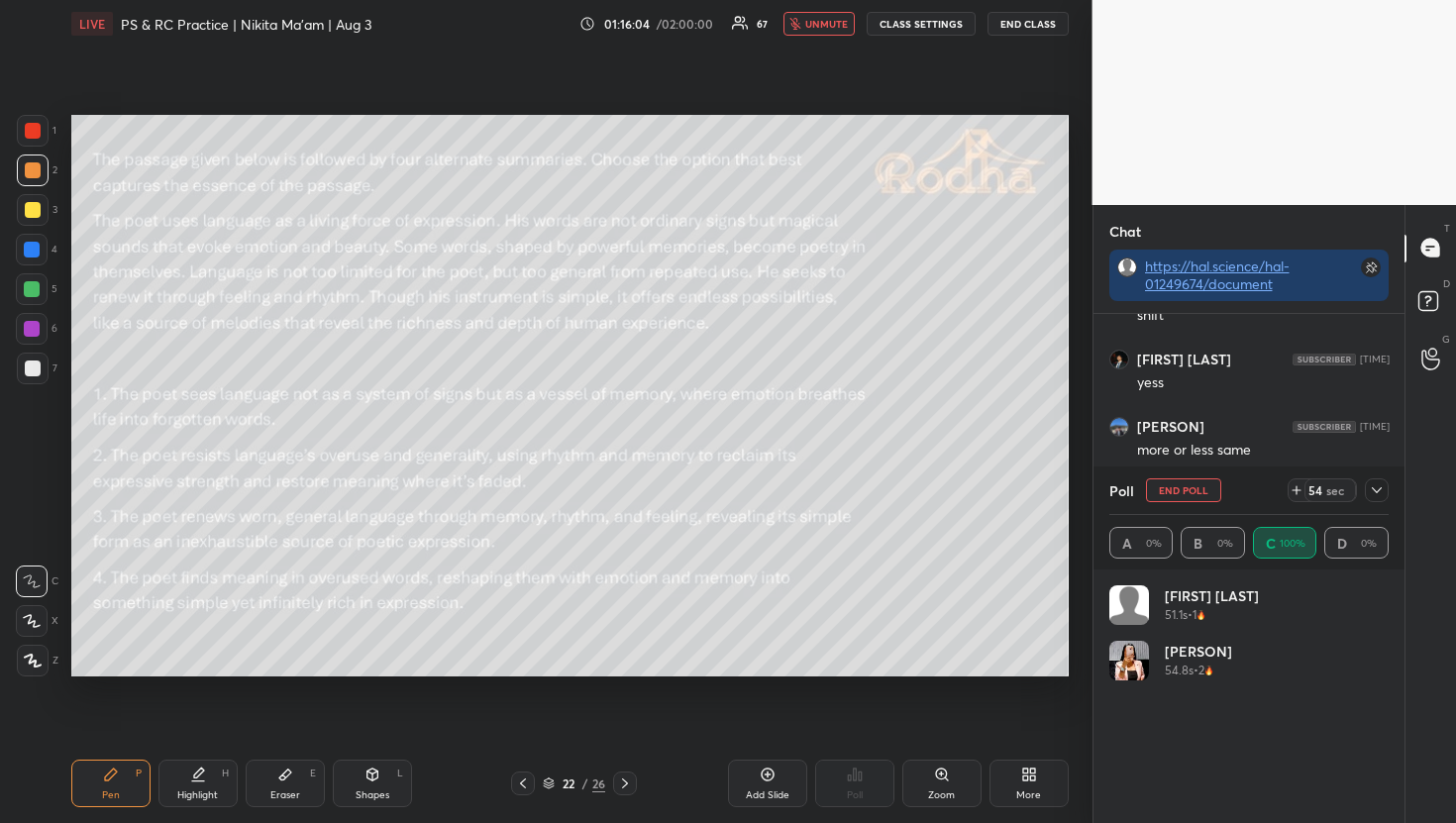 click 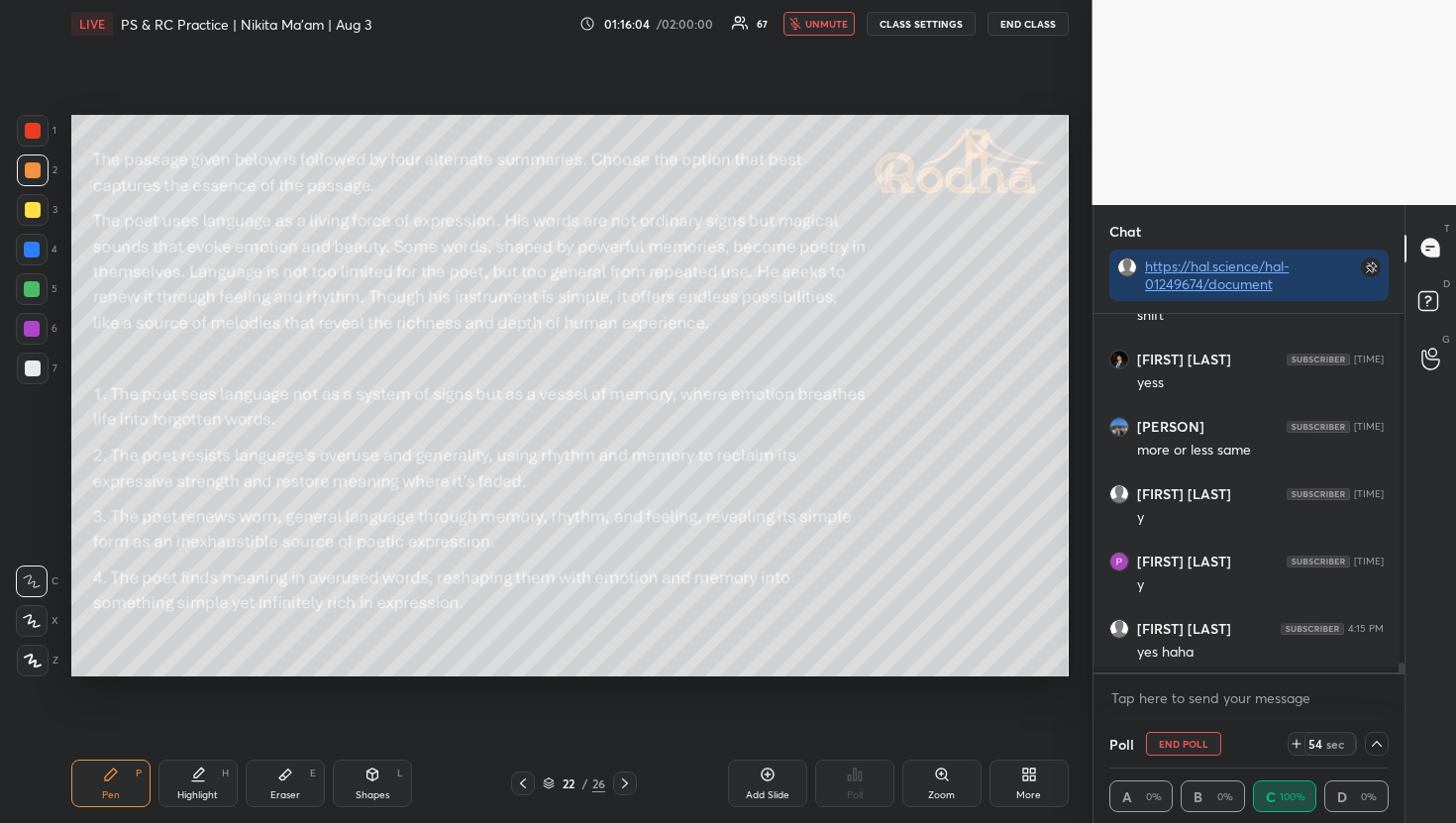 scroll, scrollTop: 19, scrollLeft: 267, axis: both 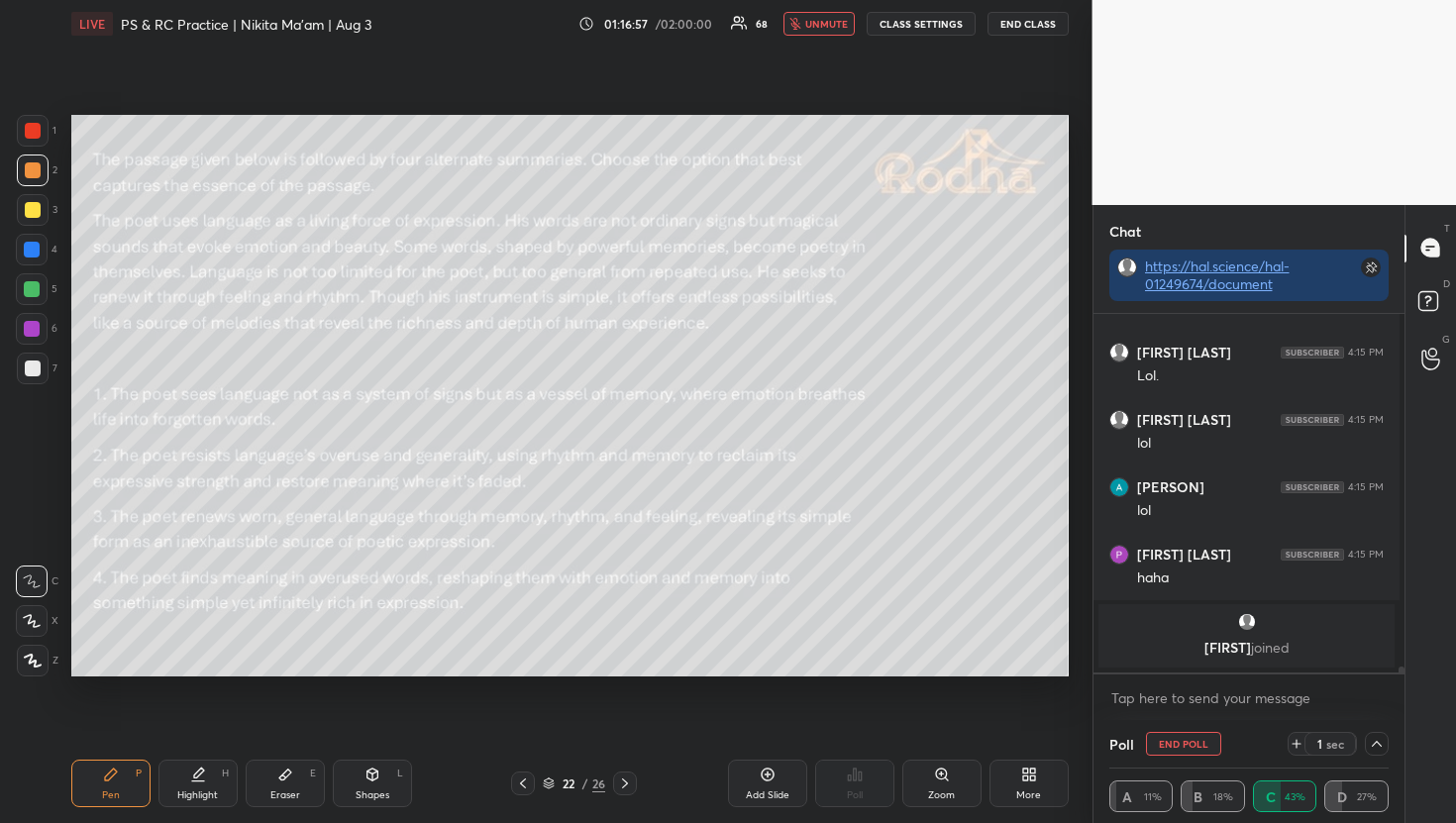 click on "LIVE PS & RC Practice | [PERSON] | Aug 3 01:16:57 /  02:00:00 68 unmute CLASS SETTINGS END CLASS" at bounding box center [570, 24] 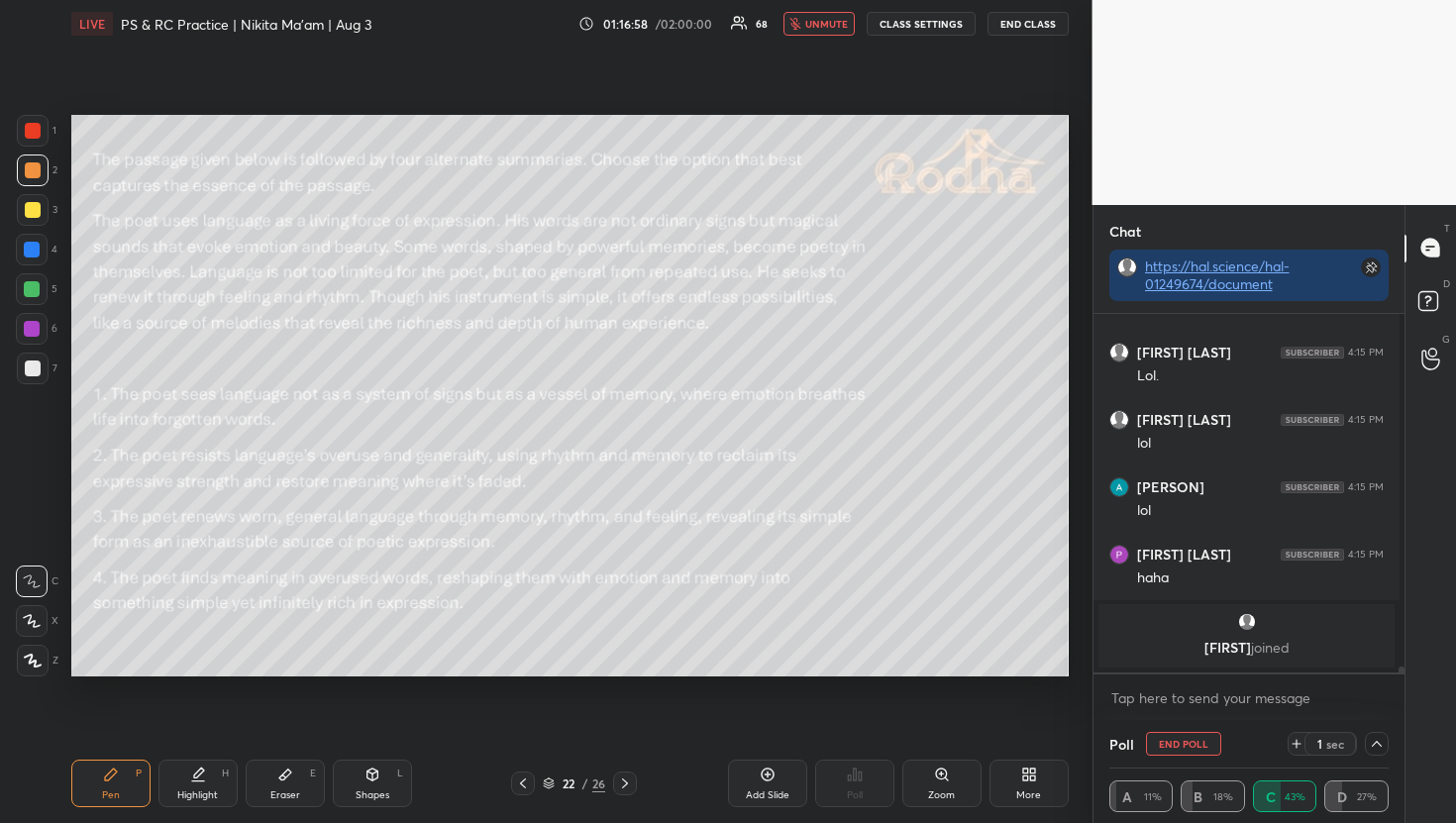 click on "unmute" at bounding box center [826, 24] 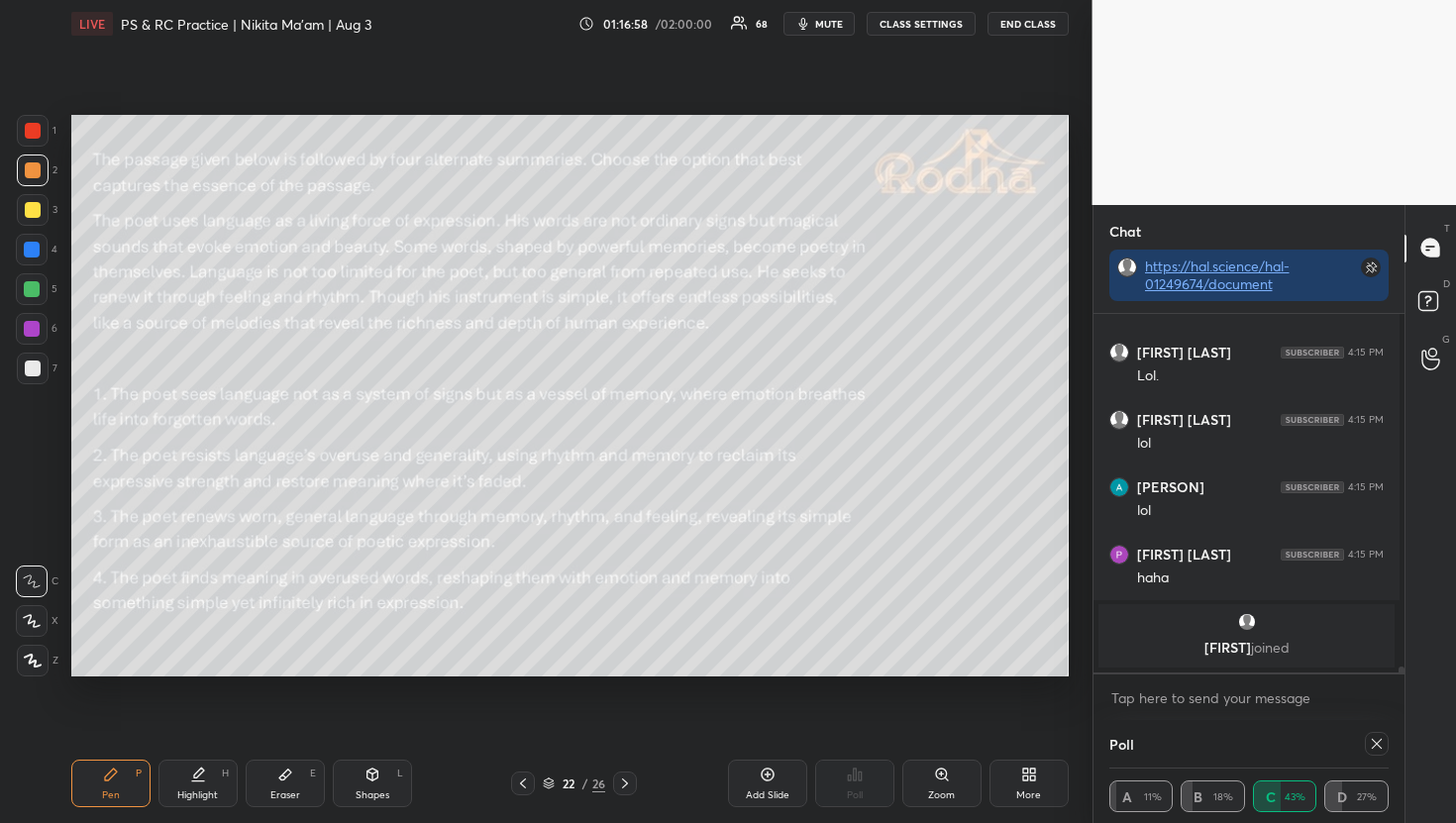scroll, scrollTop: 6, scrollLeft: 7, axis: both 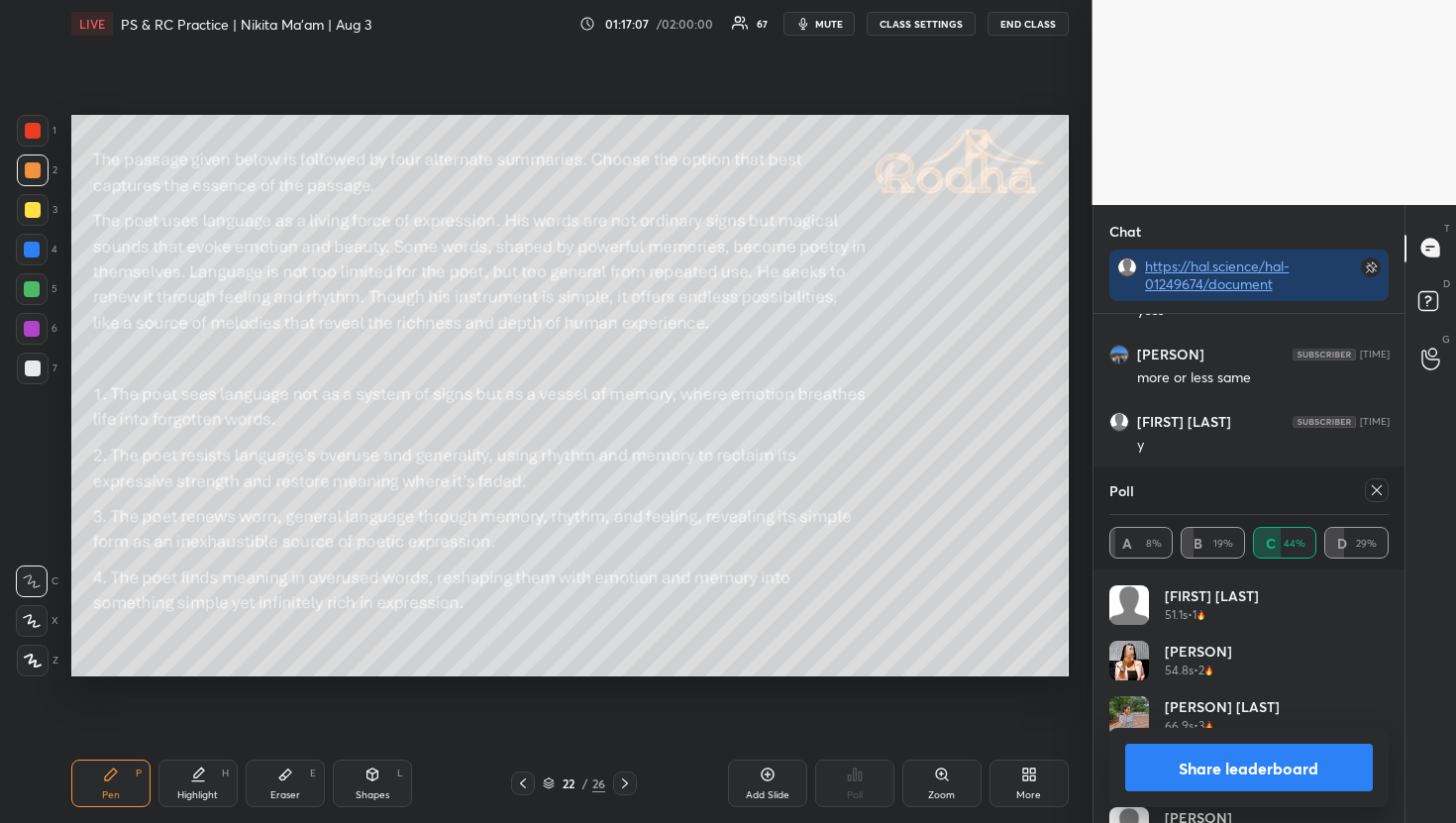 click 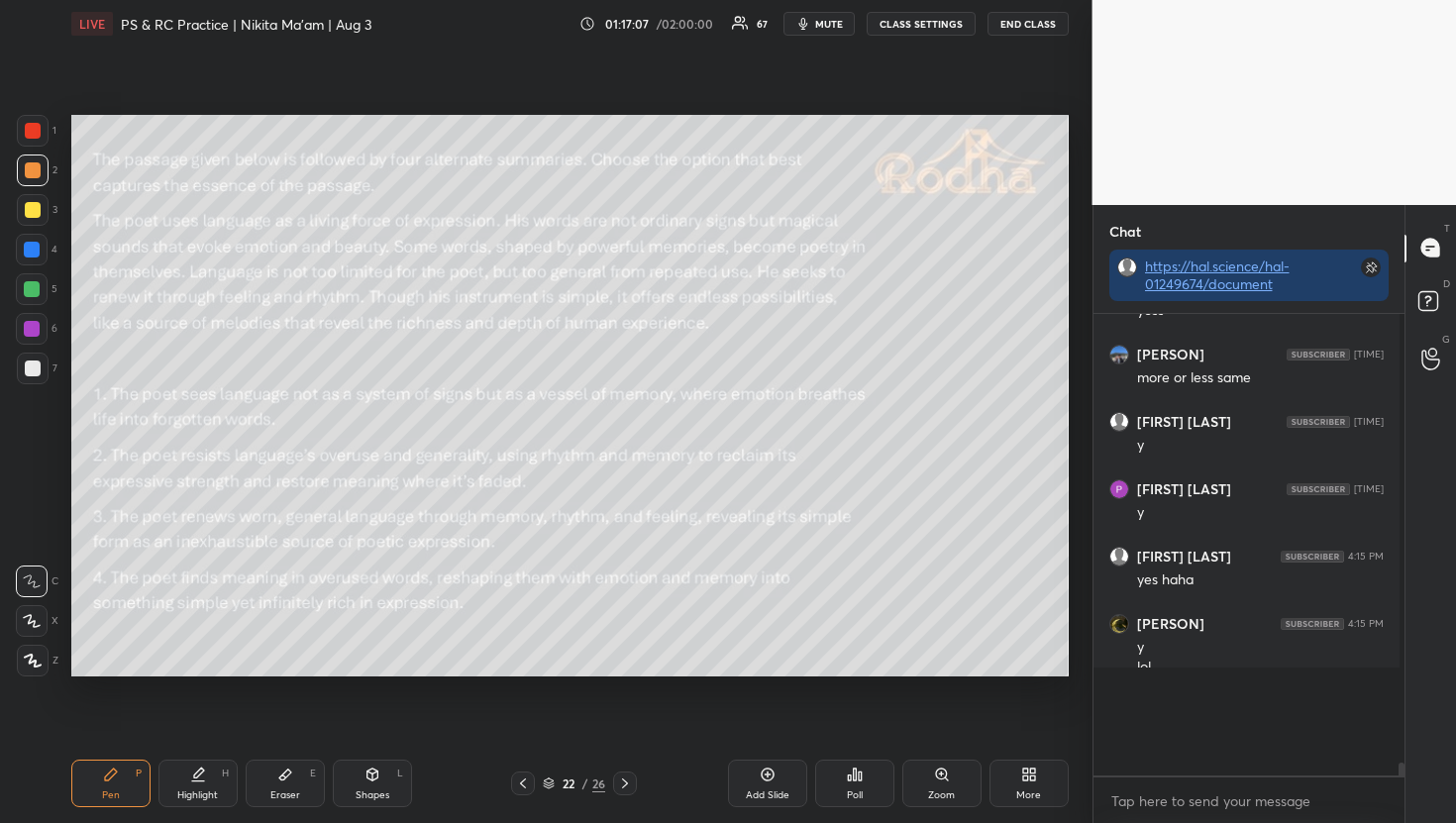 scroll, scrollTop: 432, scrollLeft: 299, axis: both 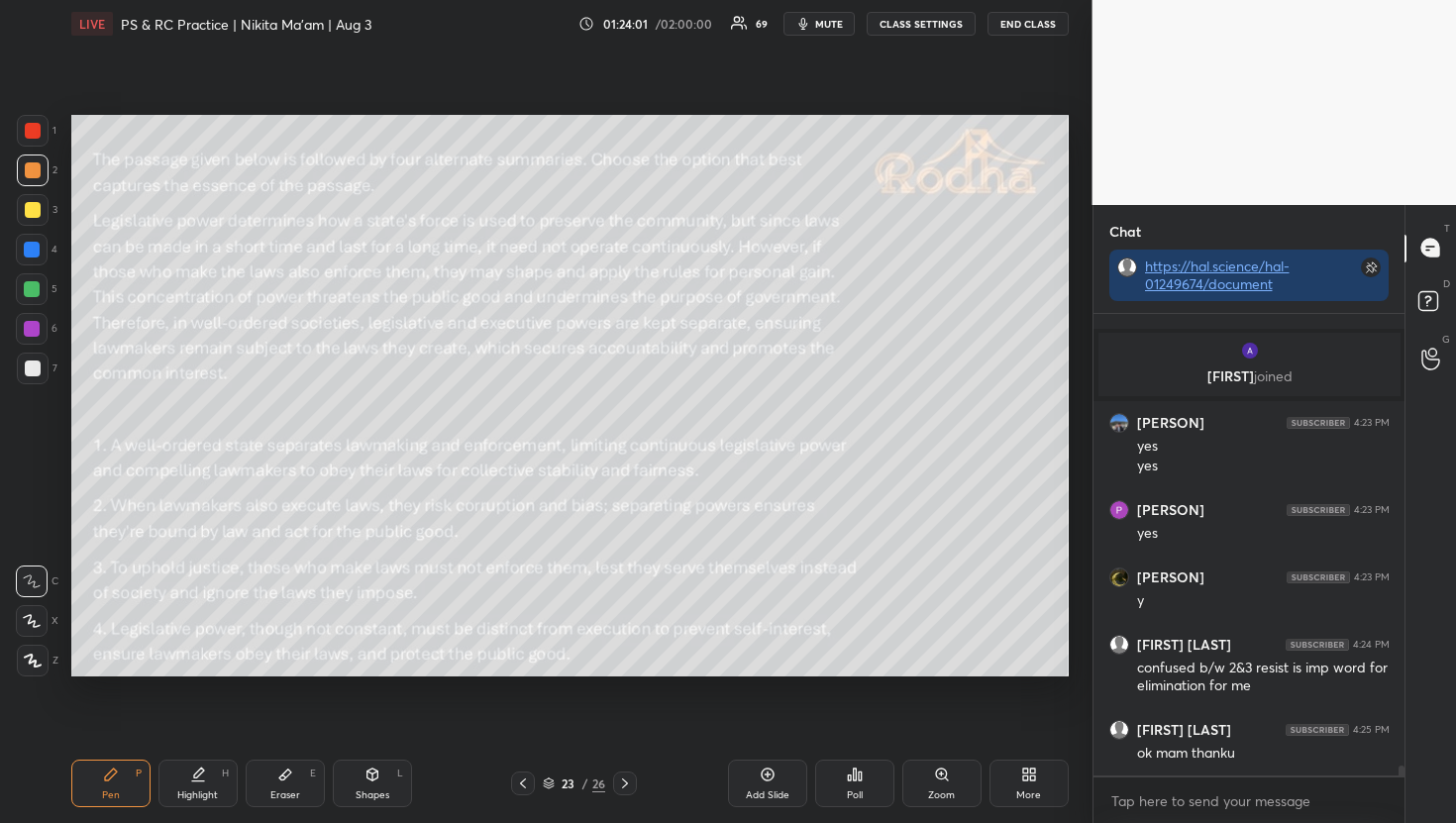 click on "Poll" at bounding box center (855, 783) 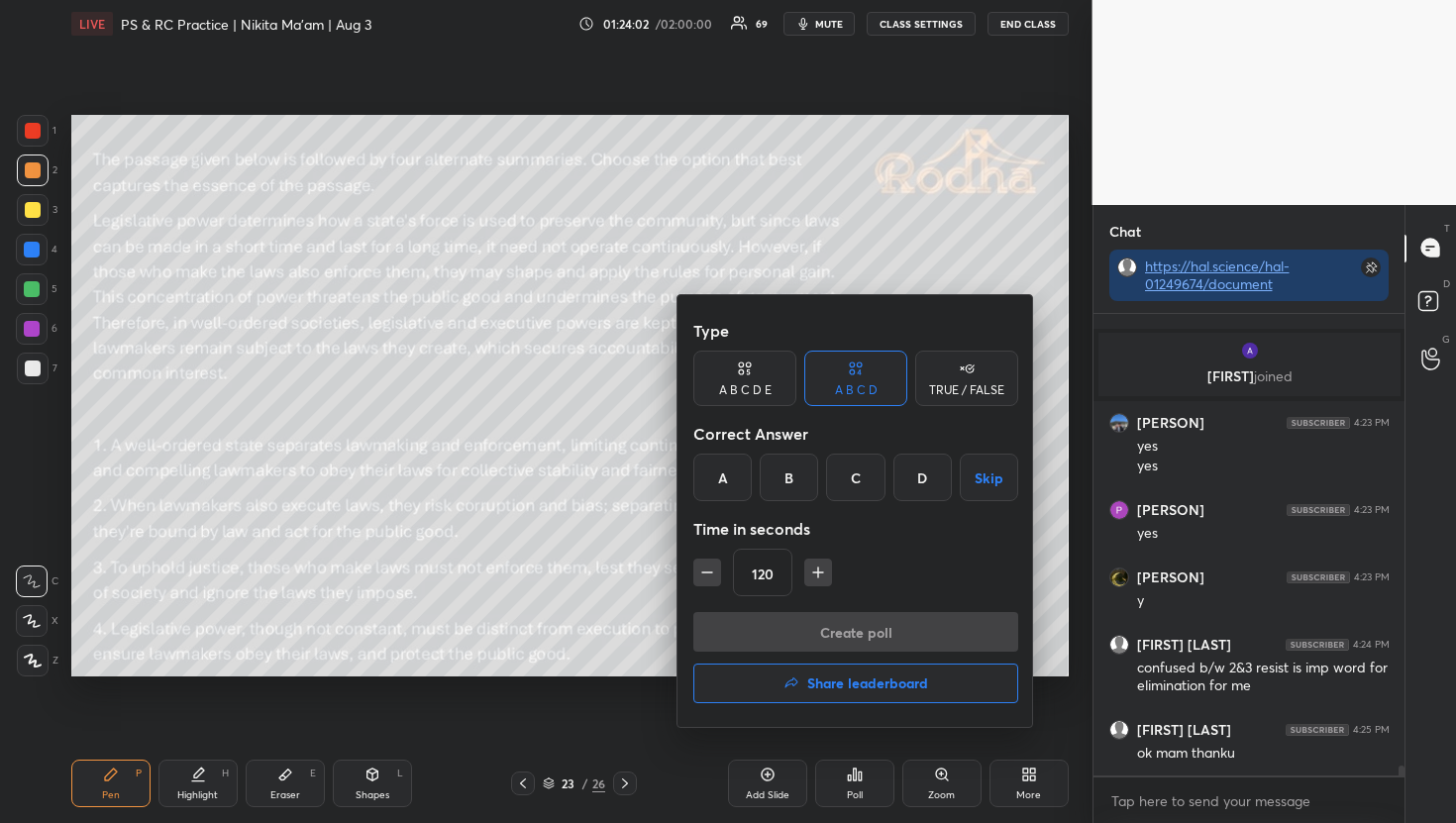 click on "D" at bounding box center [922, 477] 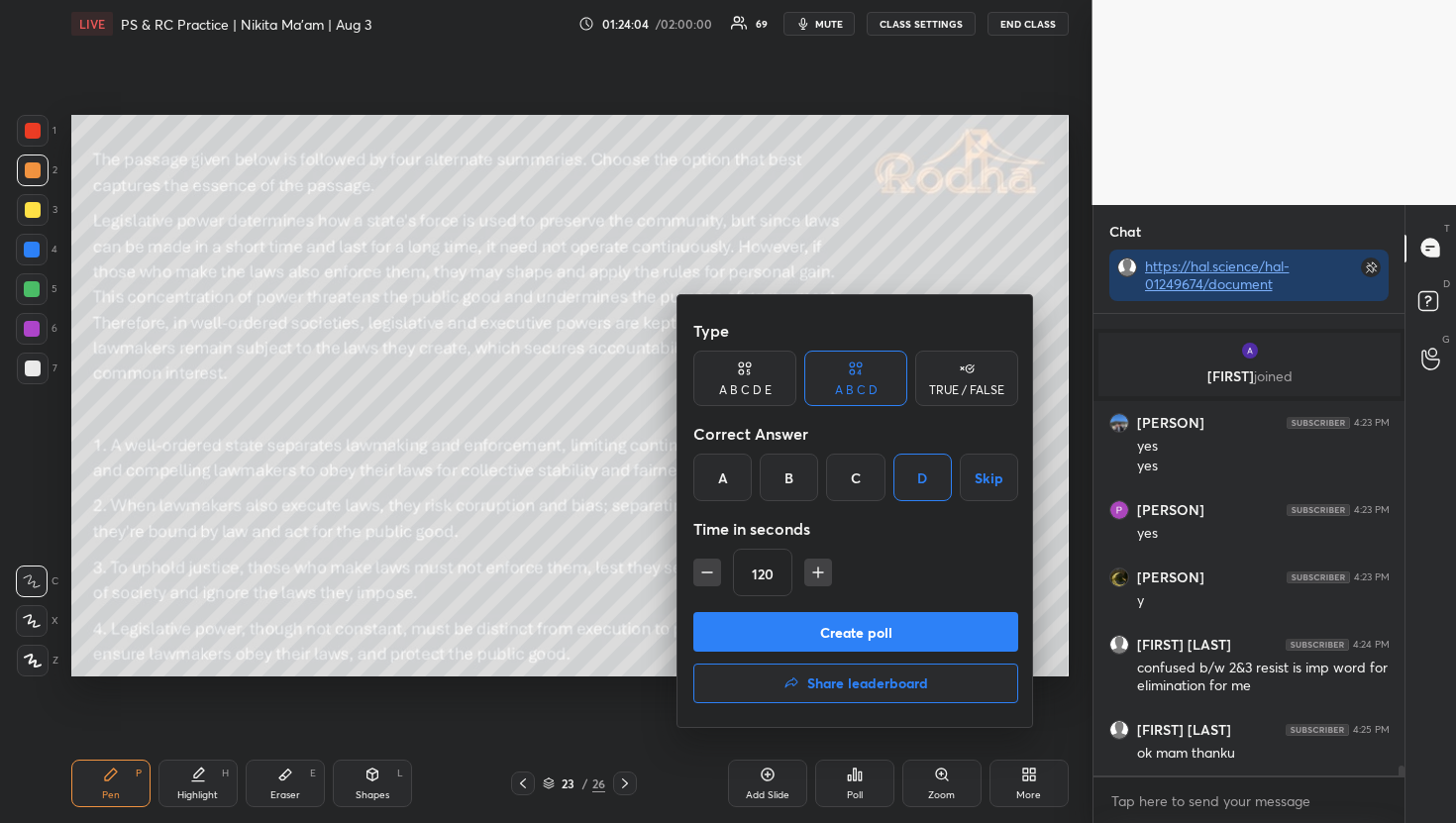 click on "Create poll" at bounding box center [856, 632] 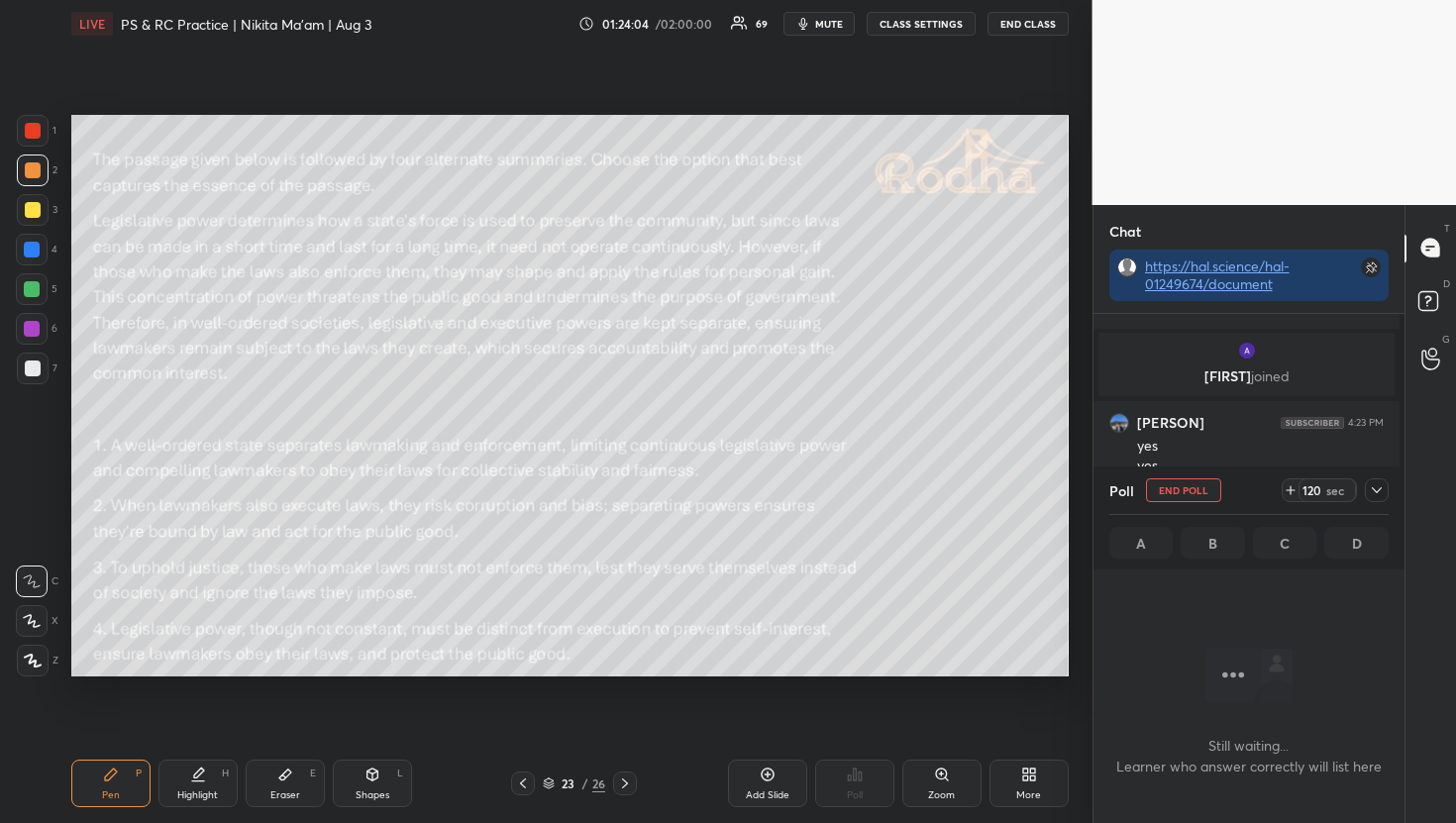 scroll, scrollTop: 369, scrollLeft: 299, axis: both 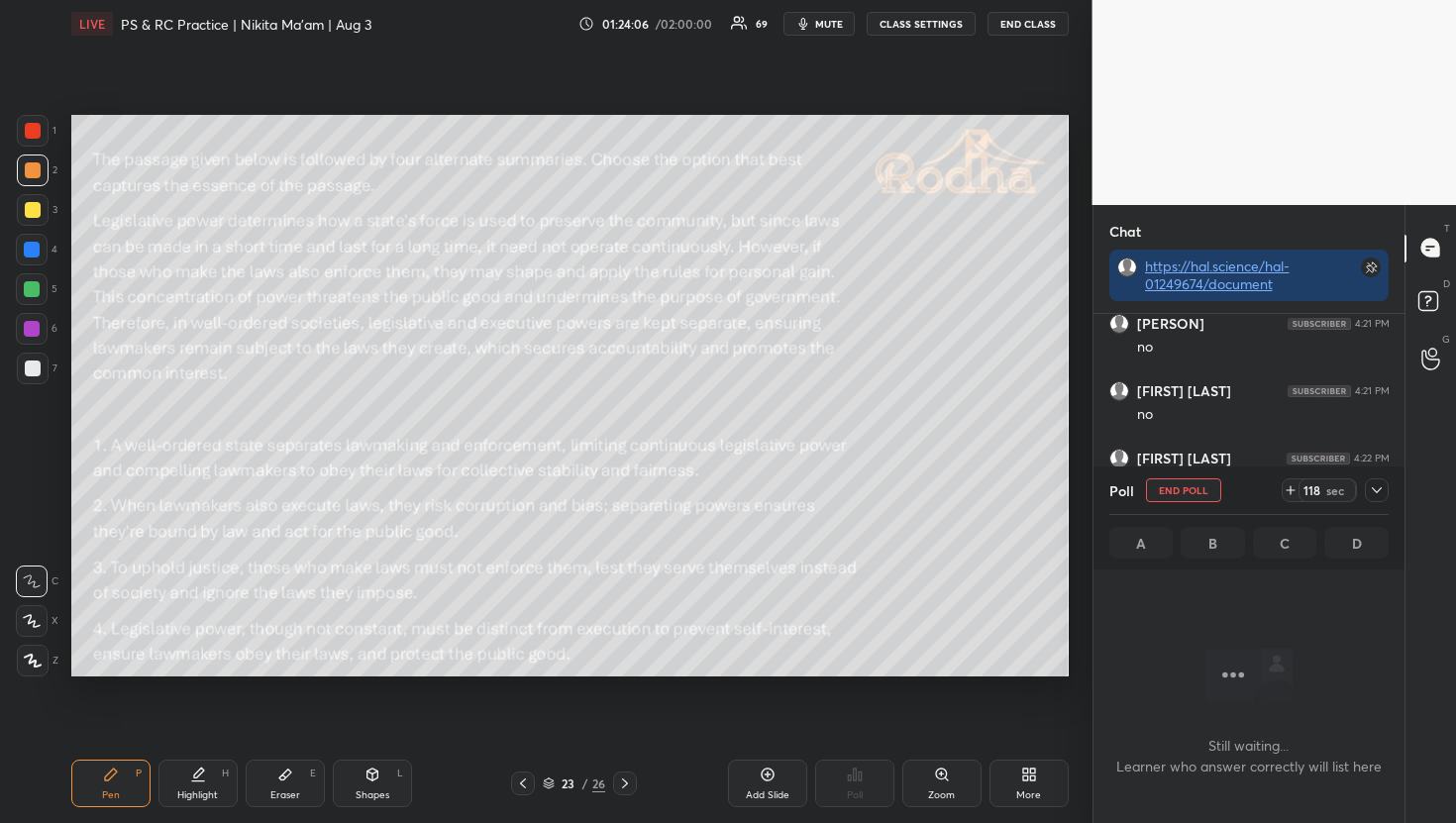 click 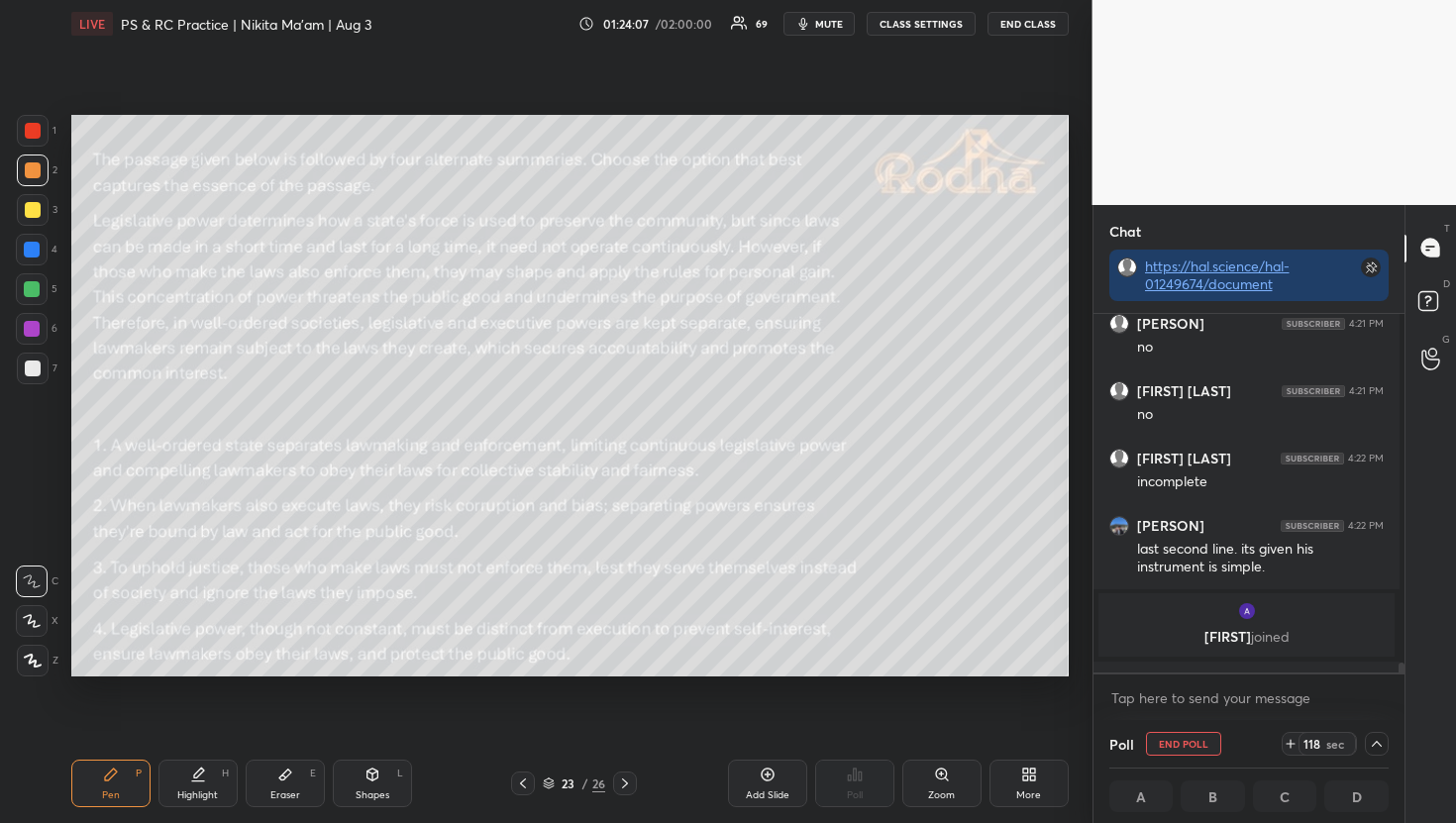 scroll, scrollTop: 353, scrollLeft: 299, axis: both 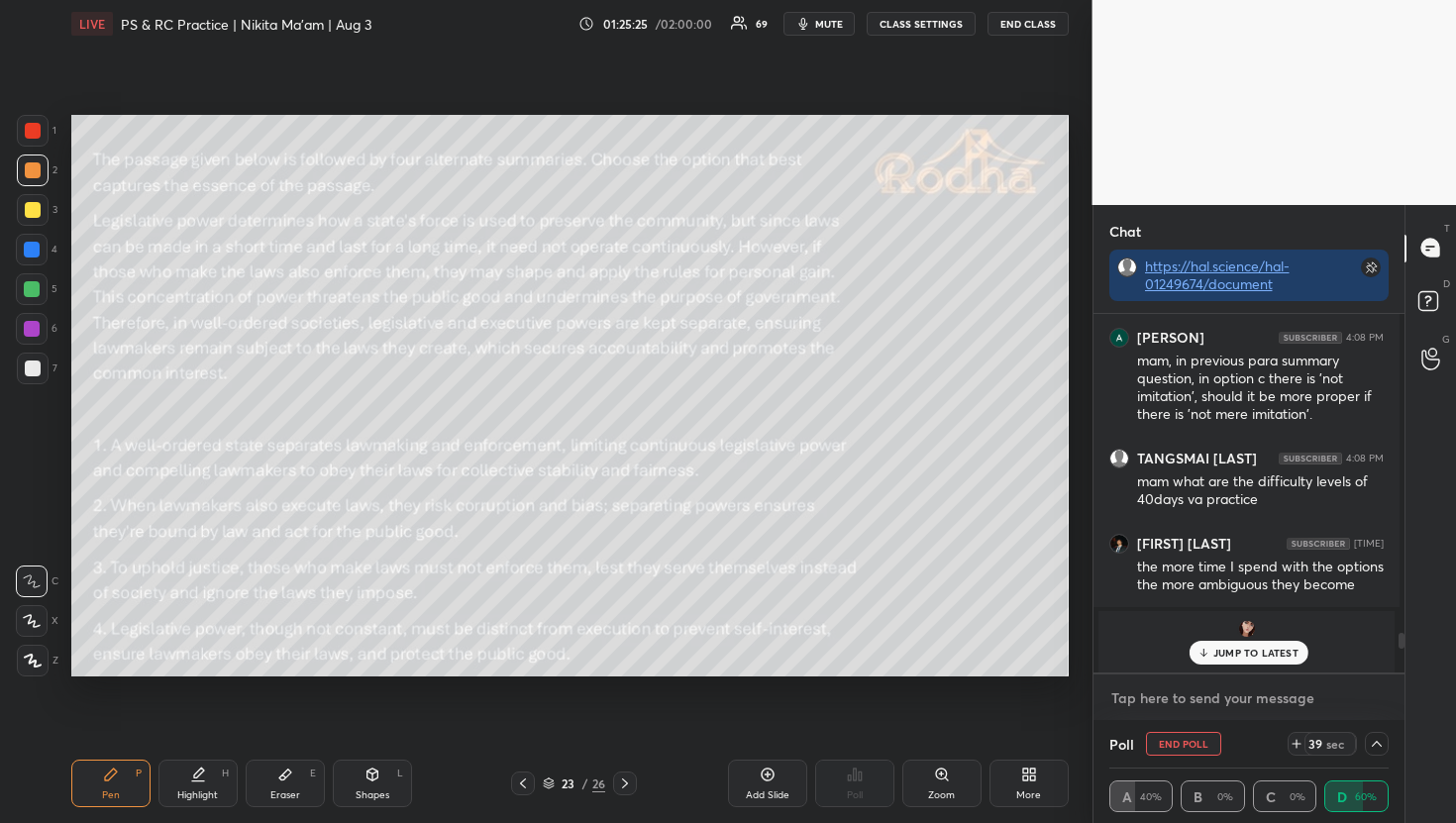 click at bounding box center (1249, 698) 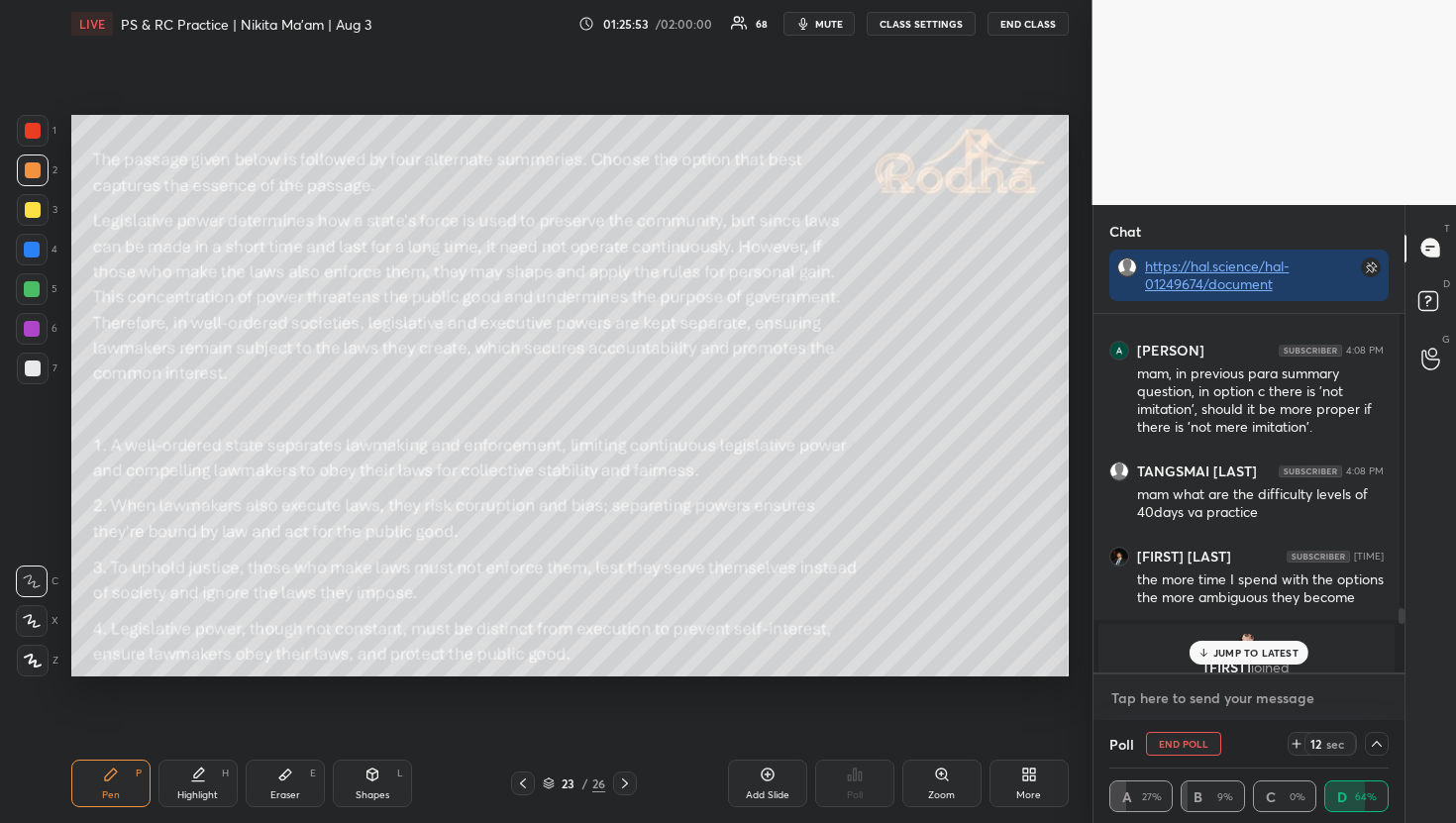 scroll, scrollTop: 20532, scrollLeft: 0, axis: vertical 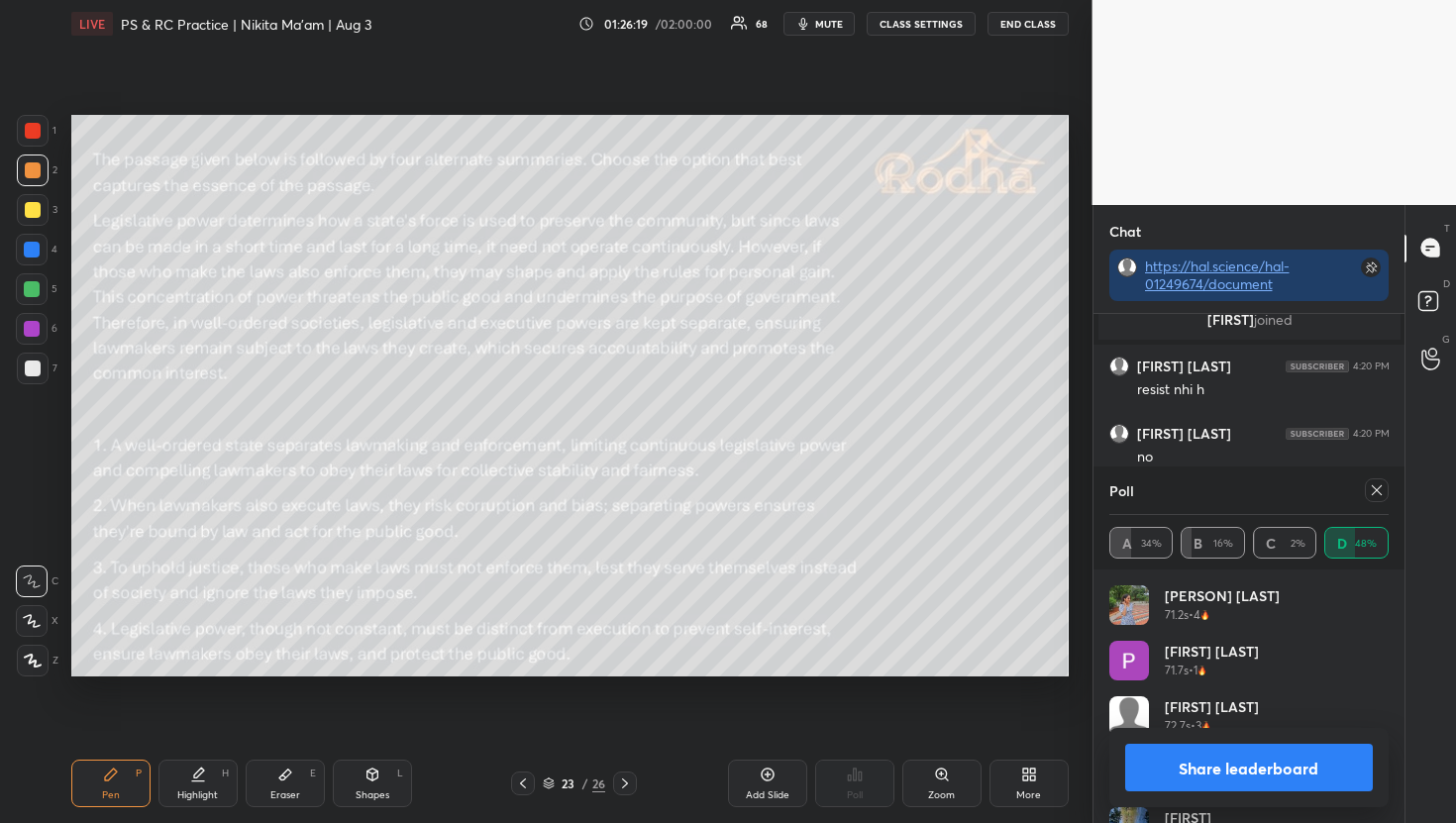 click 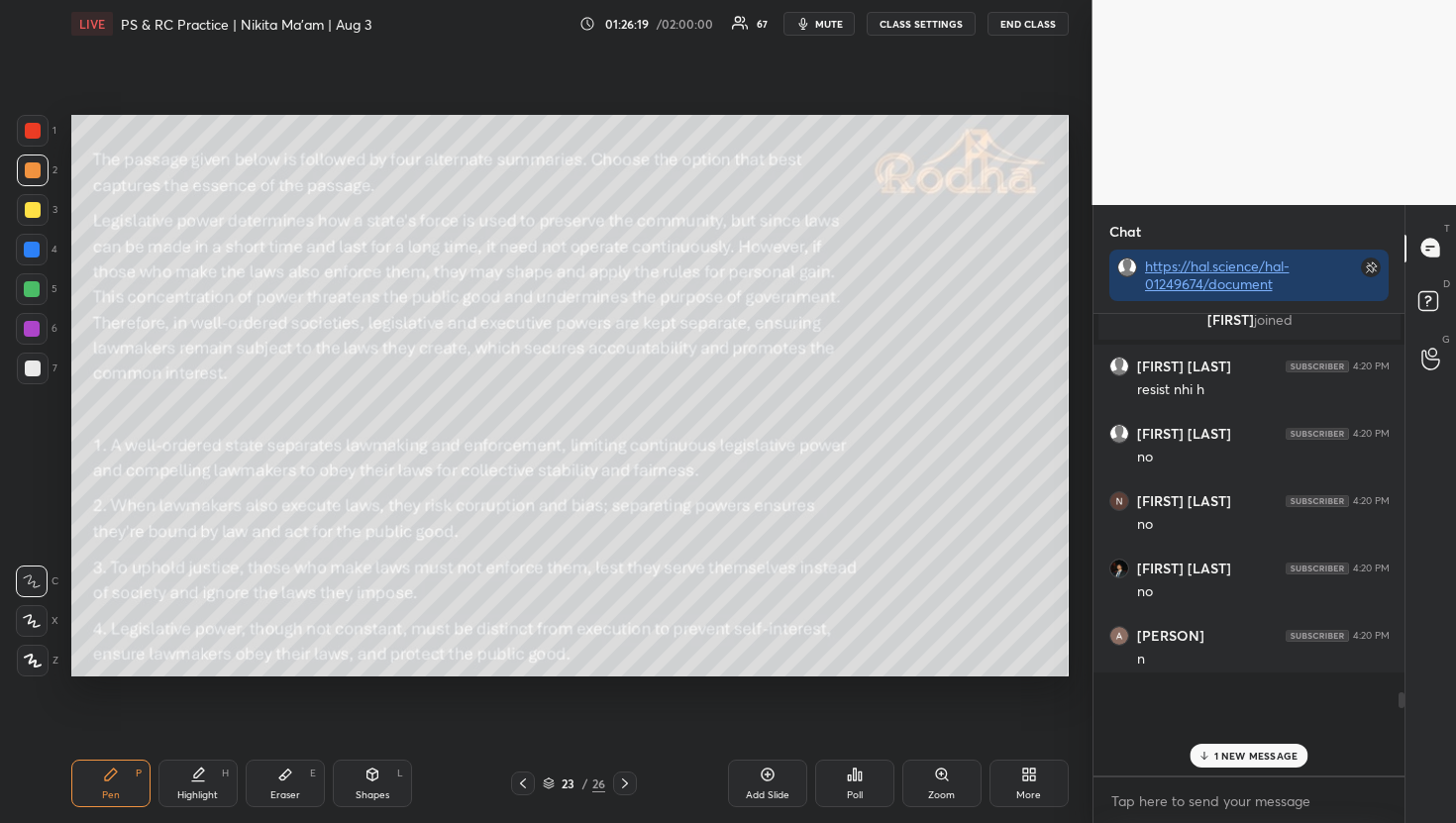 scroll, scrollTop: 445, scrollLeft: 299, axis: both 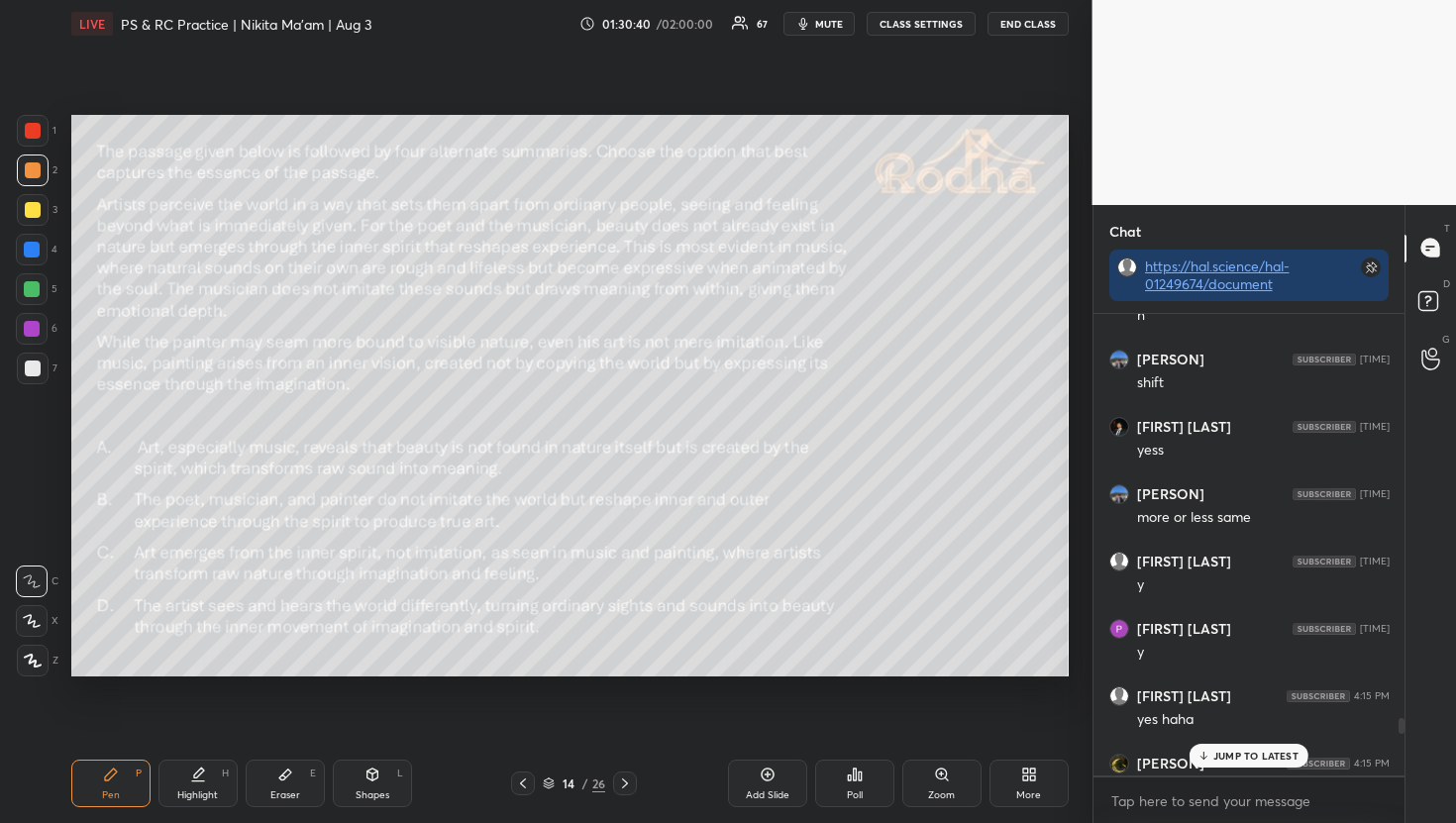 click on "JUMP TO LATEST" at bounding box center (1249, 756) 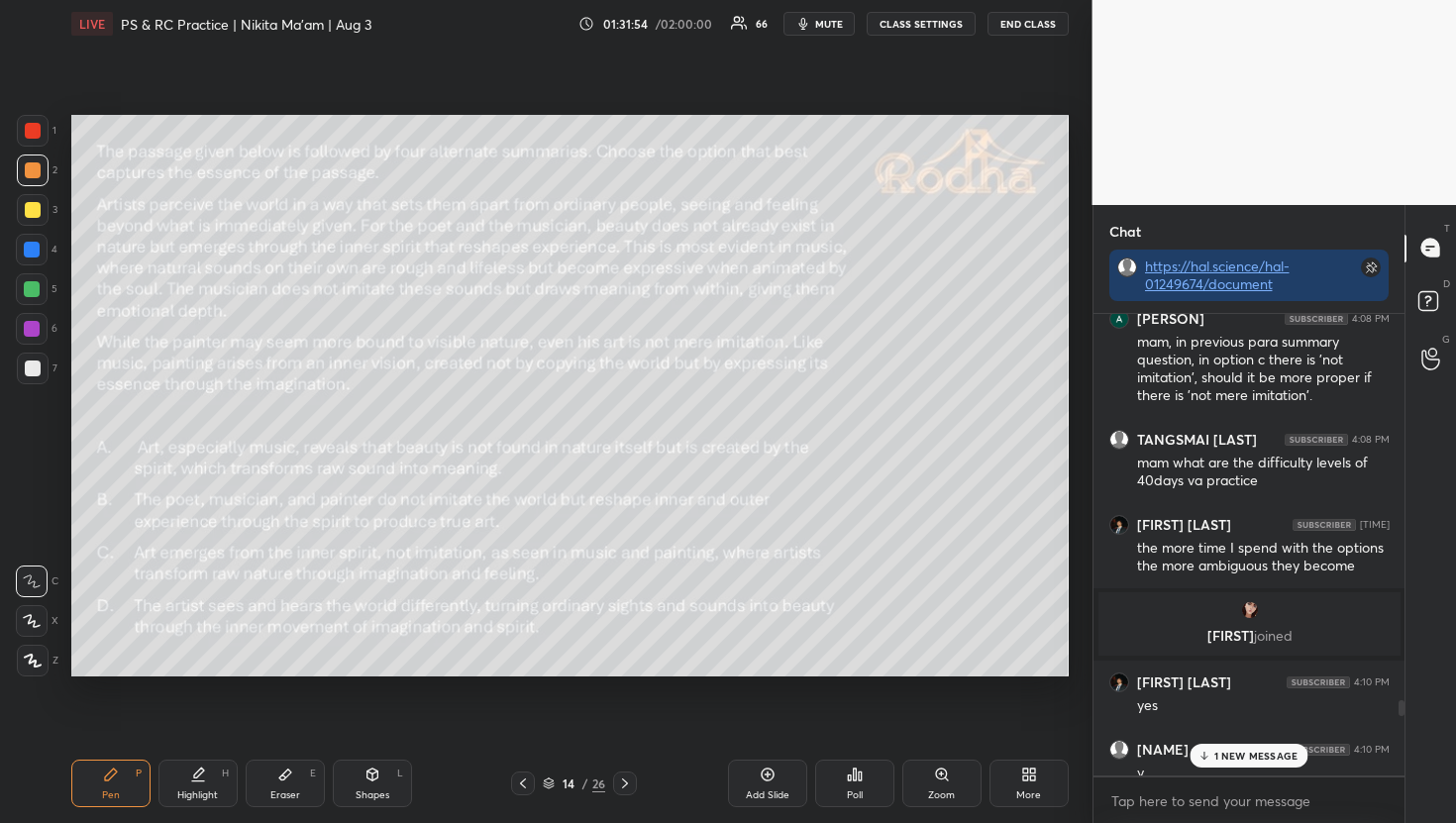 scroll, scrollTop: 18629, scrollLeft: 0, axis: vertical 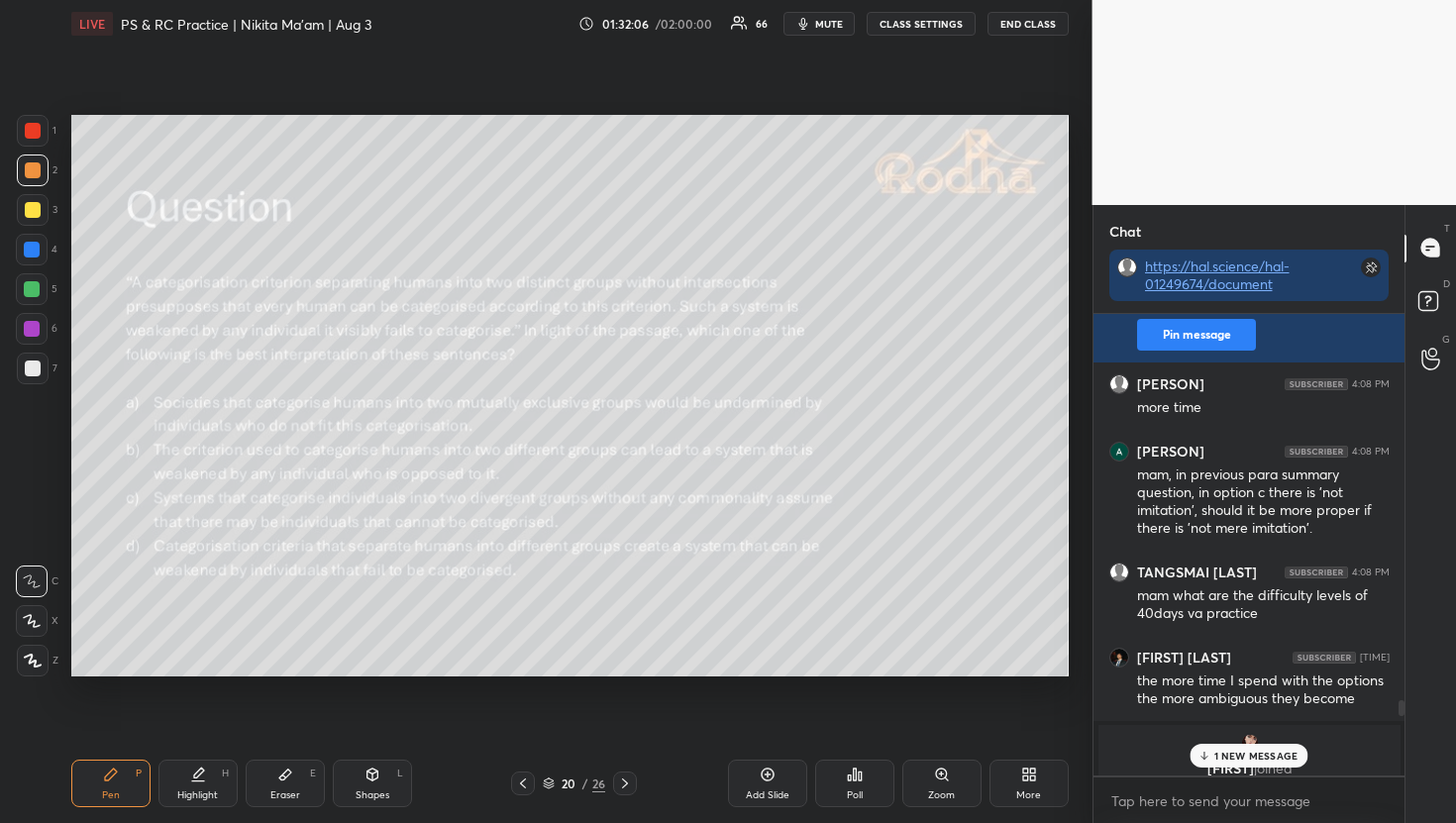 click on "1 NEW MESSAGE" at bounding box center [1256, 756] 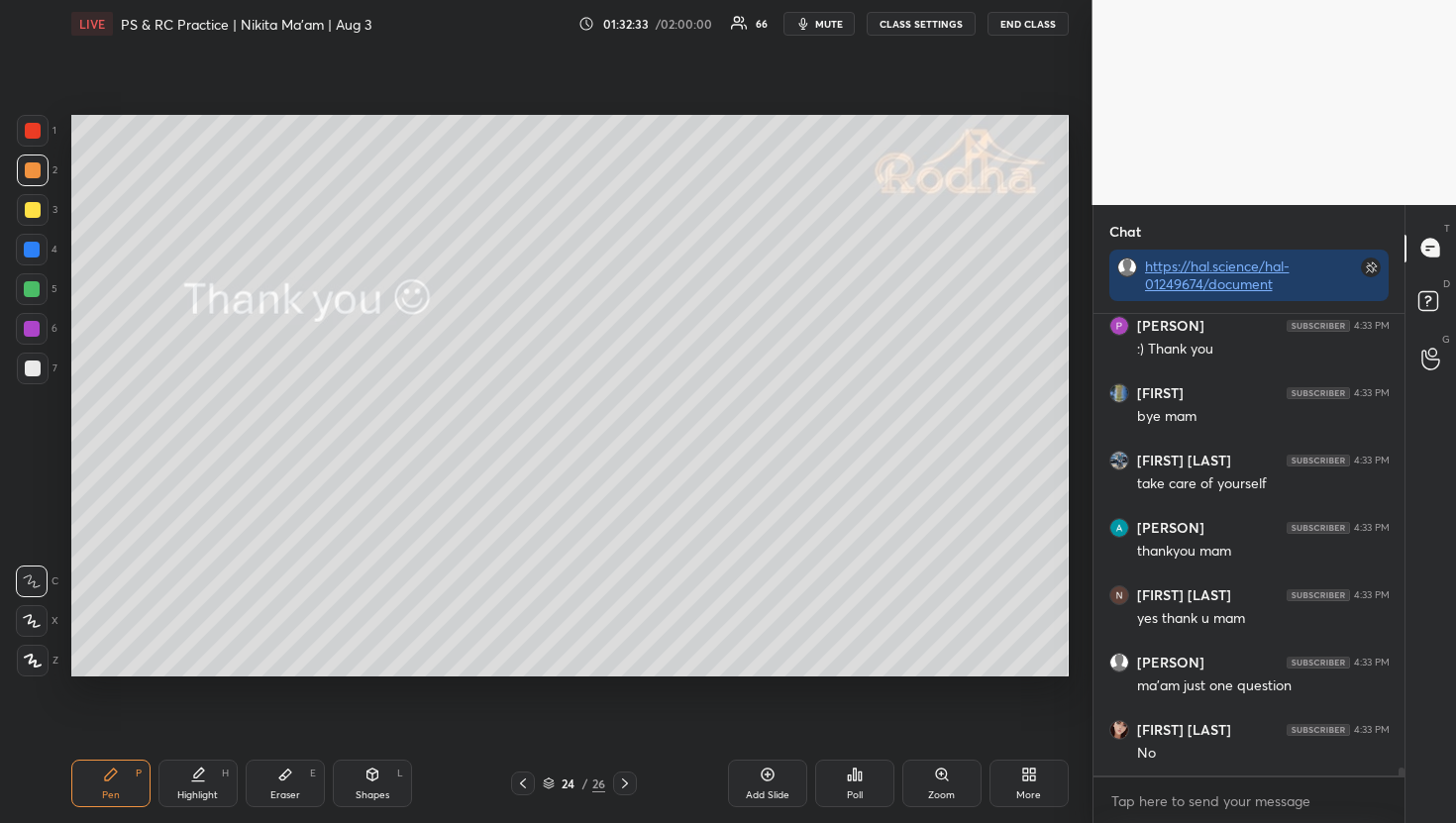 scroll, scrollTop: 27513, scrollLeft: 0, axis: vertical 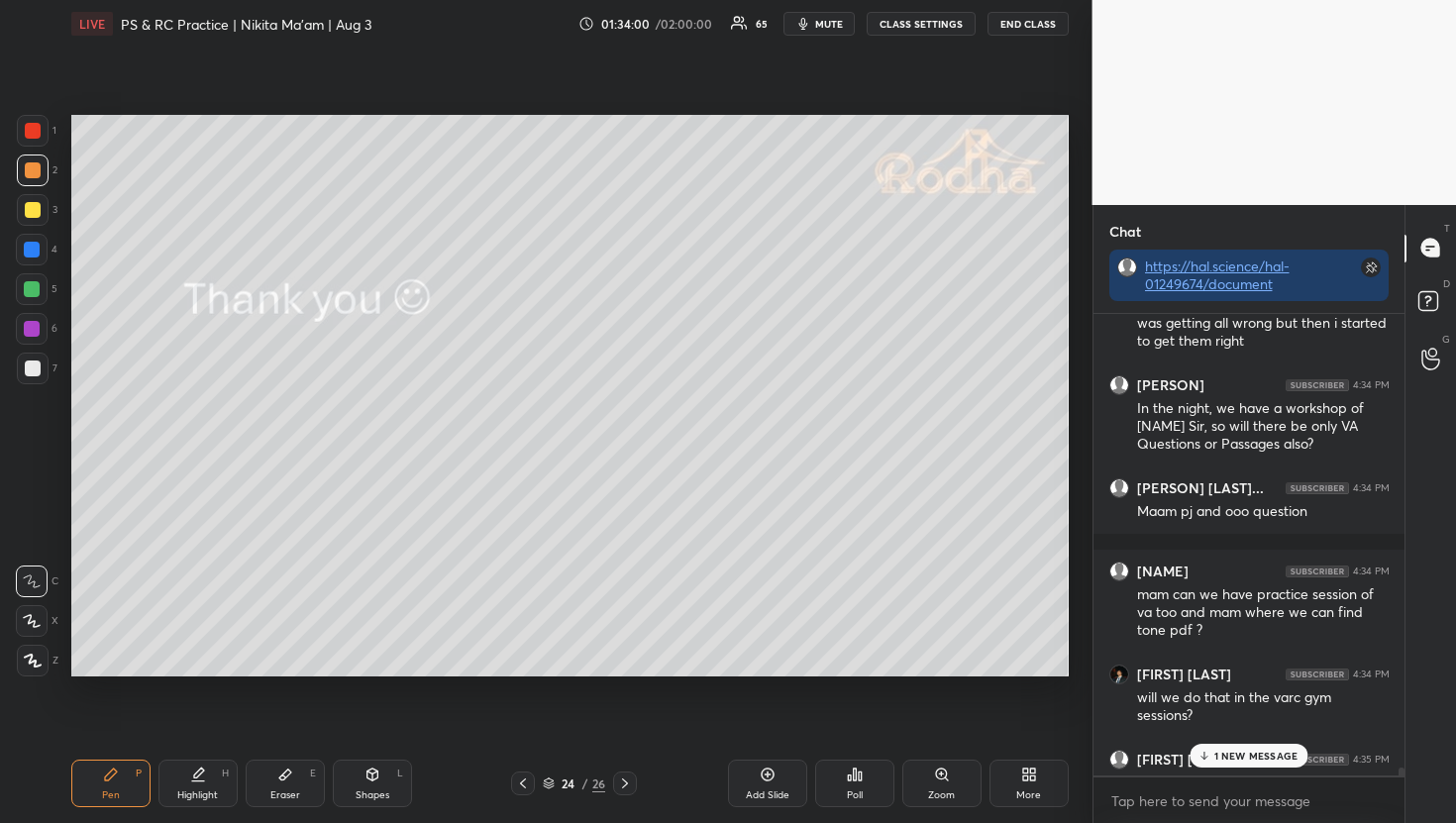 click on "1 NEW MESSAGE" at bounding box center [1248, 756] 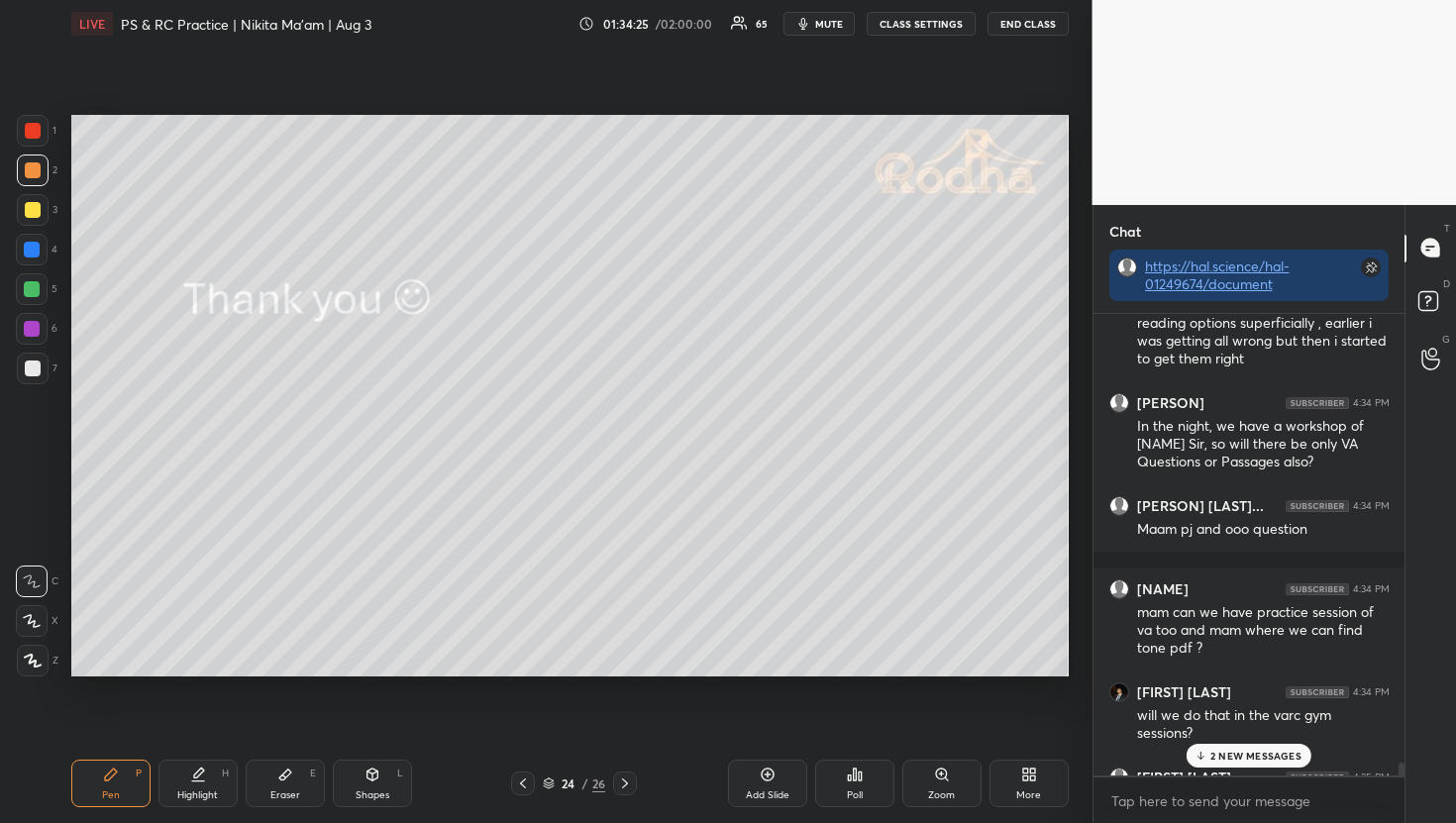 scroll, scrollTop: 29248, scrollLeft: 0, axis: vertical 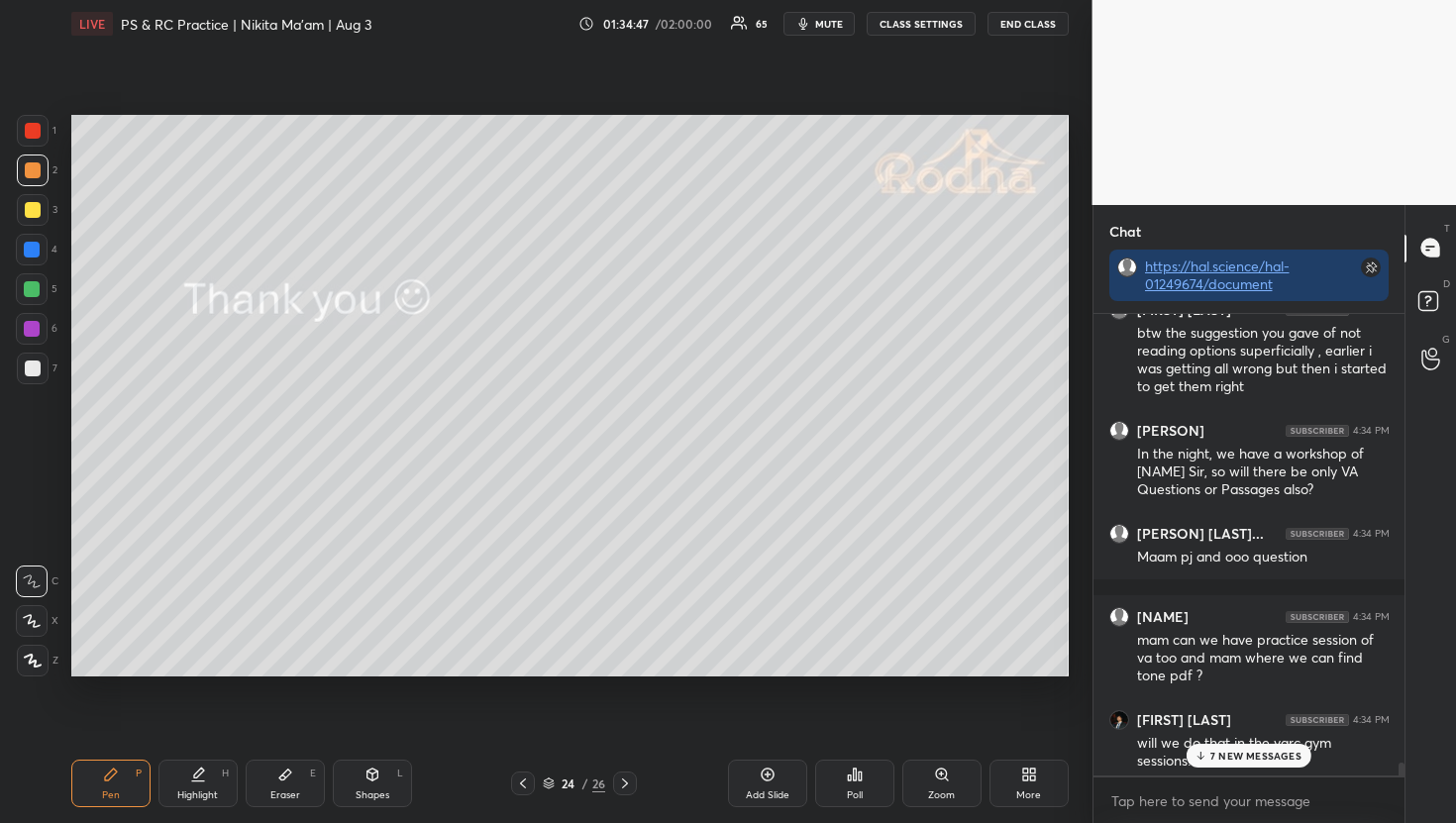 click on "7 NEW MESSAGES" at bounding box center (1256, 756) 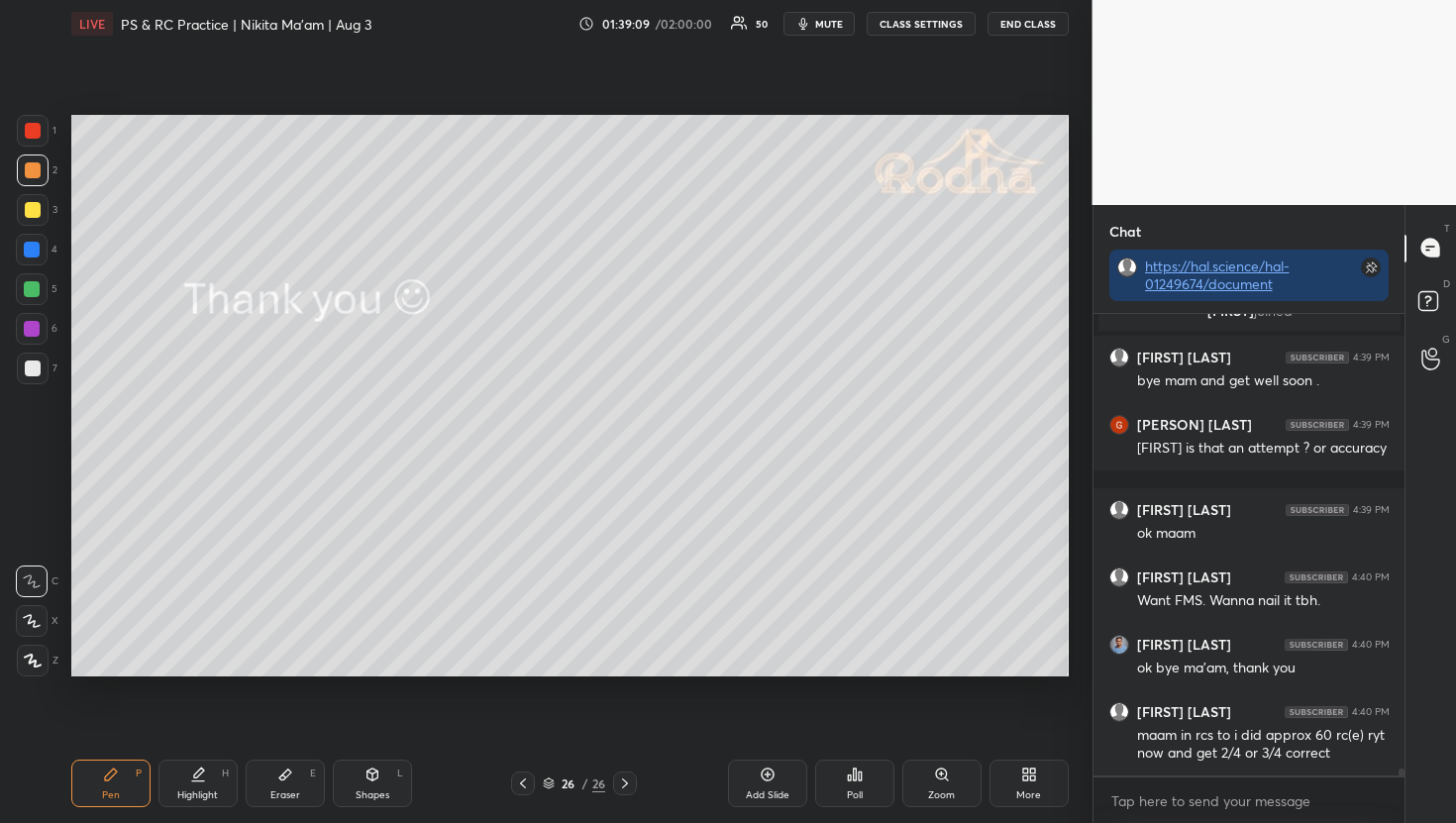 scroll, scrollTop: 31929, scrollLeft: 0, axis: vertical 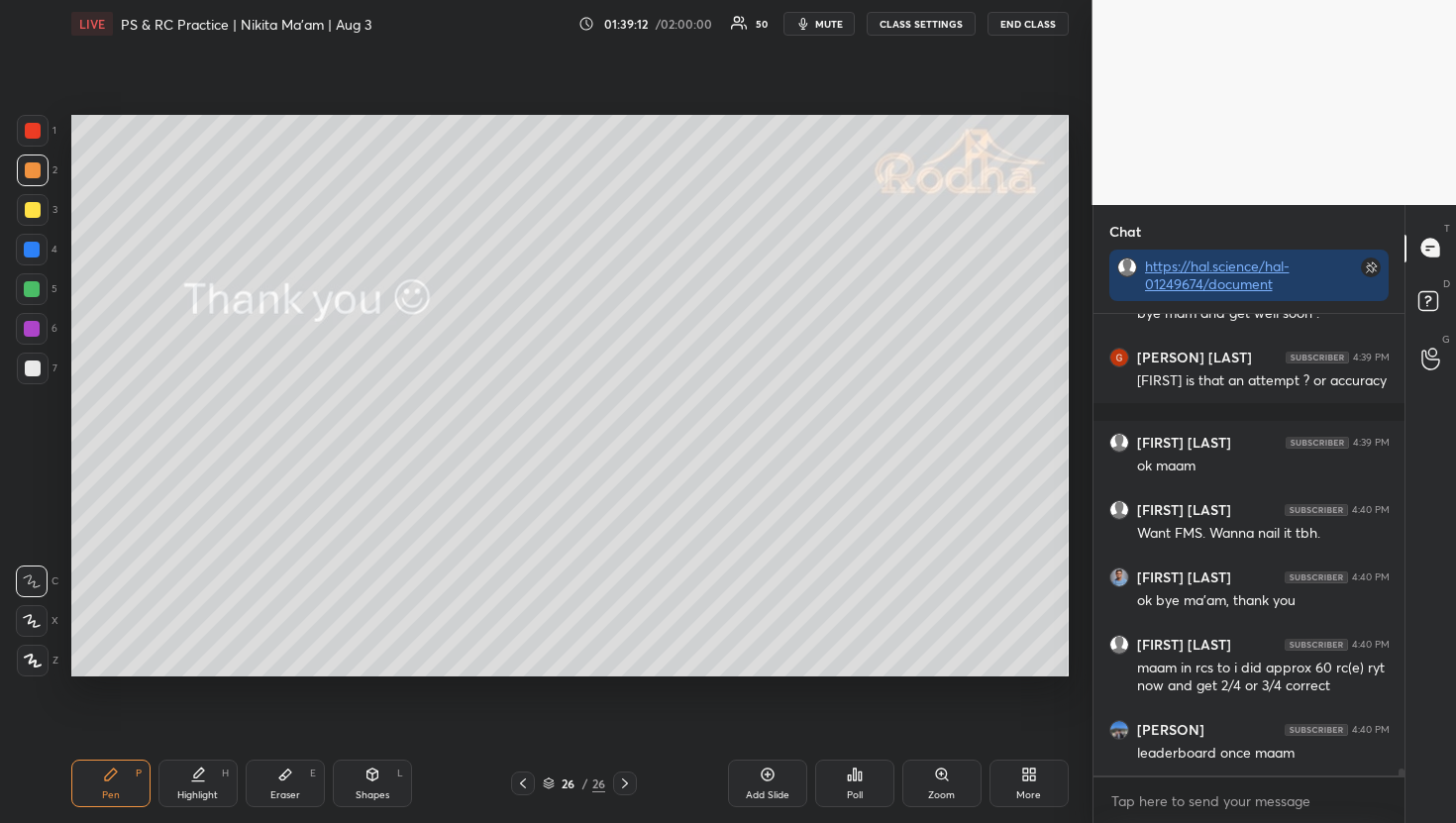 click on "Poll" at bounding box center [855, 795] 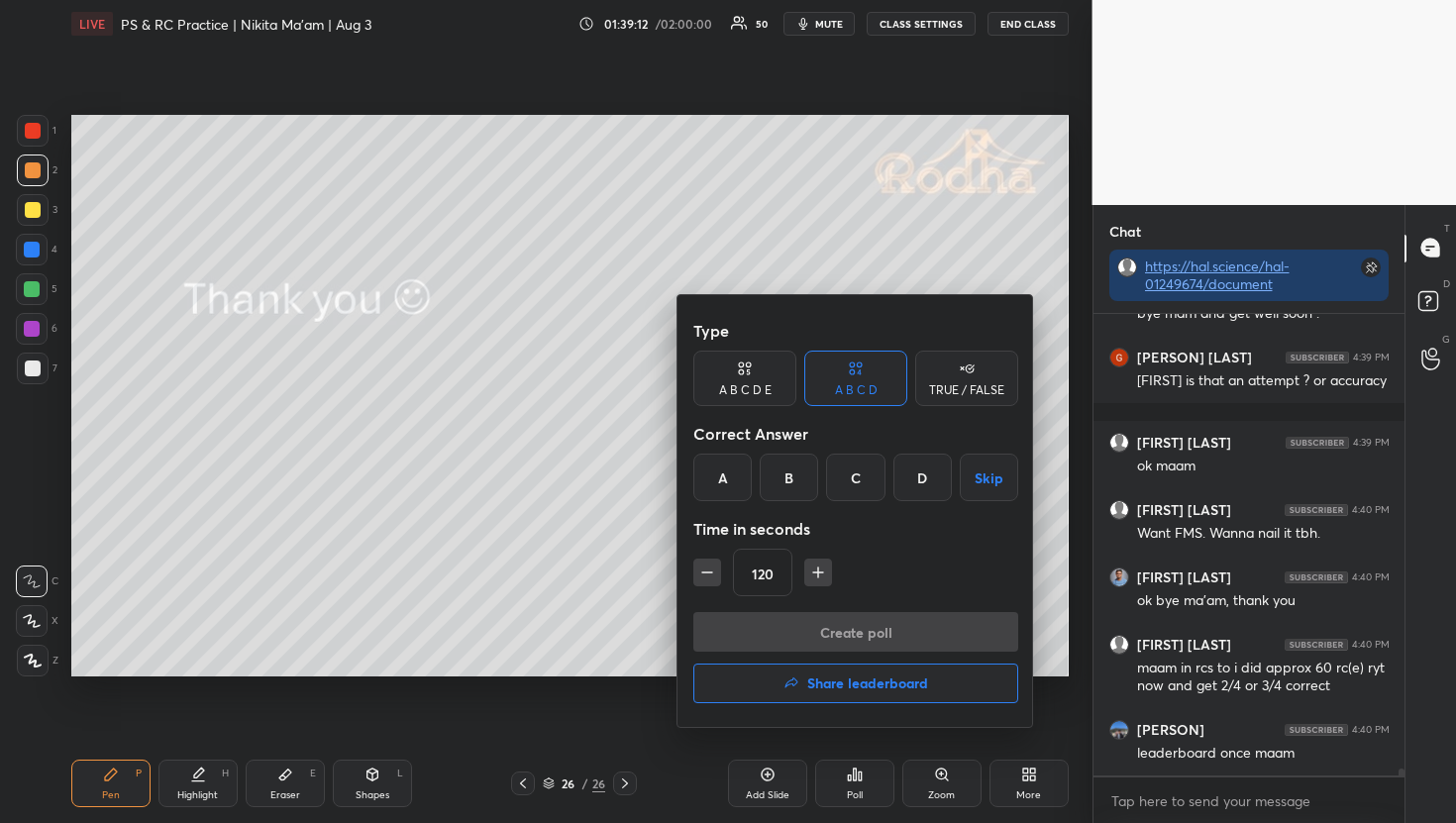 click on "Share leaderboard" at bounding box center [868, 683] 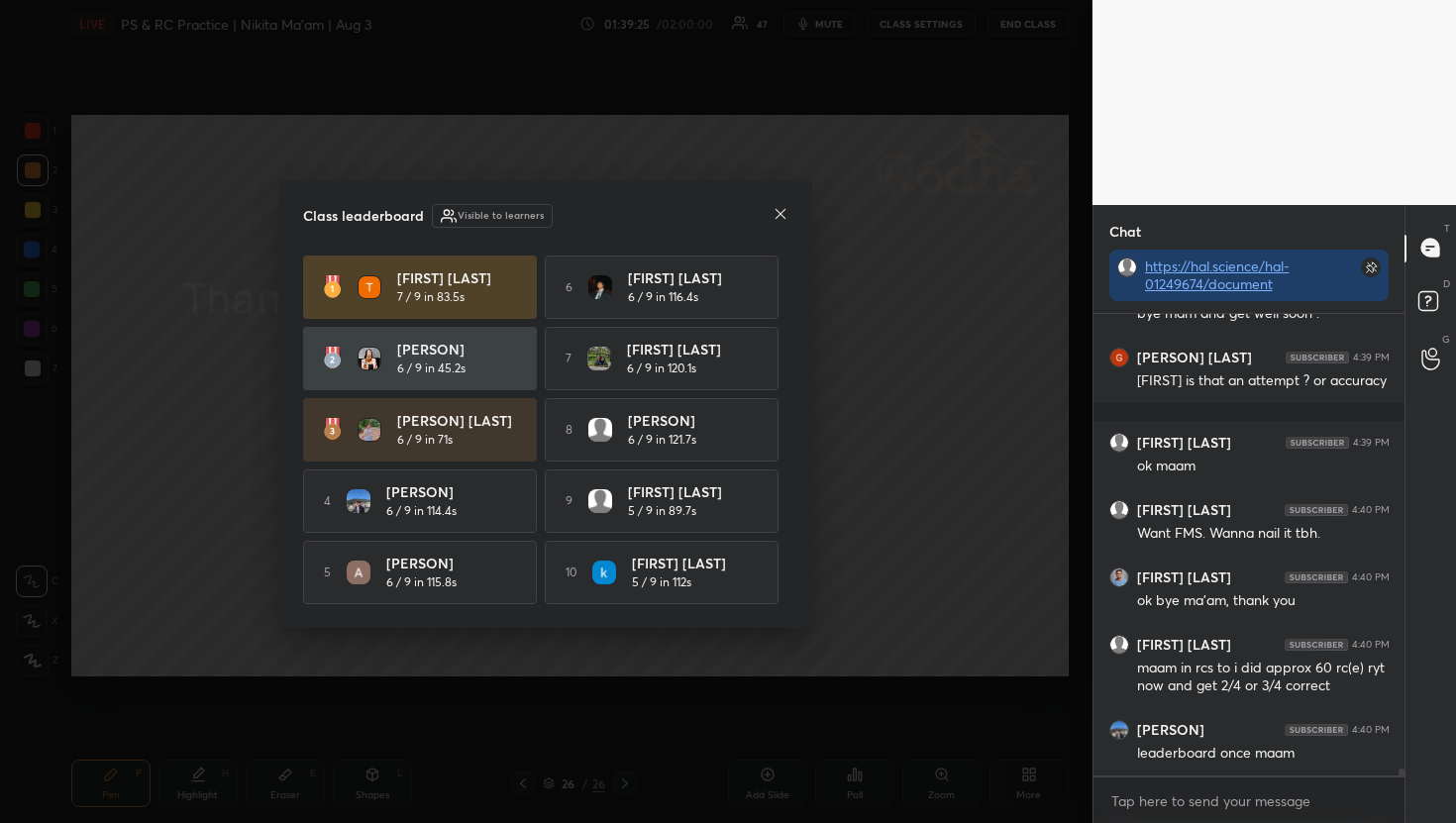 click 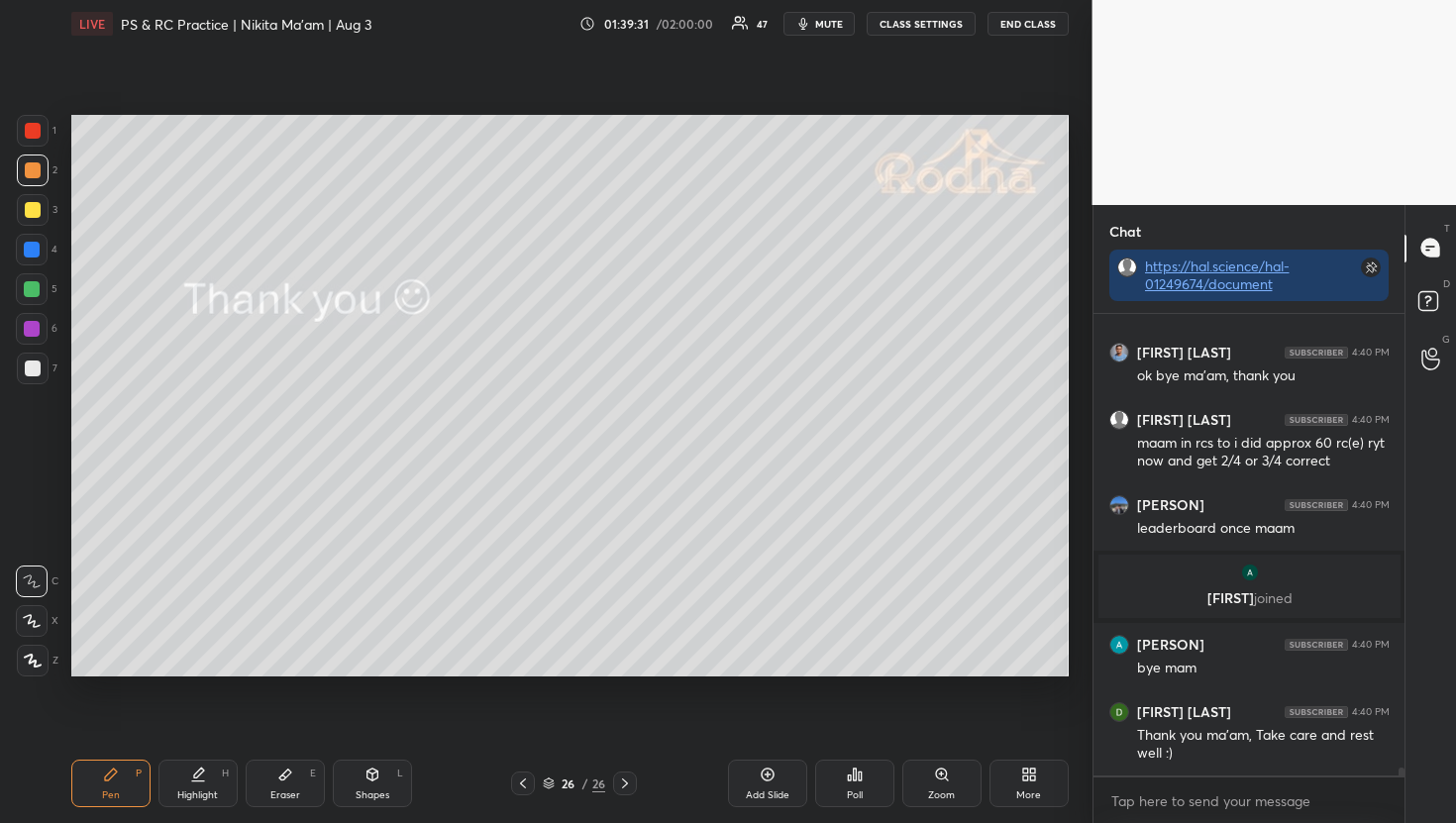 scroll, scrollTop: 28083, scrollLeft: 0, axis: vertical 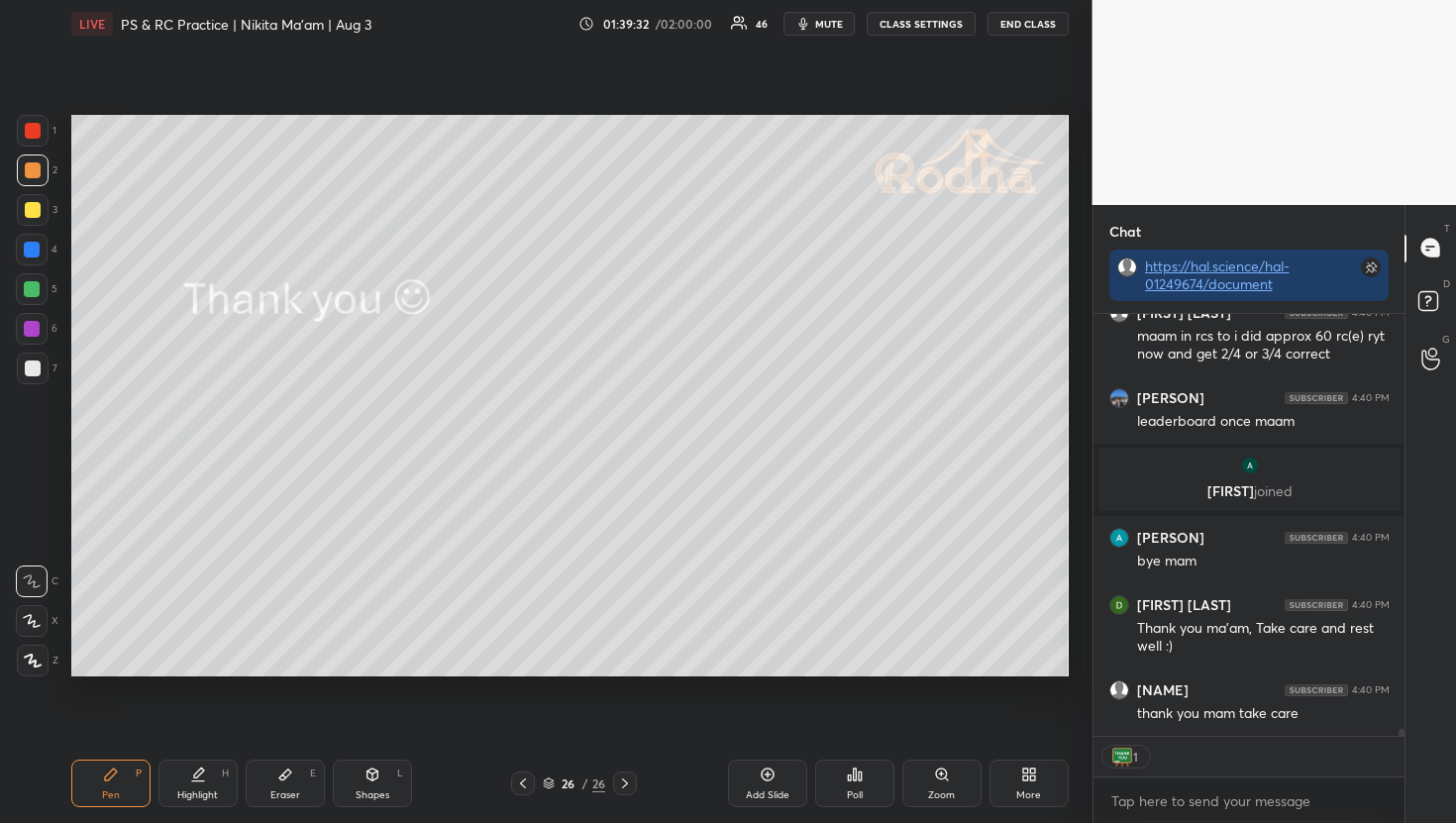 click on "END CLASS" at bounding box center (1028, 24) 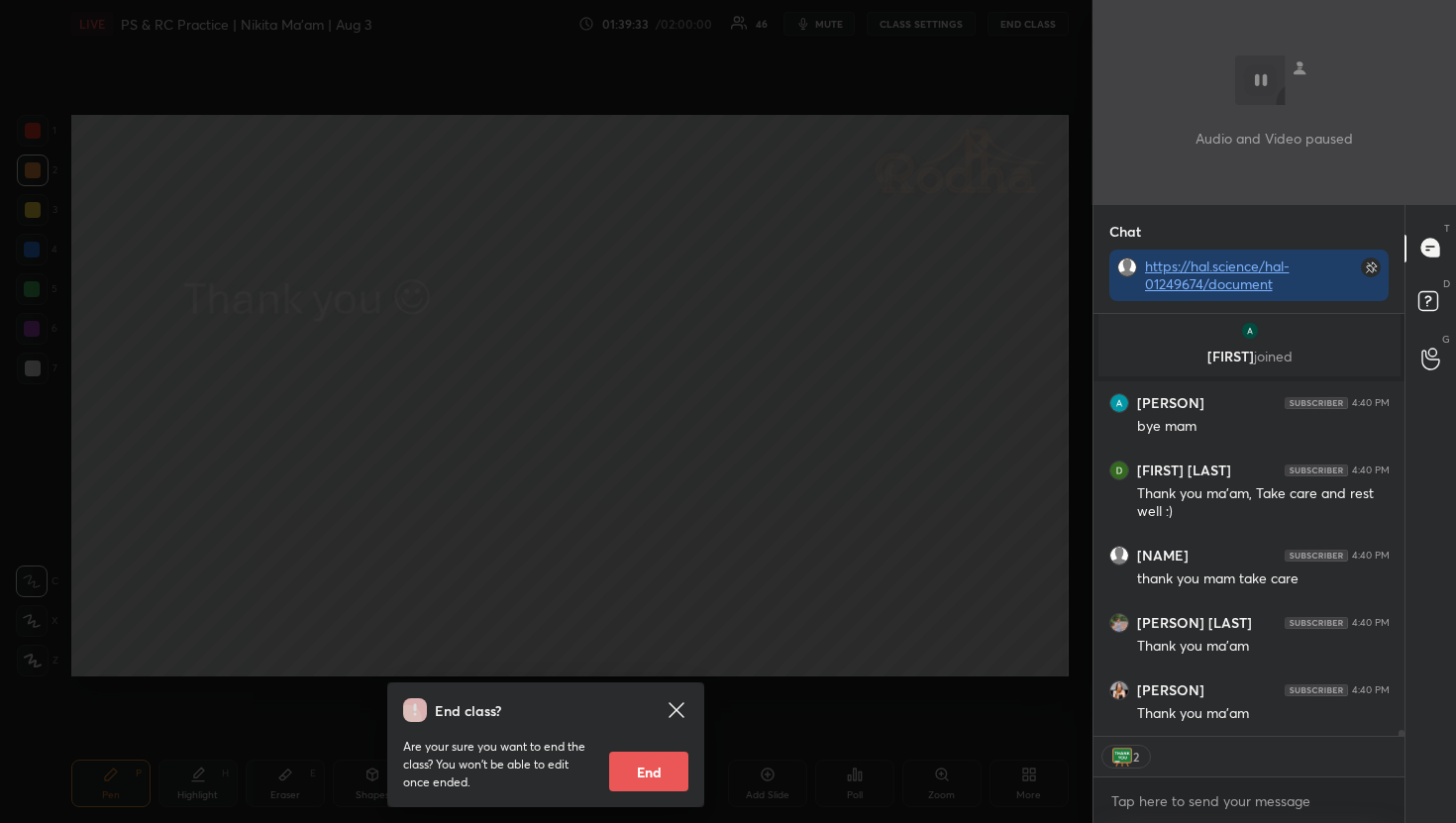 click on "End" at bounding box center (649, 772) 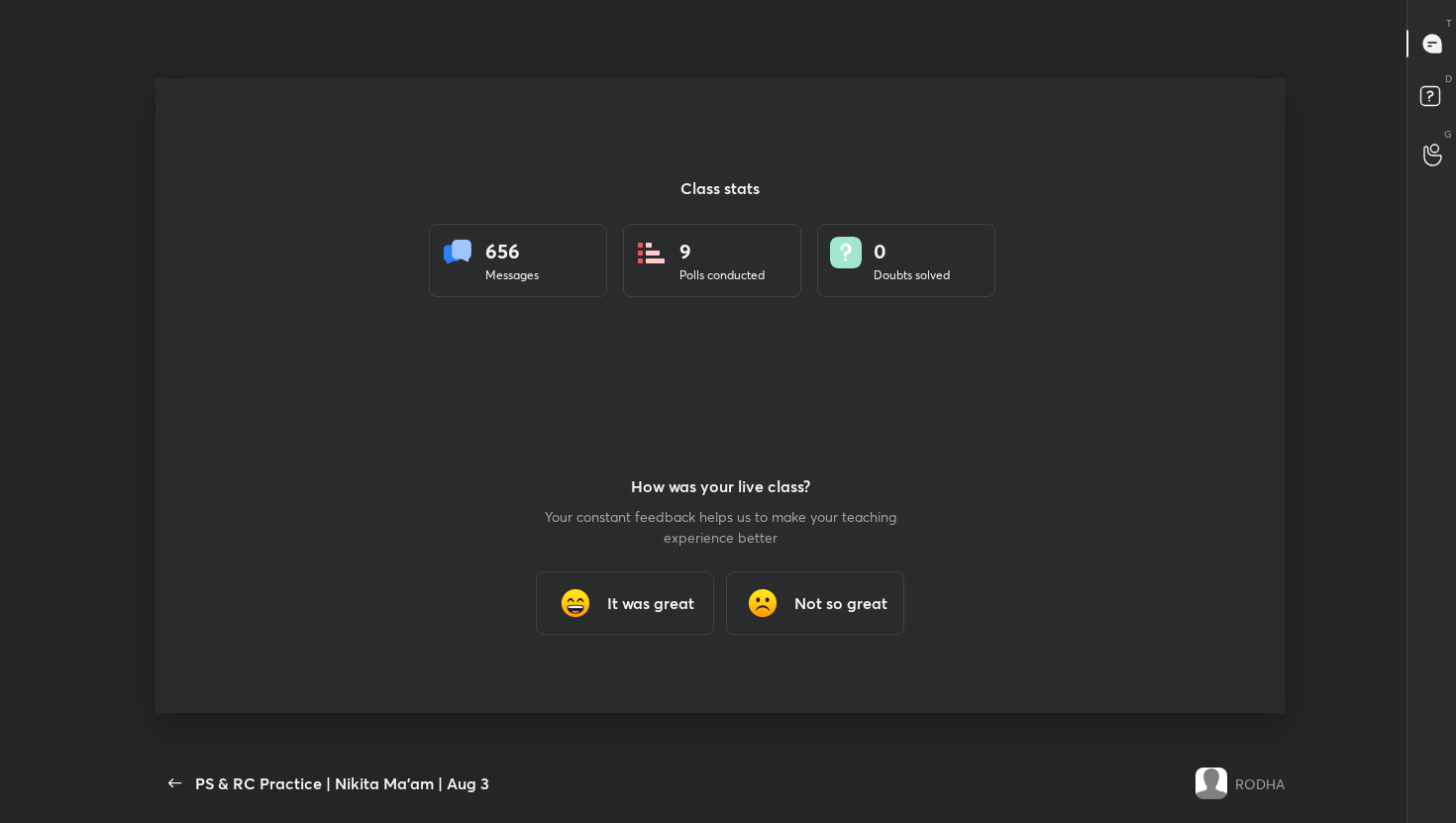 scroll, scrollTop: 98341, scrollLeft: 97709, axis: both 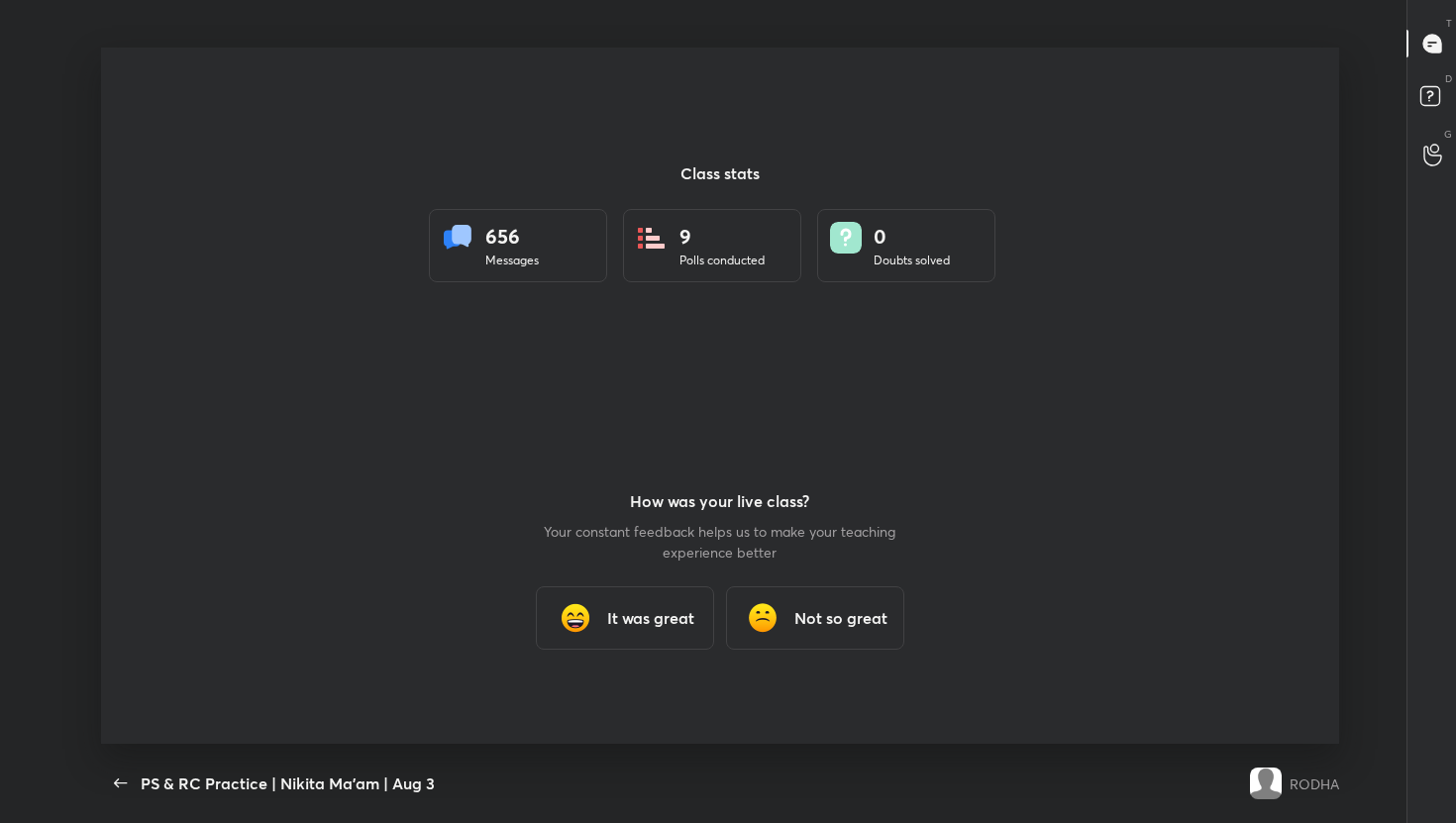 type on "x" 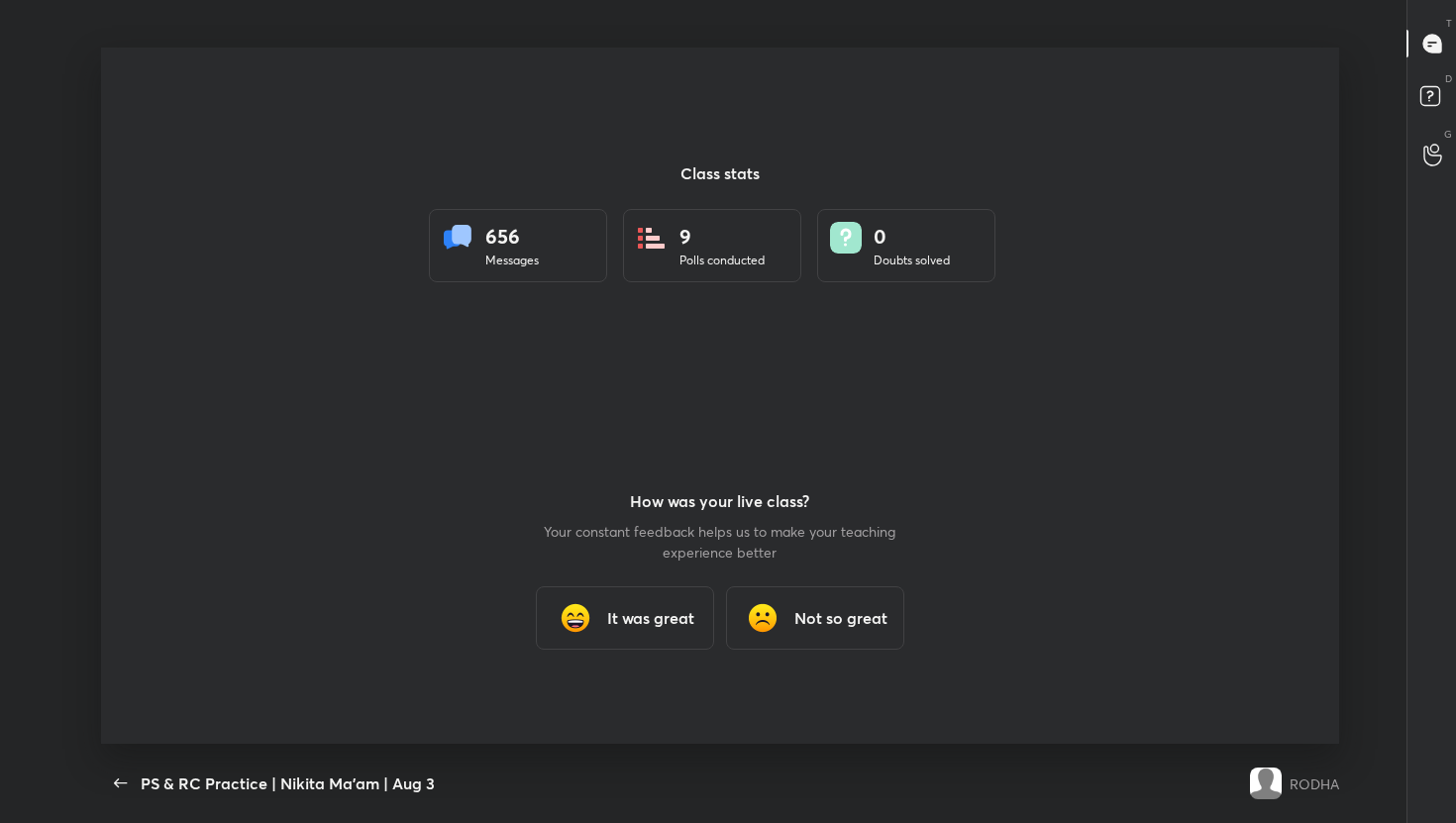 scroll, scrollTop: 7, scrollLeft: 1, axis: both 